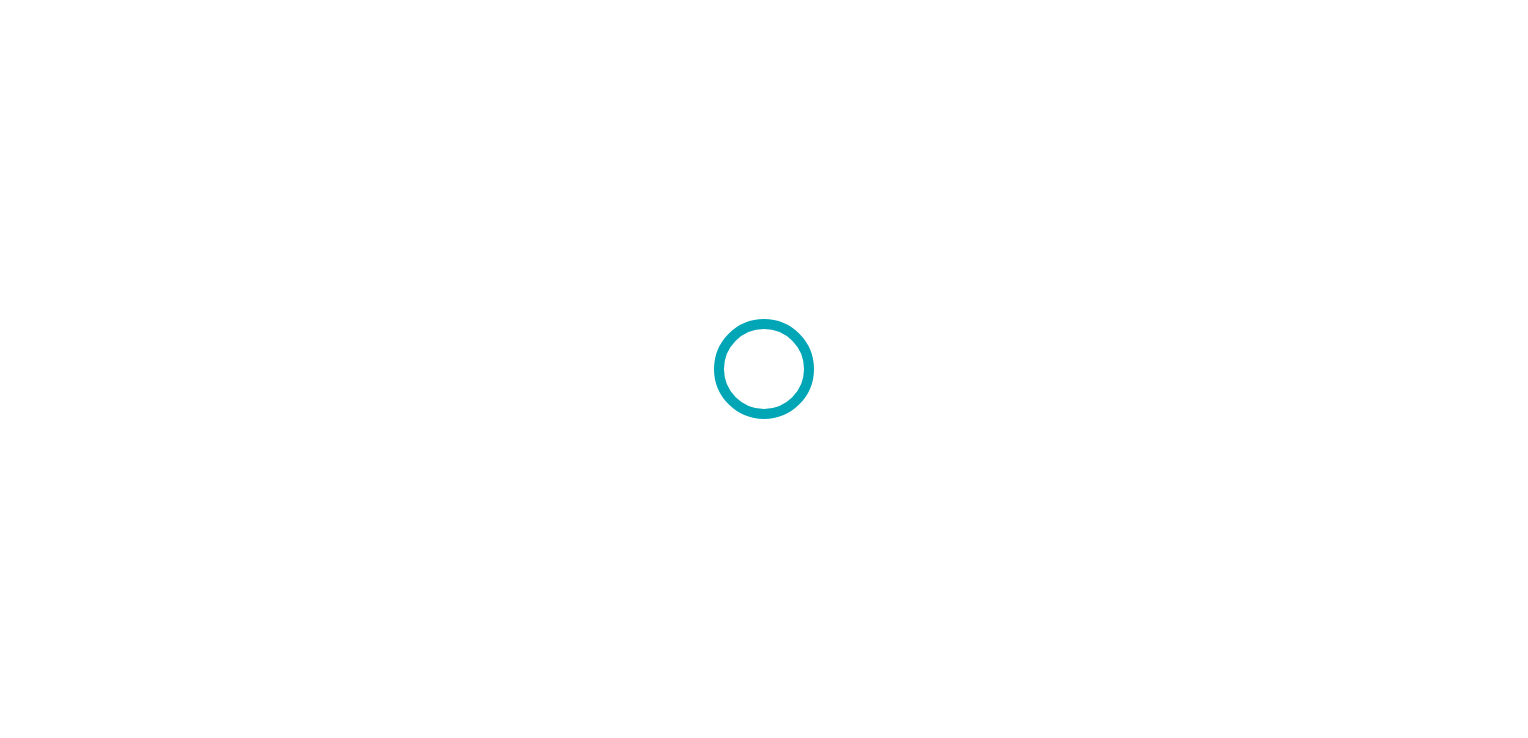 scroll, scrollTop: 0, scrollLeft: 0, axis: both 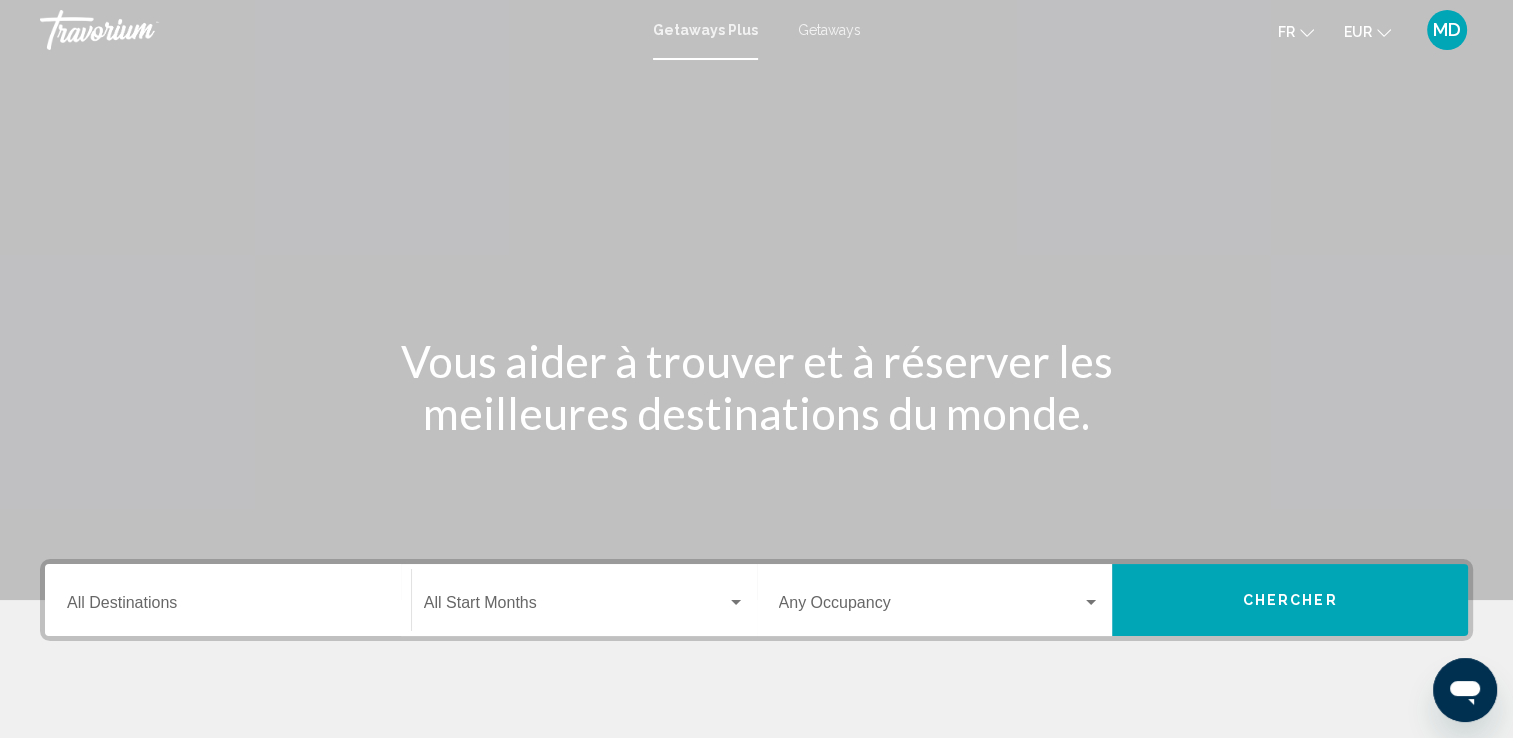 click on "Getaways" at bounding box center [829, 30] 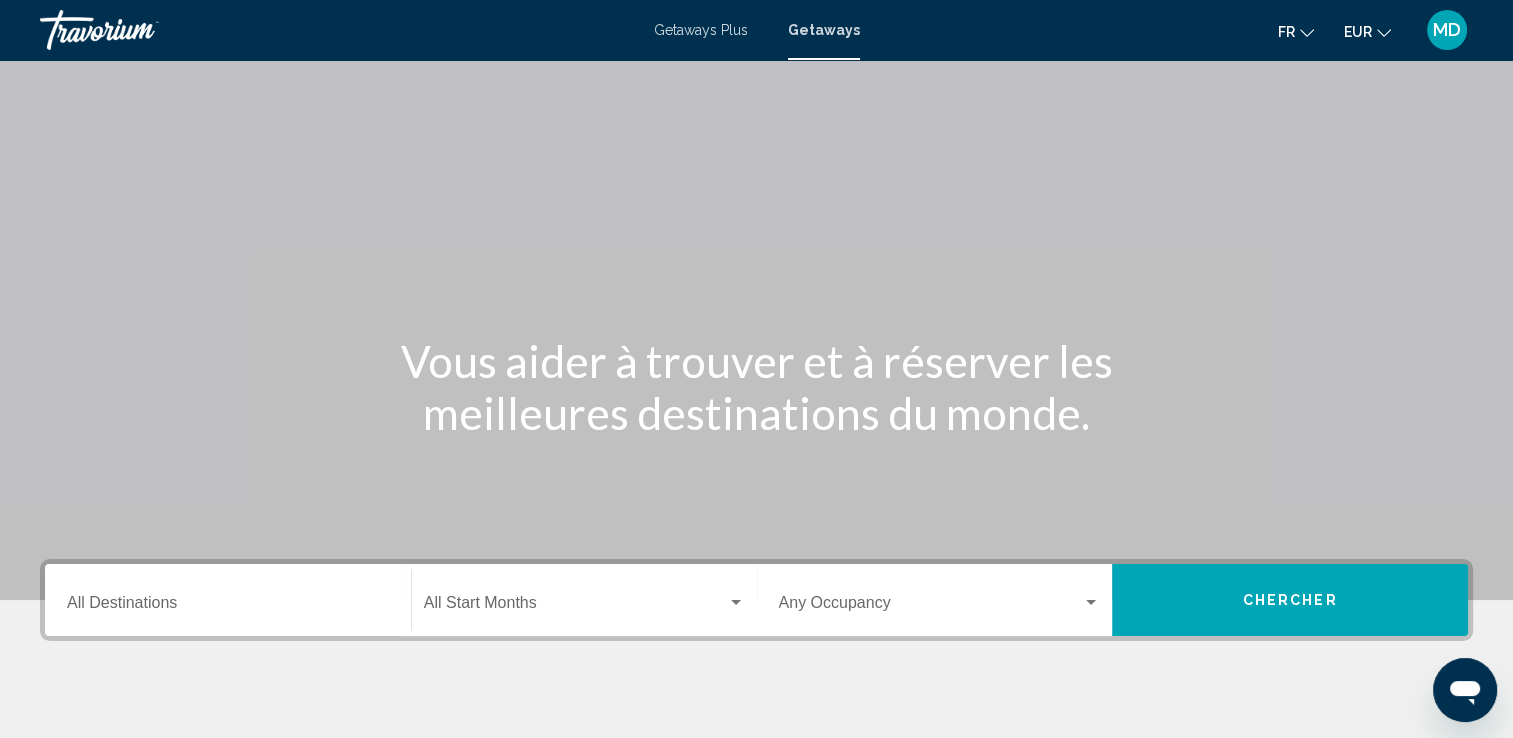 scroll, scrollTop: 114, scrollLeft: 0, axis: vertical 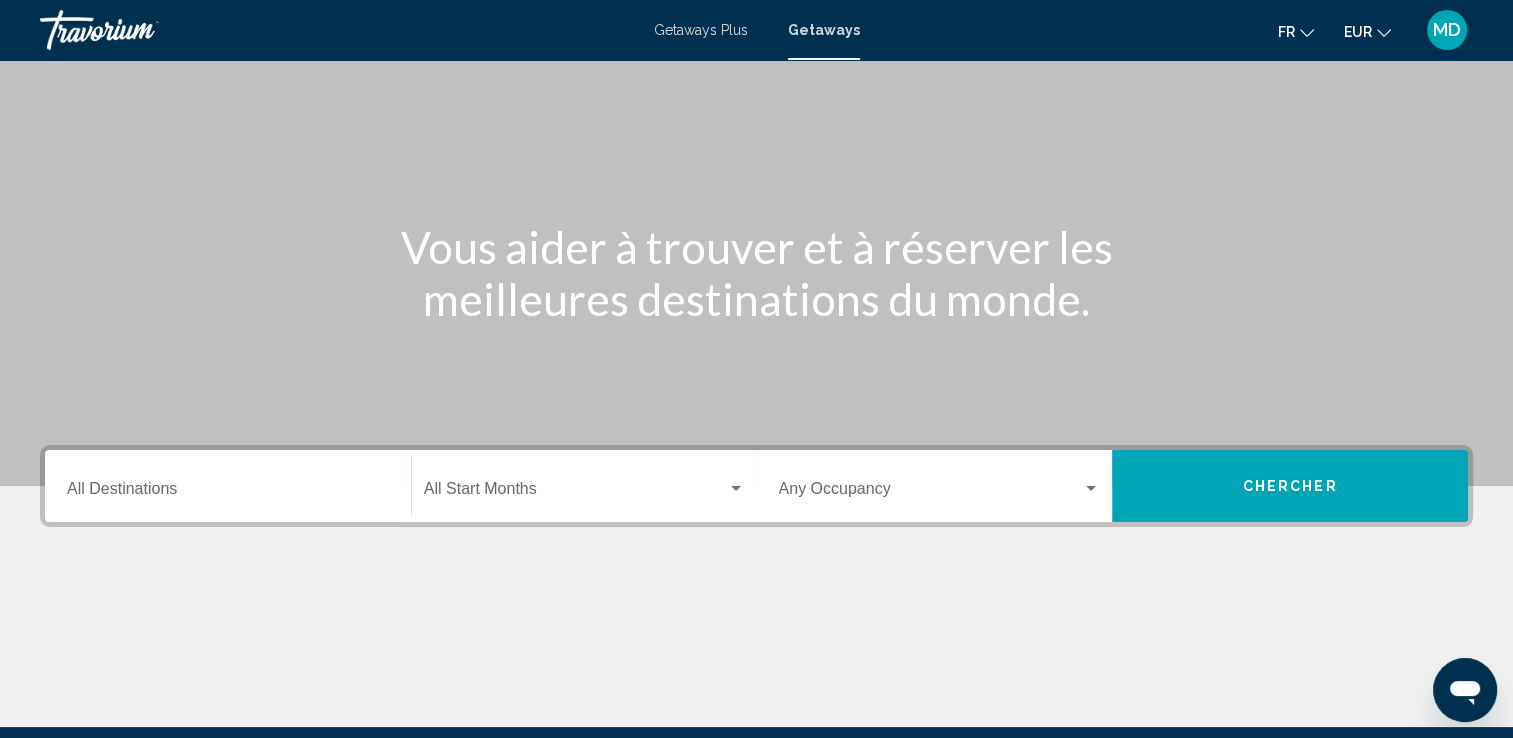 click on "Getaways Plus" at bounding box center [701, 30] 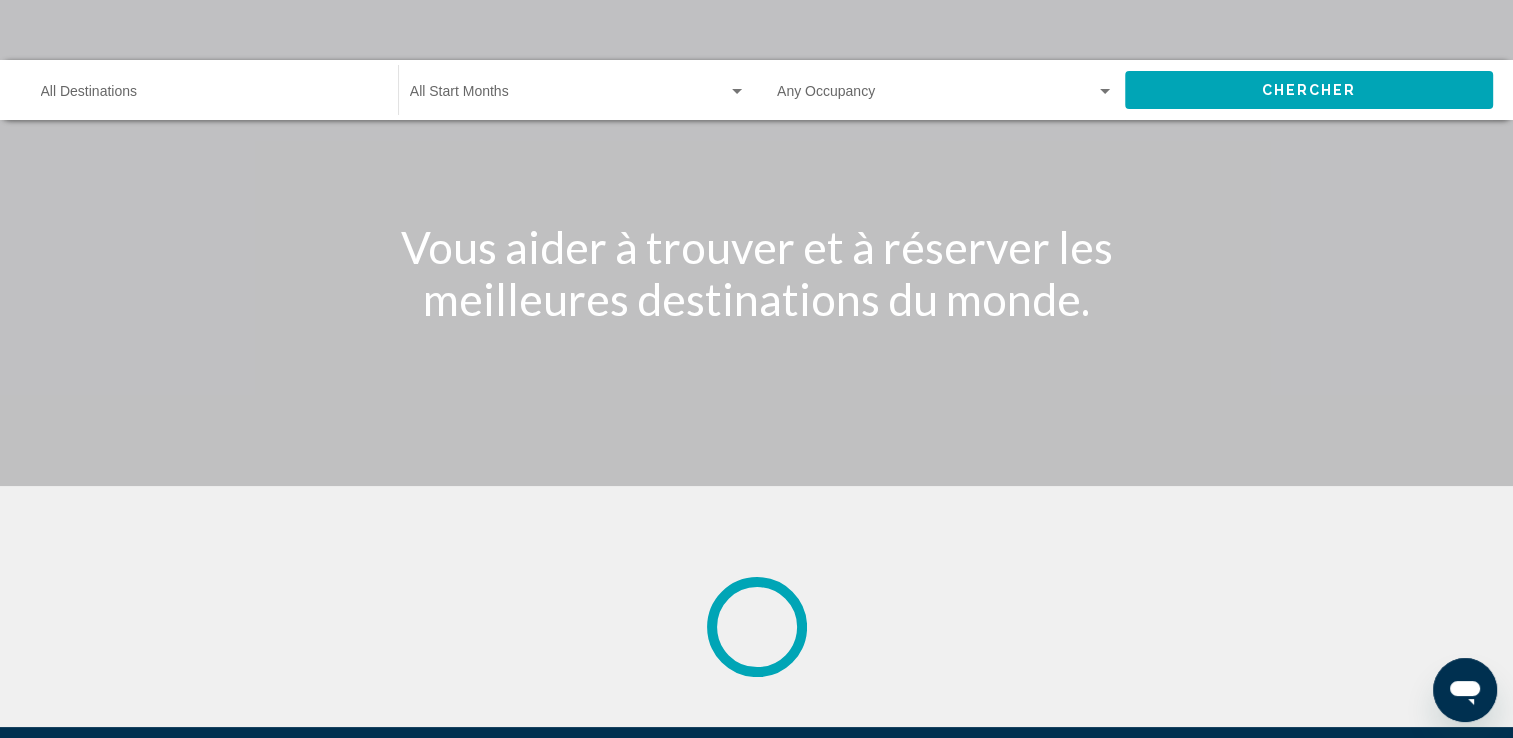 scroll, scrollTop: 0, scrollLeft: 0, axis: both 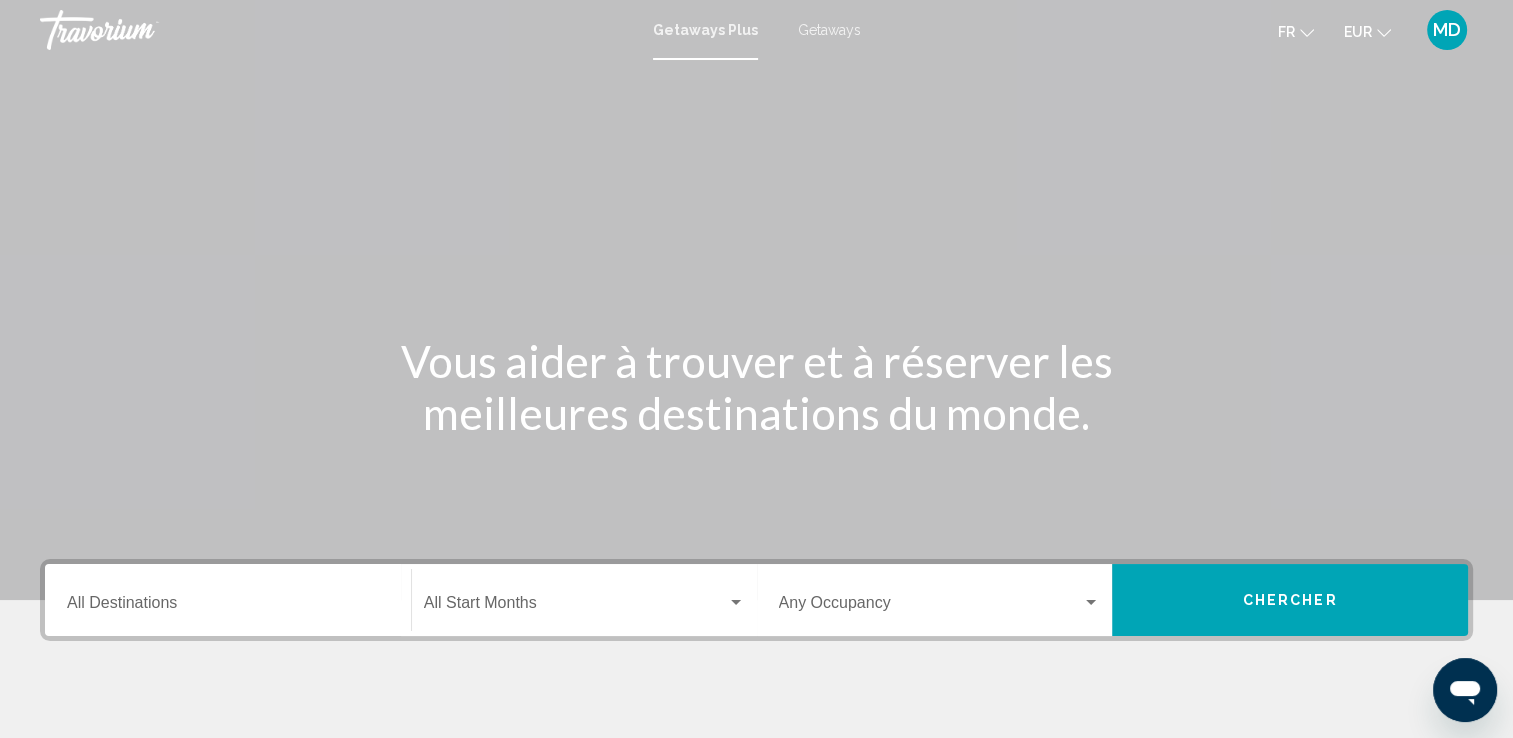 click on "Getaways Plus Getaways fr
English Español Français Italiano Português русский EUR
USD ($) MXN (Mex$) CAD (Can$) GBP (£) EUR (€) AUD (A$) NZD (NZ$) CNY (CN¥) MD Se connecter" at bounding box center (756, 30) 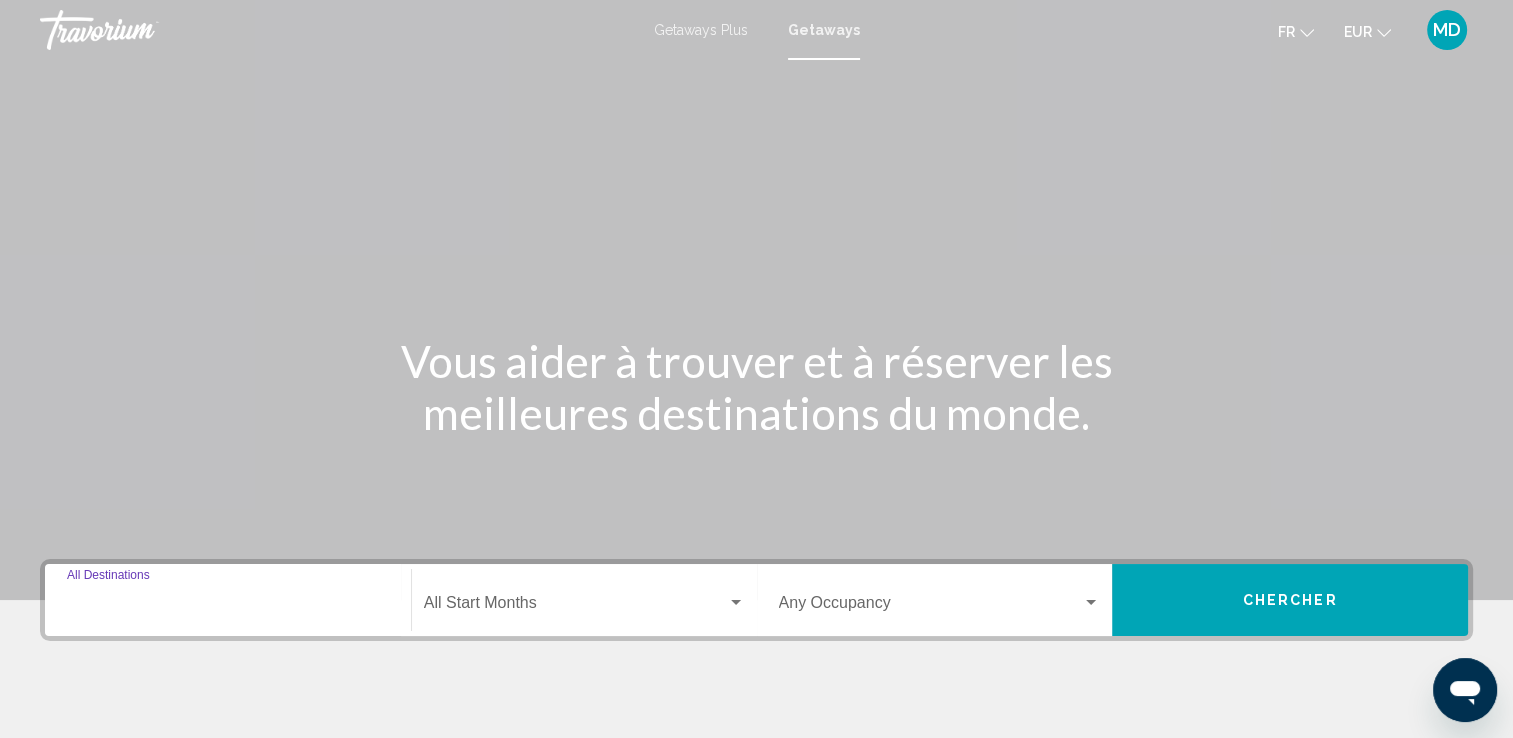 click on "Destination All Destinations" at bounding box center [228, 607] 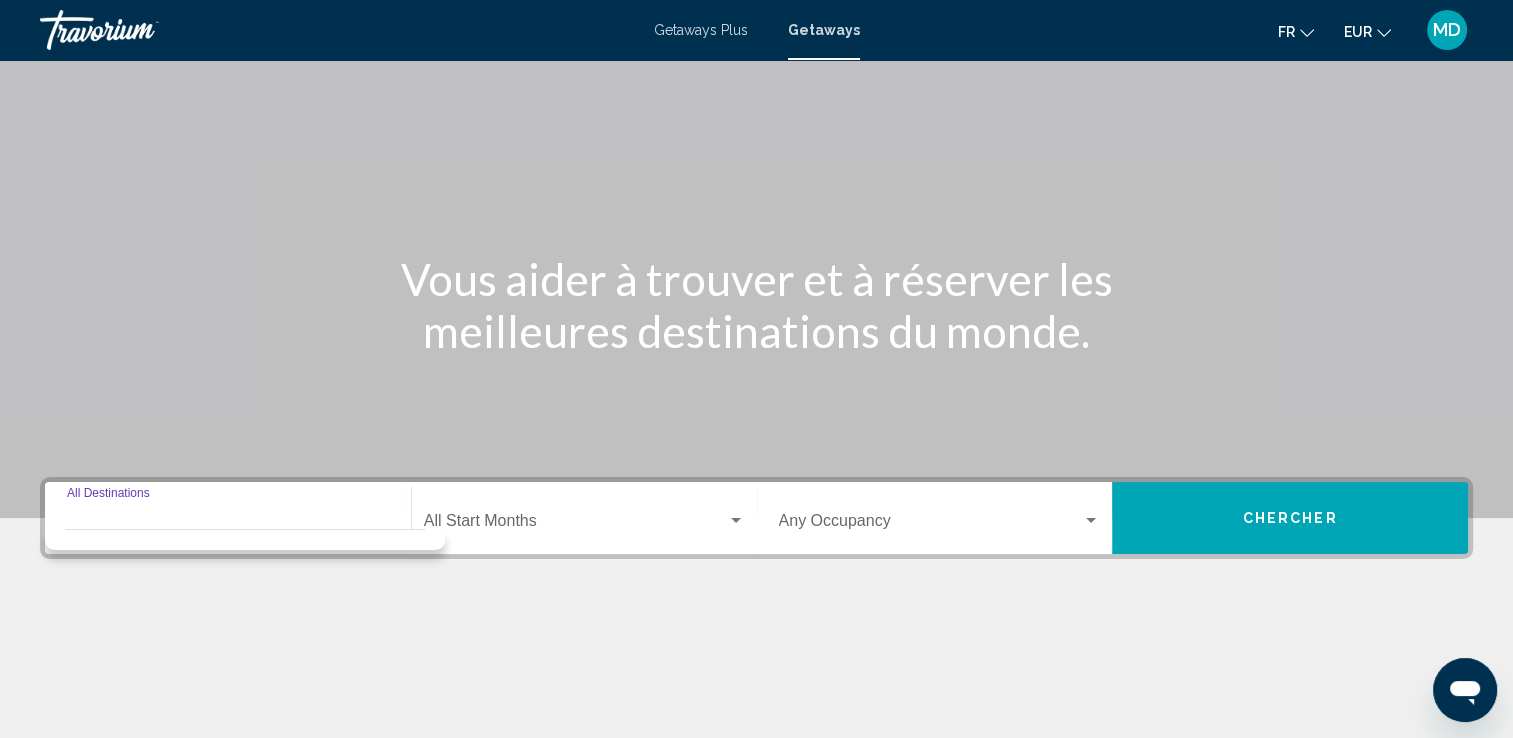 scroll, scrollTop: 347, scrollLeft: 0, axis: vertical 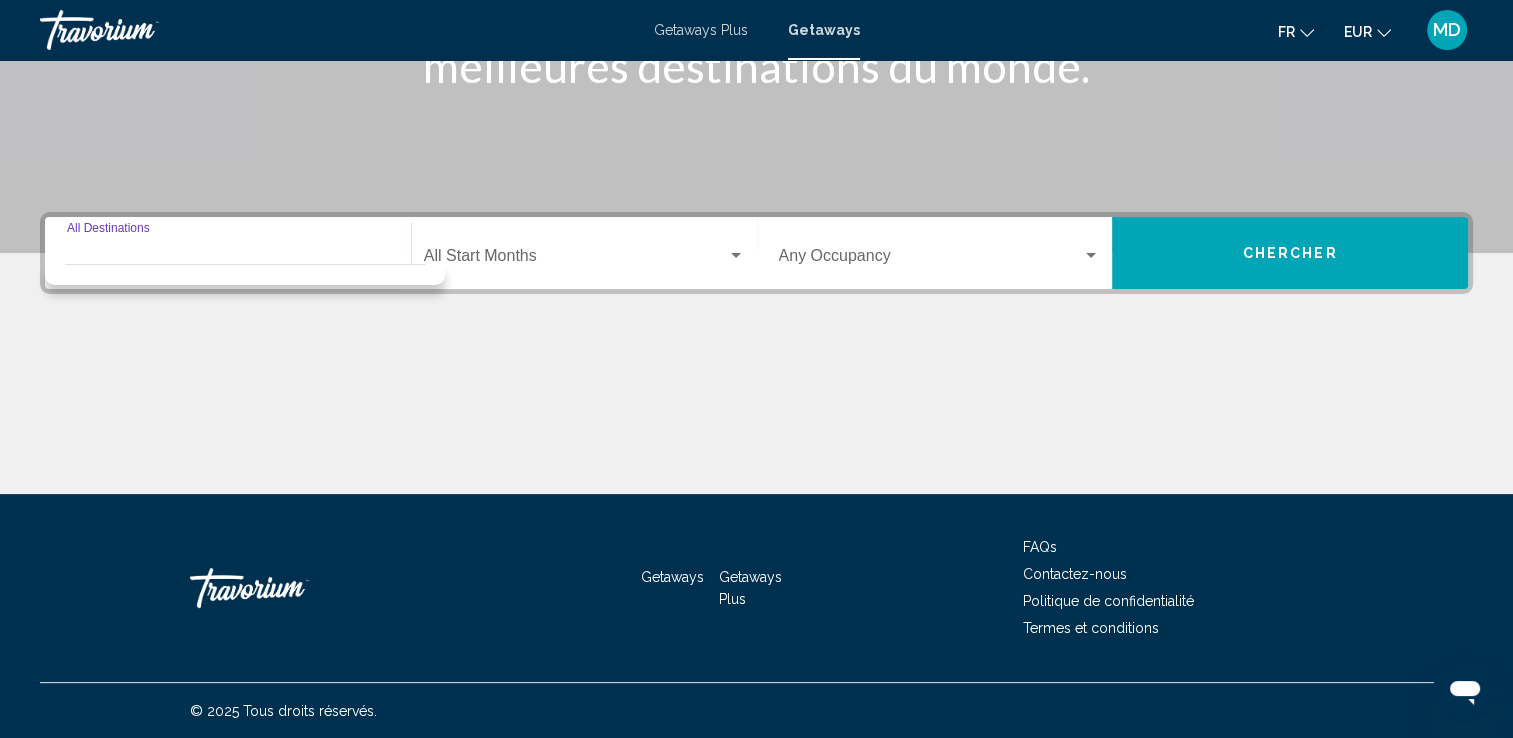click at bounding box center (575, 260) 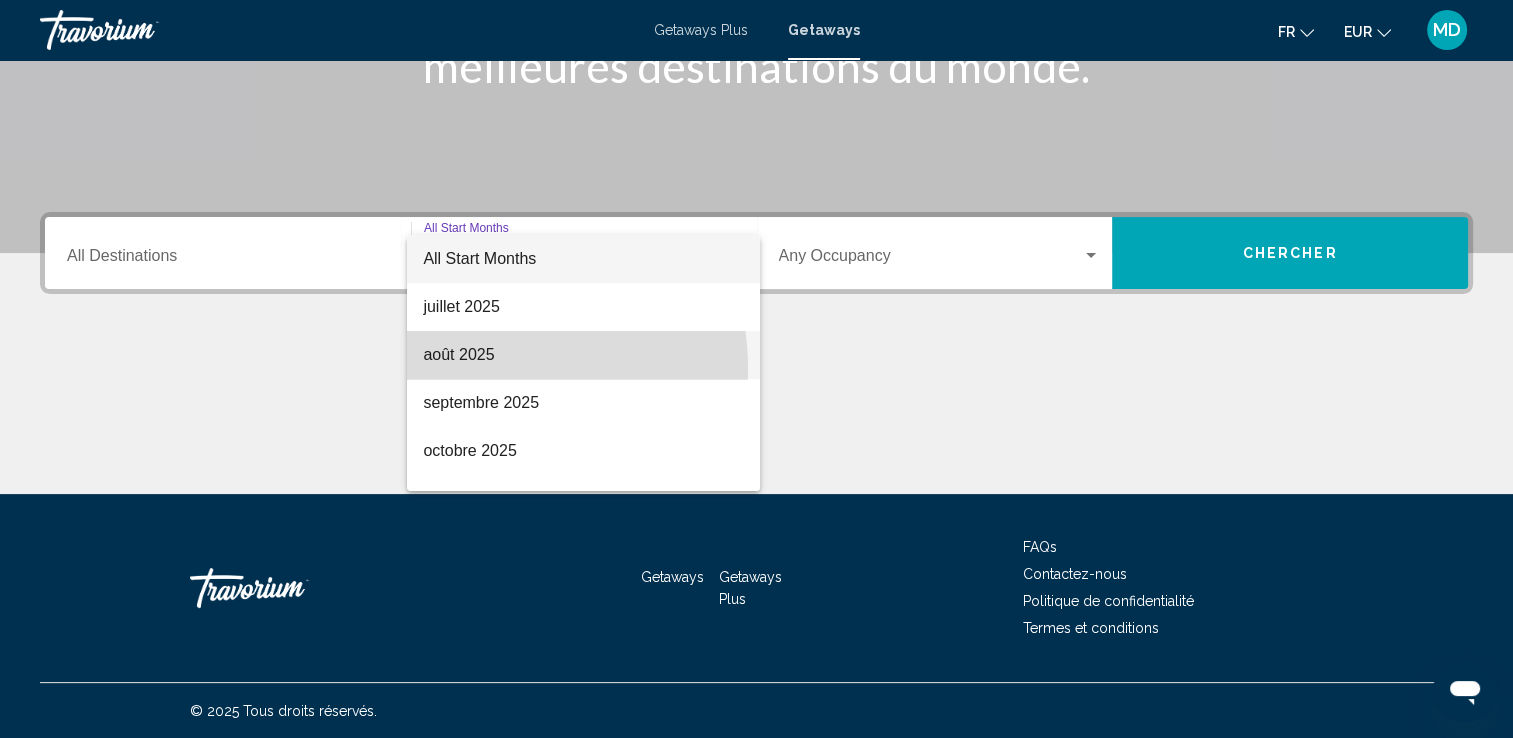 click on "août 2025" at bounding box center (583, 355) 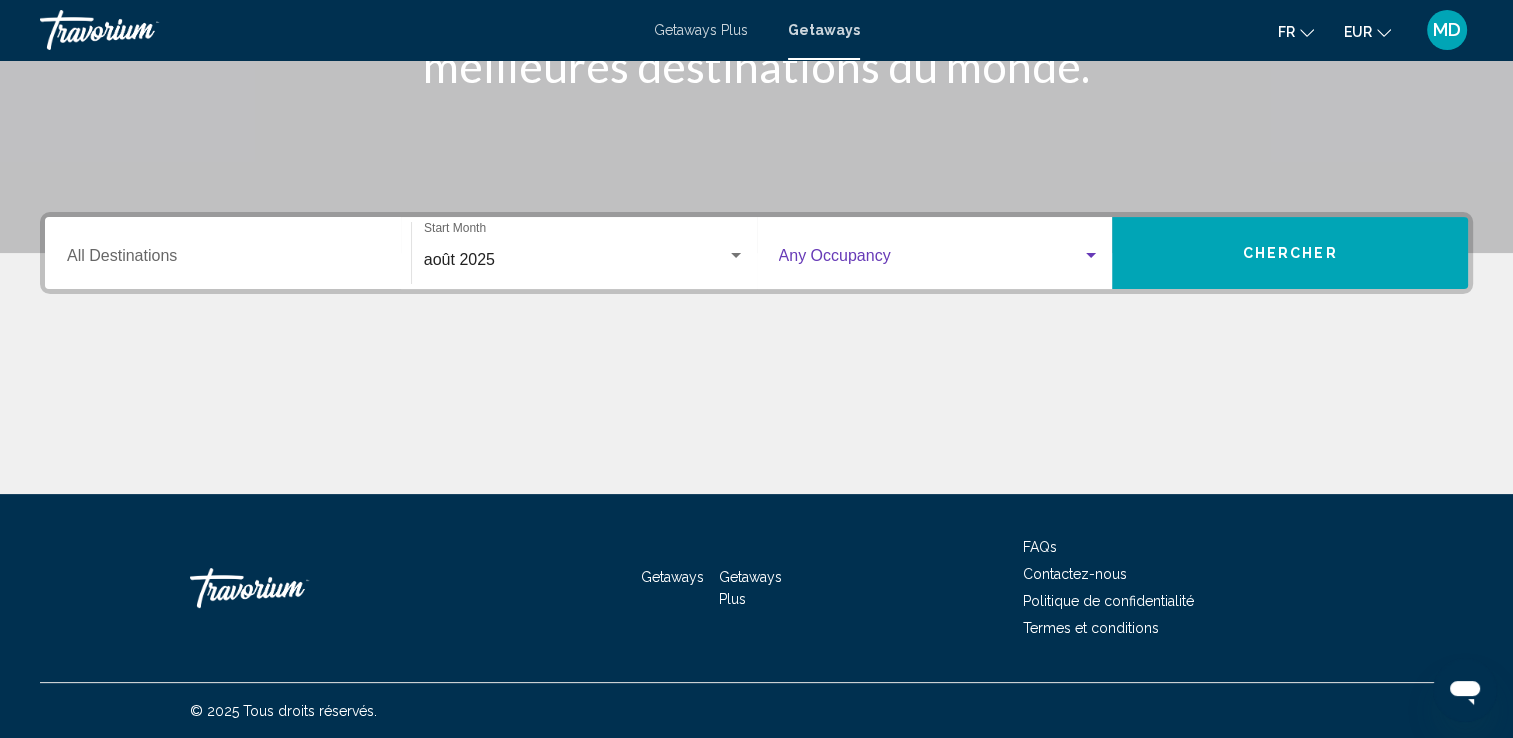click at bounding box center (931, 260) 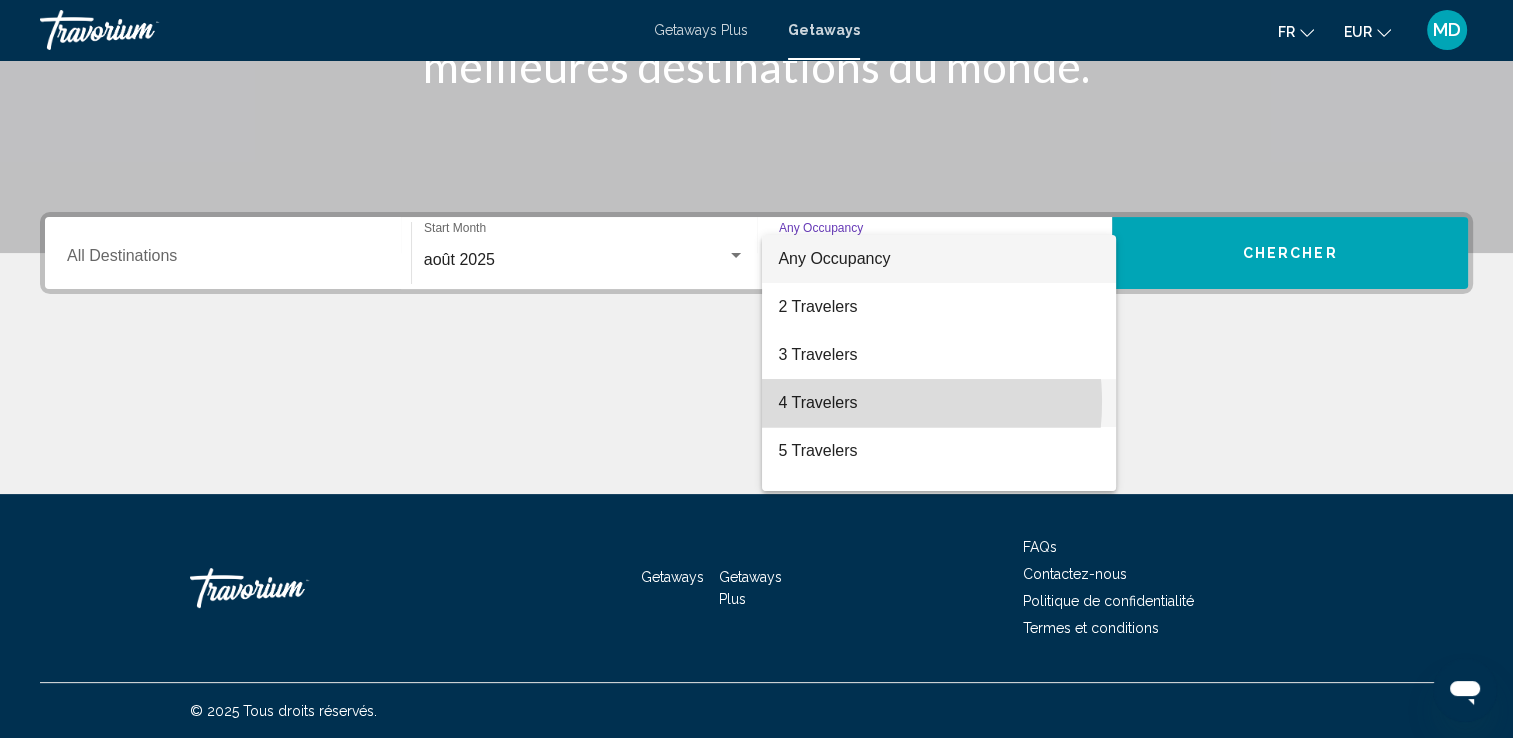 click on "4 Travelers" at bounding box center (939, 403) 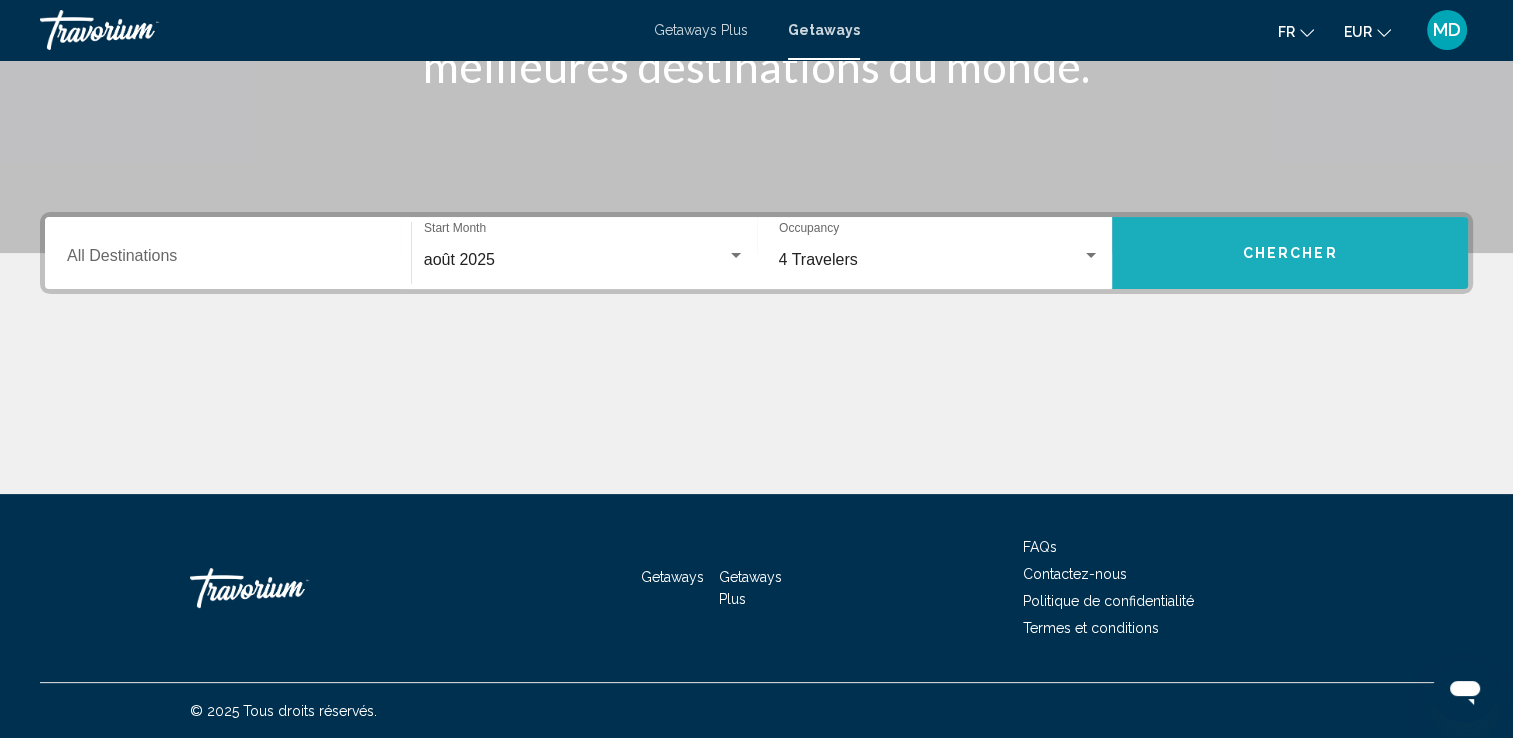 click on "Chercher" at bounding box center (1290, 253) 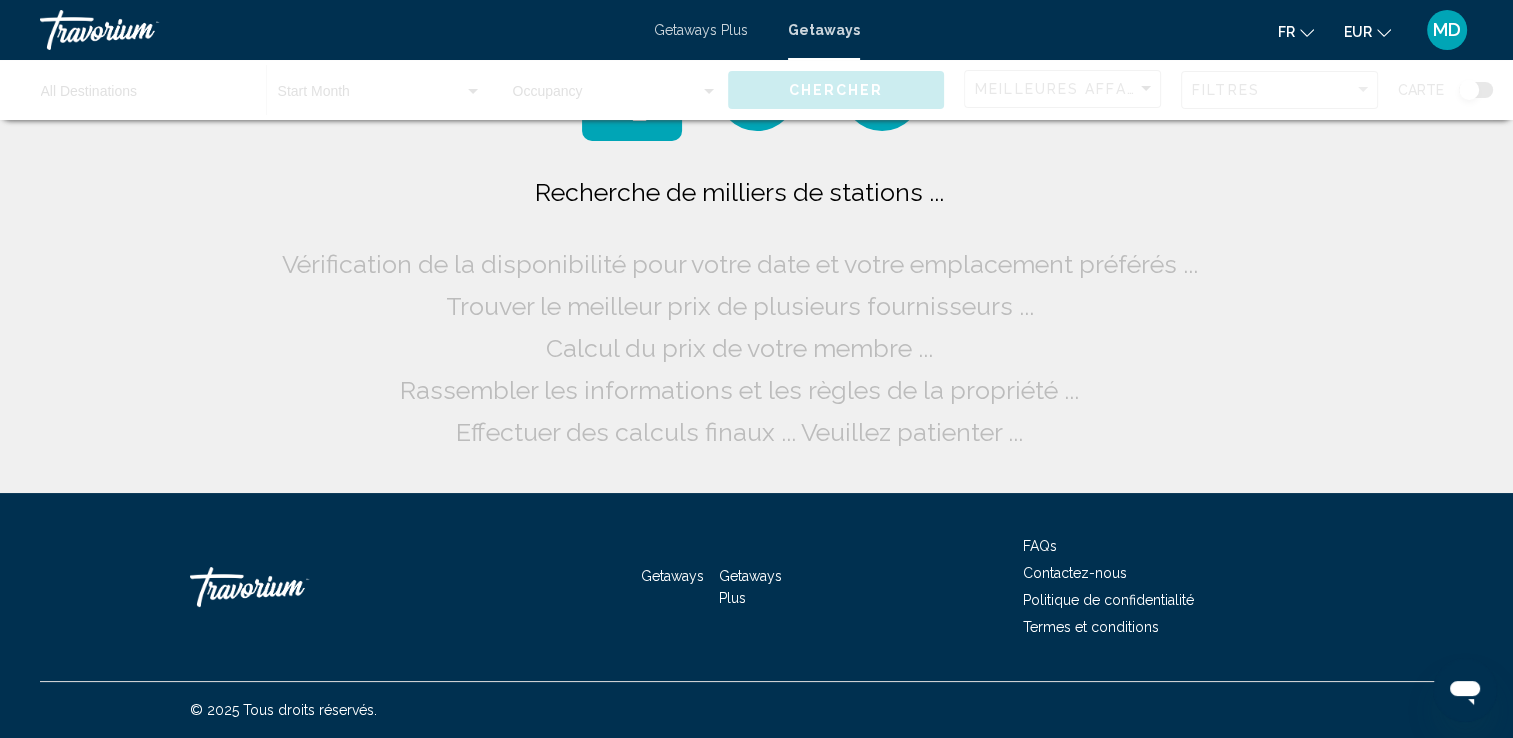 scroll, scrollTop: 0, scrollLeft: 0, axis: both 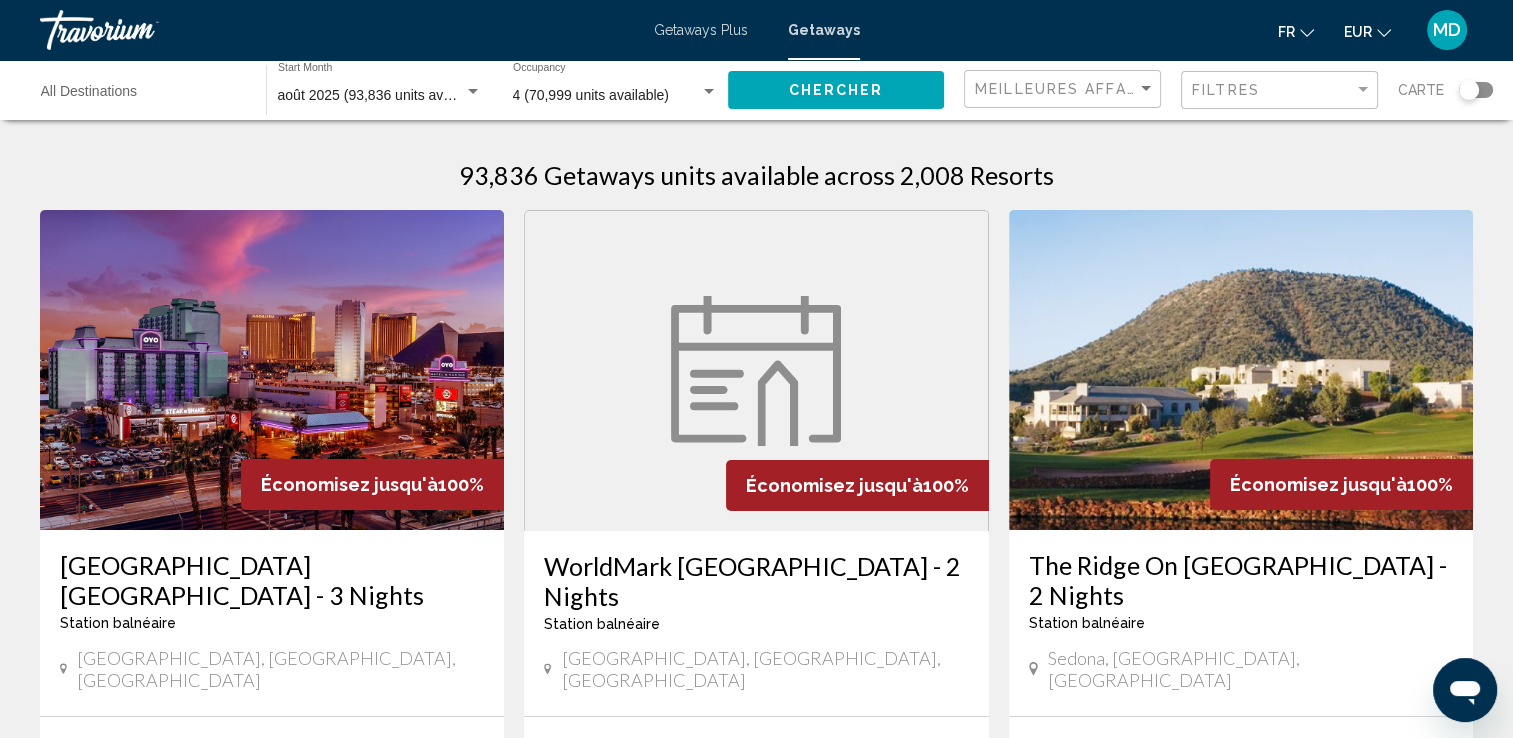 click 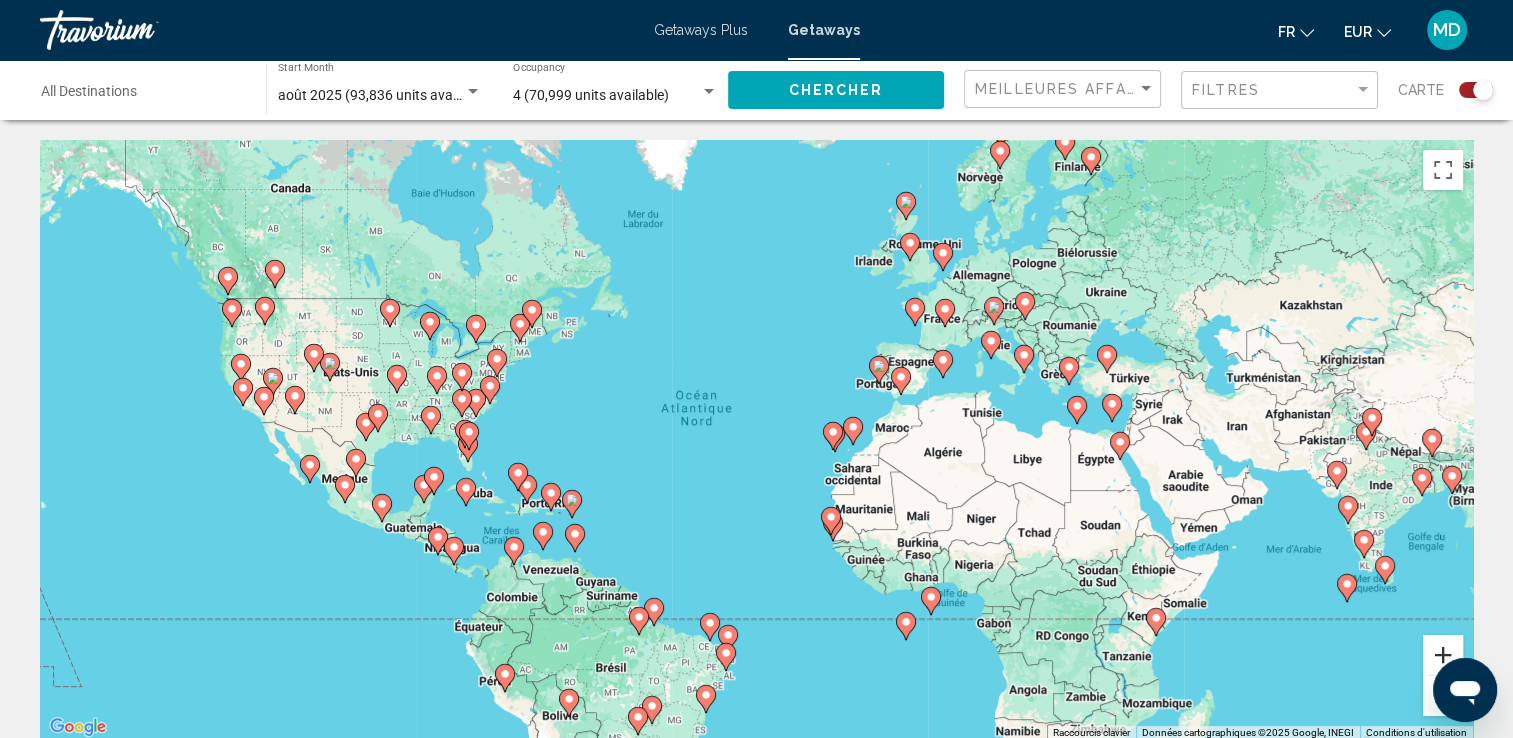 click at bounding box center (1443, 655) 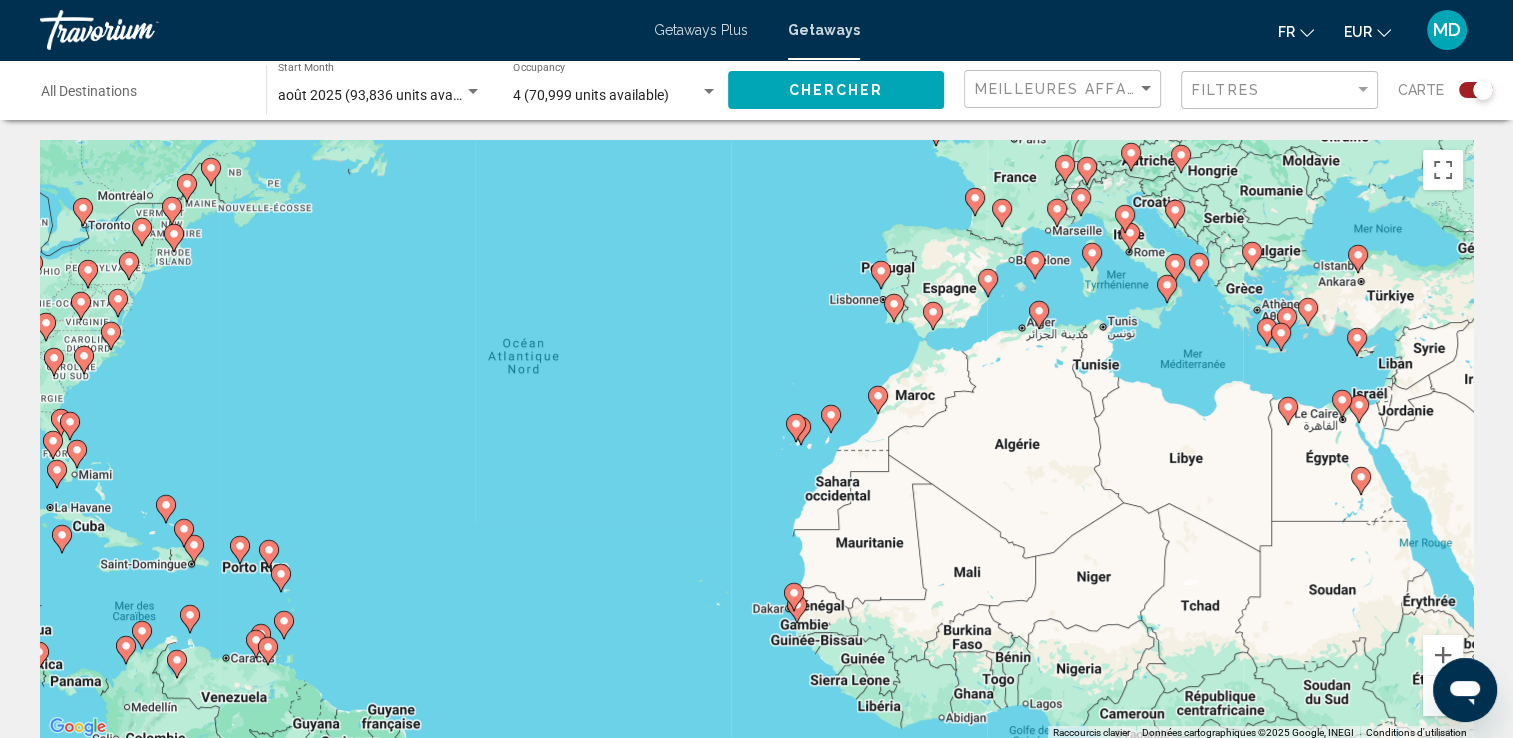 drag, startPoint x: 1170, startPoint y: 494, endPoint x: 1025, endPoint y: 468, distance: 147.31259 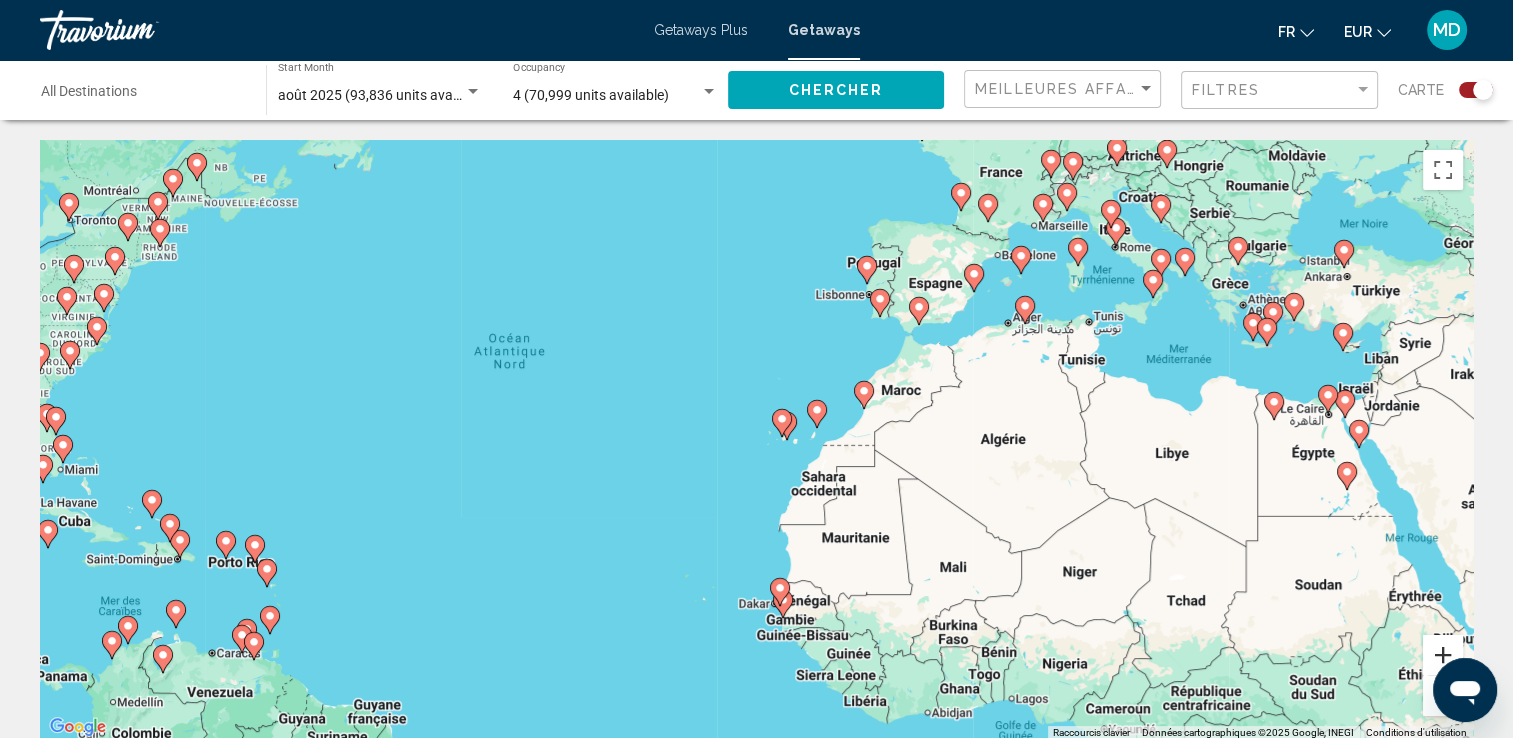 click at bounding box center [1443, 655] 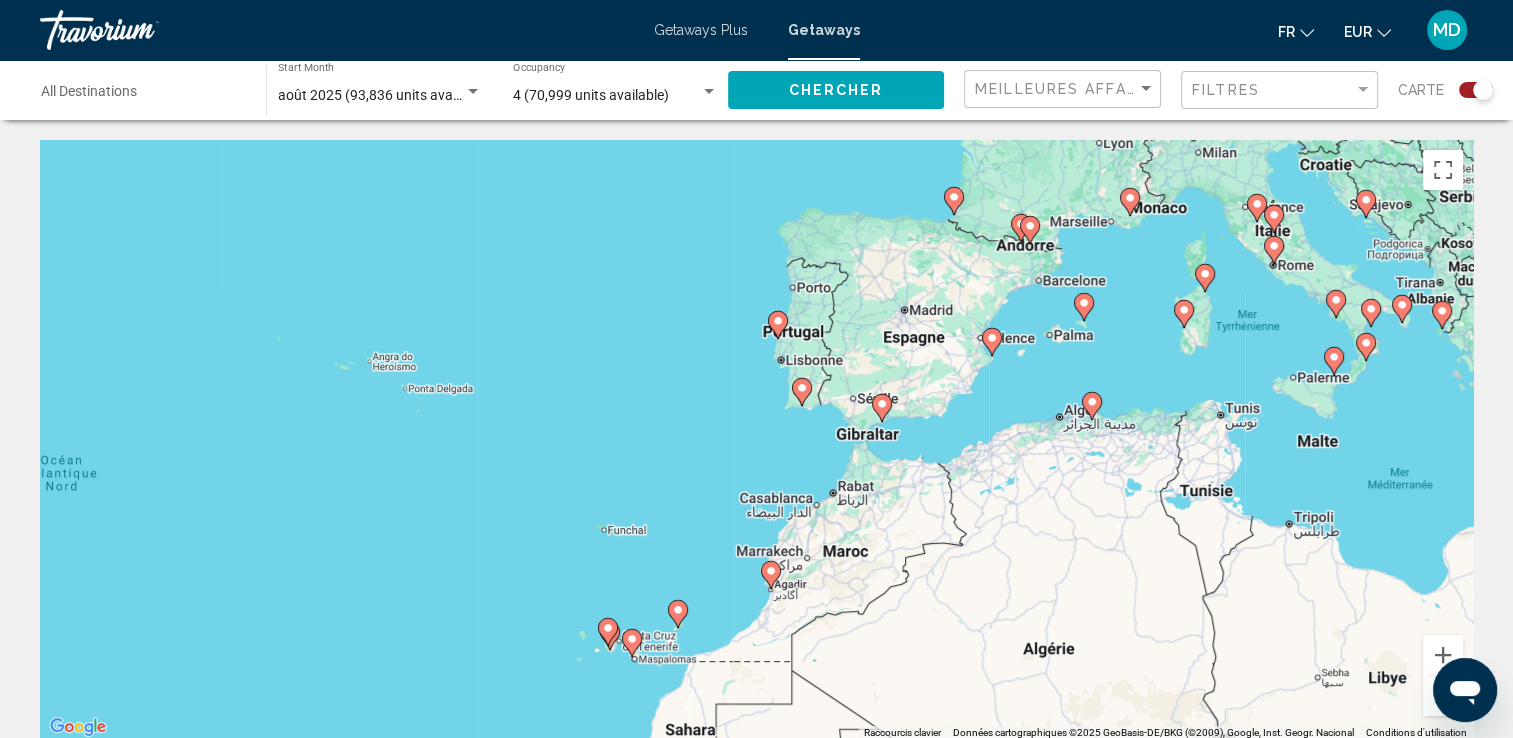 drag, startPoint x: 1166, startPoint y: 390, endPoint x: 899, endPoint y: 659, distance: 379.01187 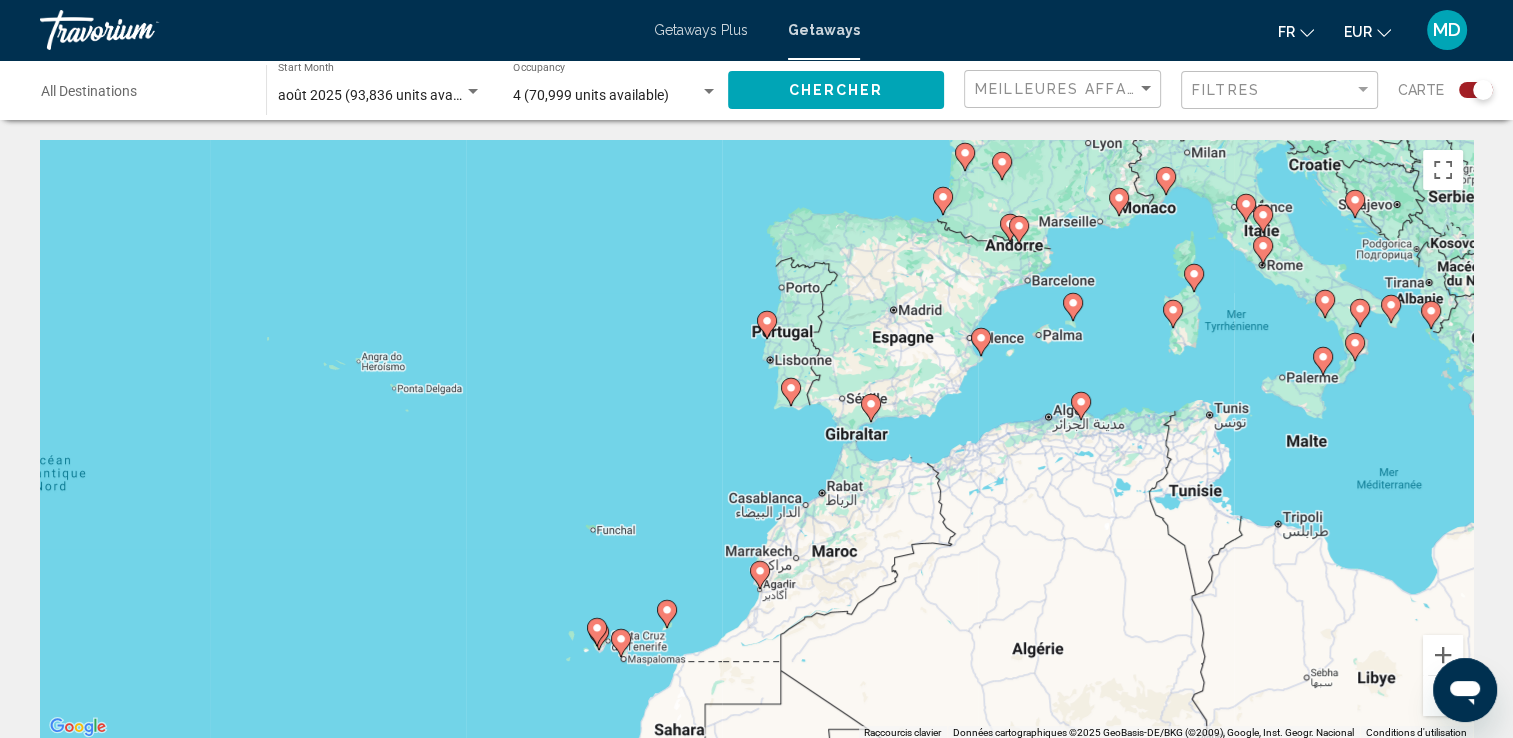click 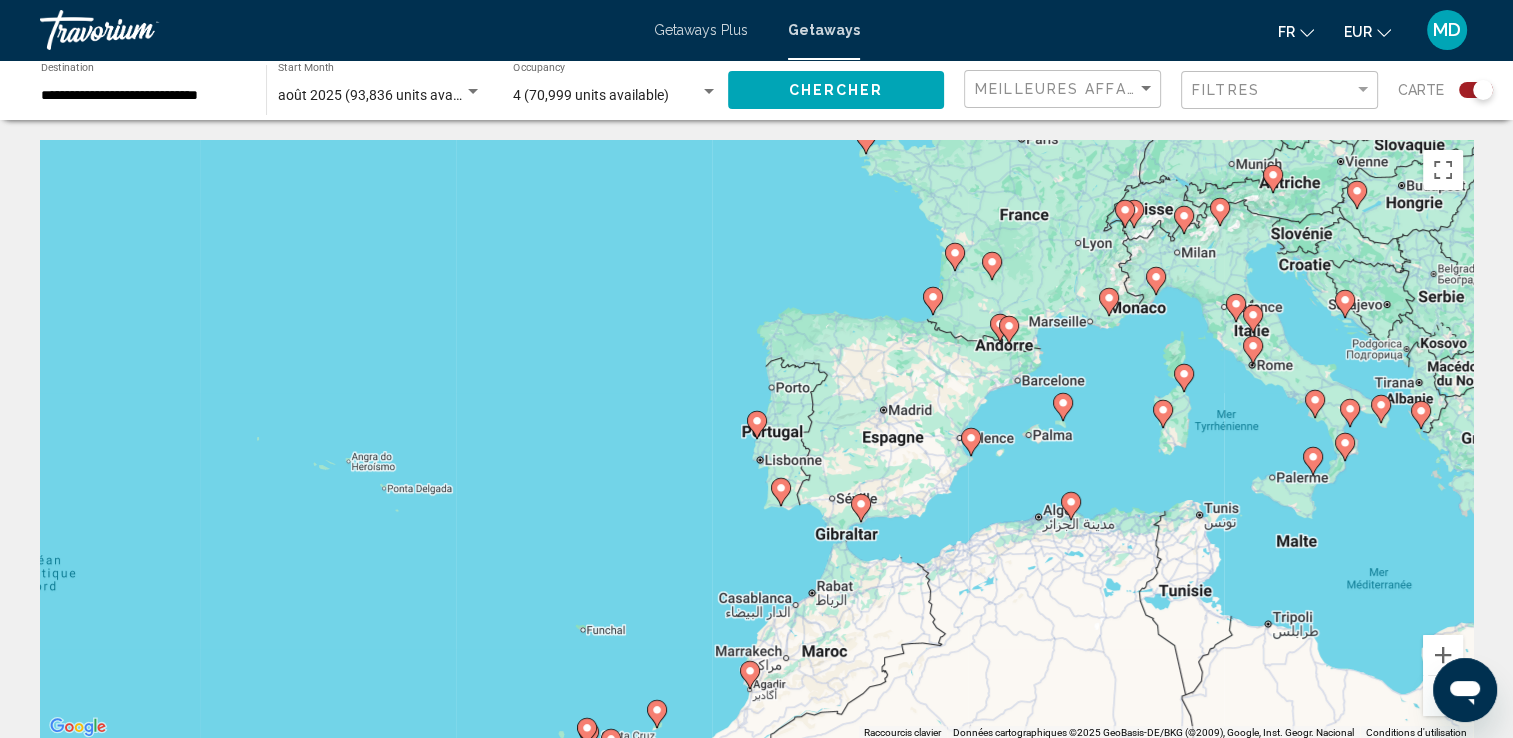 click 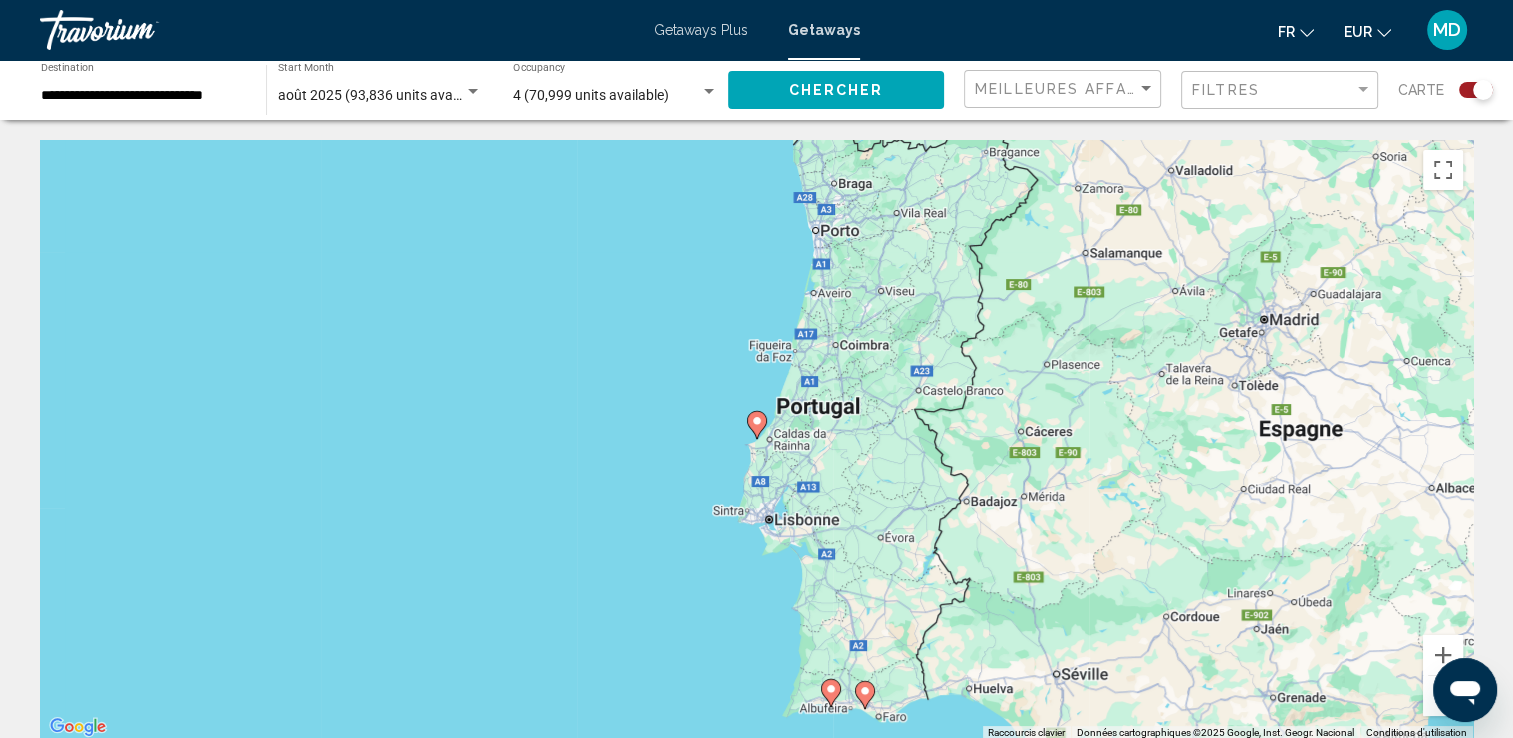 click 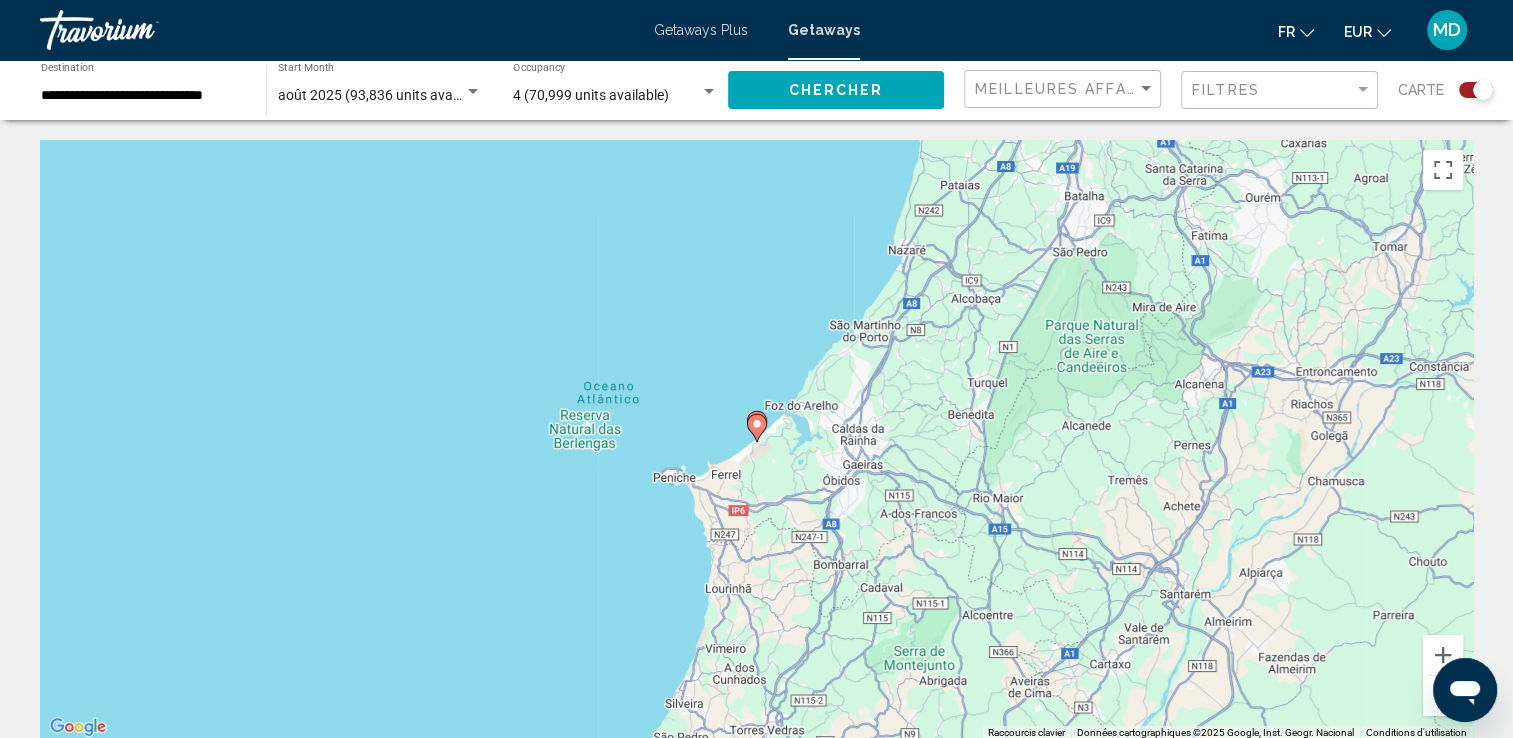 click 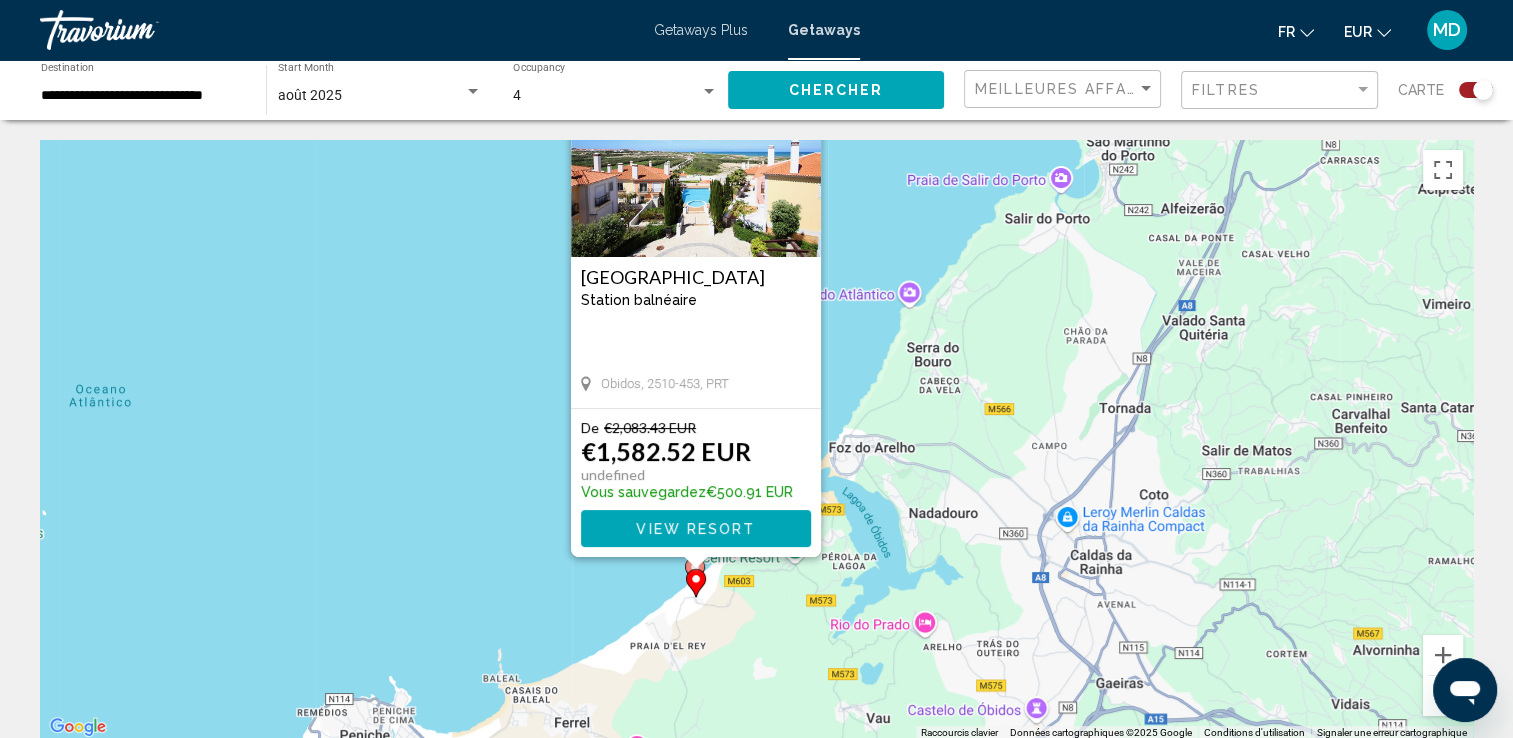 drag, startPoint x: 553, startPoint y: 540, endPoint x: 443, endPoint y: 293, distance: 270.38675 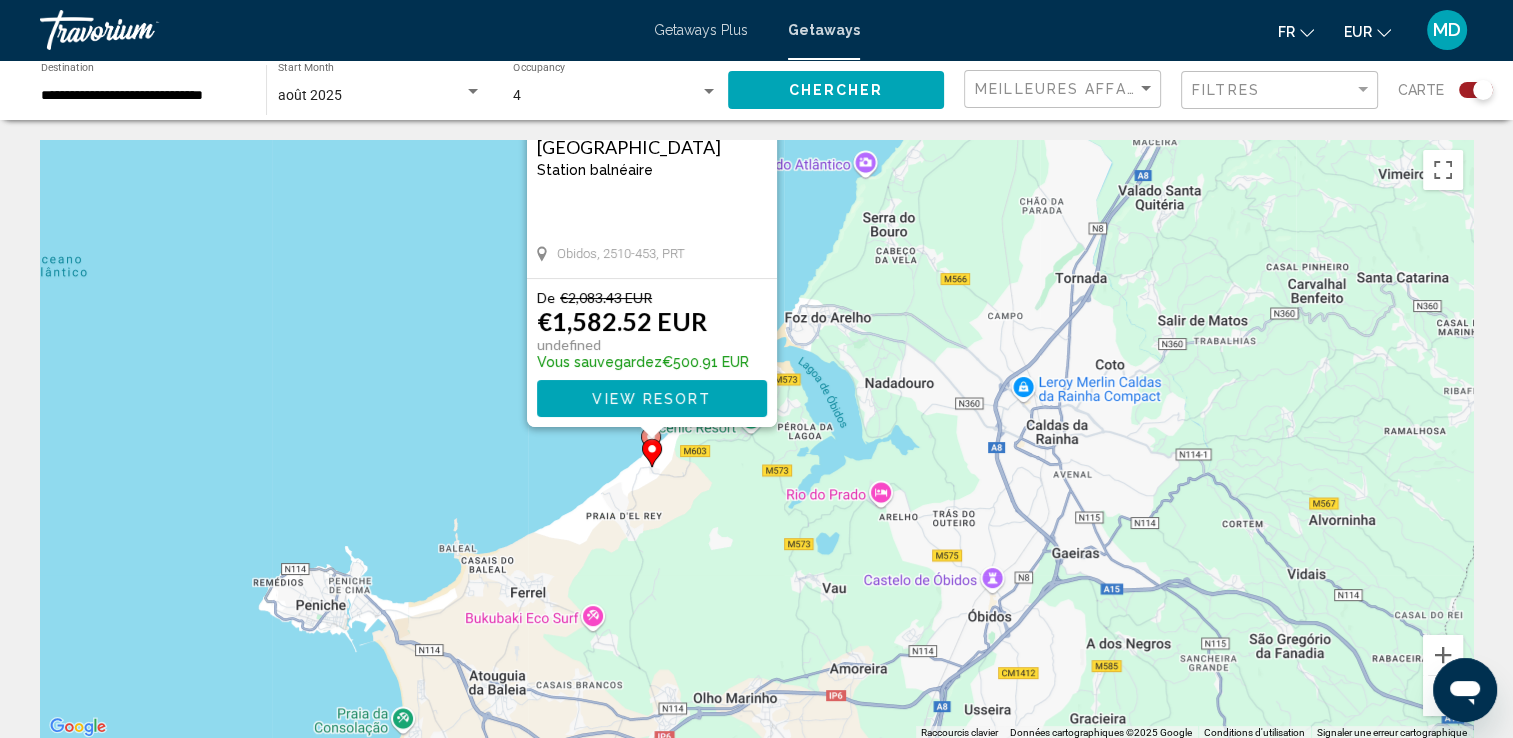 click on "Pour naviguer, appuyez sur les touches fléchées. Pour activer le glissement avec le clavier, appuyez sur Alt+Entrée. Une fois ce mode activé, utilisez les touches fléchées pour déplacer le repère. Pour valider le déplacement, appuyez sur Entrée. Pour annuler, appuyez sur Échap.  Praia d'el Rey Golf & Beach Resort  Station balnéaire  -  Ceci est une station d'adultes seulement
Obidos, 2510-453, PRT  De €2,083.43 EUR €1,582.52 EUR undefined Vous sauvegardez  €500.91 EUR  View Resort" at bounding box center [756, 440] 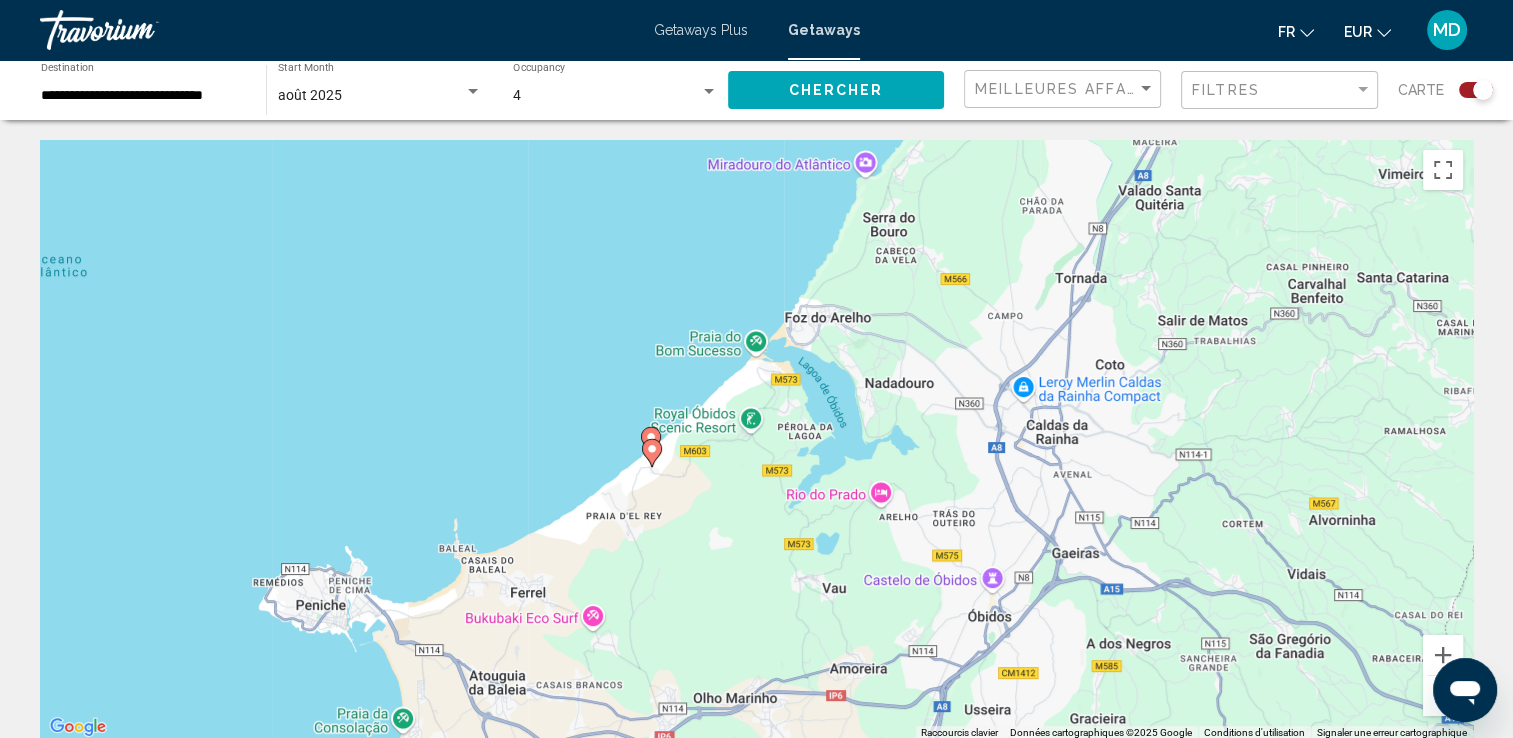click 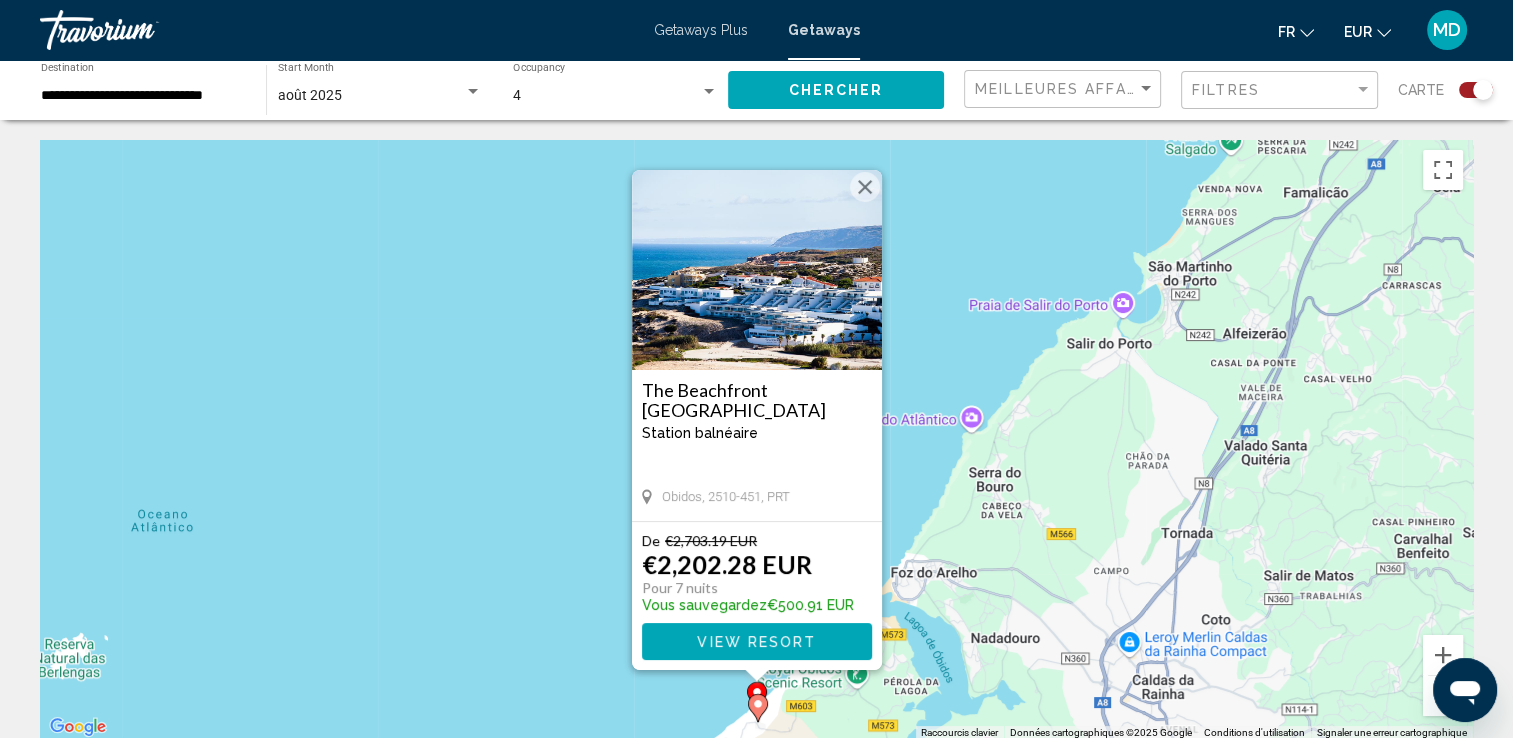 click on "Pour naviguer, appuyez sur les touches fléchées. Pour activer le glissement avec le clavier, appuyez sur Alt+Entrée. Une fois ce mode activé, utilisez les touches fléchées pour déplacer le repère. Pour valider le déplacement, appuyez sur Entrée. Pour annuler, appuyez sur Échap.  The Beachfront Praia d'El Rey  Station balnéaire  -  Ceci est une station d'adultes seulement
Obidos, 2510-451, PRT  De €2,703.19 EUR €2,202.28 EUR  Pour 7 nuits Vous sauvegardez  €500.91 EUR  View Resort" at bounding box center [756, 440] 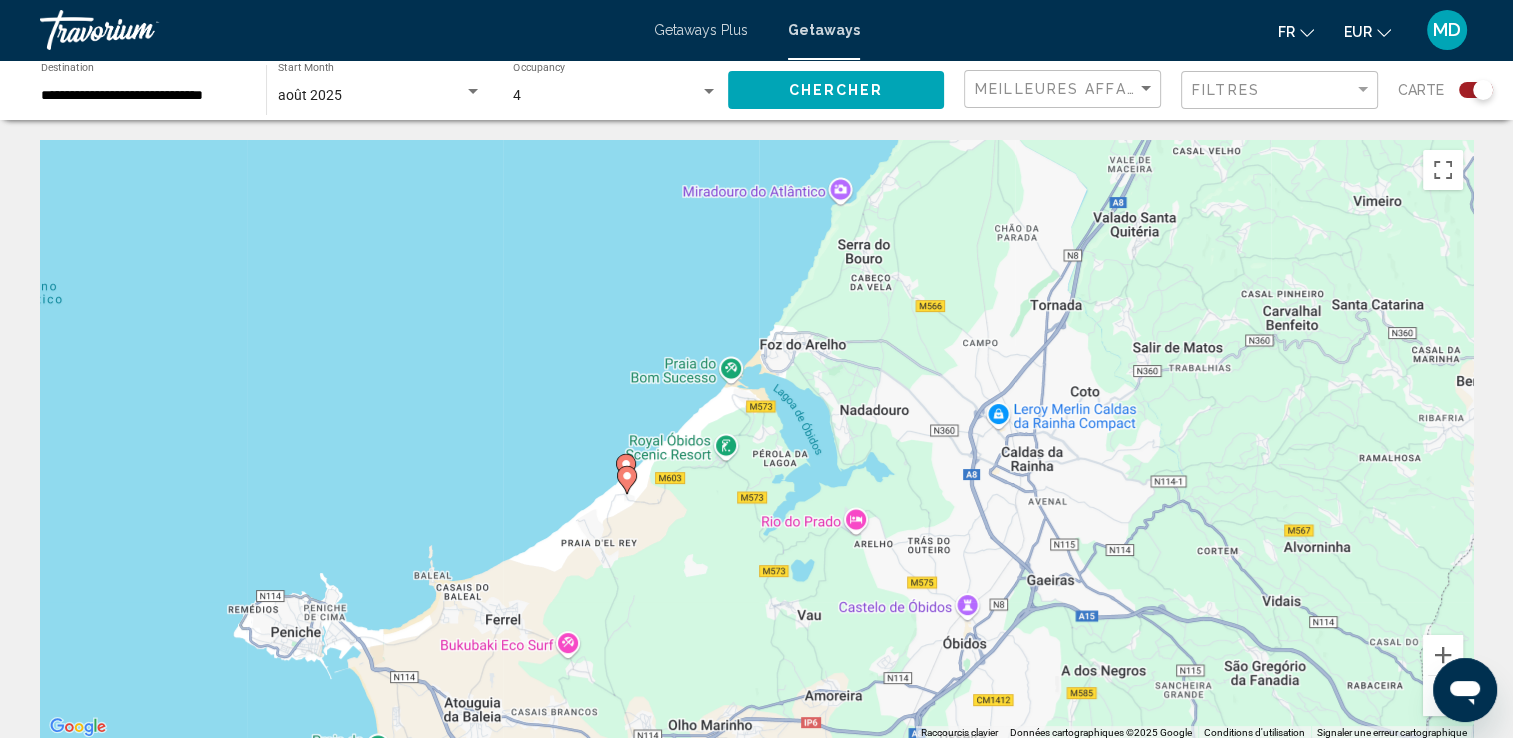 drag, startPoint x: 1229, startPoint y: 566, endPoint x: 1015, endPoint y: 113, distance: 501.004 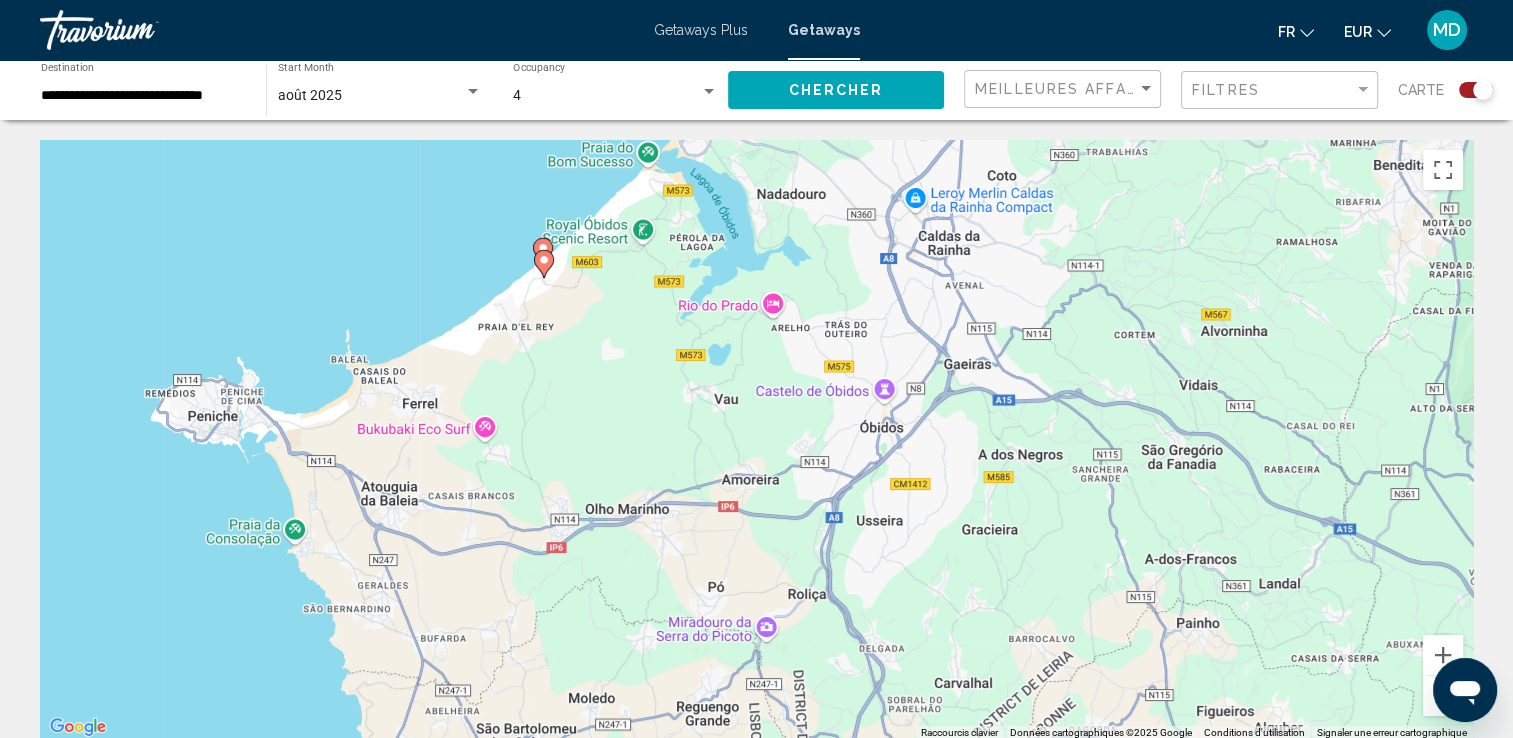 drag, startPoint x: 878, startPoint y: 399, endPoint x: 832, endPoint y: 7, distance: 394.68976 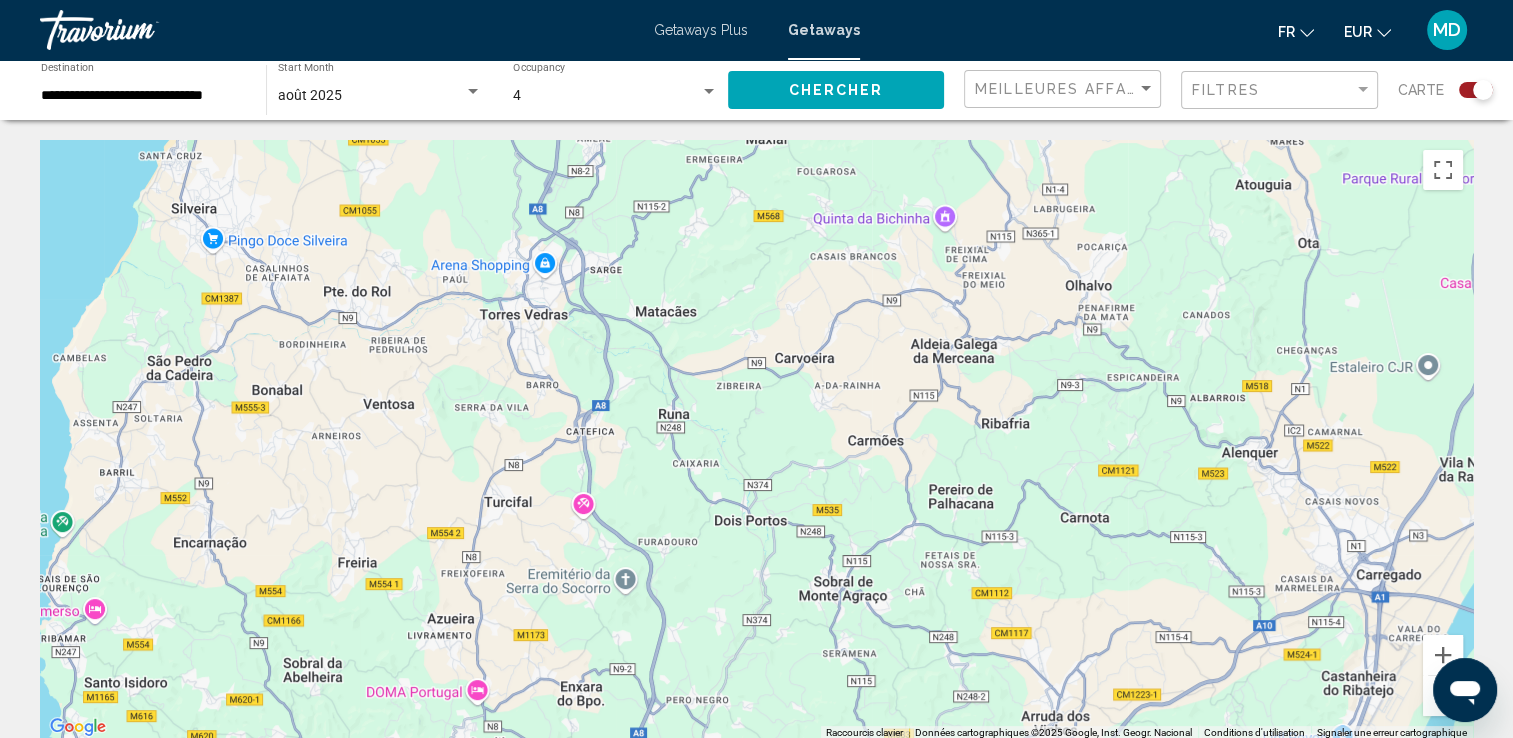 click at bounding box center (1443, 696) 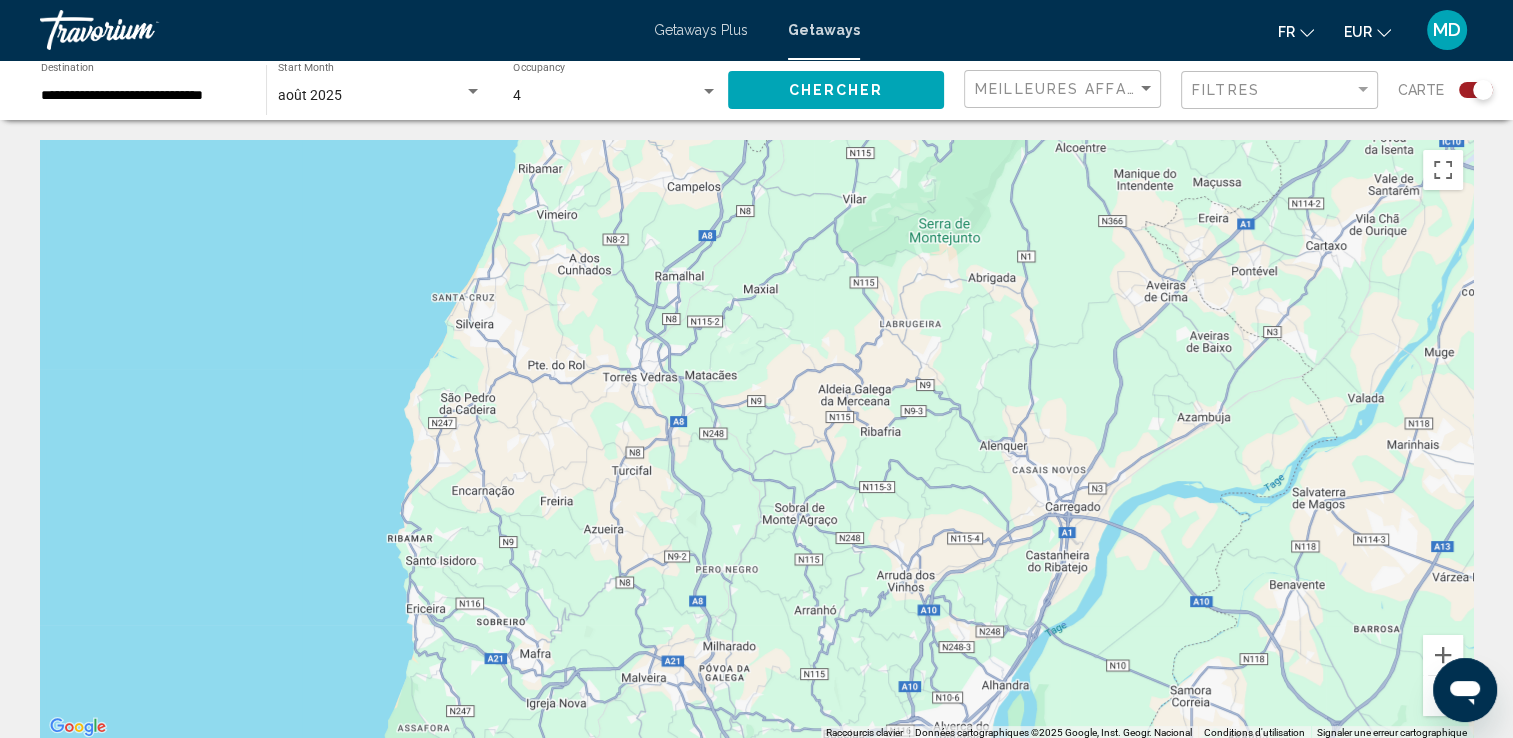click at bounding box center [1443, 696] 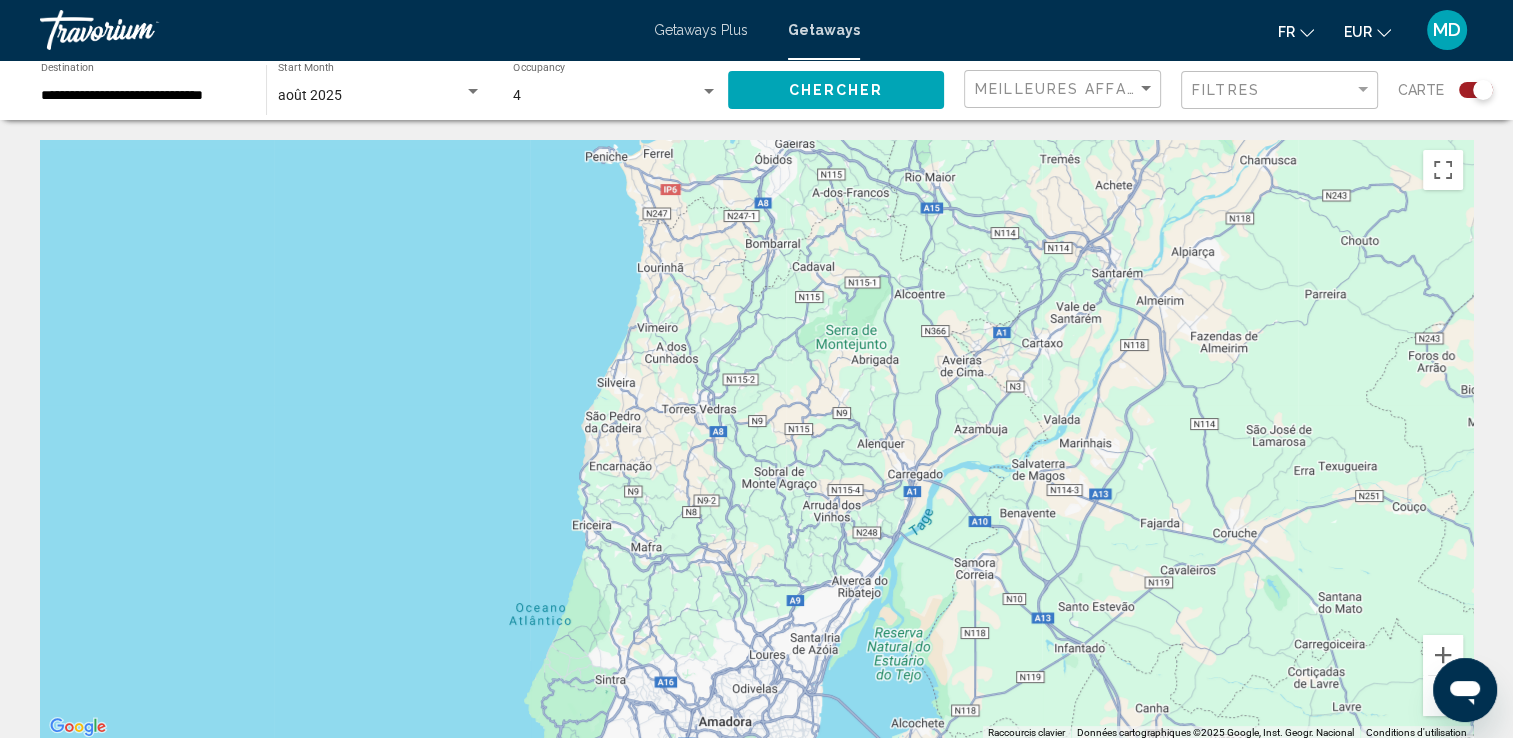 click at bounding box center [1443, 696] 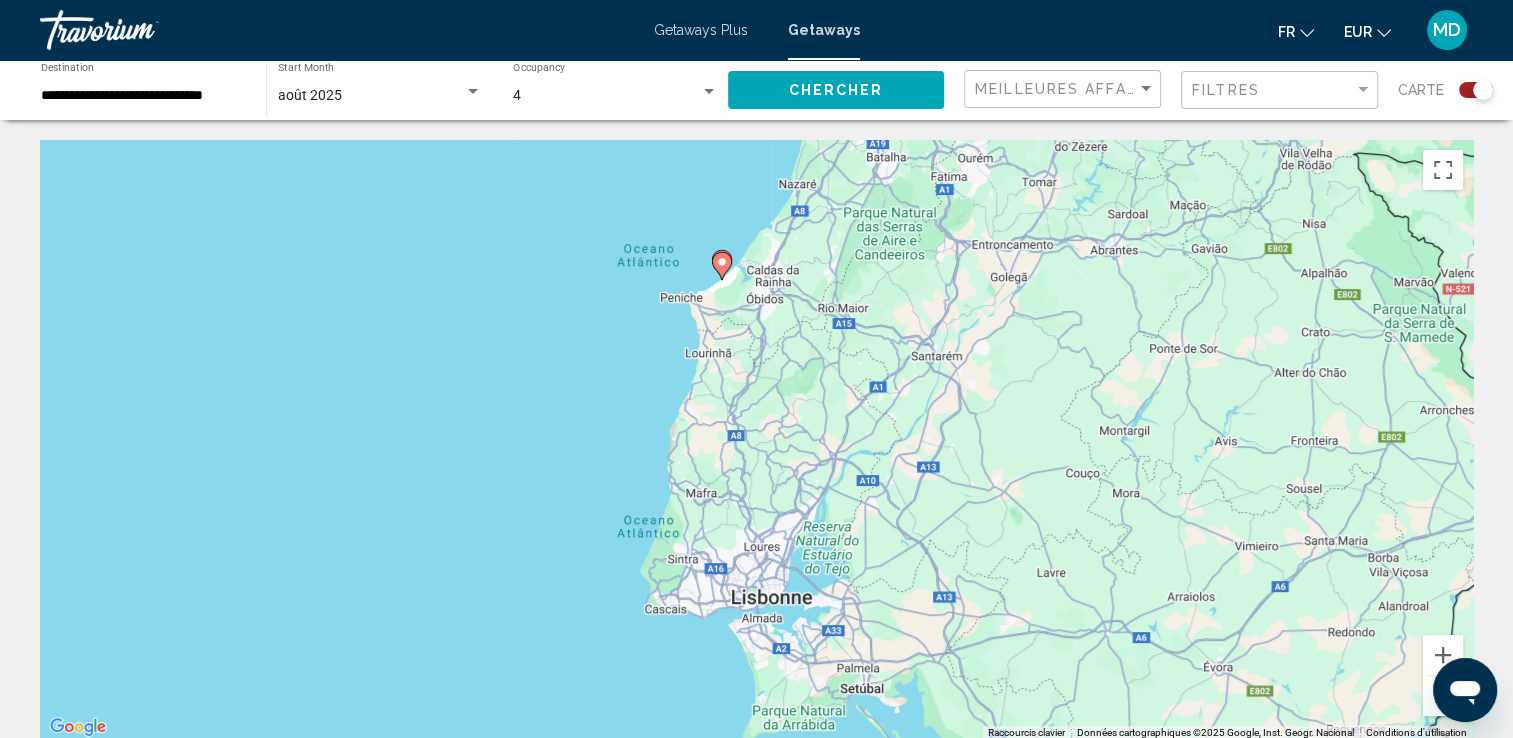 click at bounding box center (1443, 696) 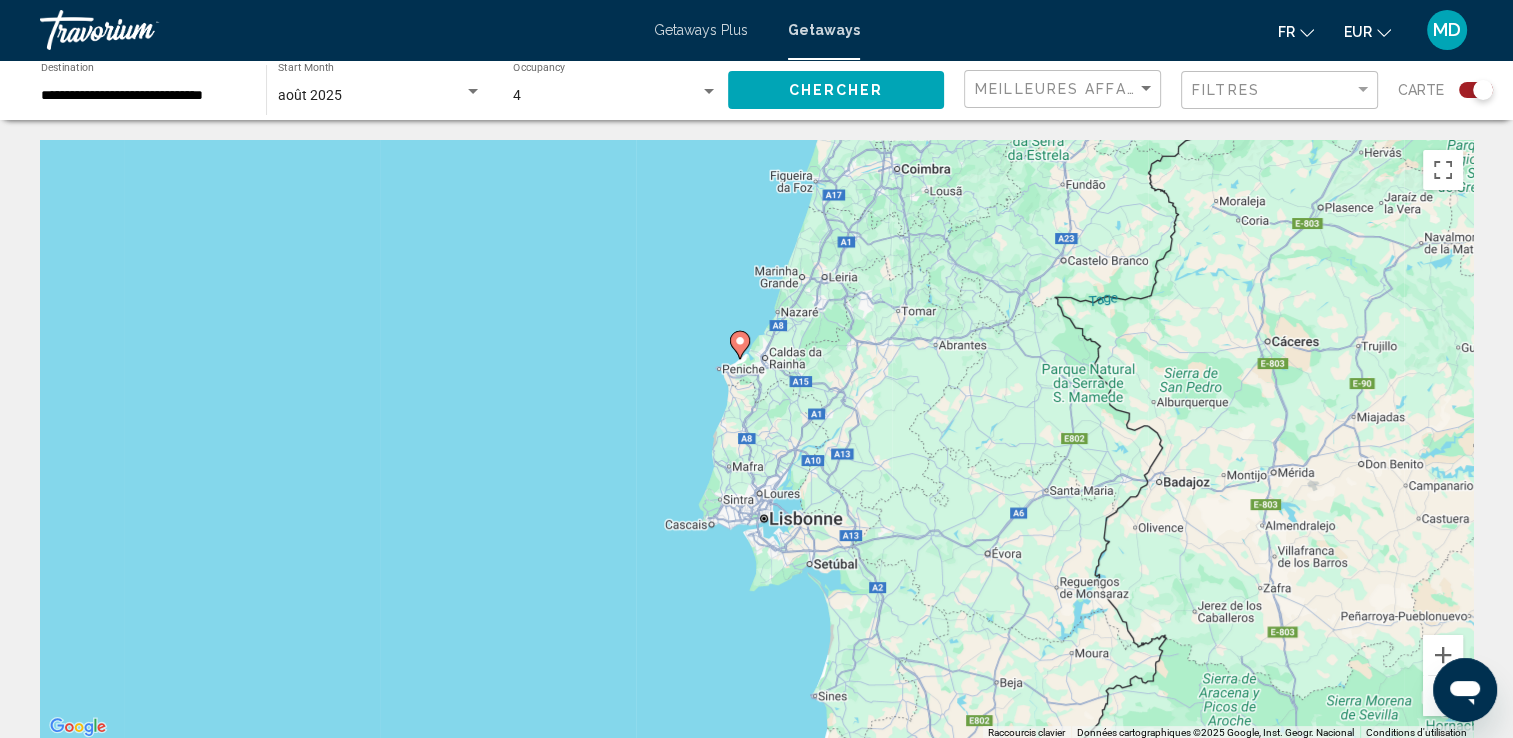 click at bounding box center [1443, 696] 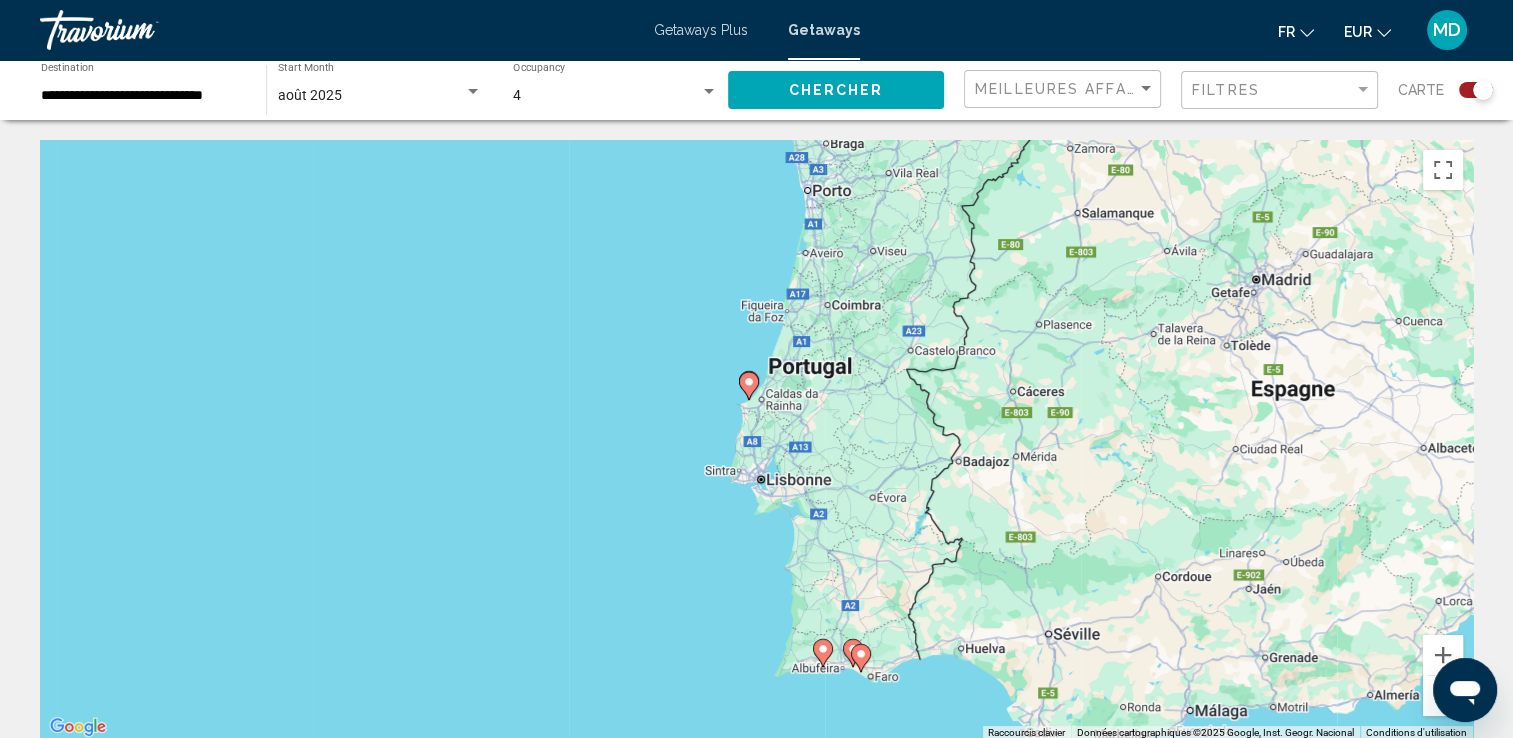 click at bounding box center (1443, 696) 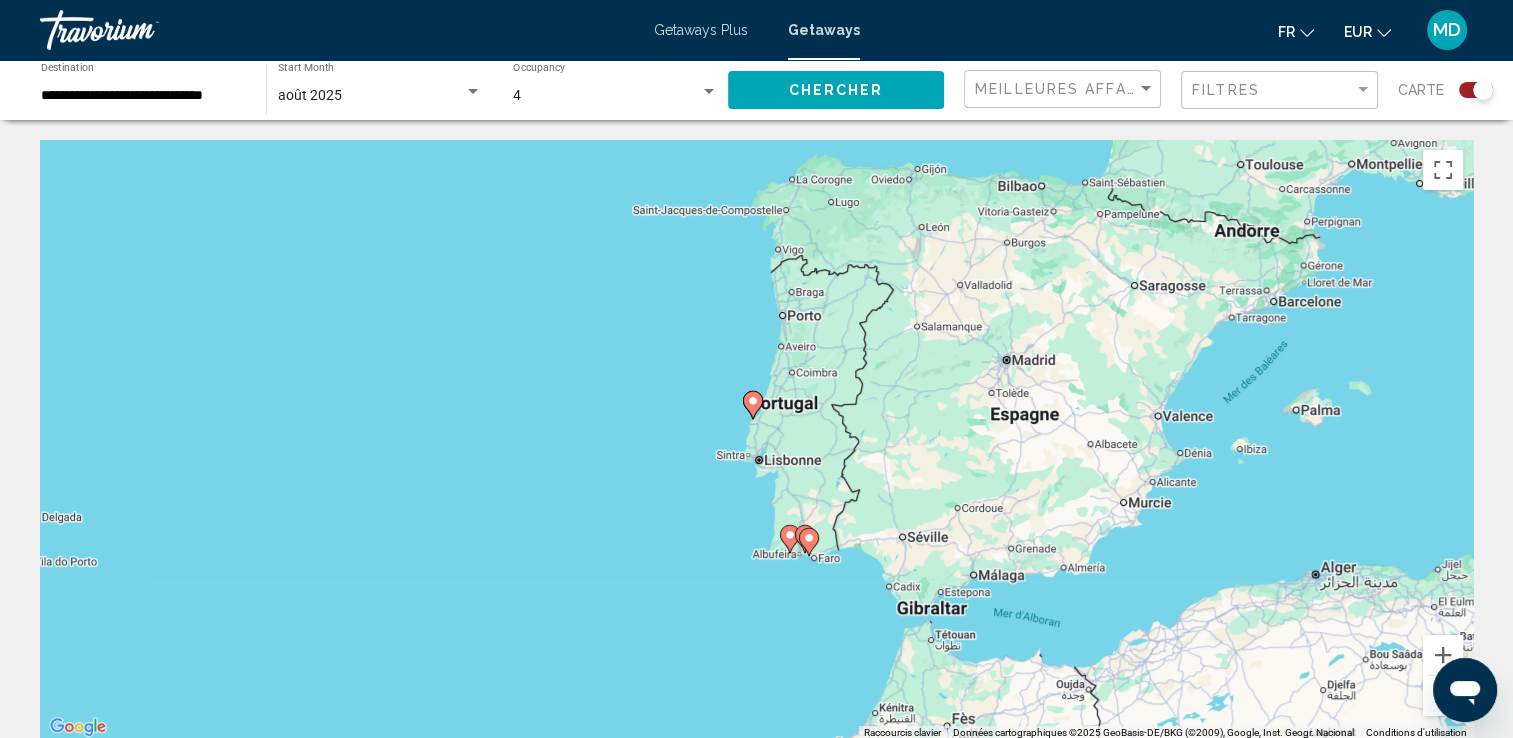click at bounding box center [1443, 696] 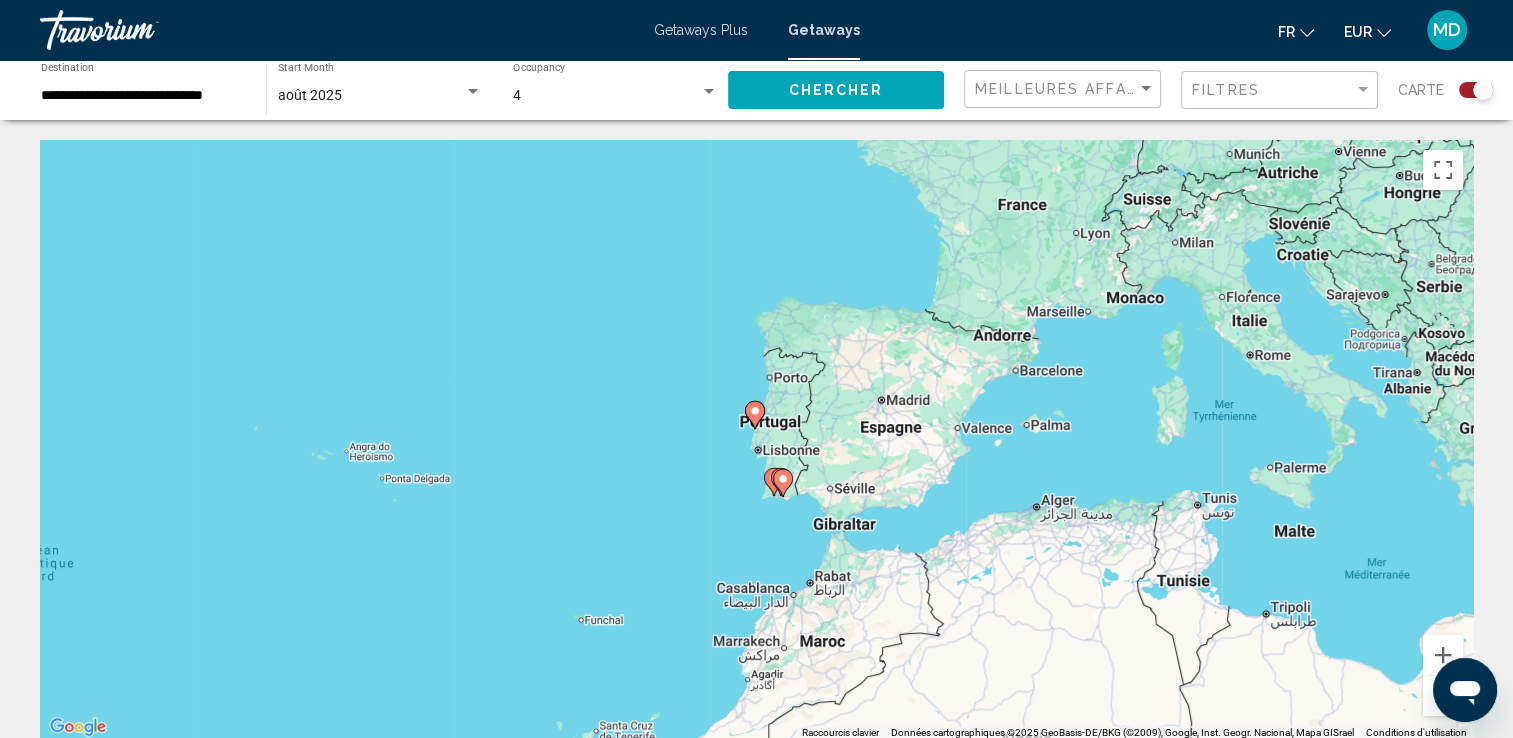 click at bounding box center [1443, 696] 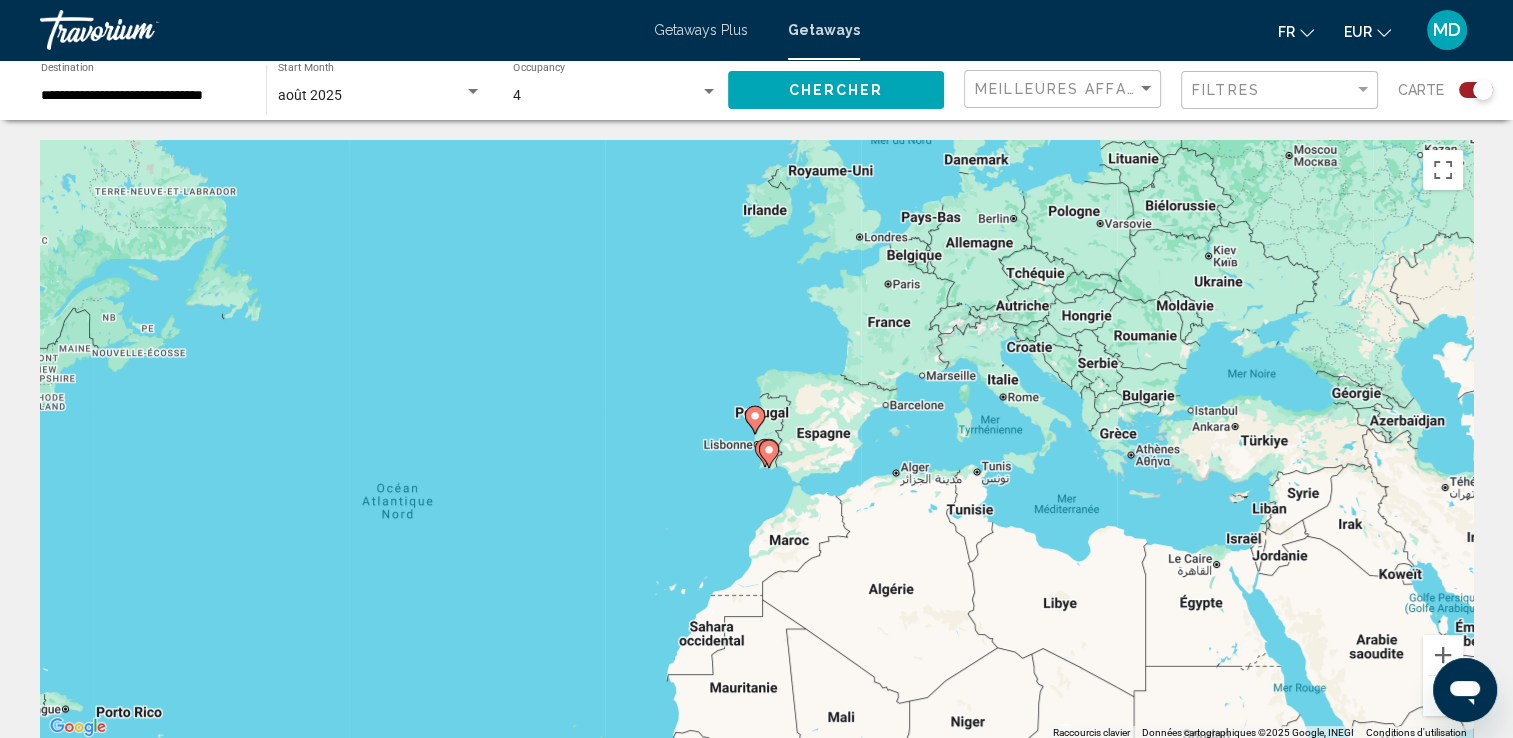 click 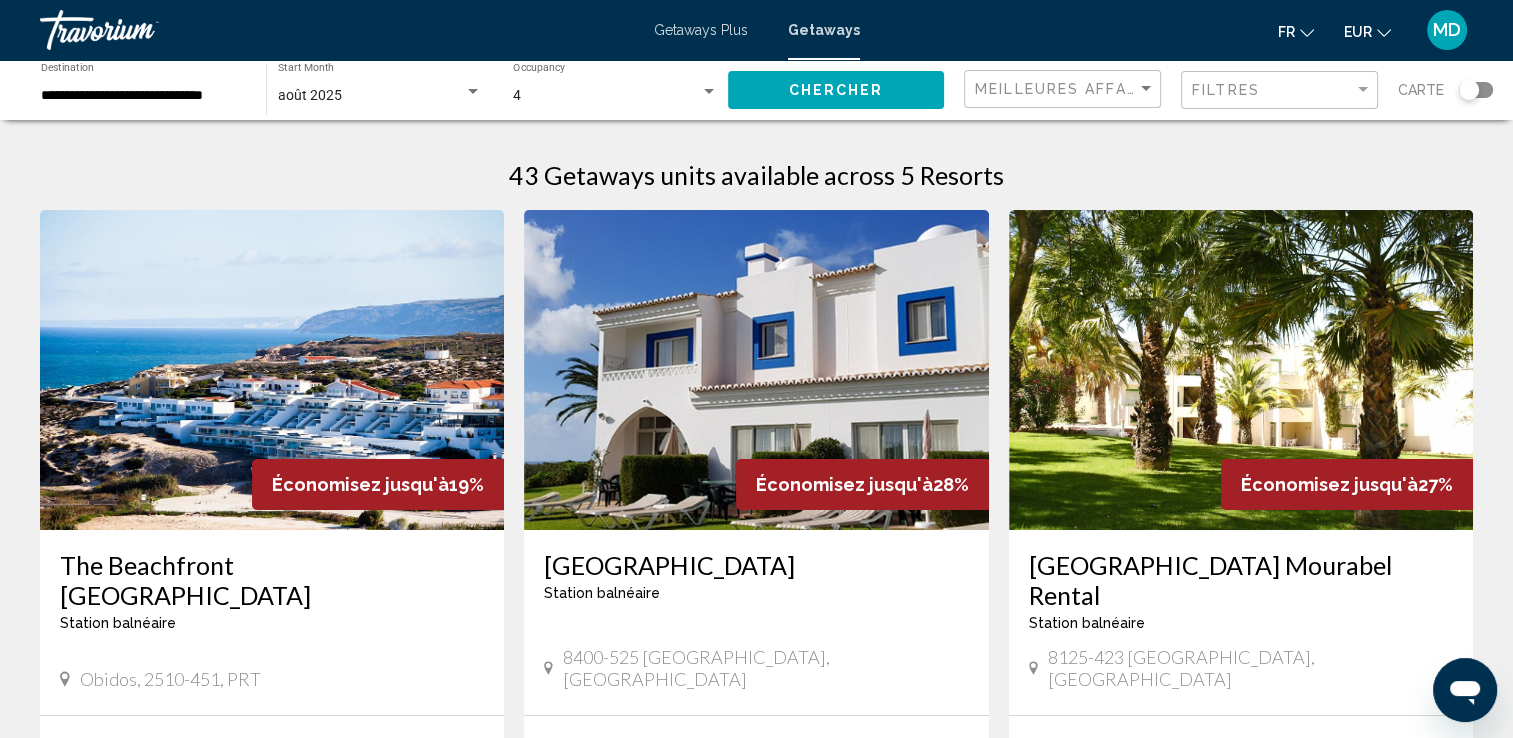 click 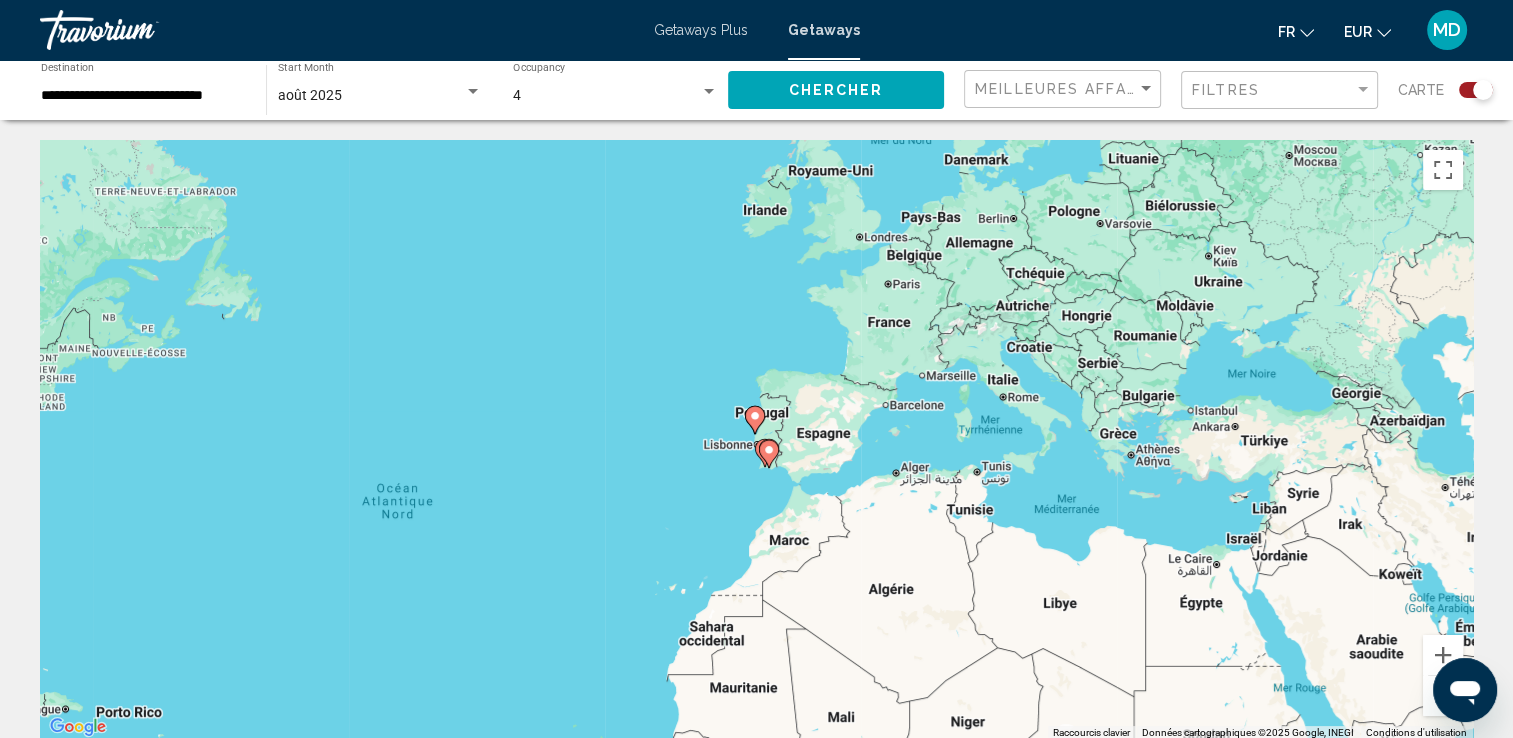 click on "**********" 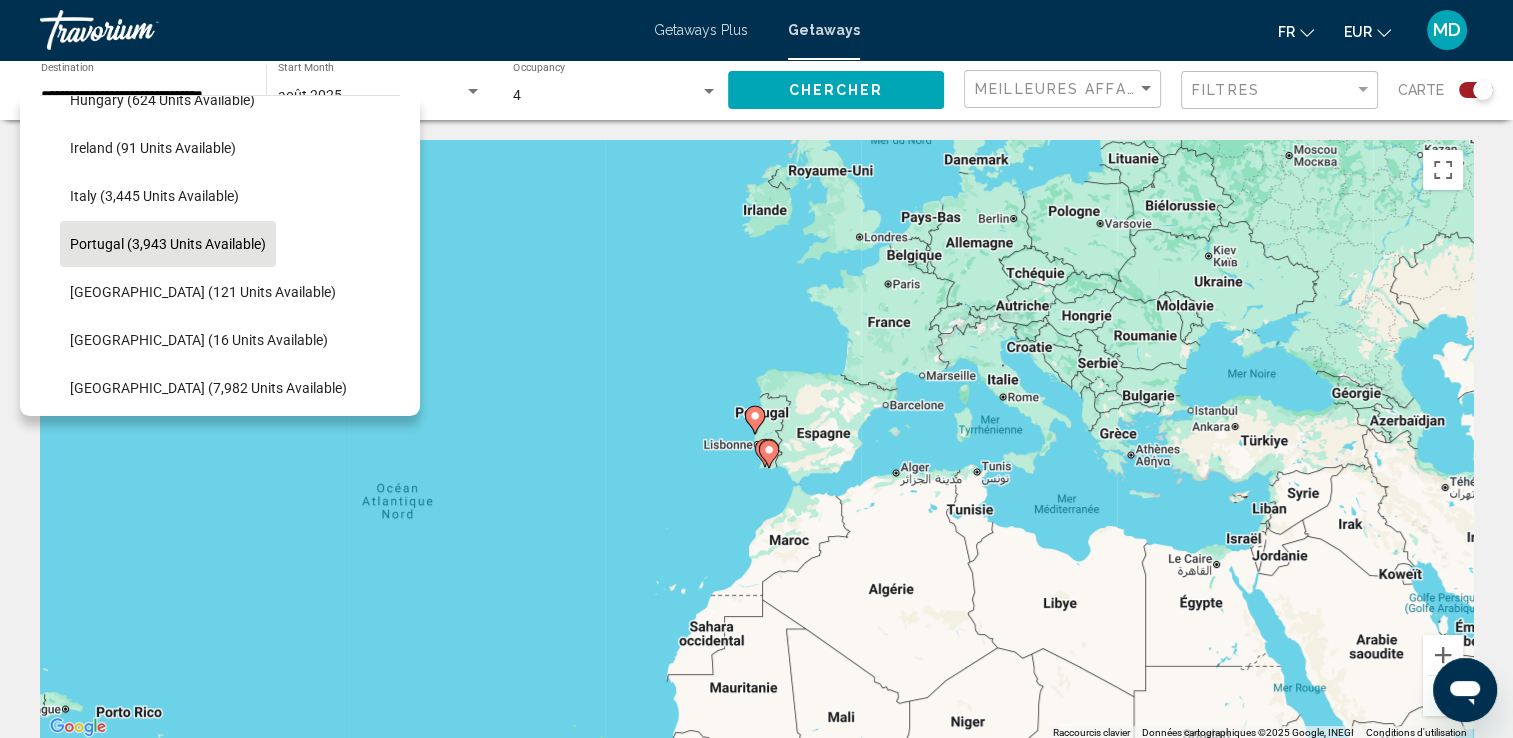 scroll, scrollTop: 0, scrollLeft: 0, axis: both 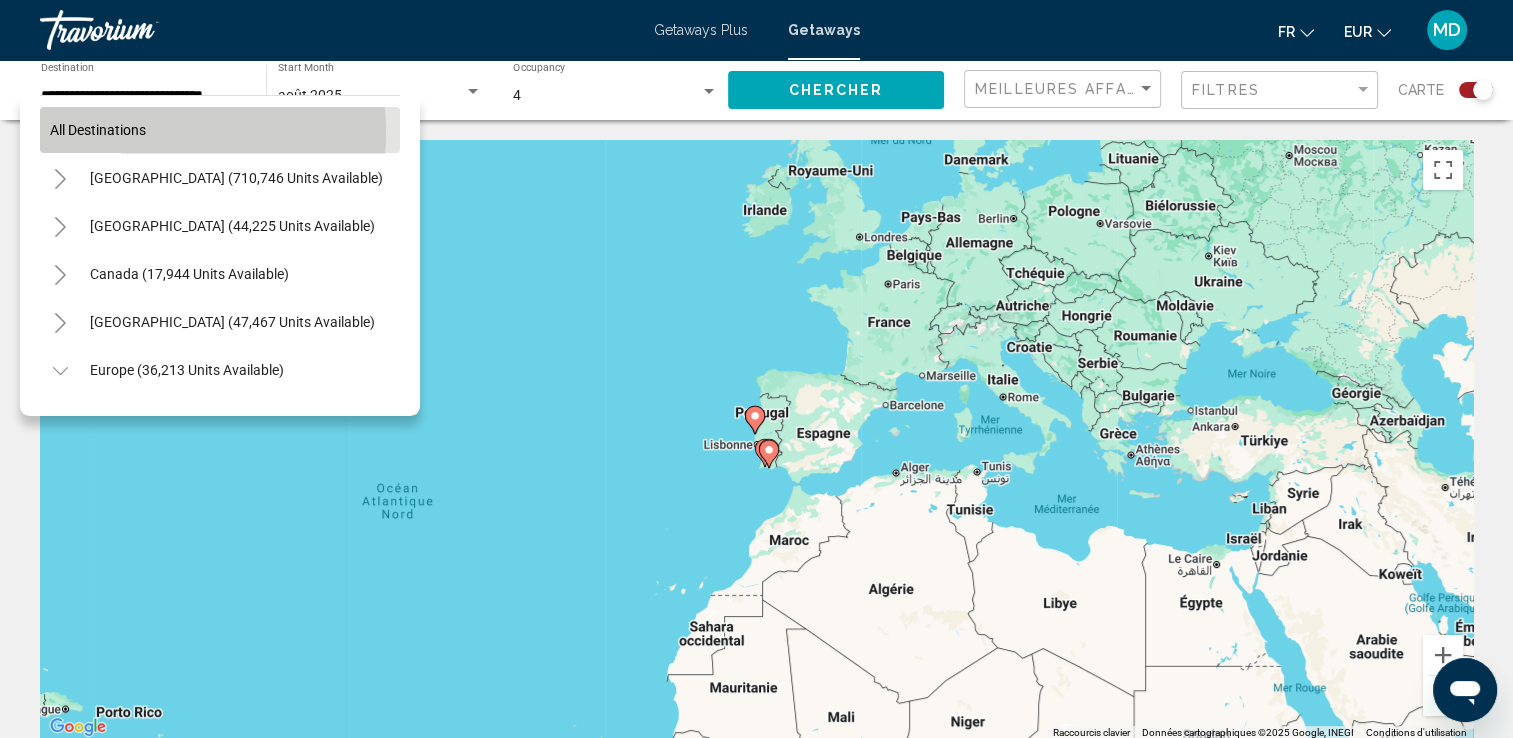 click on "All destinations" at bounding box center (98, 130) 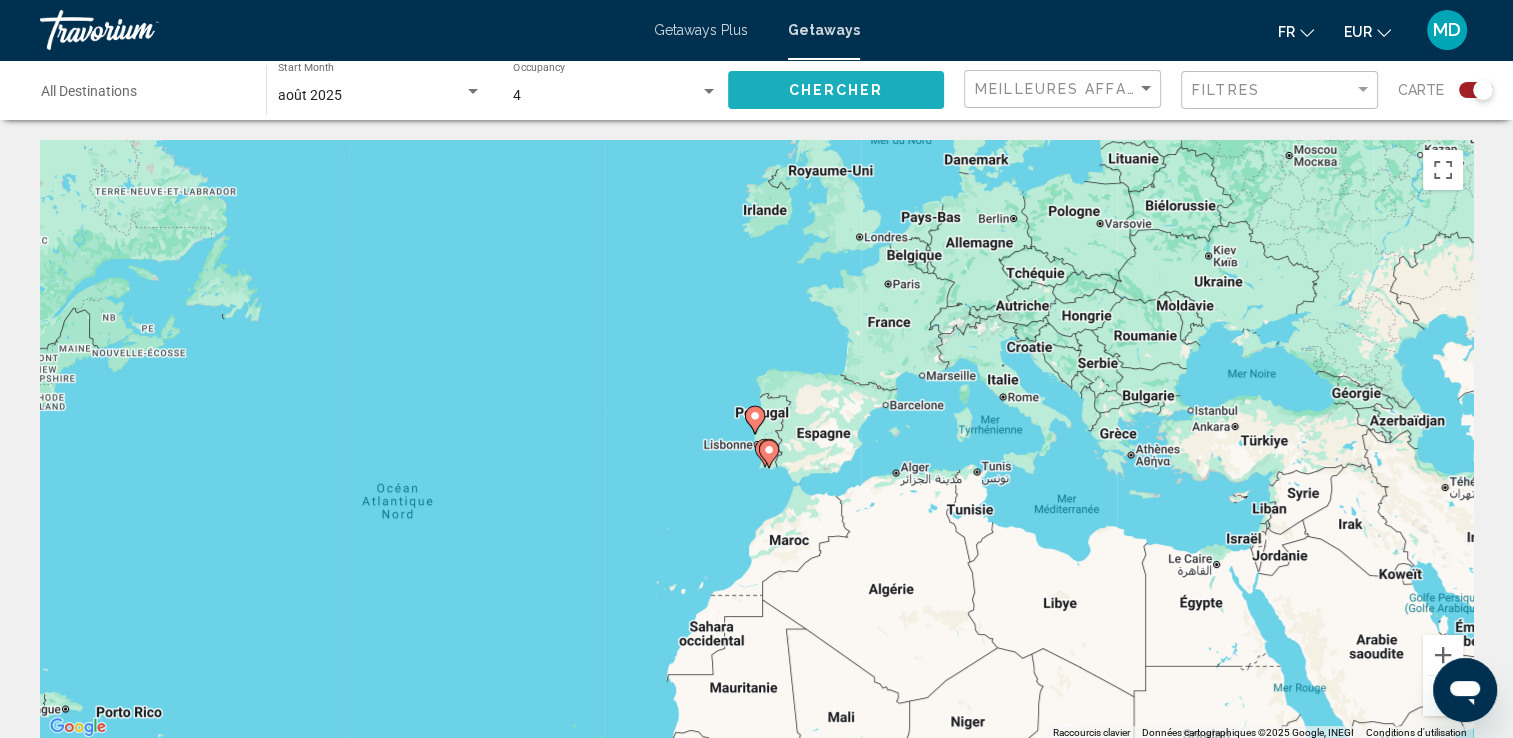 click on "Chercher" 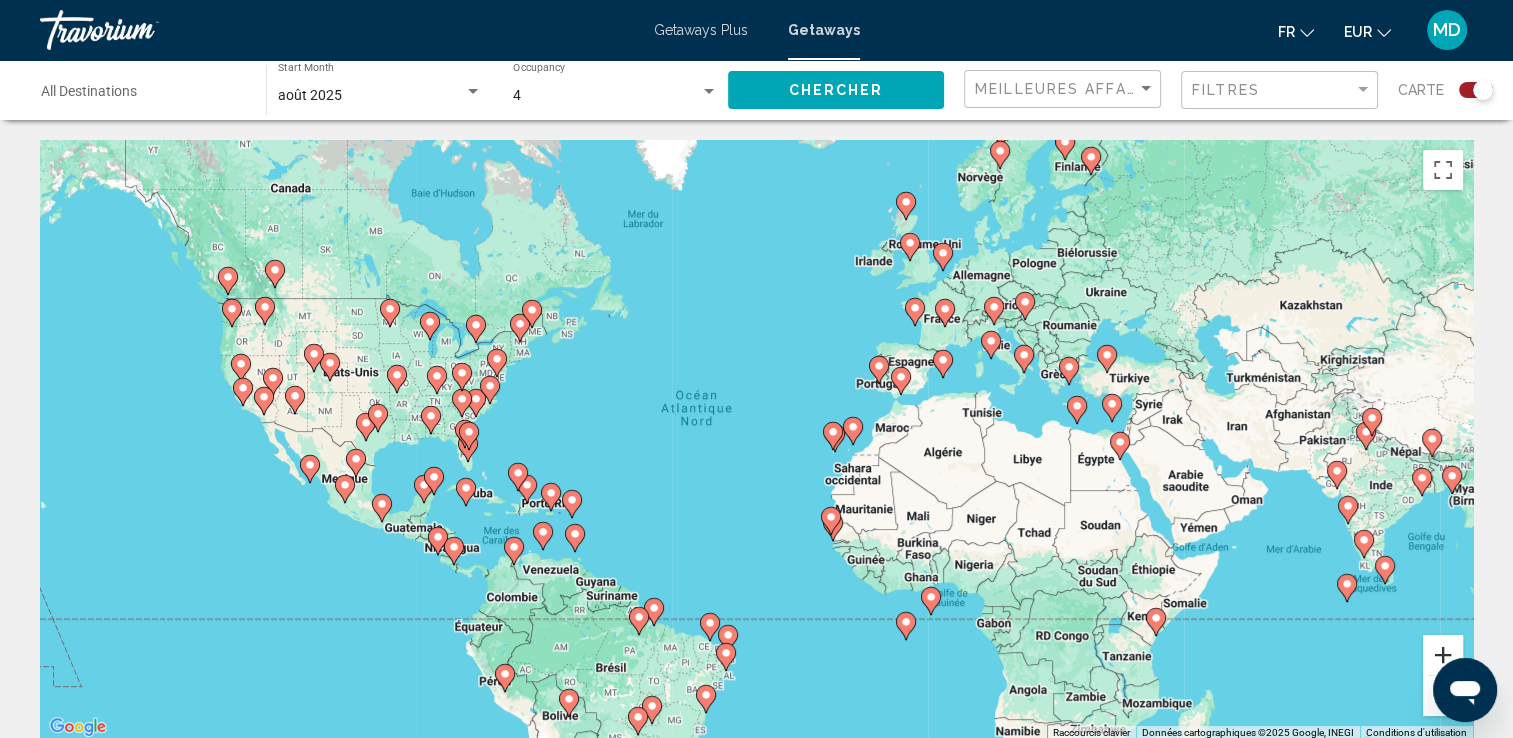 click at bounding box center [1443, 655] 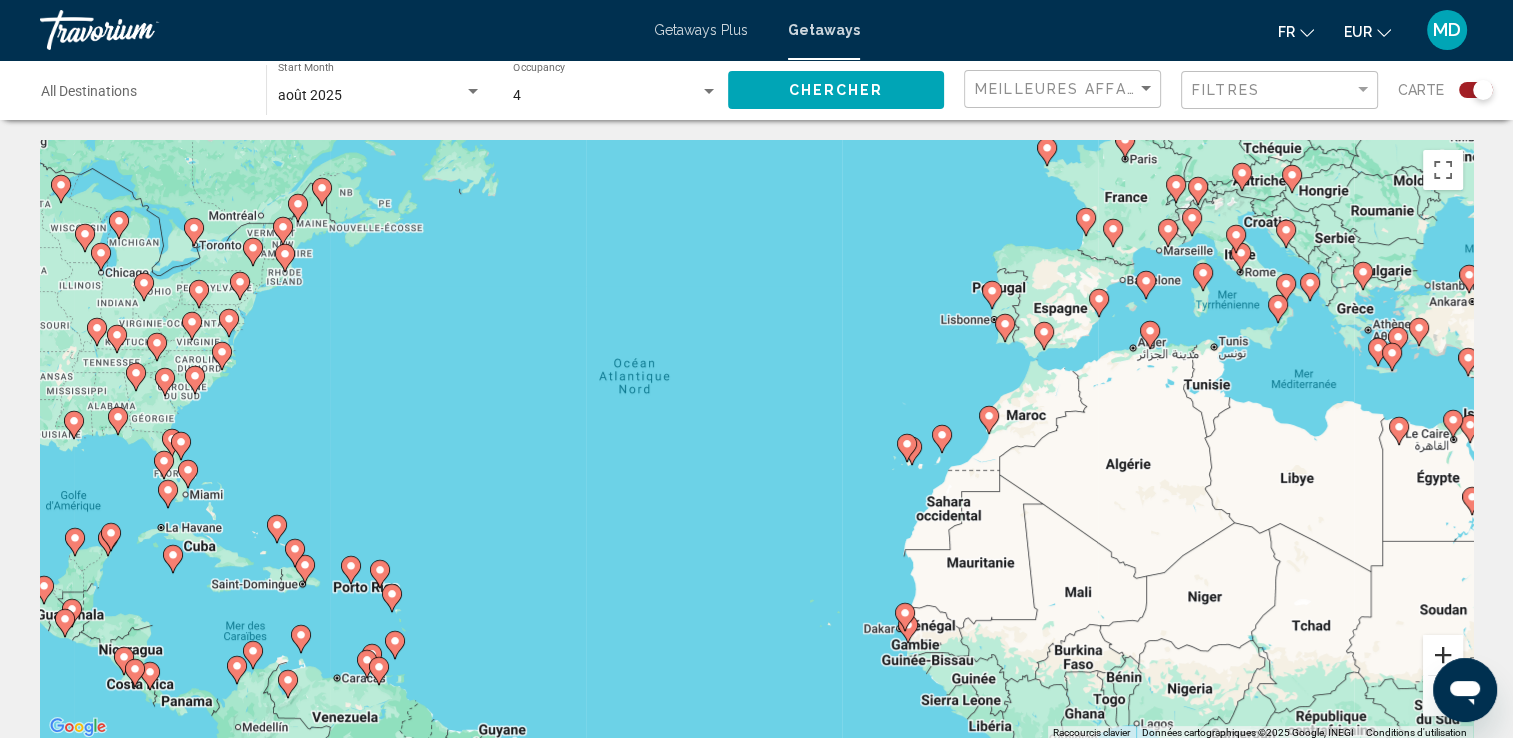 click at bounding box center [1443, 655] 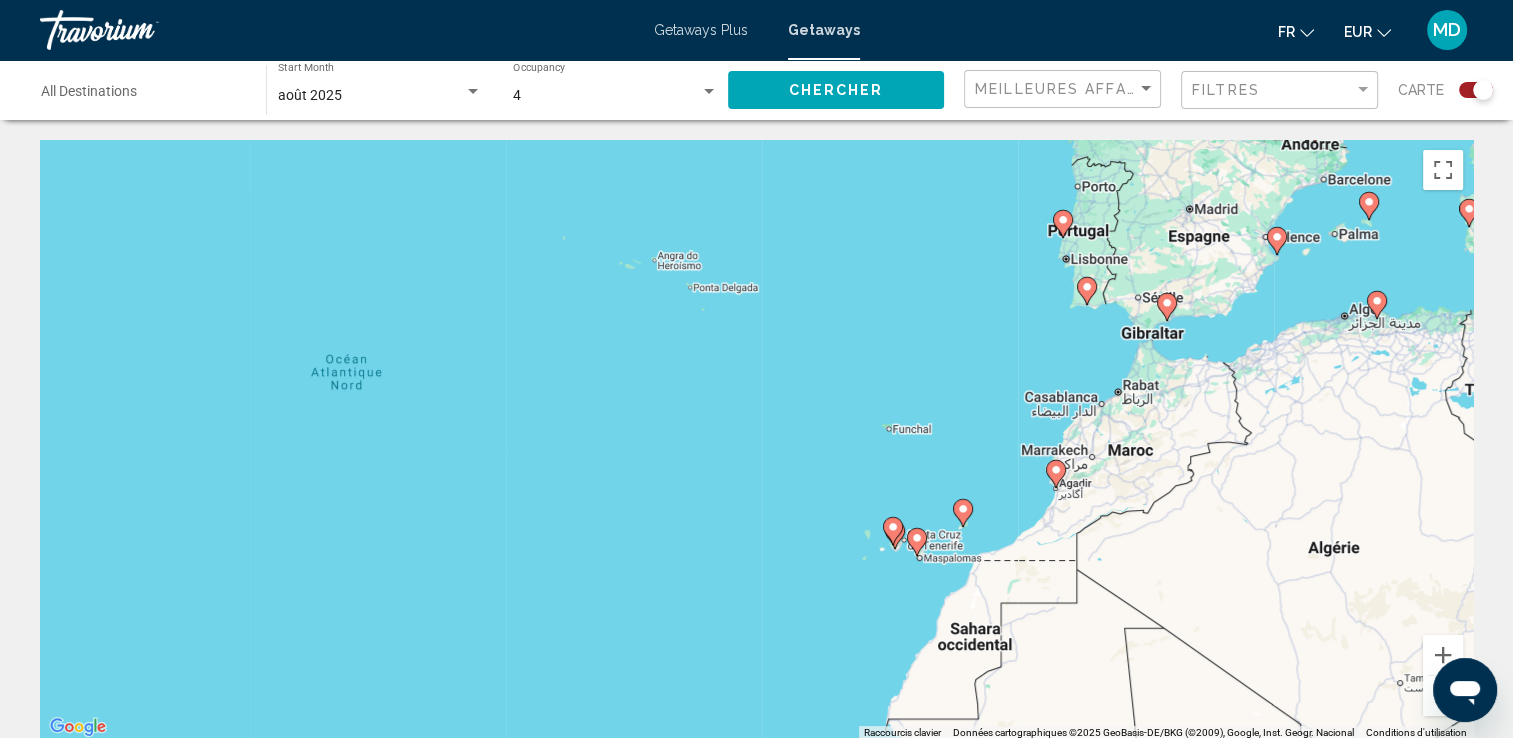 drag, startPoint x: 1388, startPoint y: 424, endPoint x: 1193, endPoint y: 488, distance: 205.23401 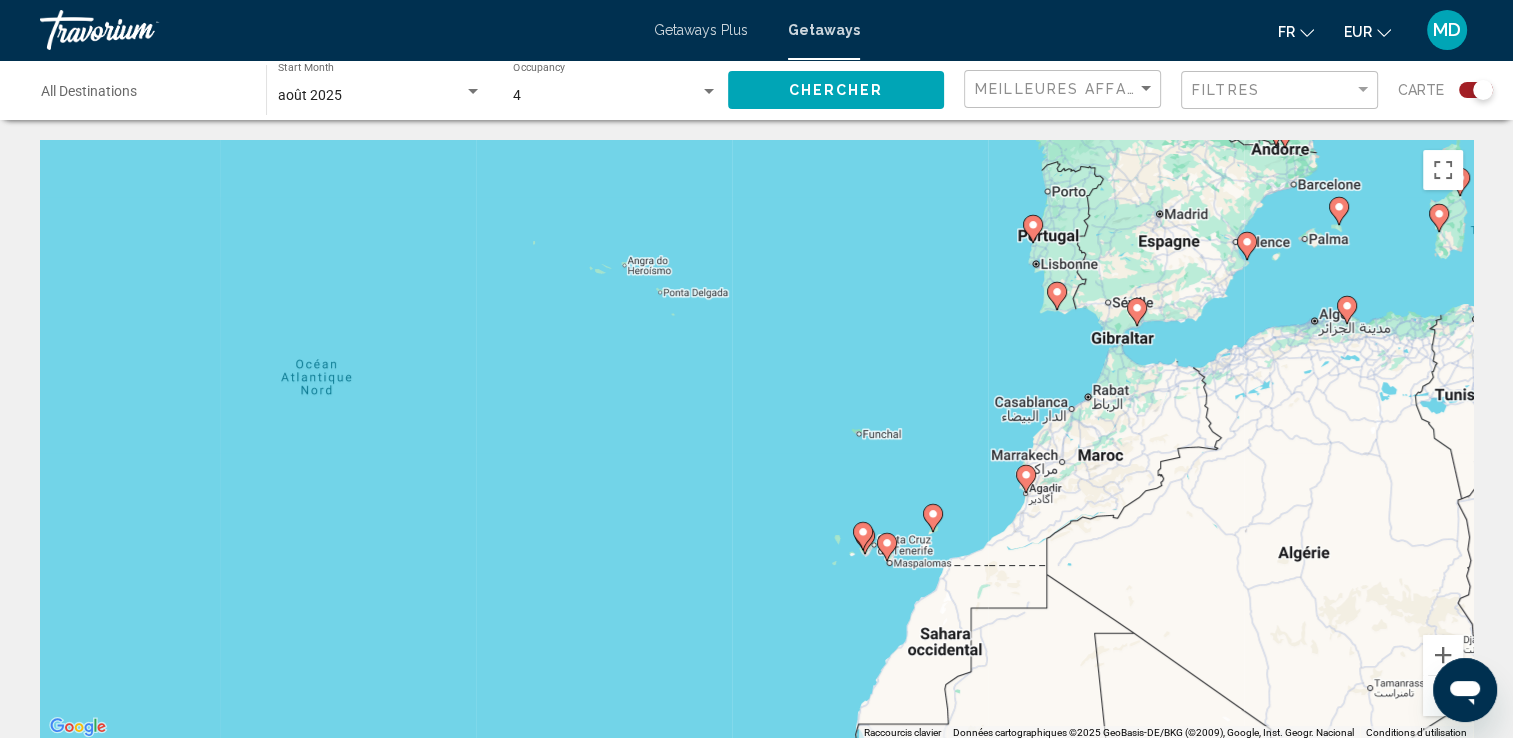 click 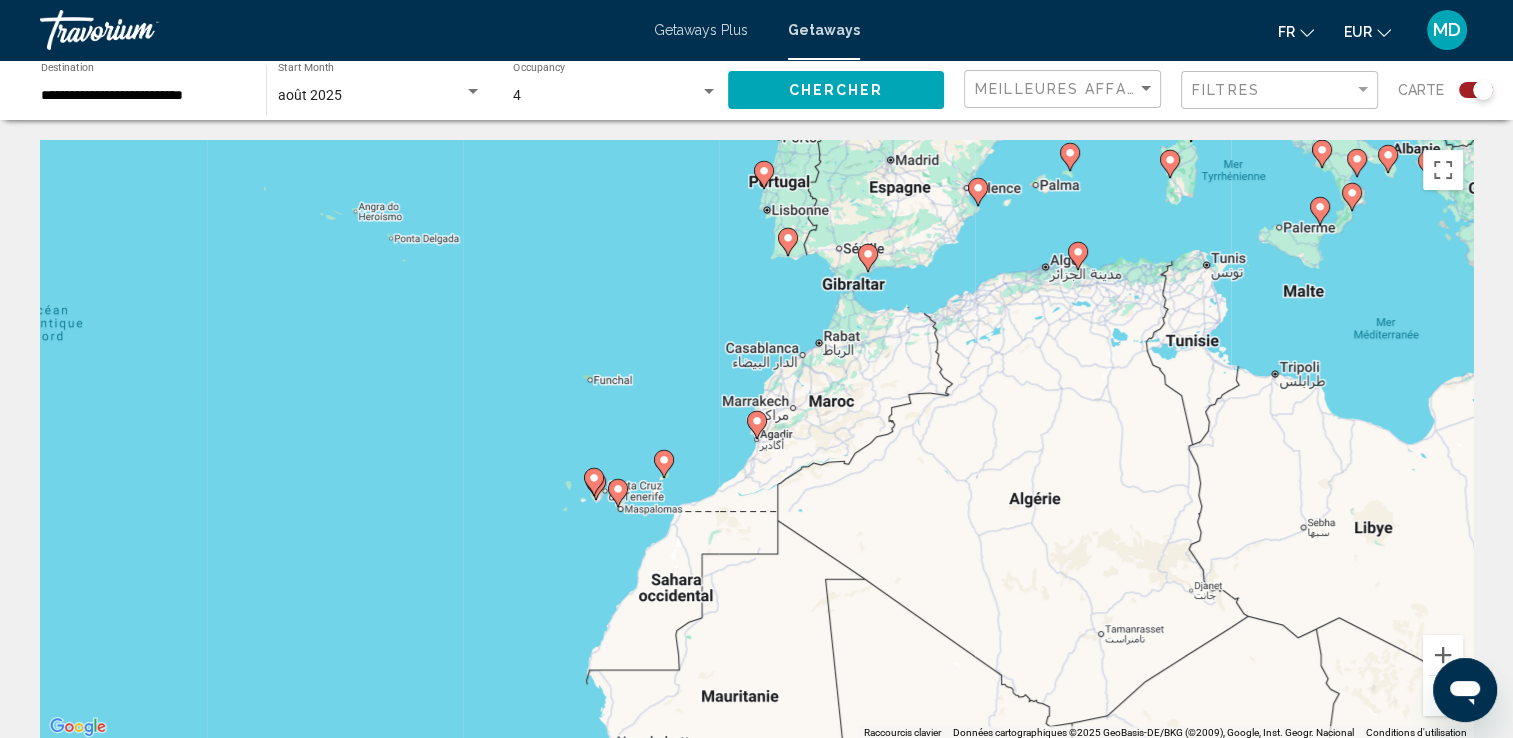 click 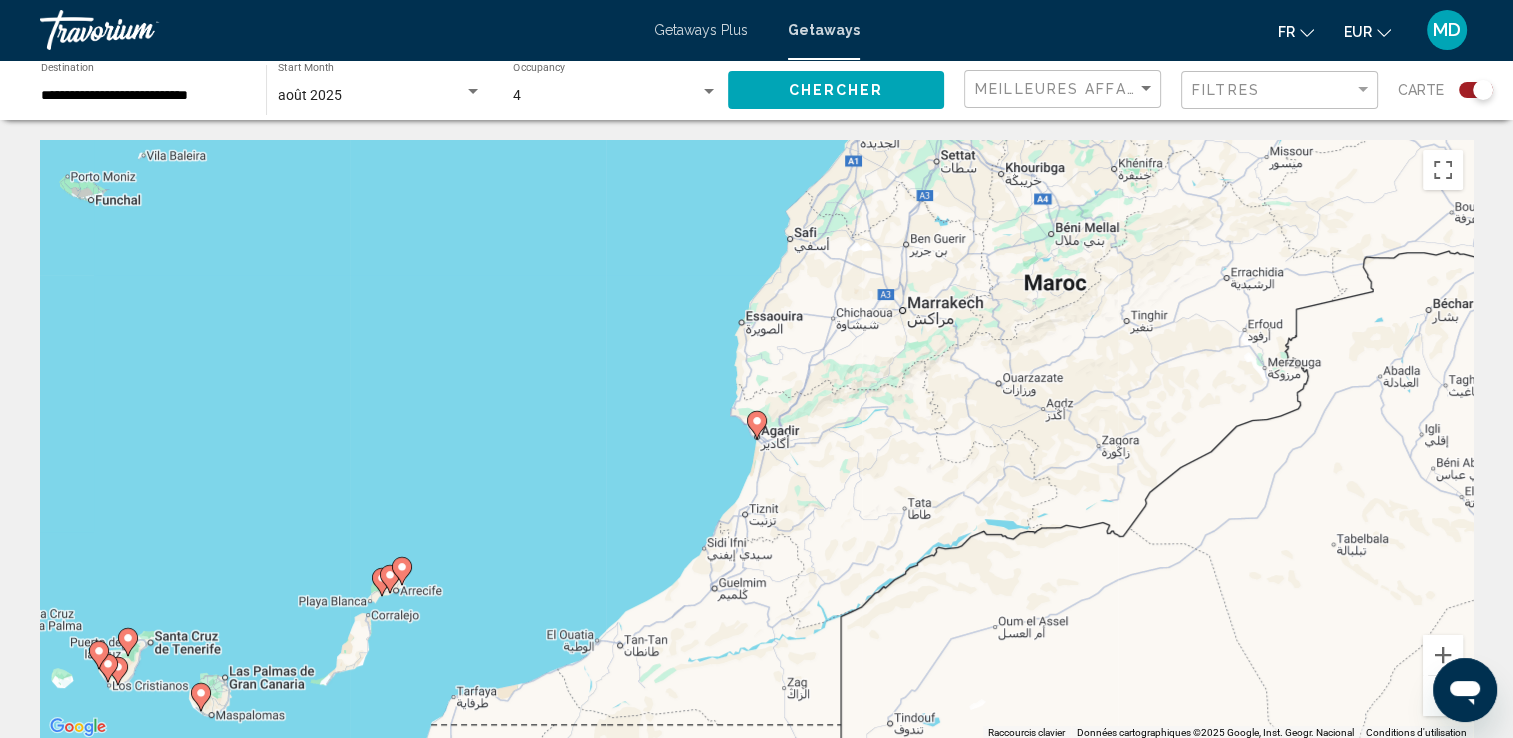 click 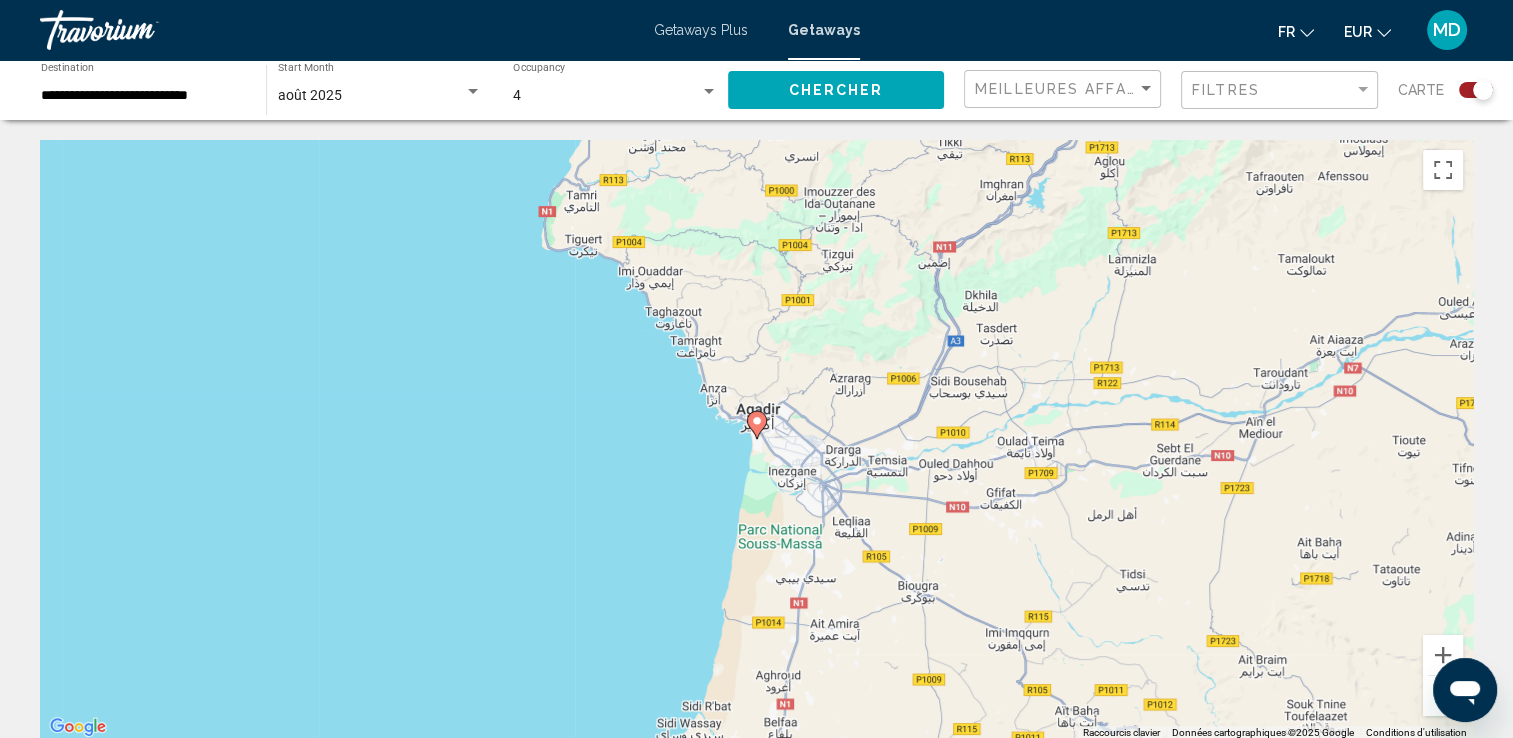 click 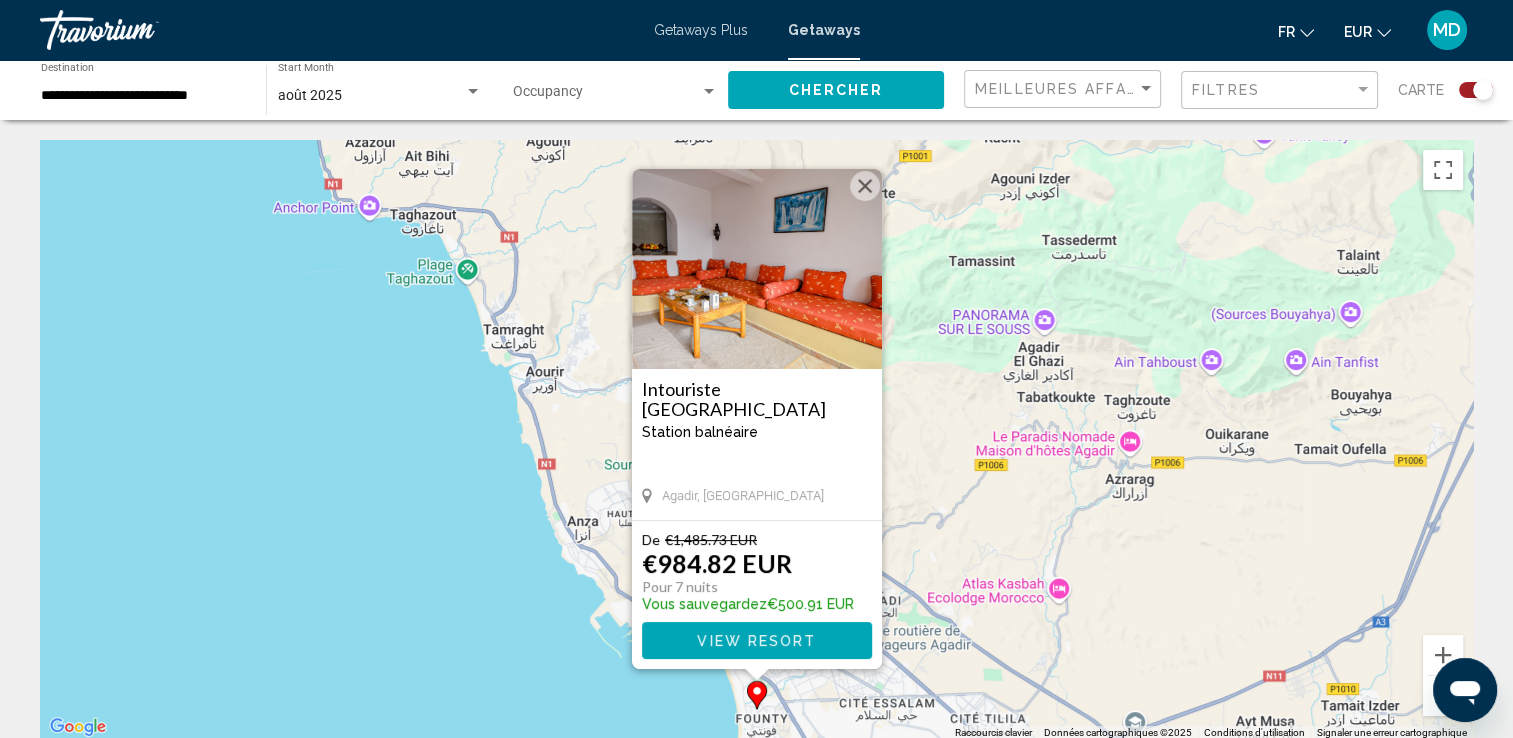 click at bounding box center [865, 186] 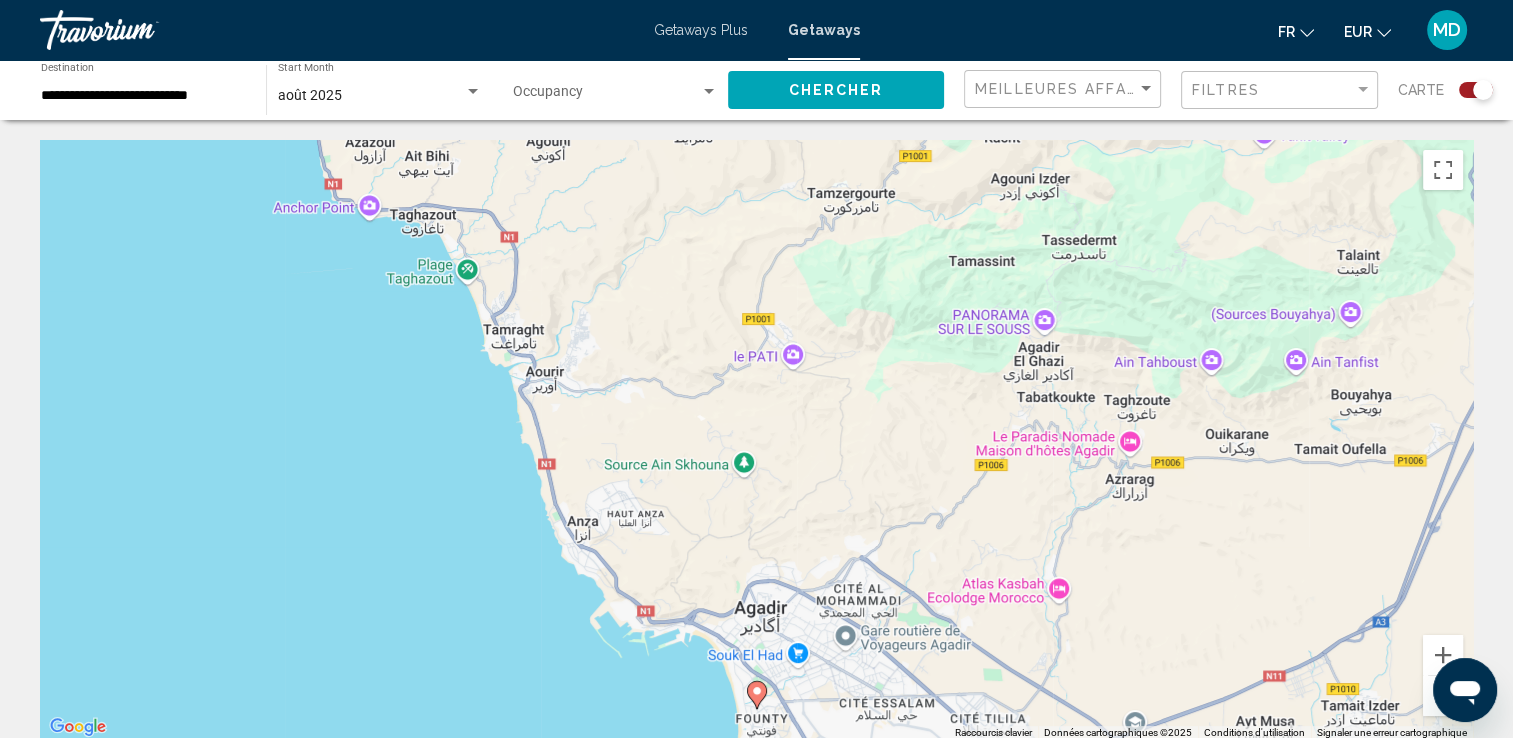 click on "**********" 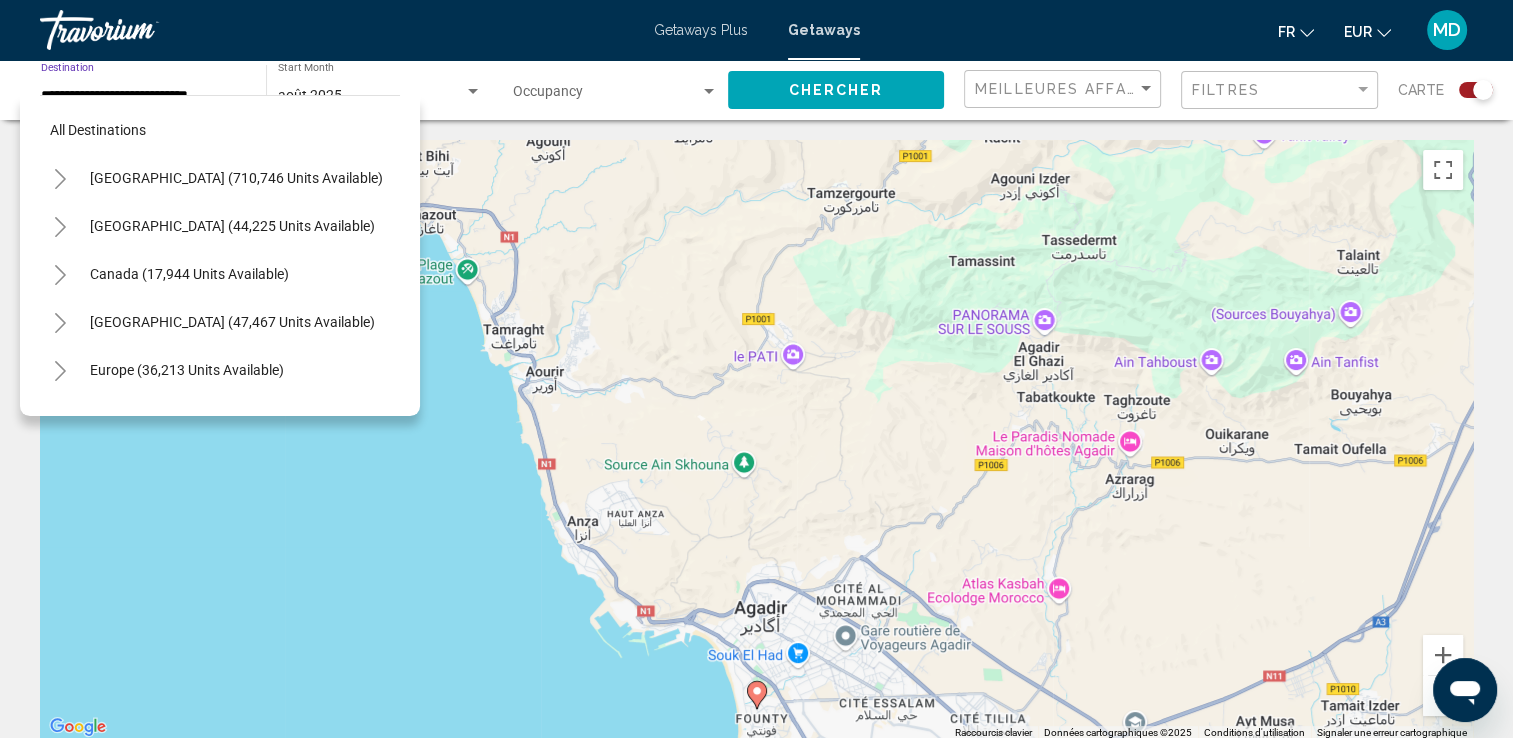 scroll, scrollTop: 462, scrollLeft: 0, axis: vertical 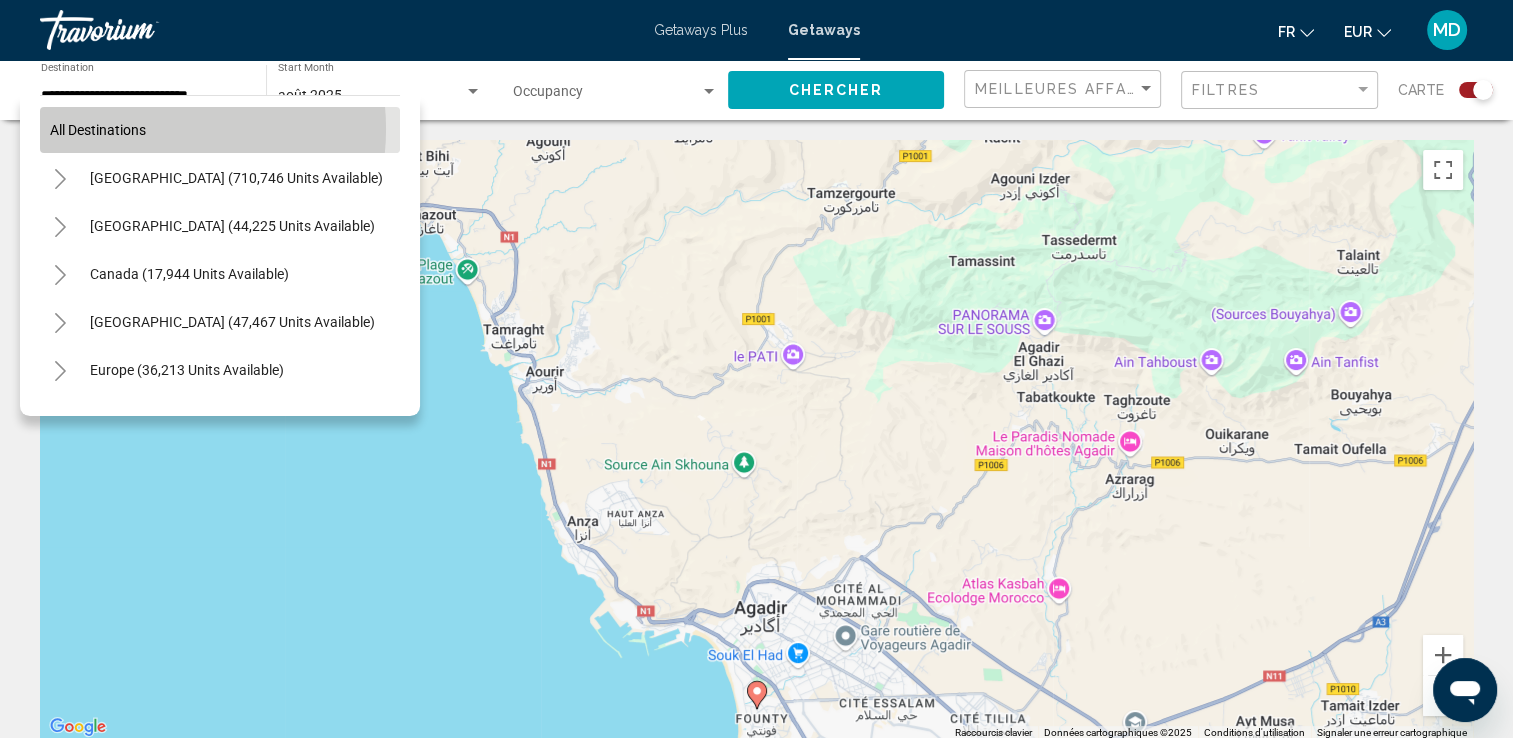 click on "All destinations" at bounding box center (220, 130) 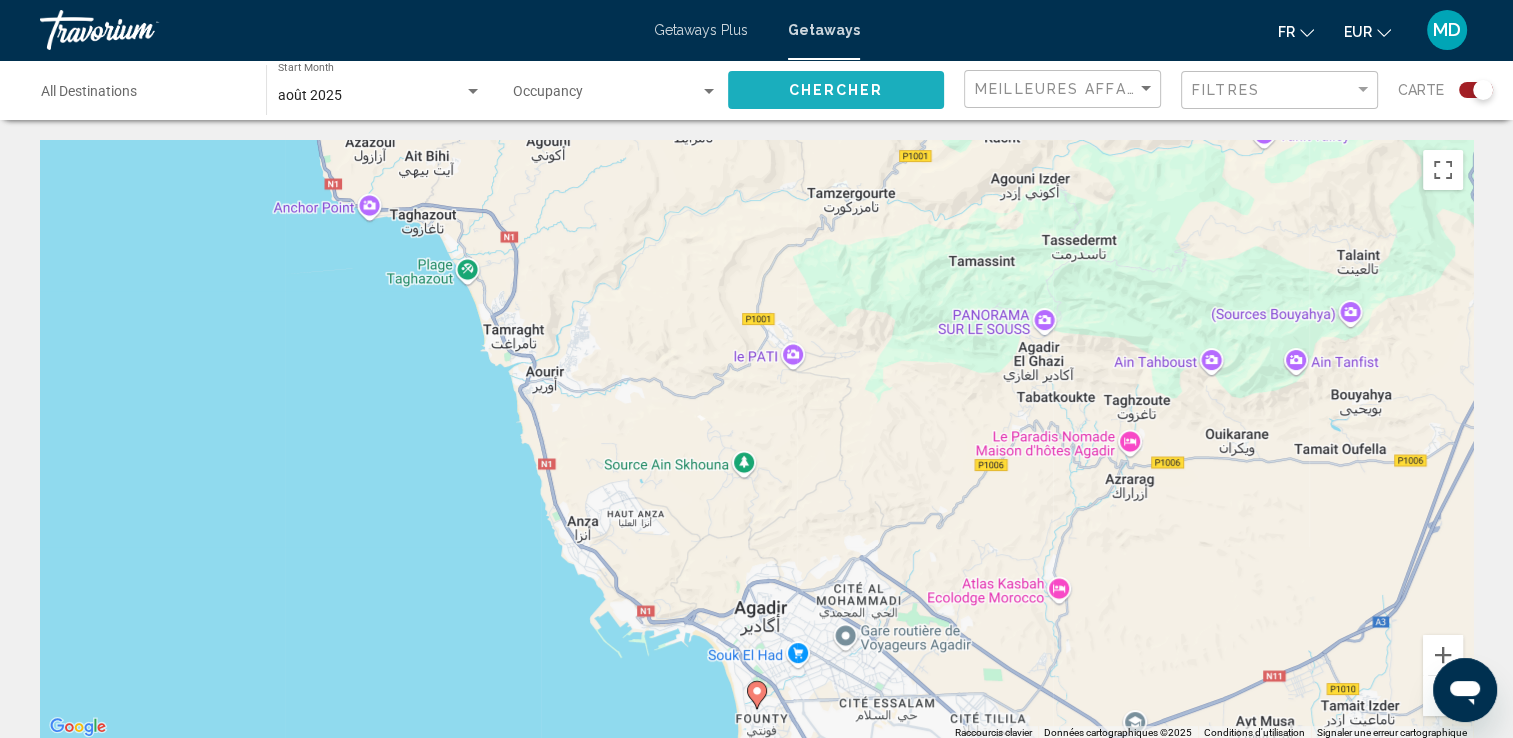click on "Chercher" 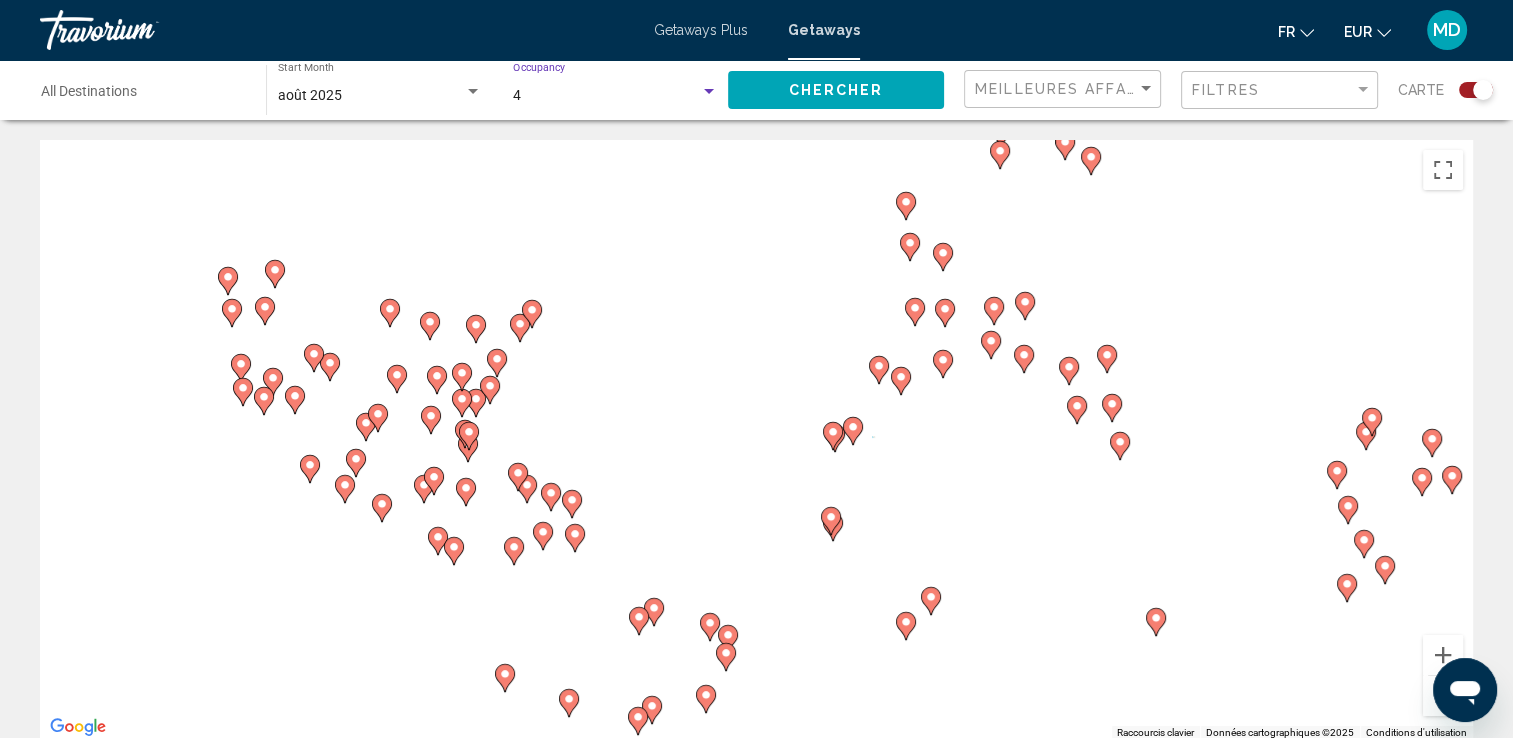 click on "4" at bounding box center [606, 96] 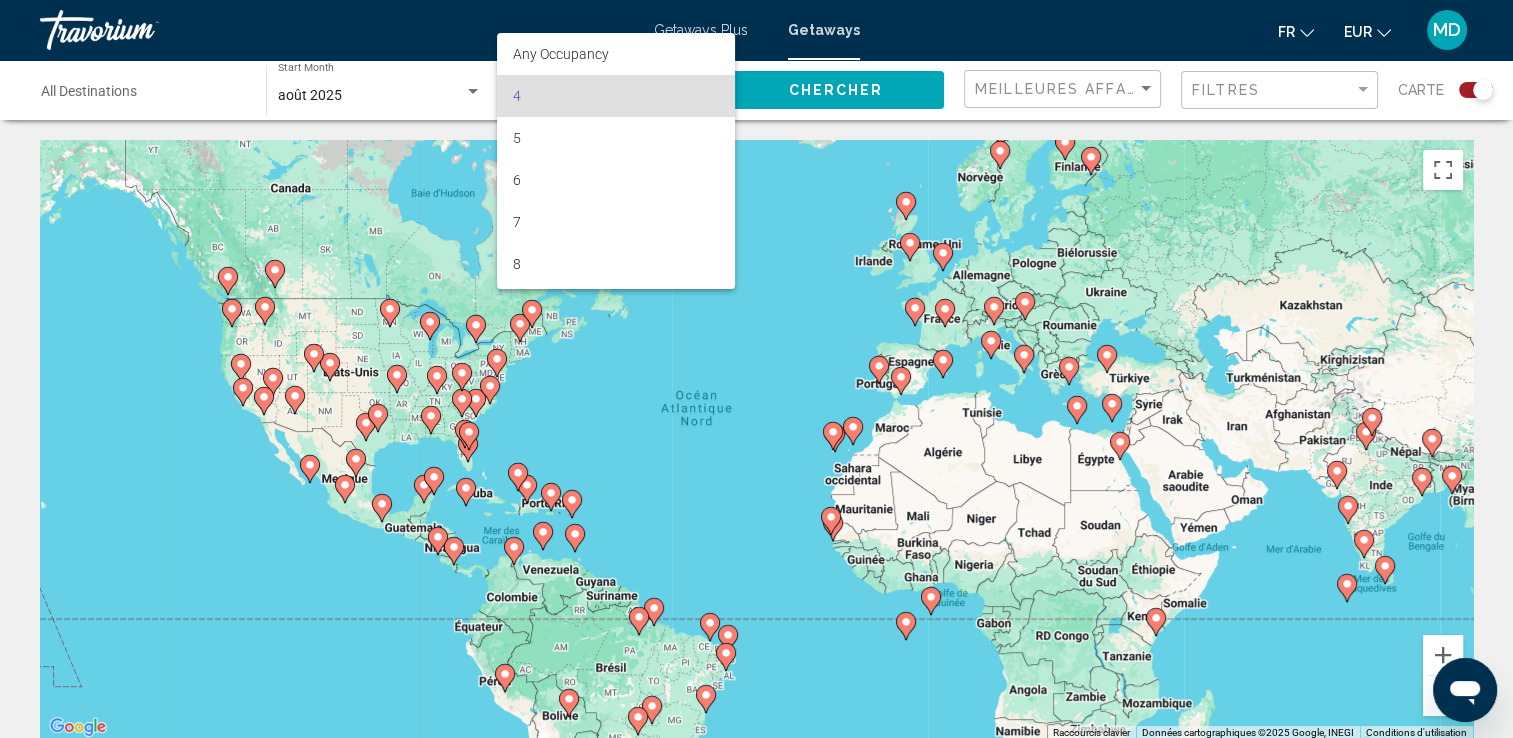 click at bounding box center (756, 369) 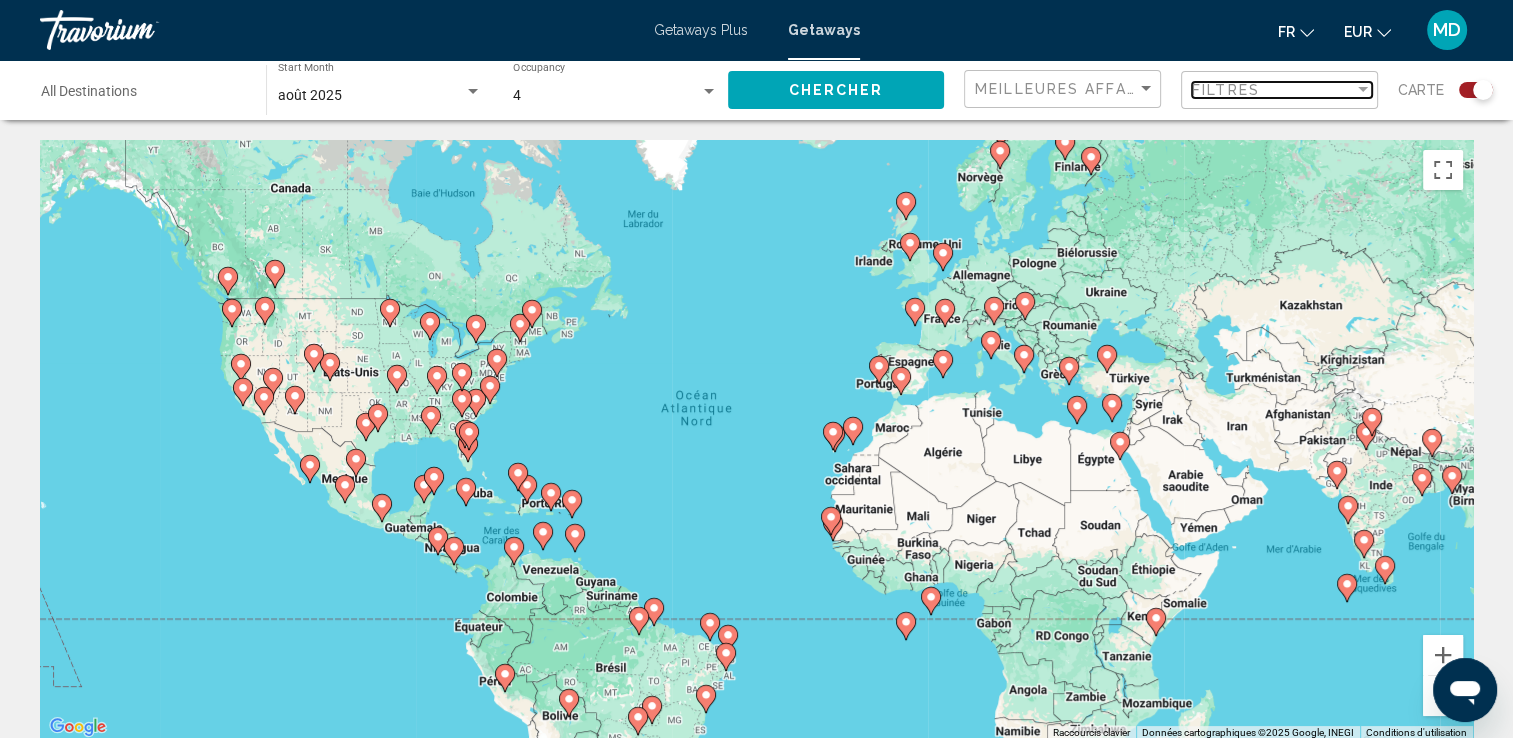click on "Filtres" at bounding box center [1226, 90] 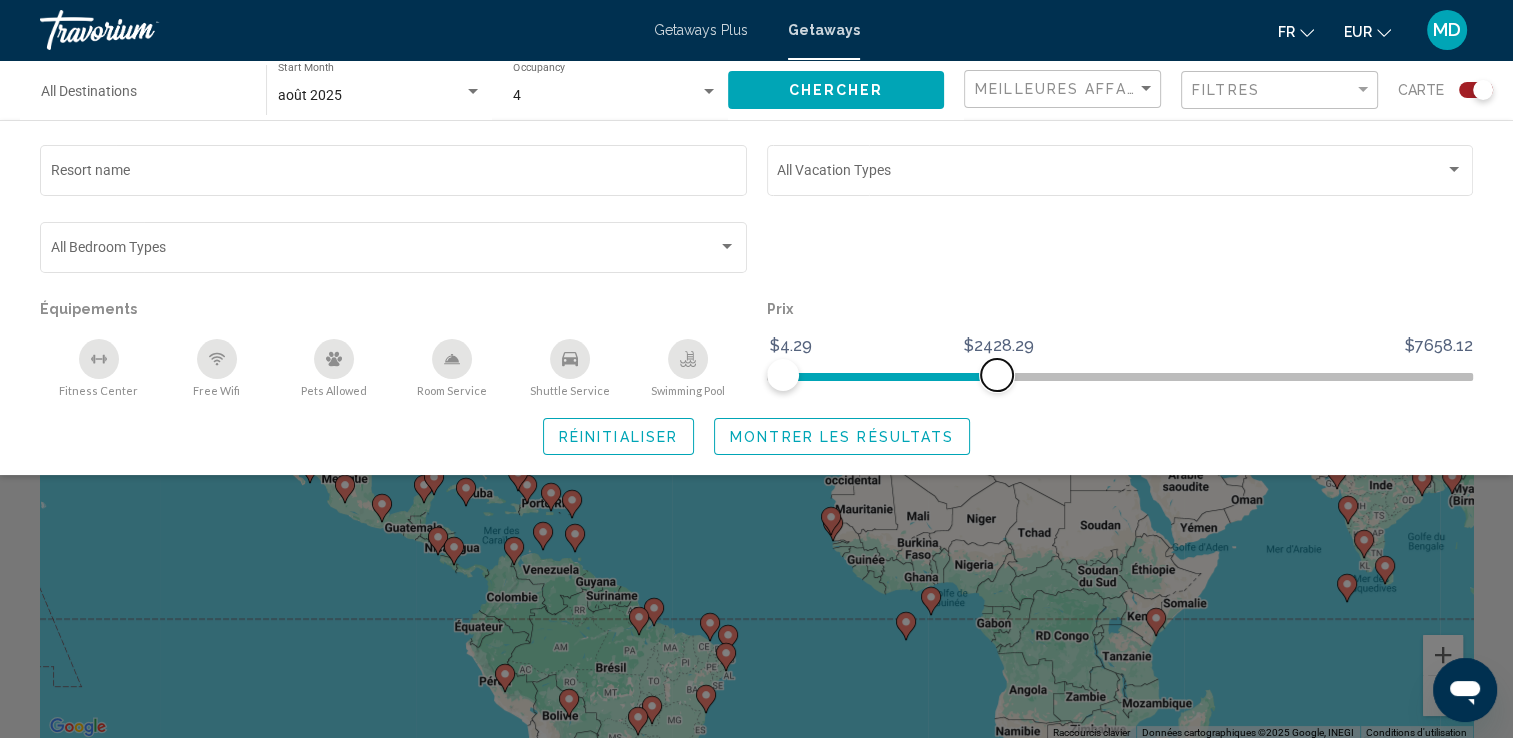 drag, startPoint x: 1452, startPoint y: 370, endPoint x: 963, endPoint y: 420, distance: 491.5496 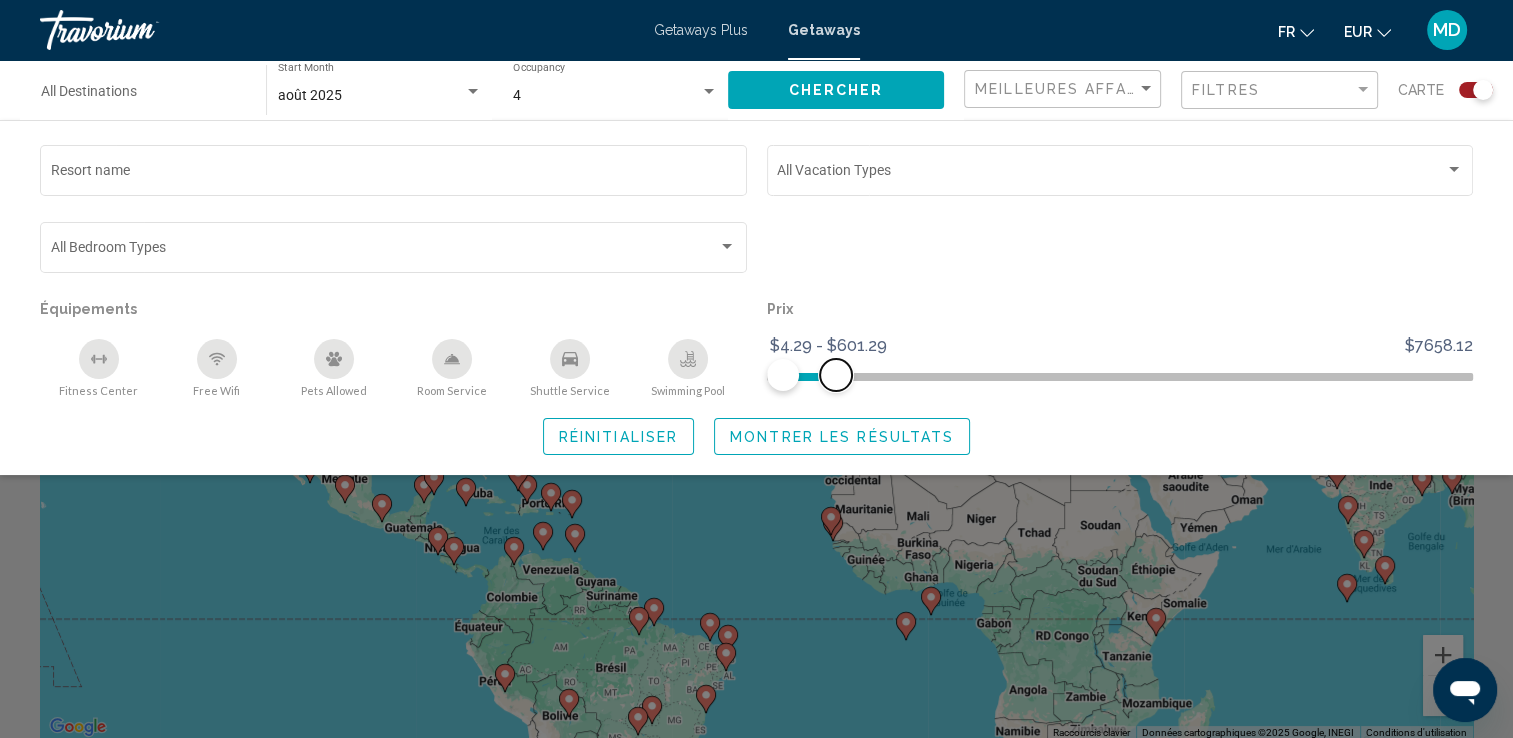 drag, startPoint x: 964, startPoint y: 378, endPoint x: 835, endPoint y: 373, distance: 129.09686 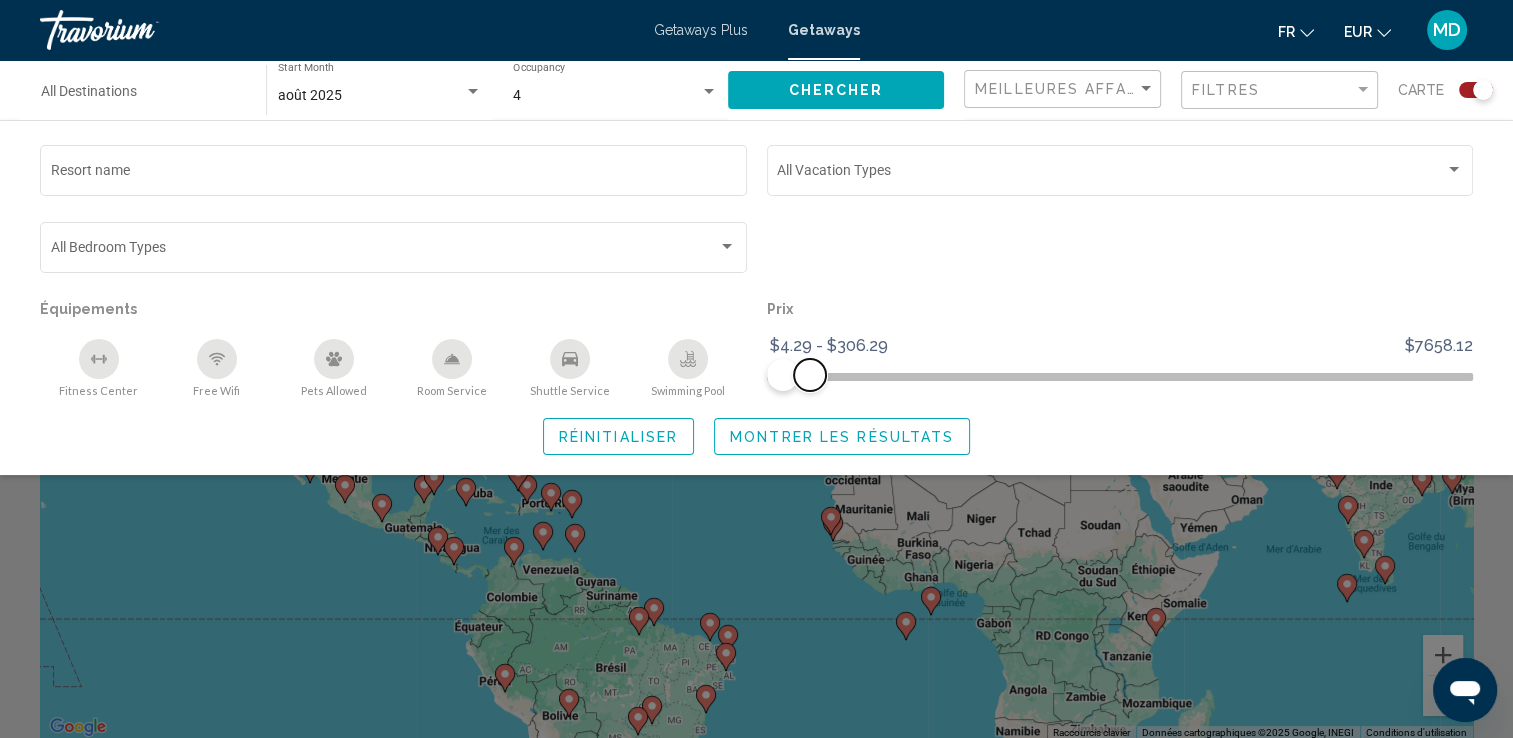 drag, startPoint x: 835, startPoint y: 373, endPoint x: 809, endPoint y: 374, distance: 26.019224 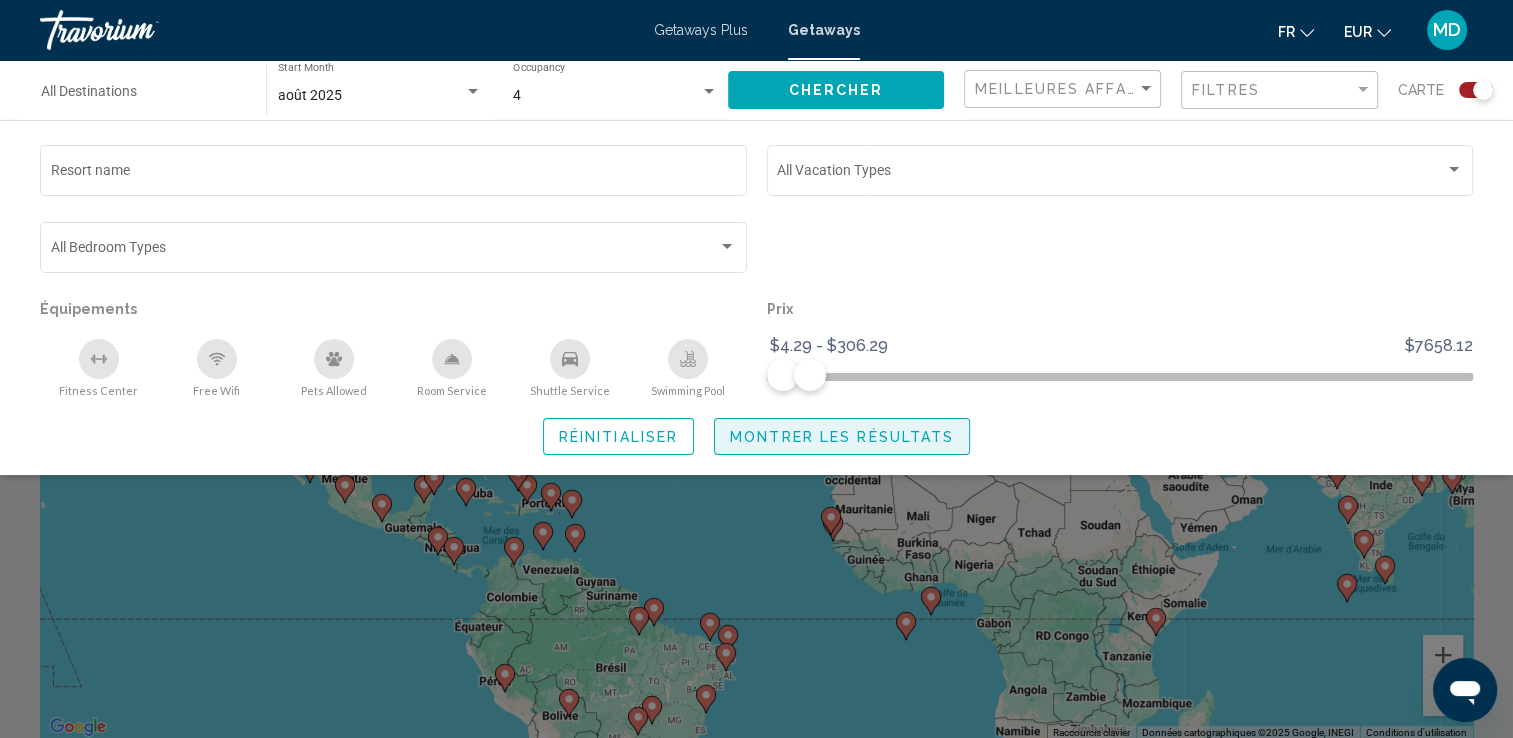 click on "Montrer les résultats" 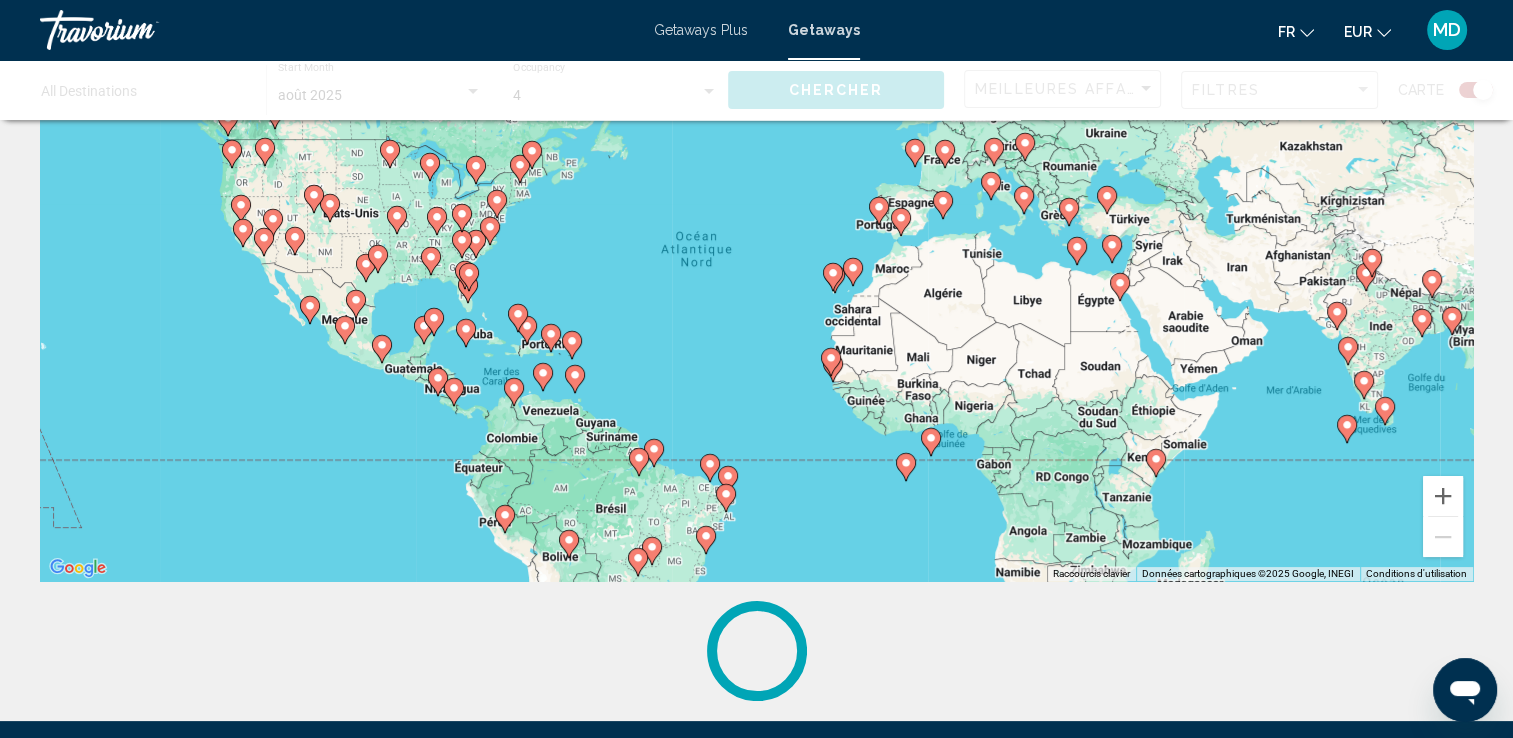 scroll, scrollTop: 0, scrollLeft: 0, axis: both 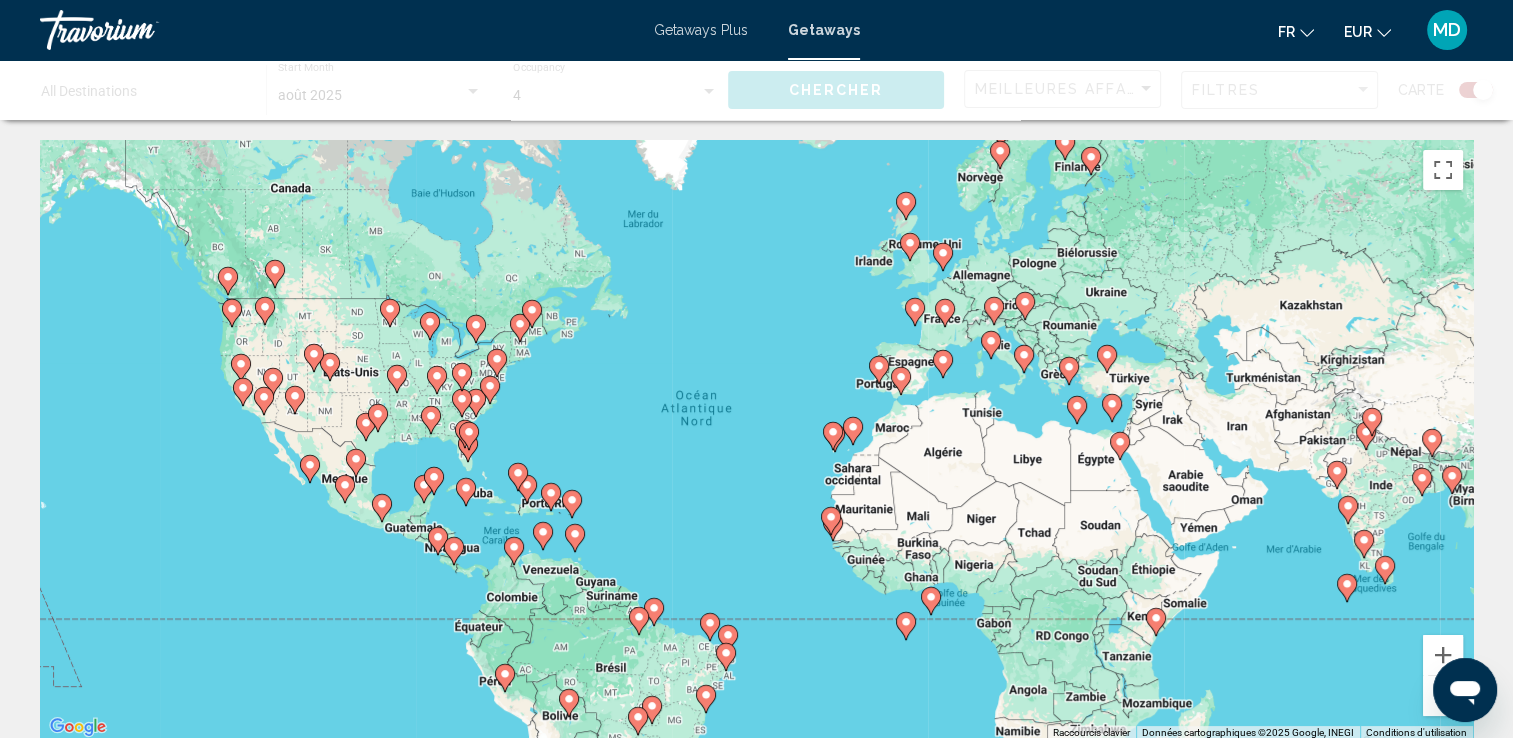 click on "← Déplacement vers la gauche → Déplacement vers la droite ↑ Déplacement vers le haut ↓ Déplacement vers le bas + Zoom avant - Zoom arrière Accueil Déplacement de 75 % vers la gauche Fin Déplacement de 75 % vers la droite Page précédente Déplacement de 75 % vers le haut Page suivante Déplacement de 75 % vers le bas Pour naviguer, appuyez sur les touches fléchées. Pour activer le glissement avec le clavier, appuyez sur Alt+Entrée. Une fois ce mode activé, utilisez les touches fléchées pour déplacer le repère. Pour valider le déplacement, appuyez sur Entrée. Pour annuler, appuyez sur Échap. Raccourcis clavier Données cartographiques Données cartographiques ©2025 Google, INEGI Données cartographiques ©2025 Google, INEGI 1000 km  Cliquez pour basculer entre les unités métriques et impériales Conditions d'utilisation Signaler une erreur cartographique" at bounding box center (756, 500) 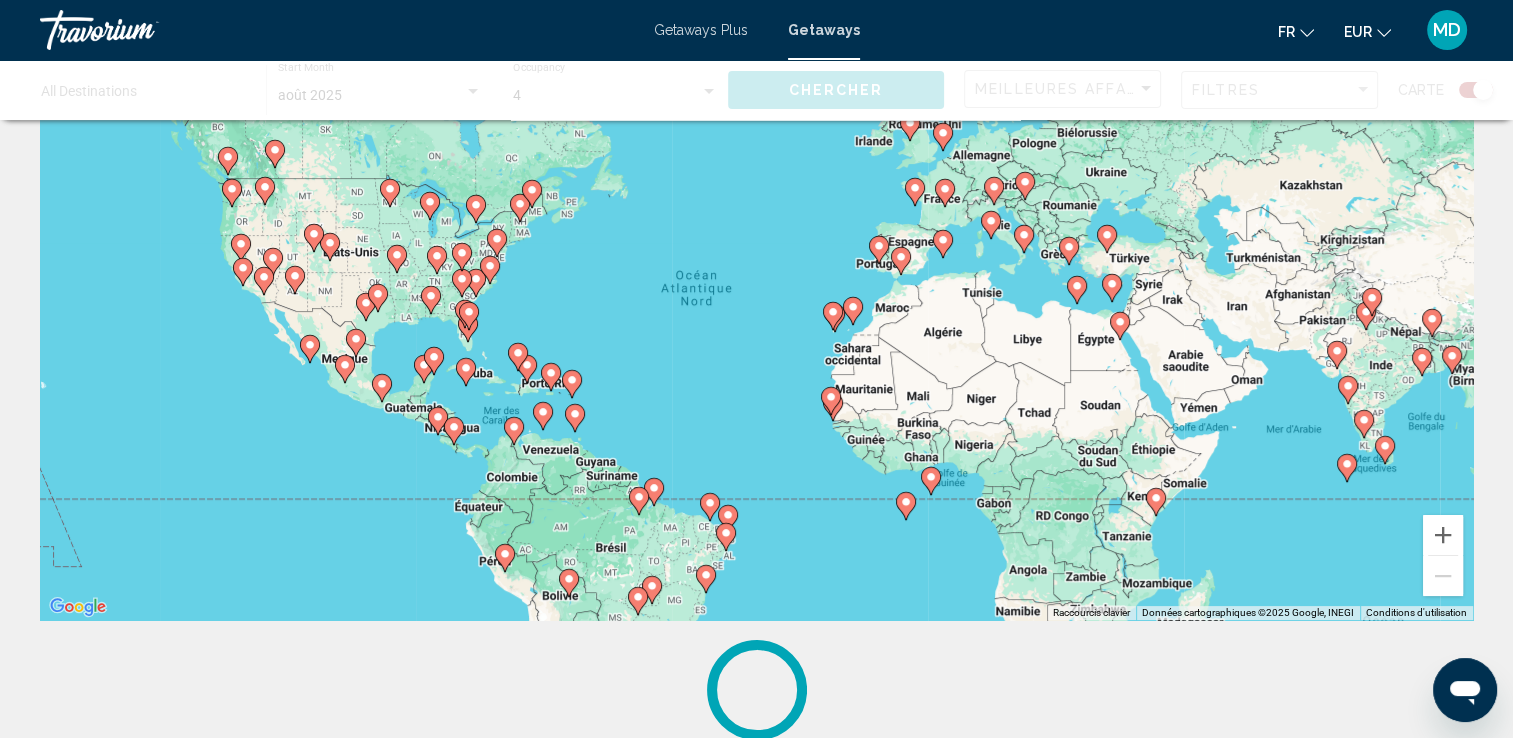 scroll, scrollTop: 0, scrollLeft: 0, axis: both 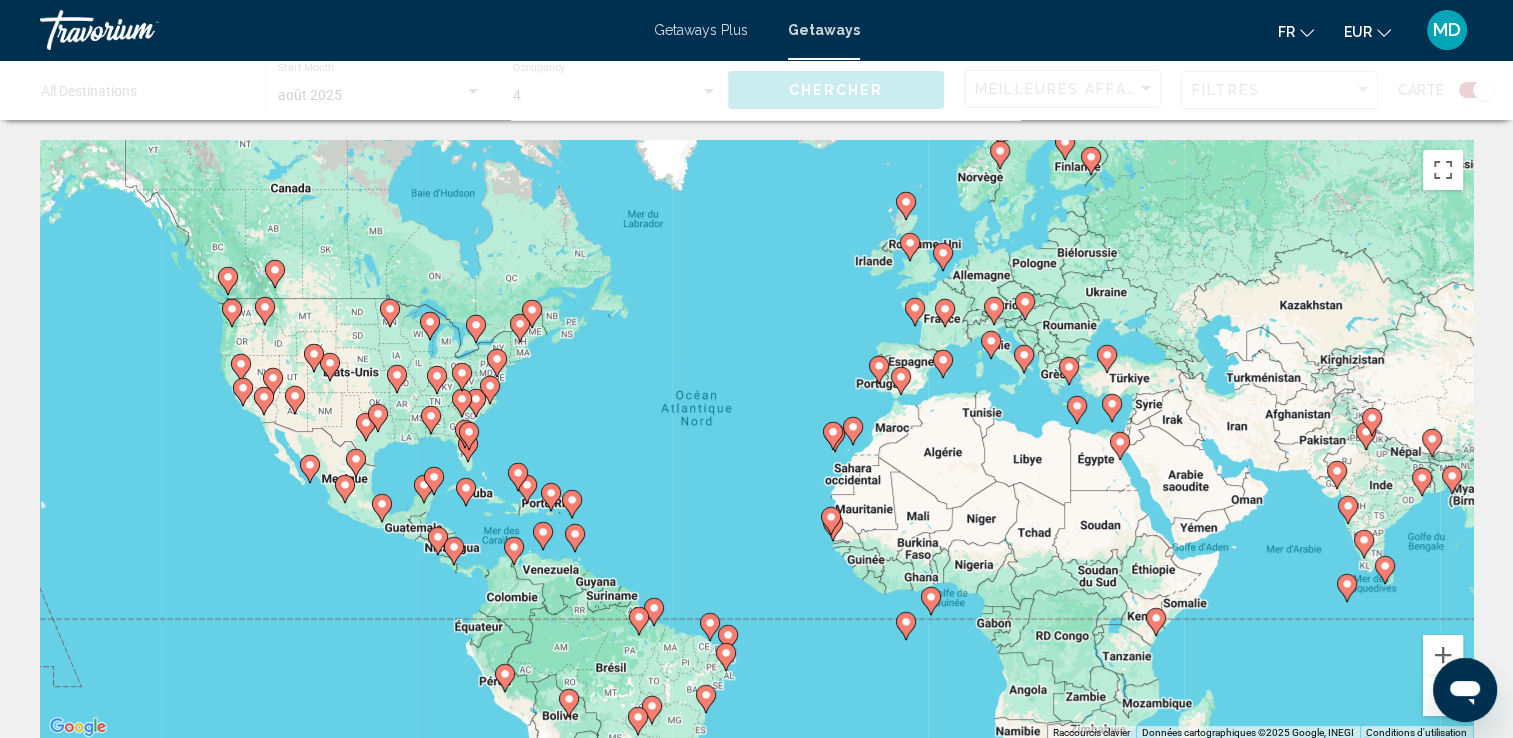 drag, startPoint x: 1503, startPoint y: 337, endPoint x: 1495, endPoint y: 273, distance: 64.49806 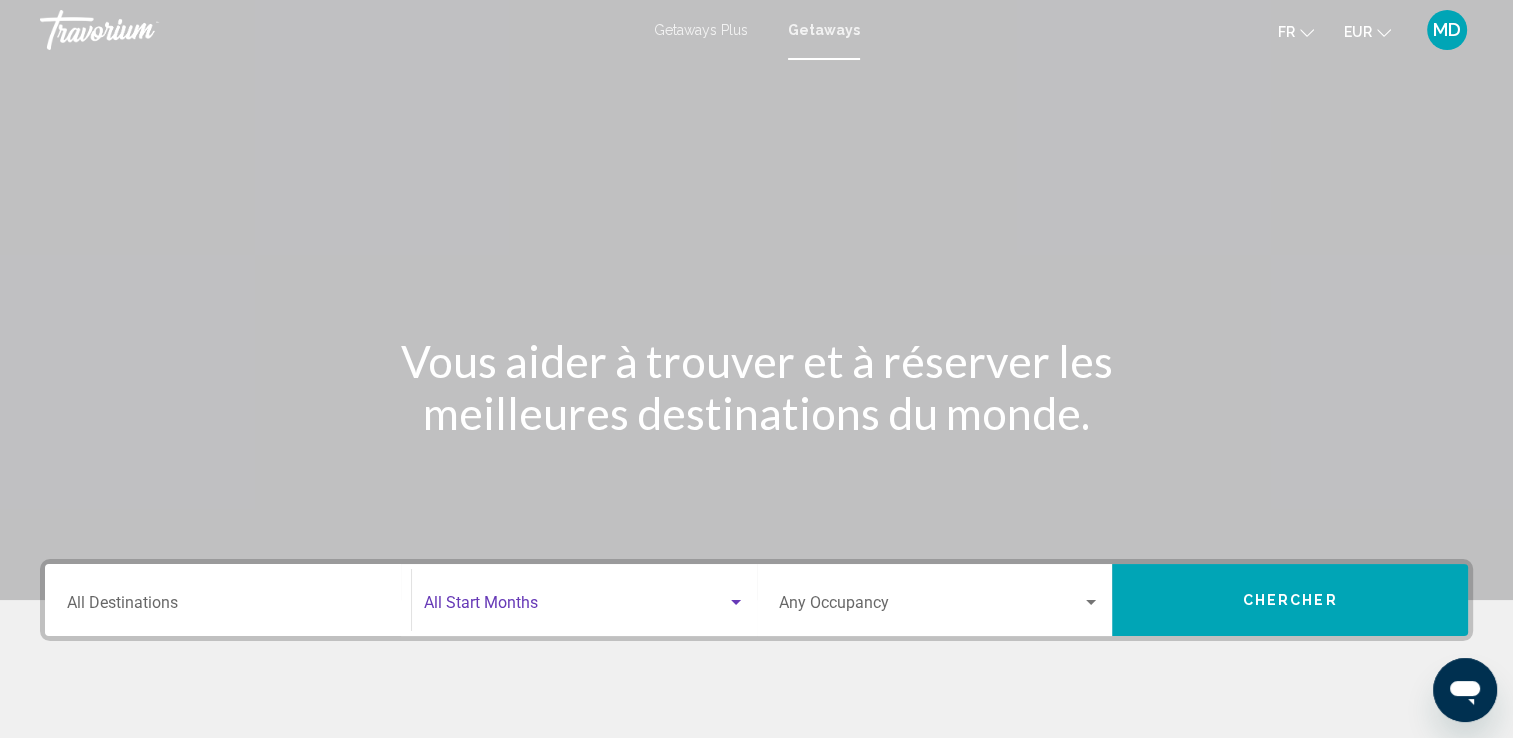 click at bounding box center [575, 607] 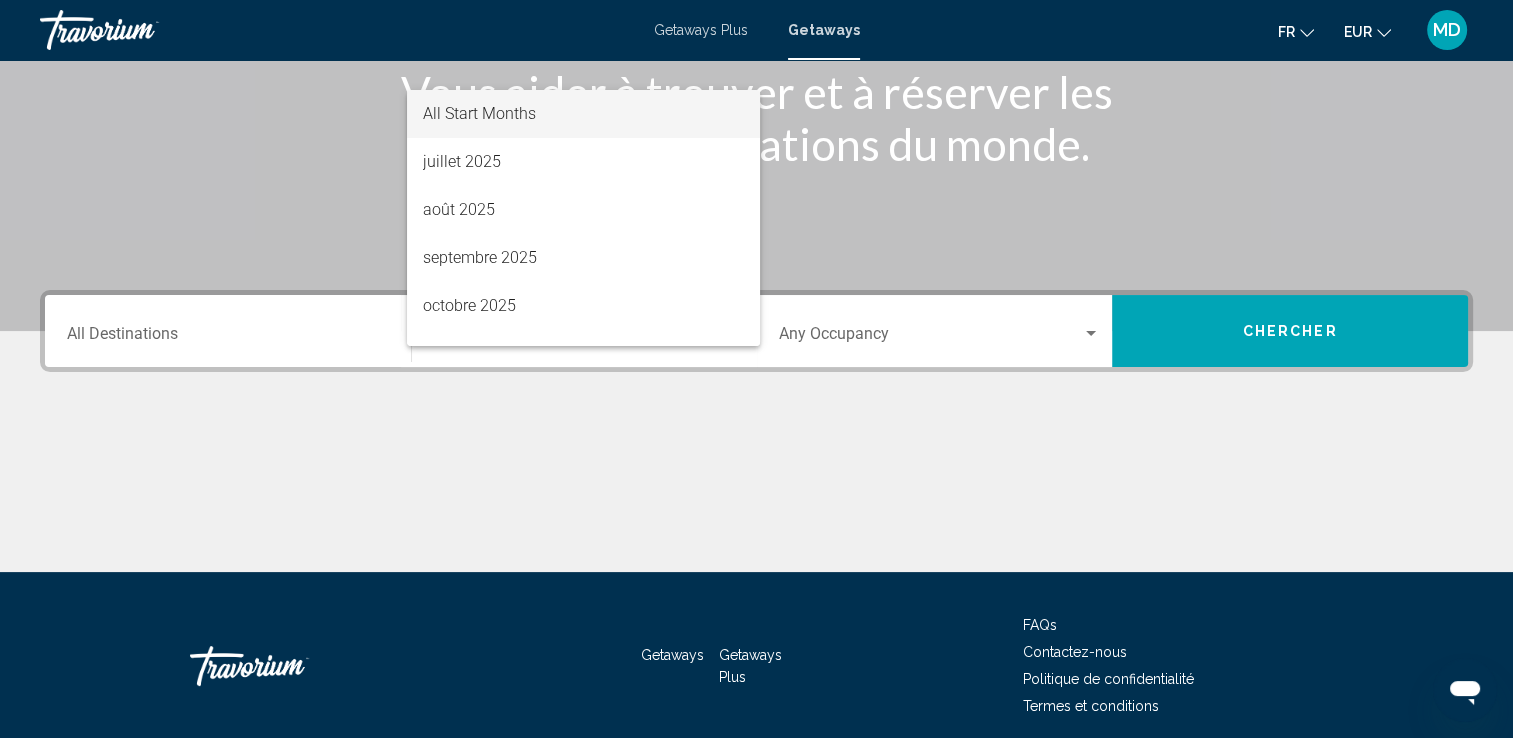 scroll, scrollTop: 347, scrollLeft: 0, axis: vertical 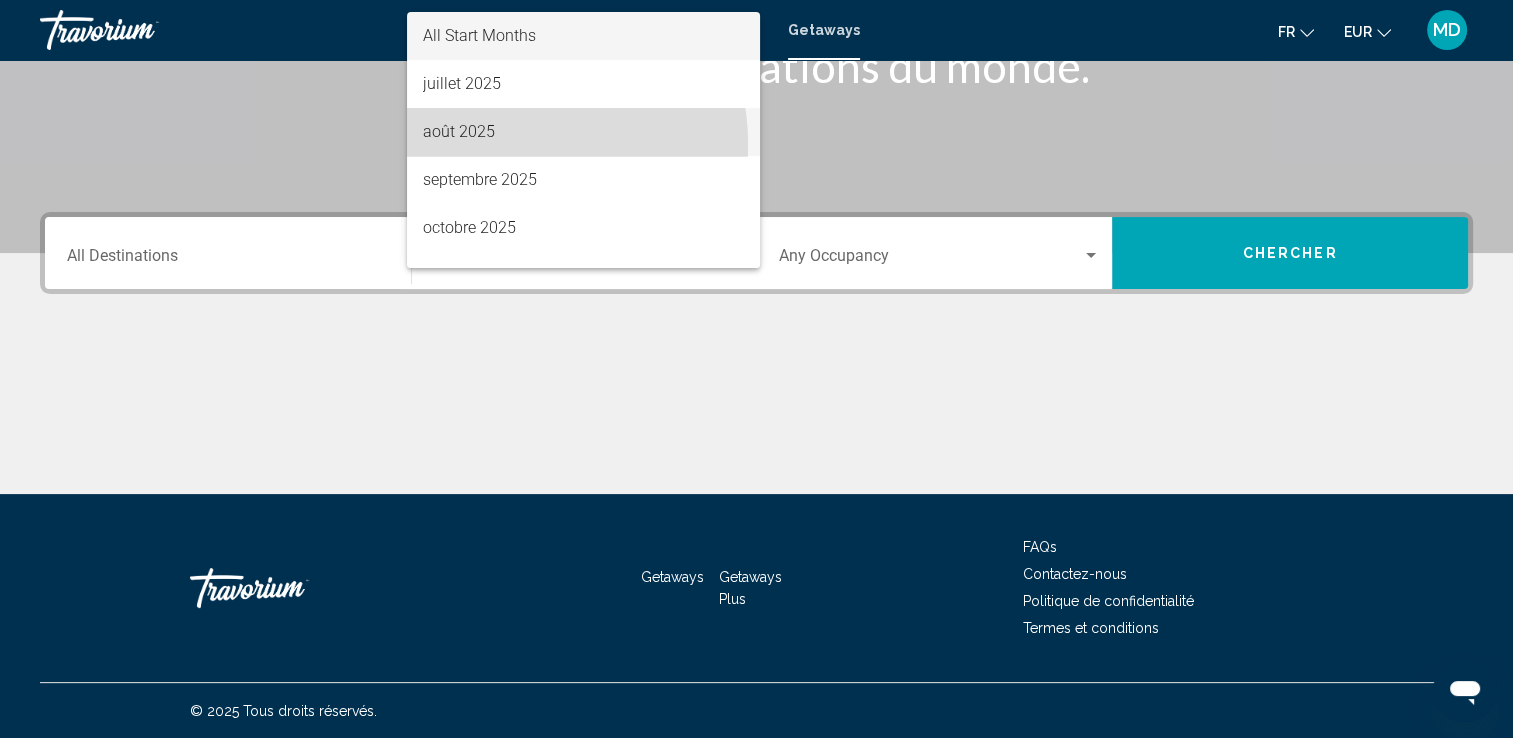 click on "août 2025" at bounding box center (583, 132) 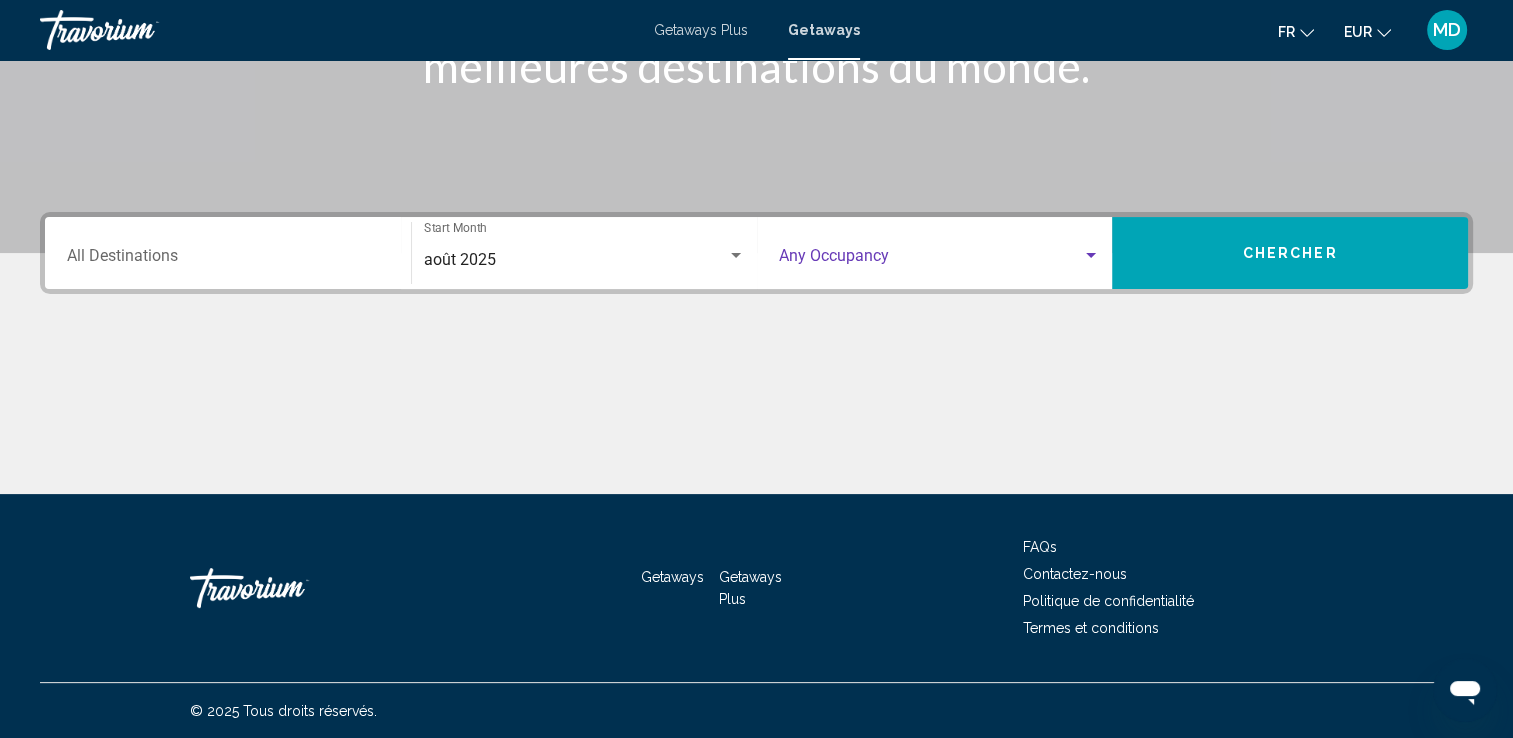 click at bounding box center [931, 260] 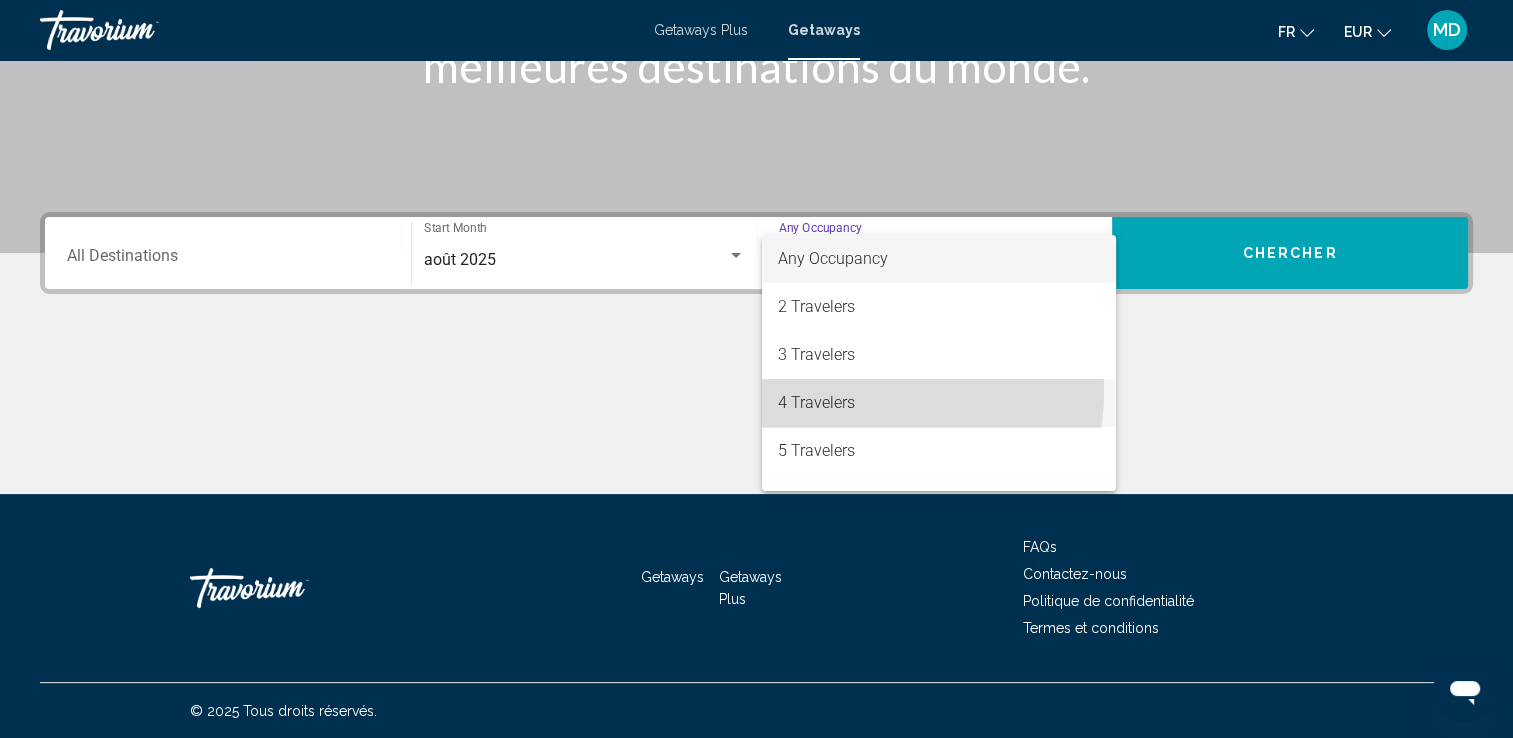 click on "4 Travelers" at bounding box center [939, 403] 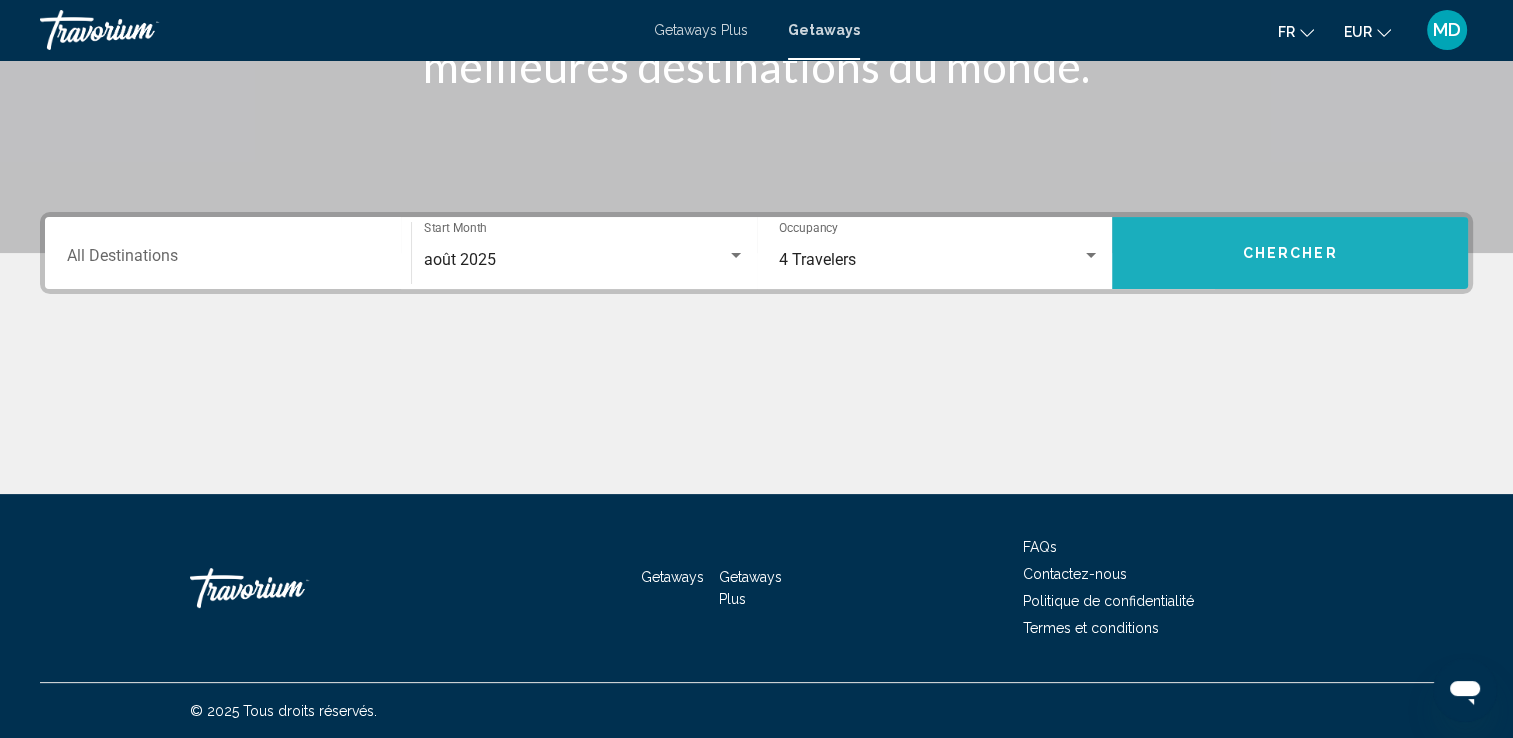 click on "Chercher" at bounding box center (1290, 253) 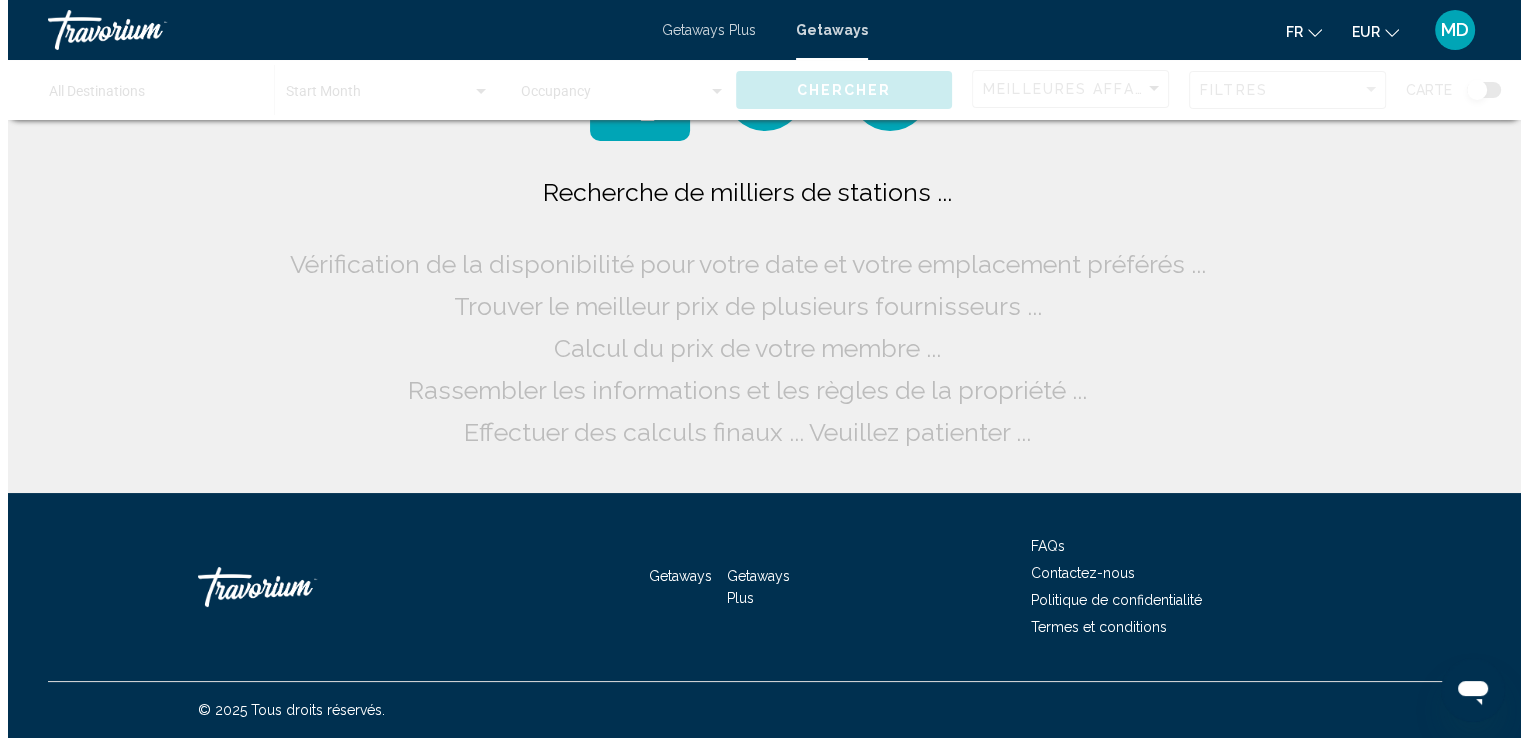 scroll, scrollTop: 0, scrollLeft: 0, axis: both 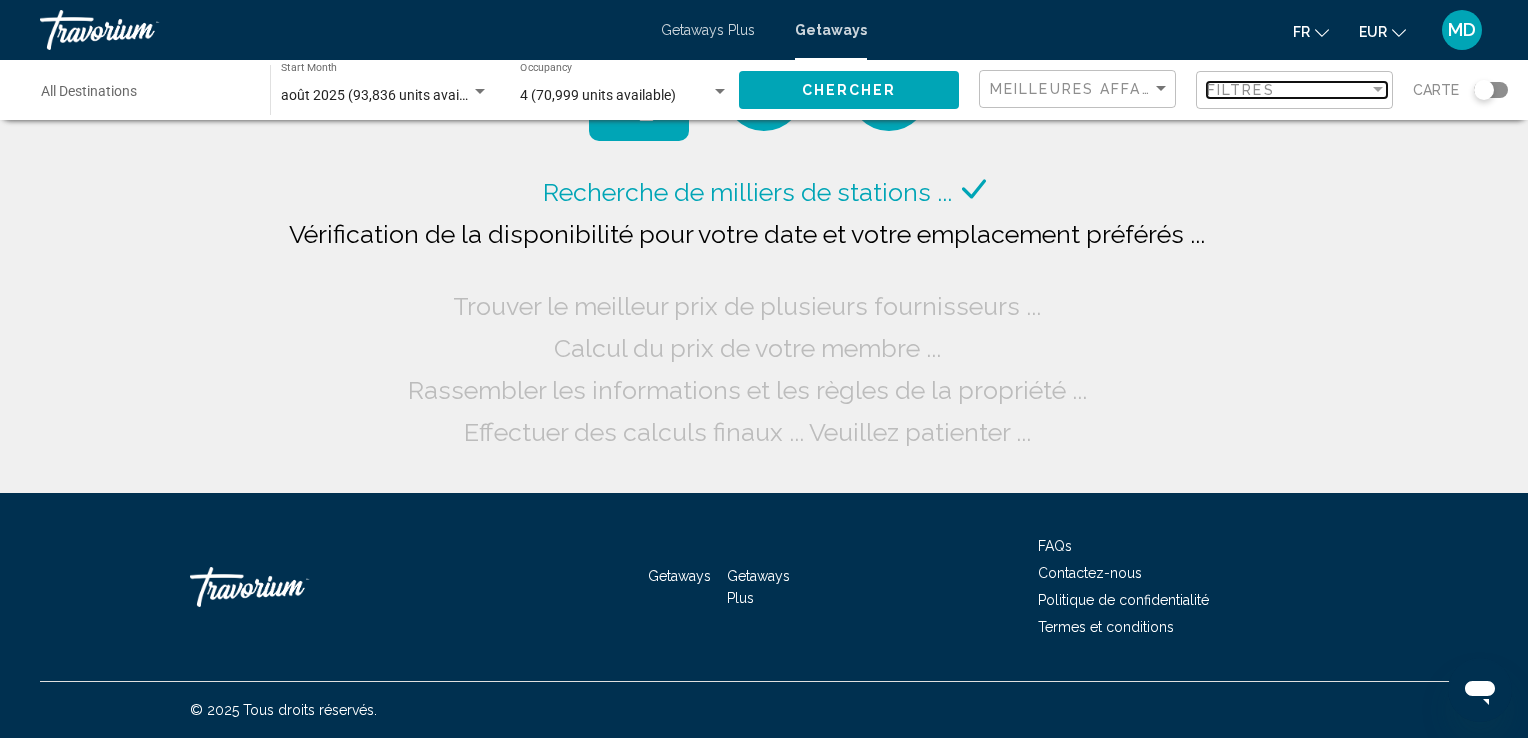 click on "Filtres" at bounding box center (1241, 90) 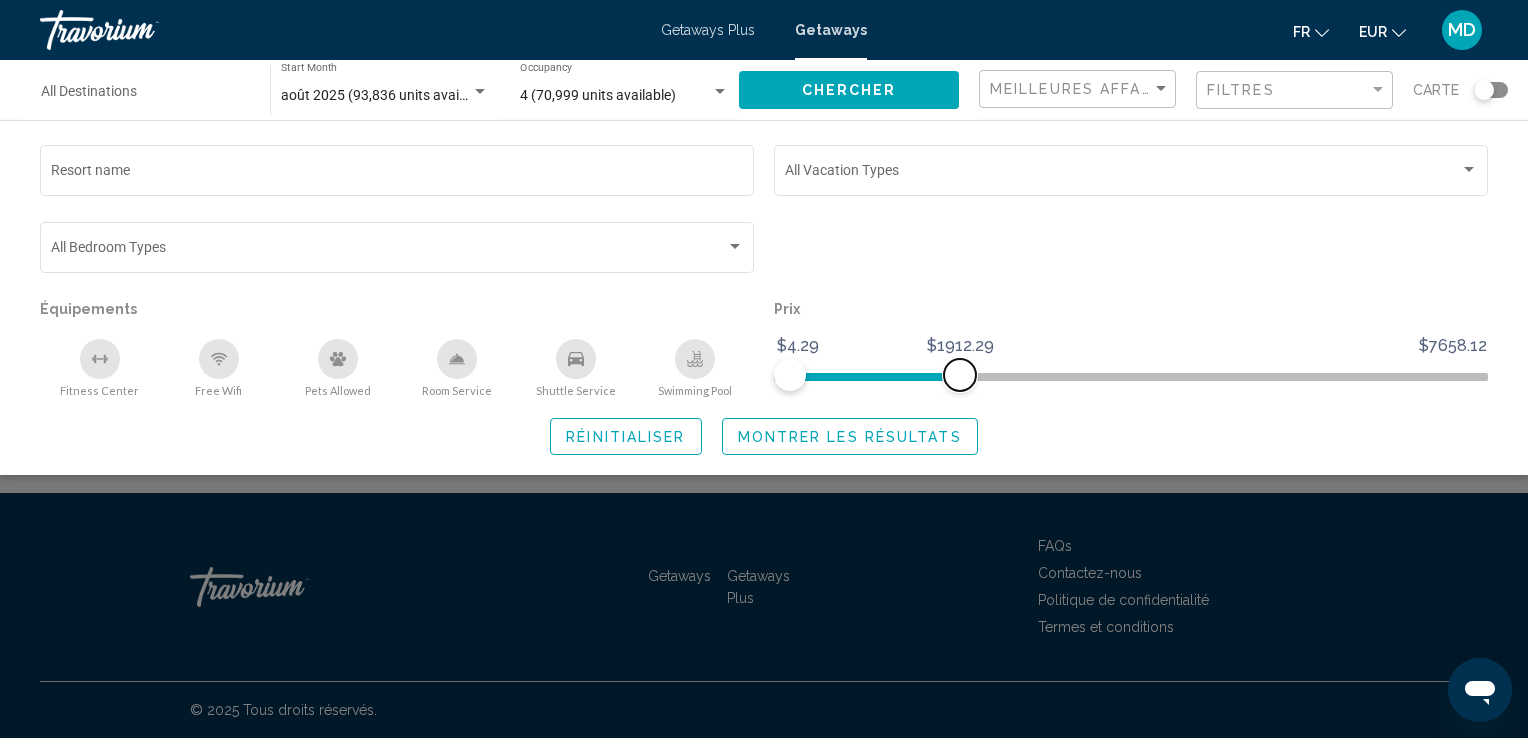 drag, startPoint x: 1479, startPoint y: 381, endPoint x: 869, endPoint y: 436, distance: 612.4745 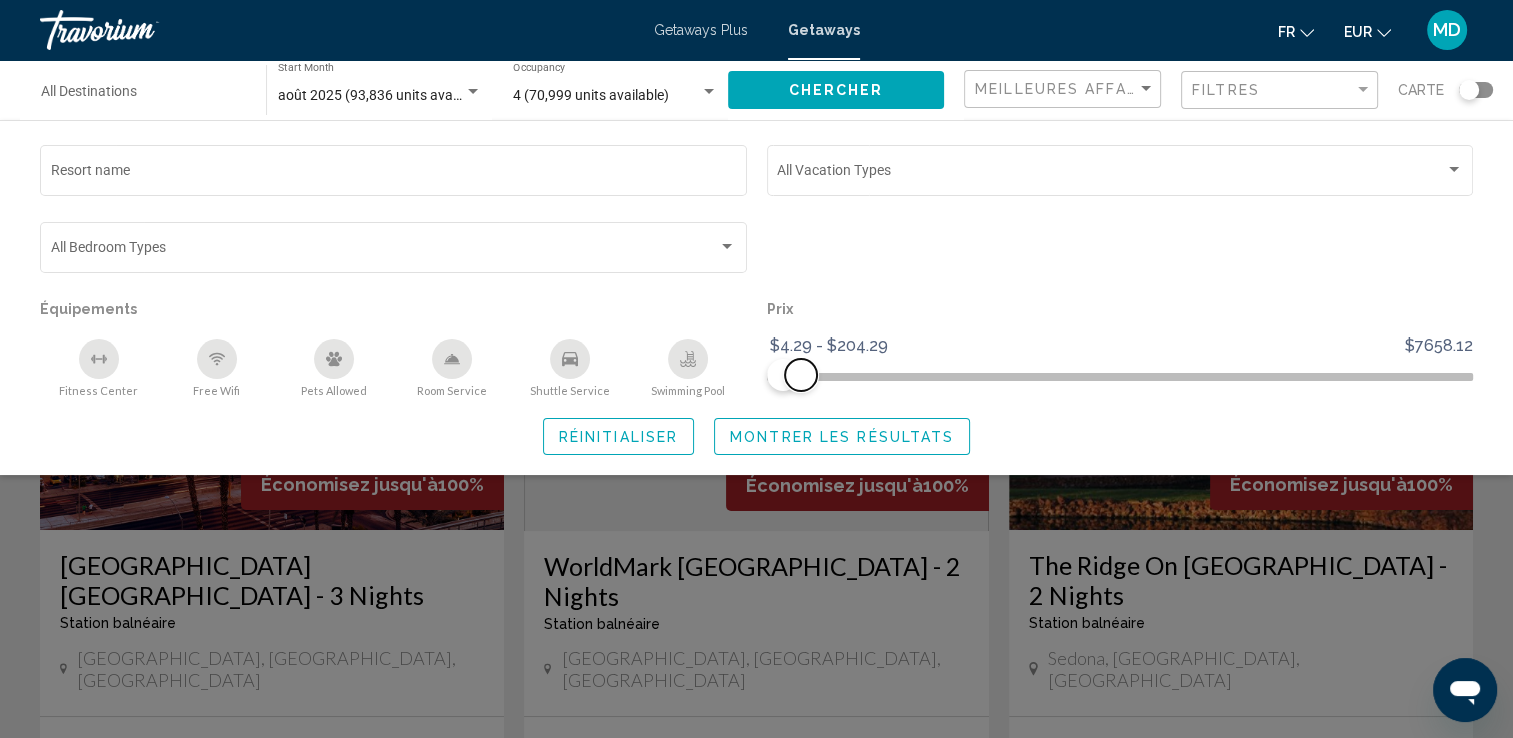 drag, startPoint x: 862, startPoint y: 376, endPoint x: 800, endPoint y: 375, distance: 62.008064 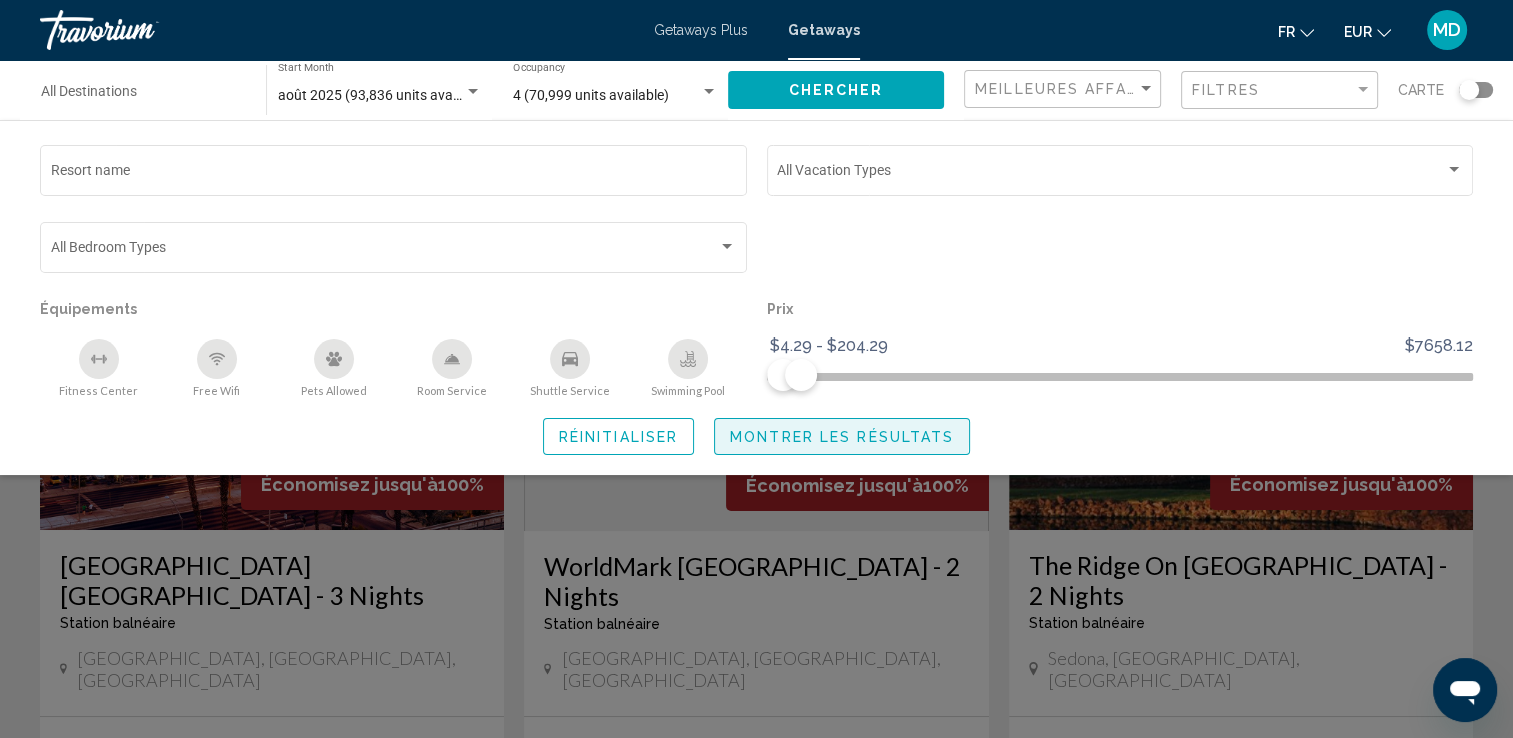 click on "Montrer les résultats" 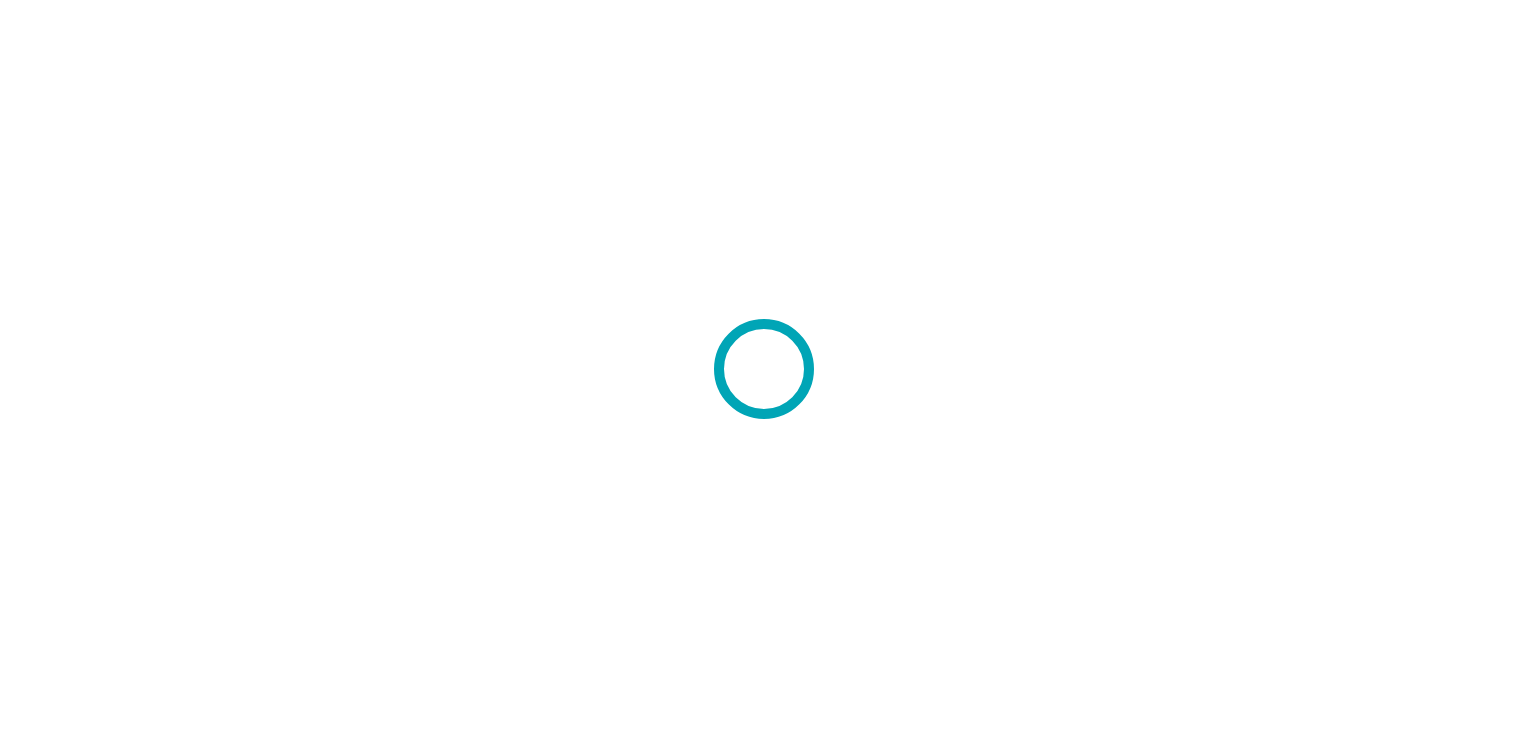 scroll, scrollTop: 0, scrollLeft: 0, axis: both 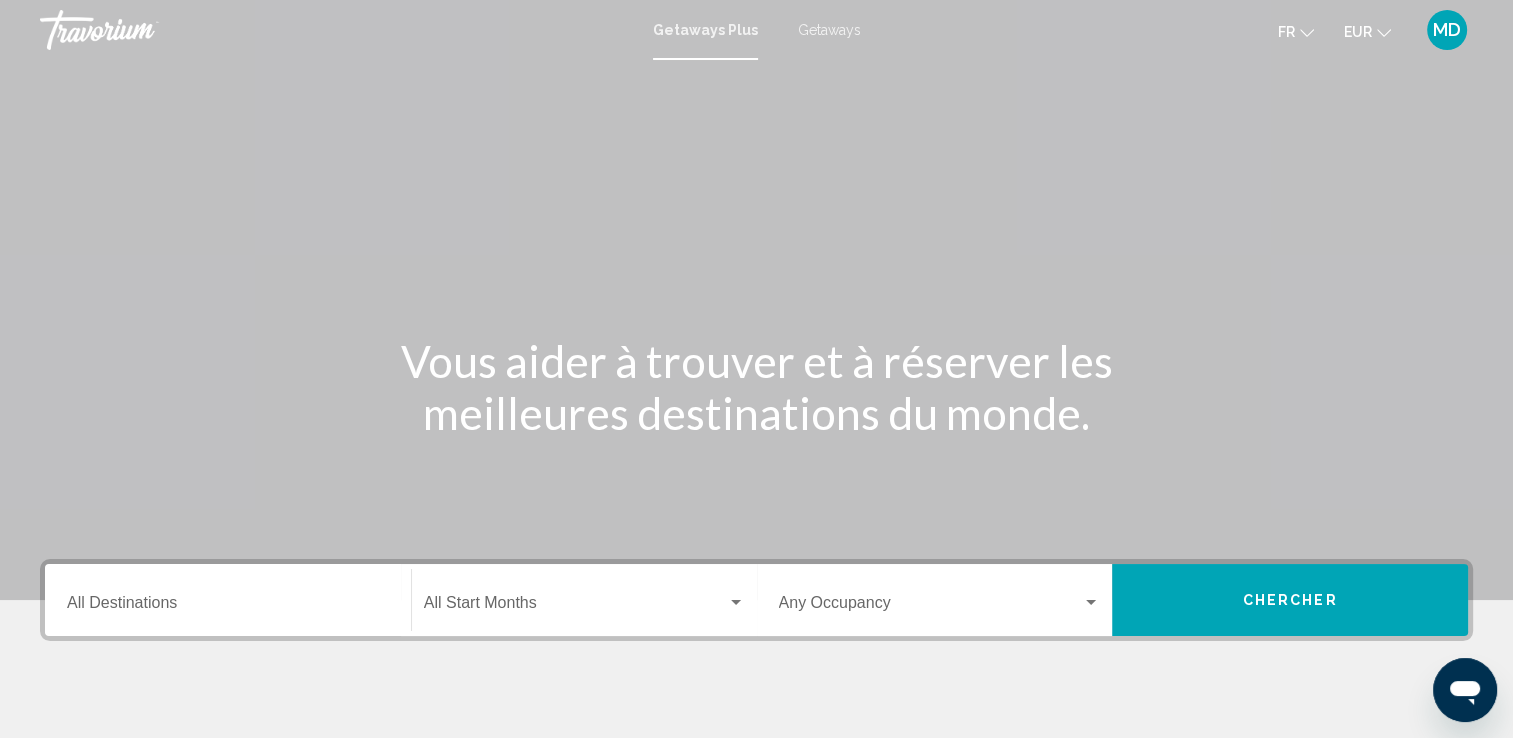 click on "Destination All Destinations" at bounding box center [228, 600] 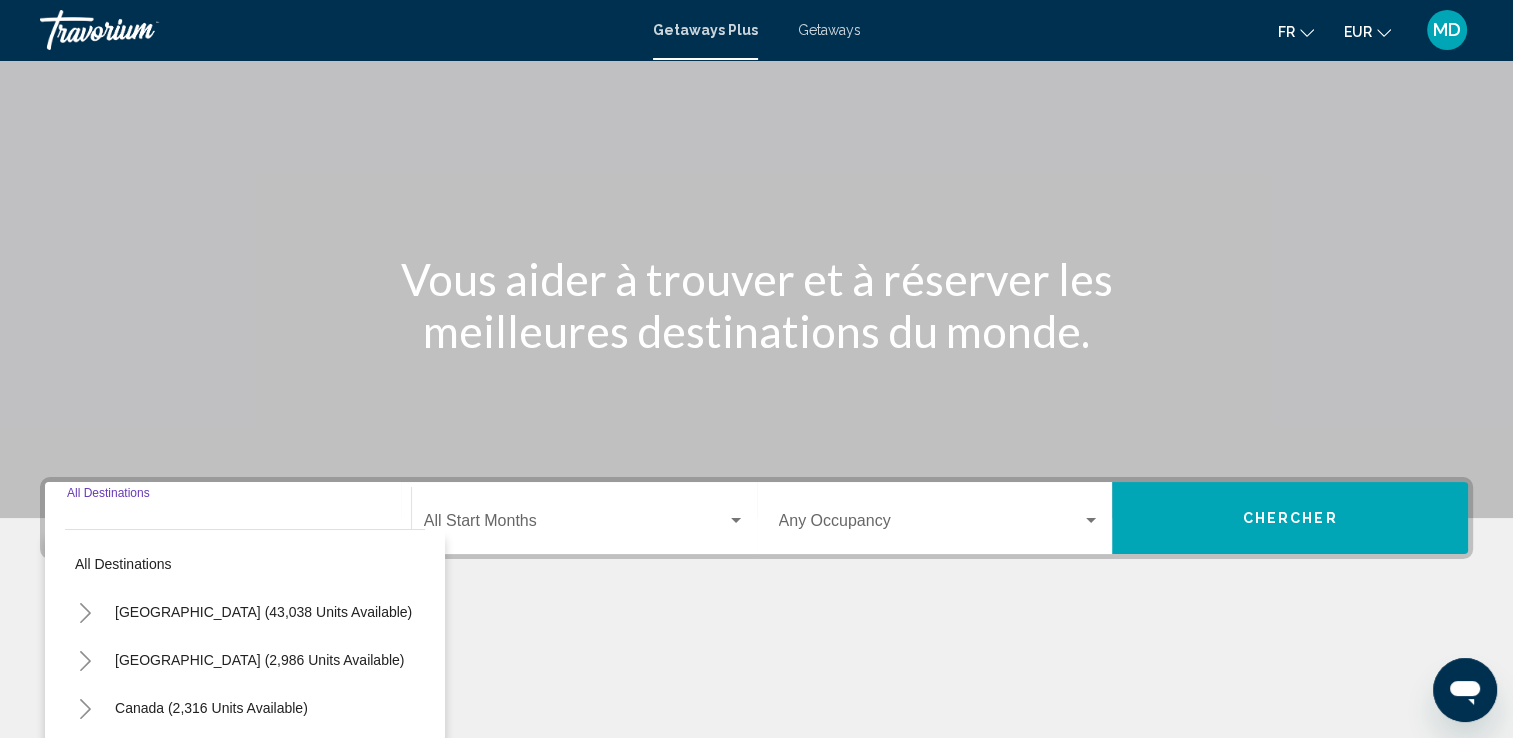 scroll, scrollTop: 347, scrollLeft: 0, axis: vertical 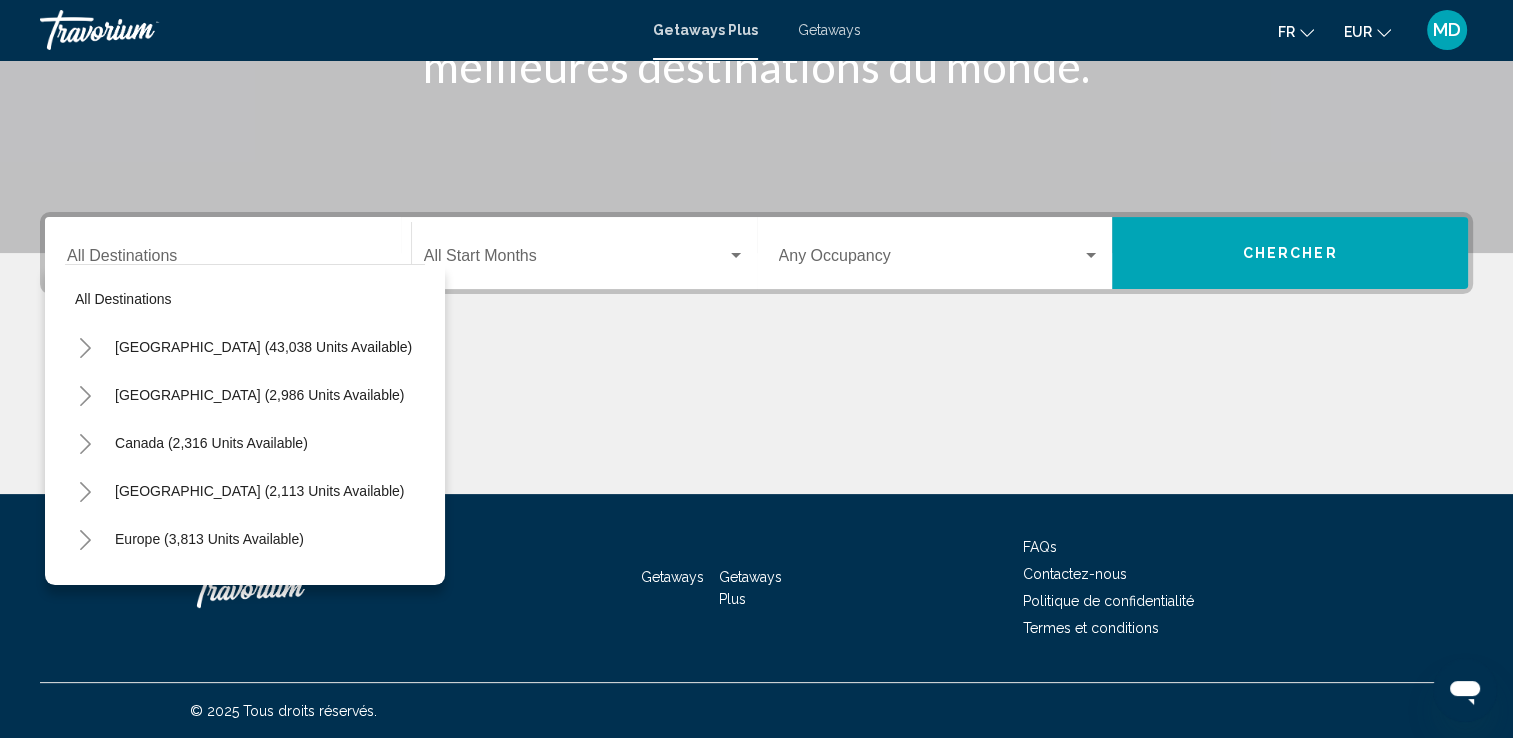click on "Start Month All Start Months" 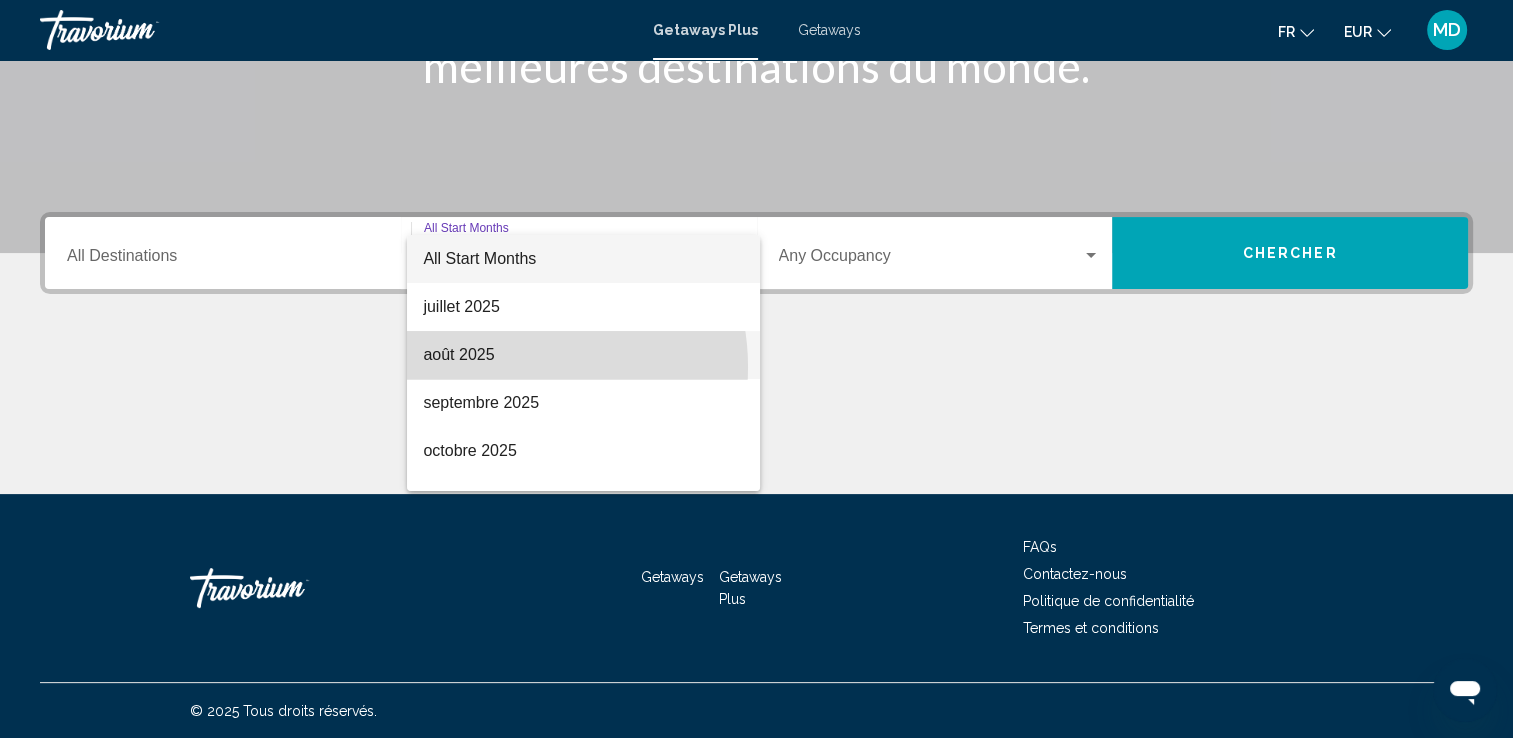 click on "août 2025" at bounding box center [583, 355] 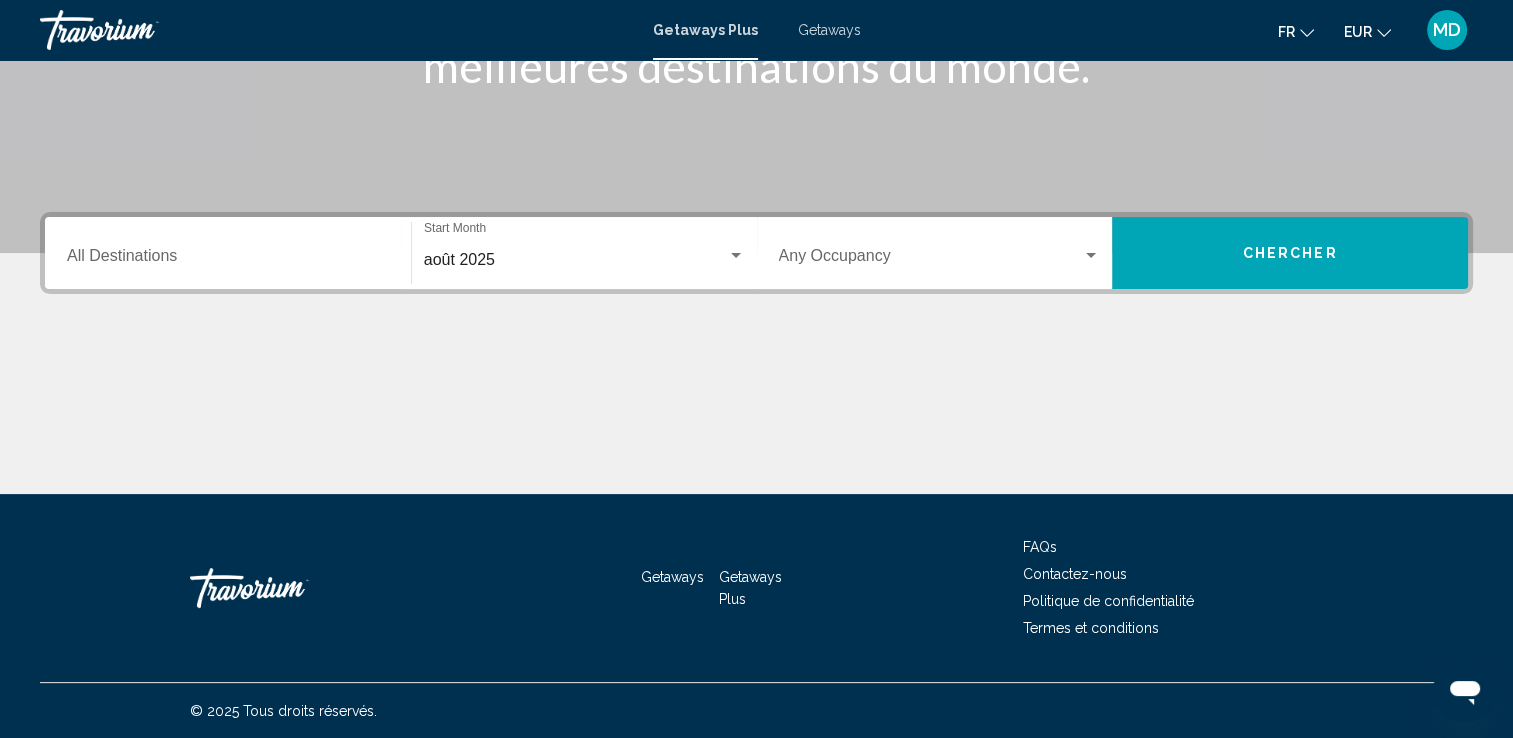click on "Occupancy Any Occupancy" at bounding box center (940, 253) 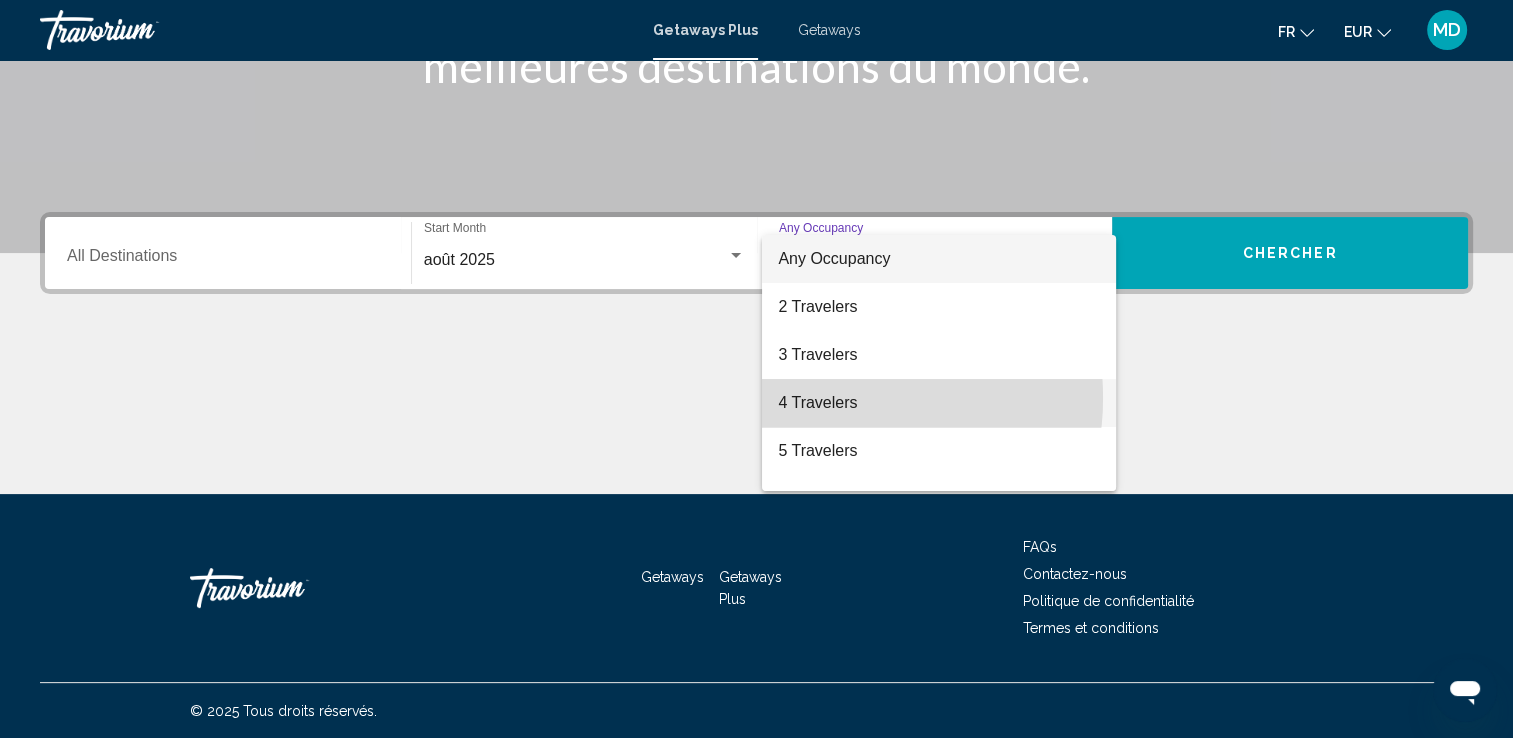 click on "4 Travelers" at bounding box center [939, 403] 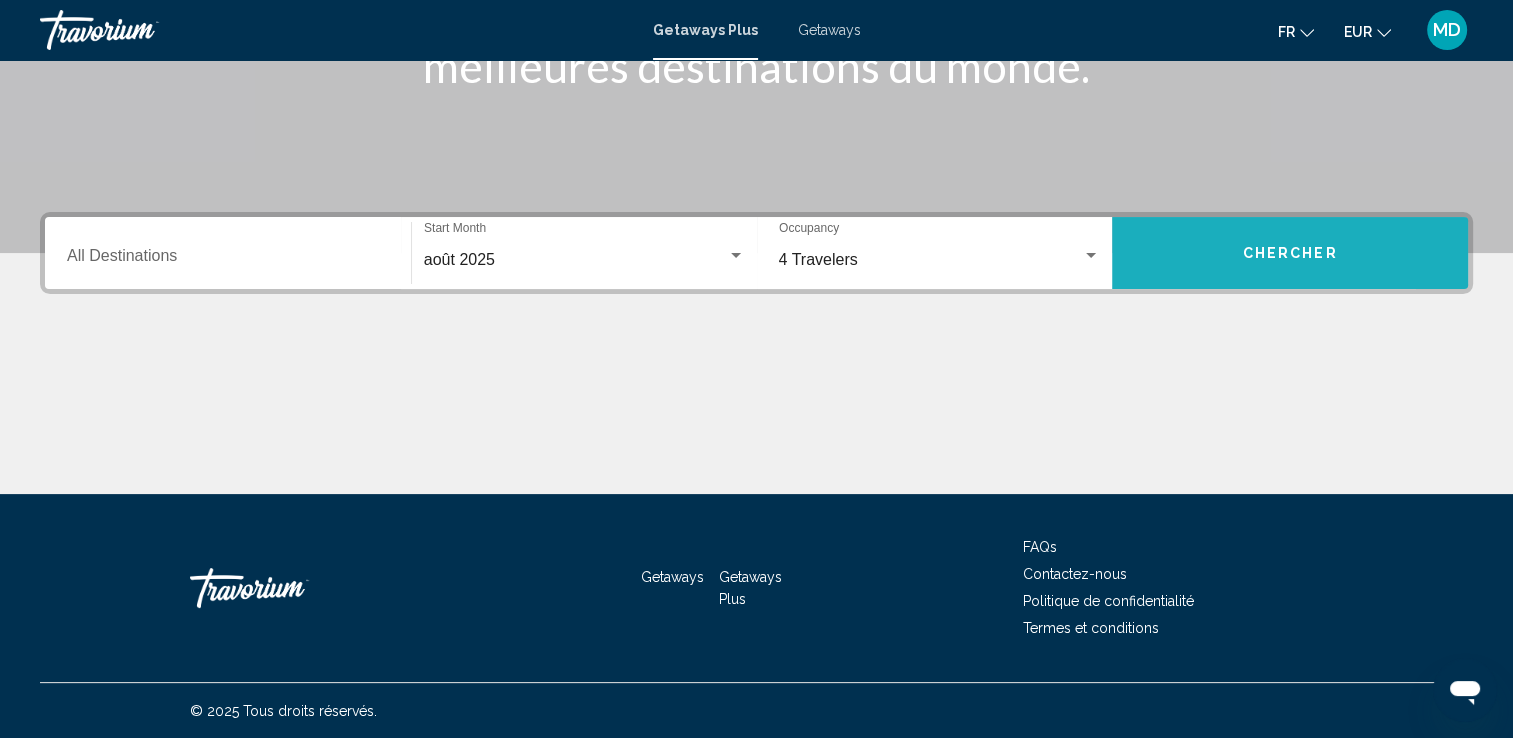 click on "Chercher" at bounding box center (1290, 253) 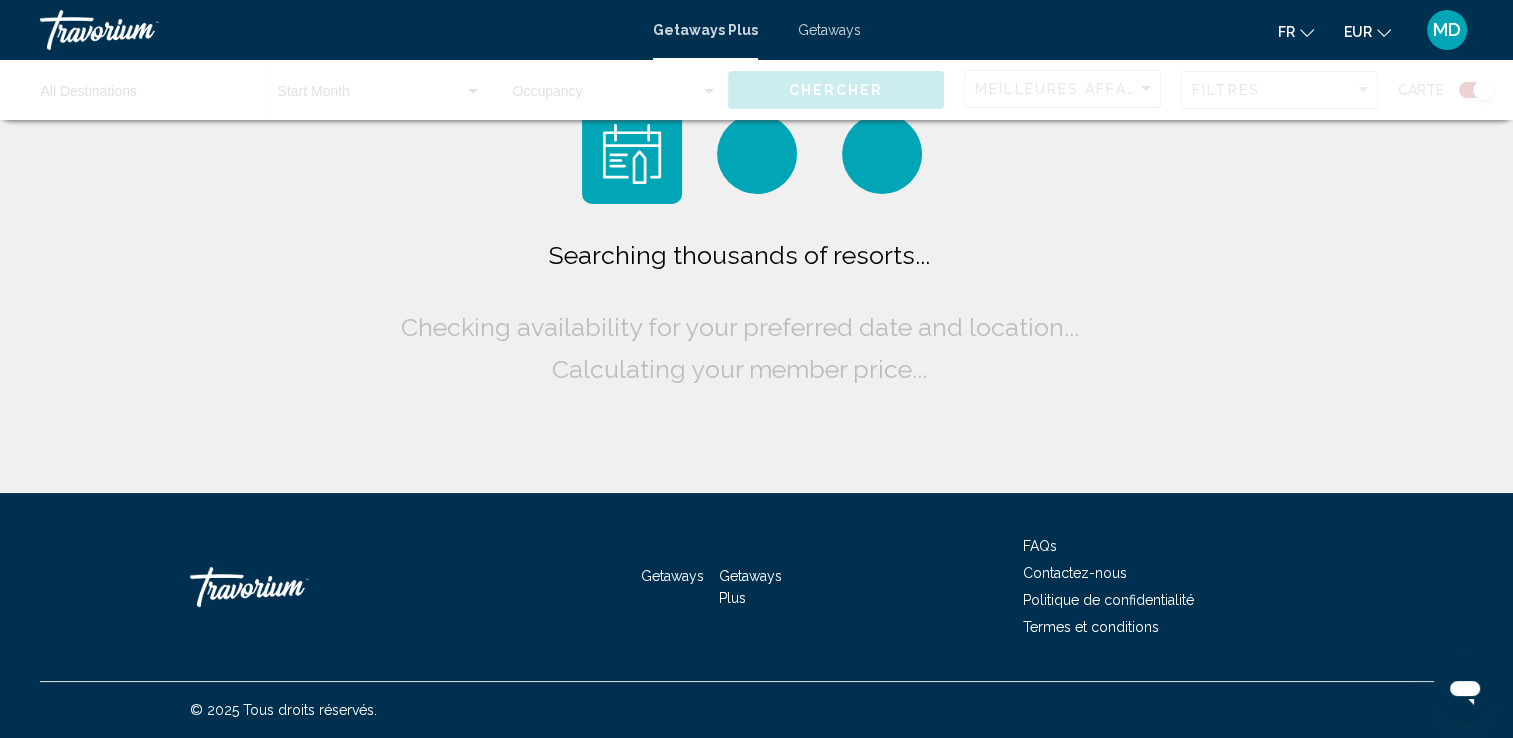 scroll, scrollTop: 0, scrollLeft: 0, axis: both 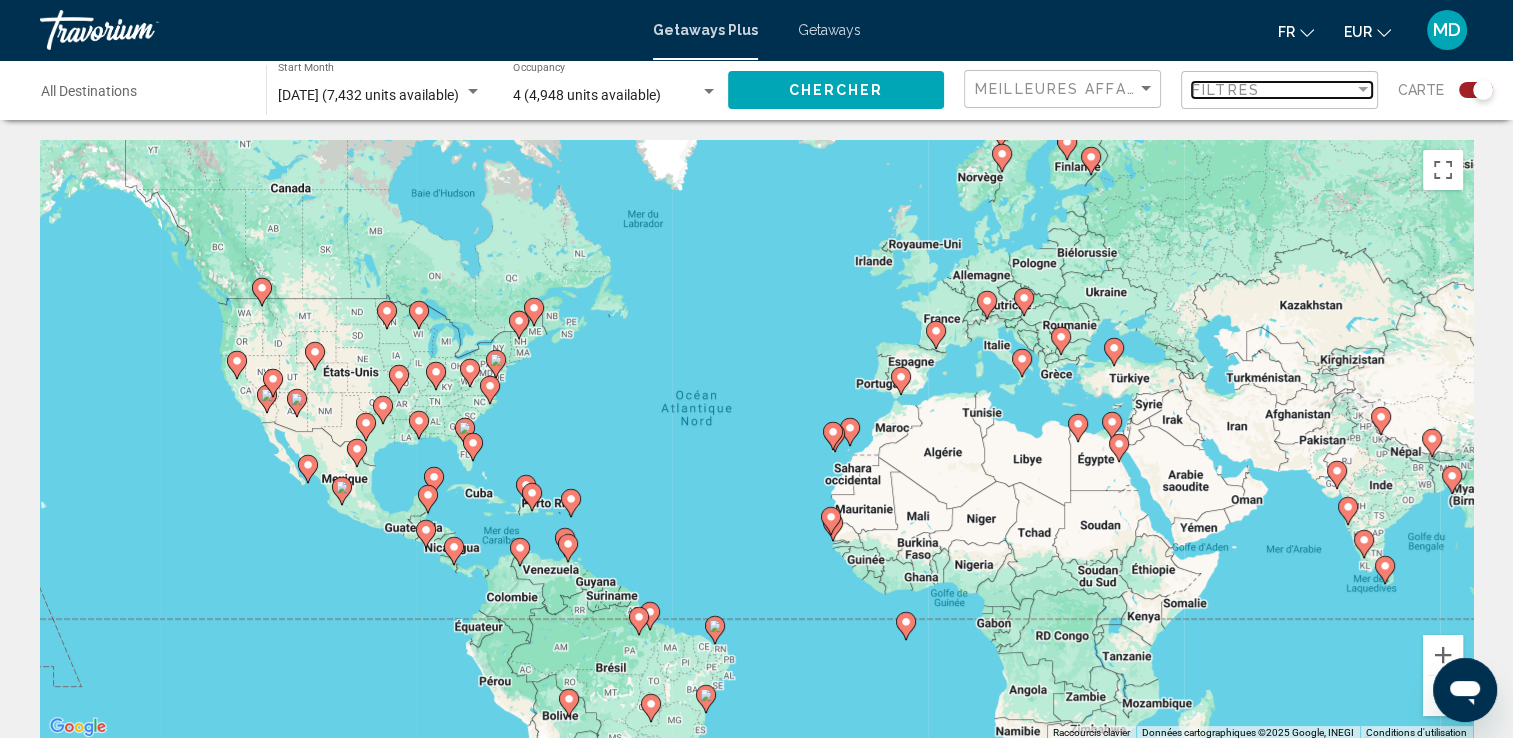 click on "Filtres" at bounding box center [1226, 90] 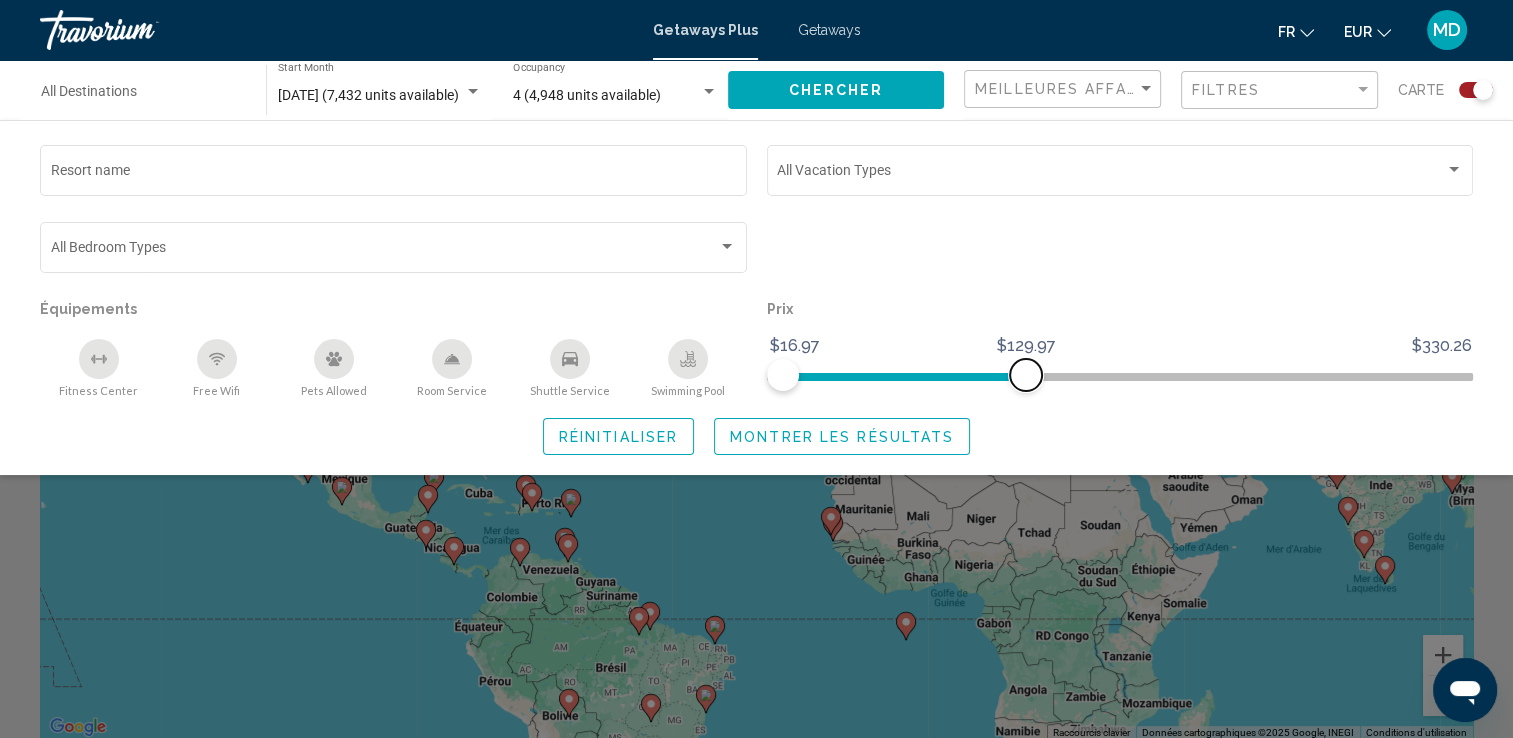 drag, startPoint x: 1451, startPoint y: 379, endPoint x: 1011, endPoint y: 419, distance: 441.81445 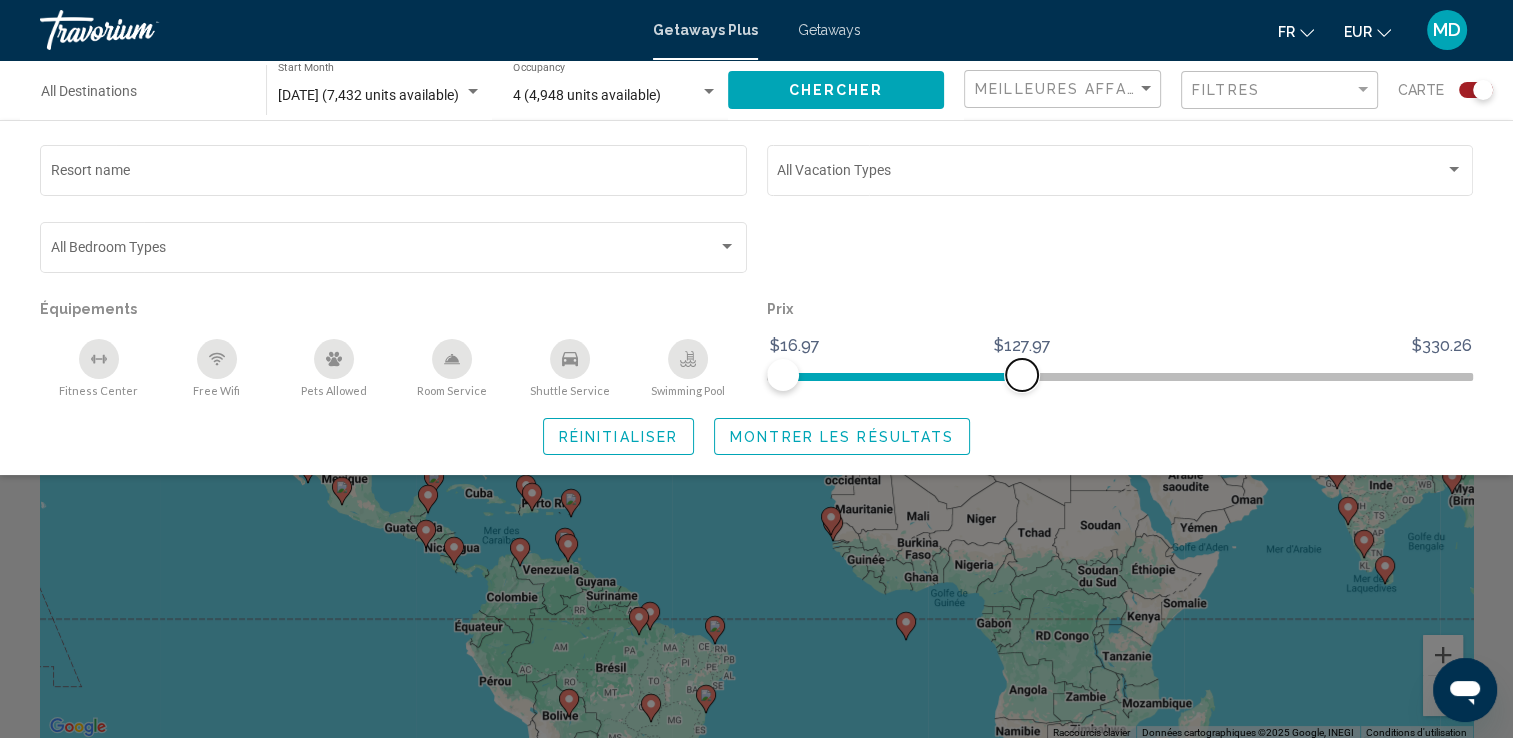 drag, startPoint x: 1008, startPoint y: 375, endPoint x: 1047, endPoint y: 374, distance: 39.012817 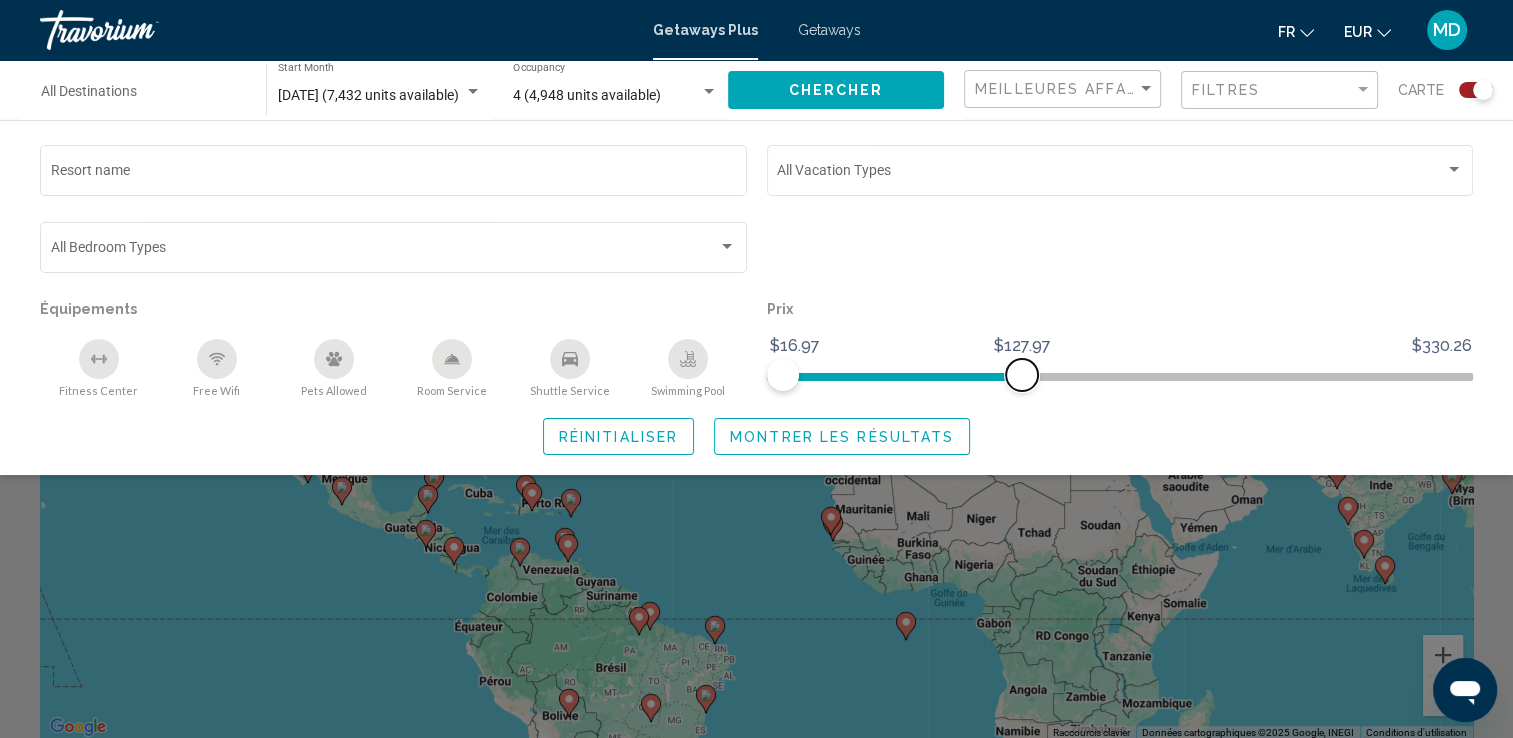 click 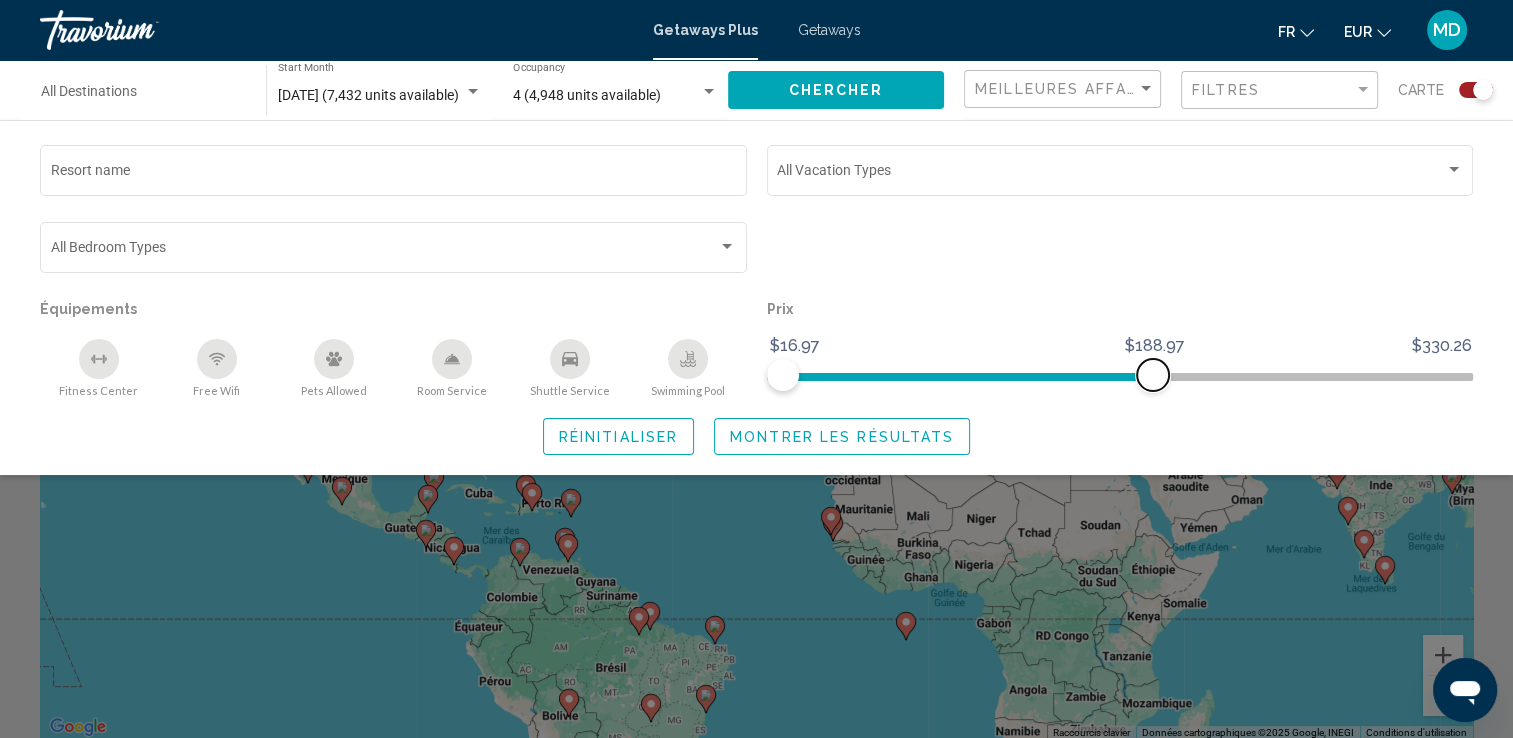 drag, startPoint x: 1040, startPoint y: 373, endPoint x: 1152, endPoint y: 391, distance: 113.43721 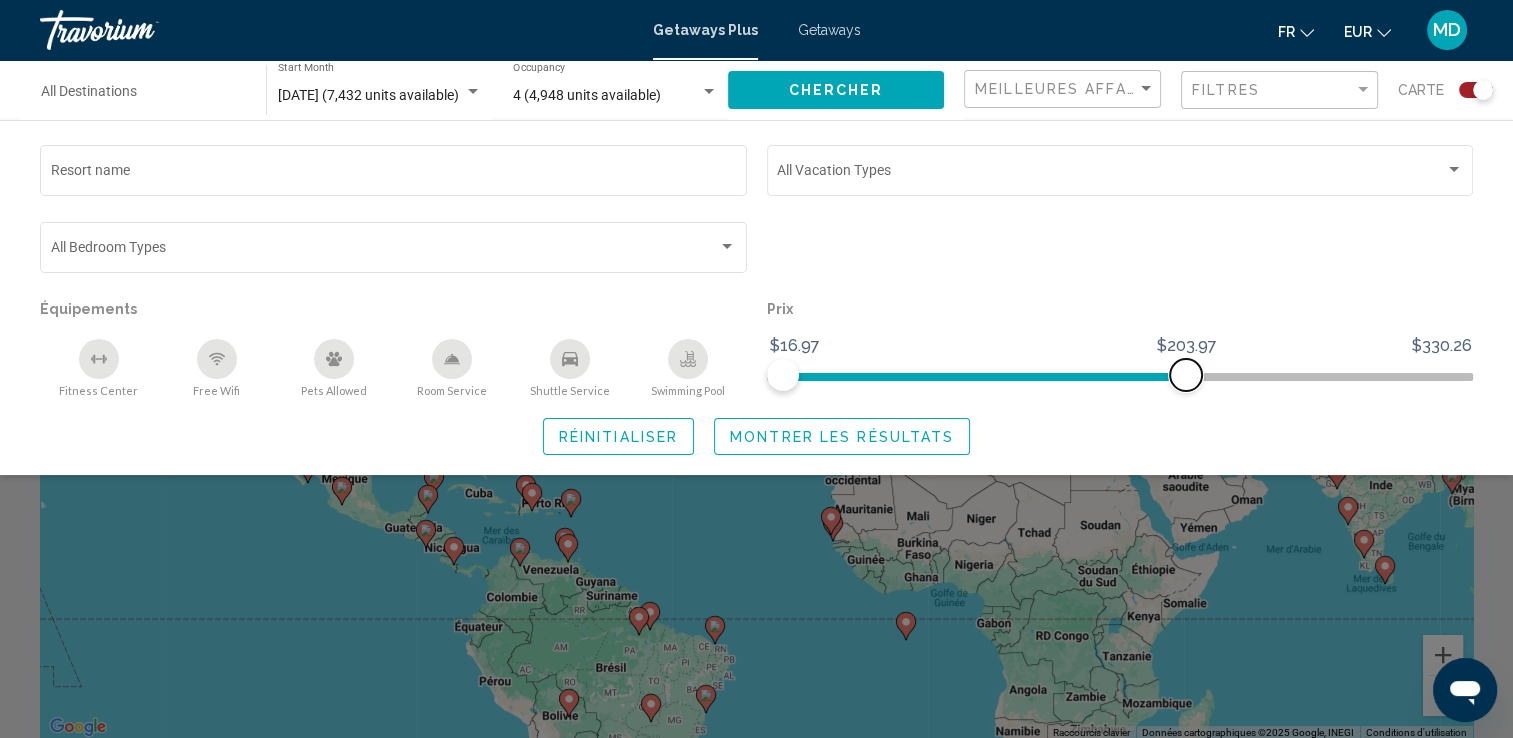 drag, startPoint x: 1152, startPoint y: 367, endPoint x: 1185, endPoint y: 367, distance: 33 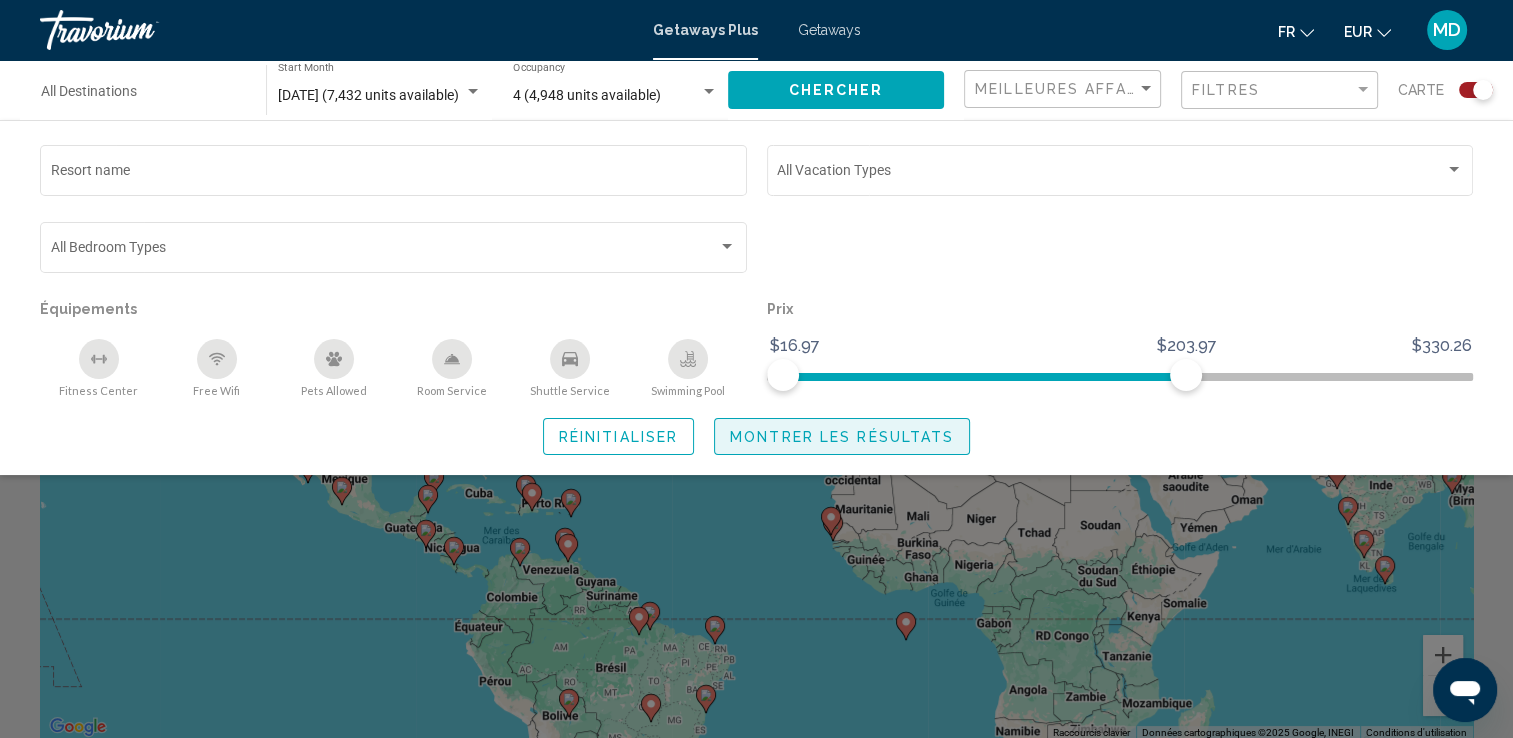click on "Montrer les résultats" 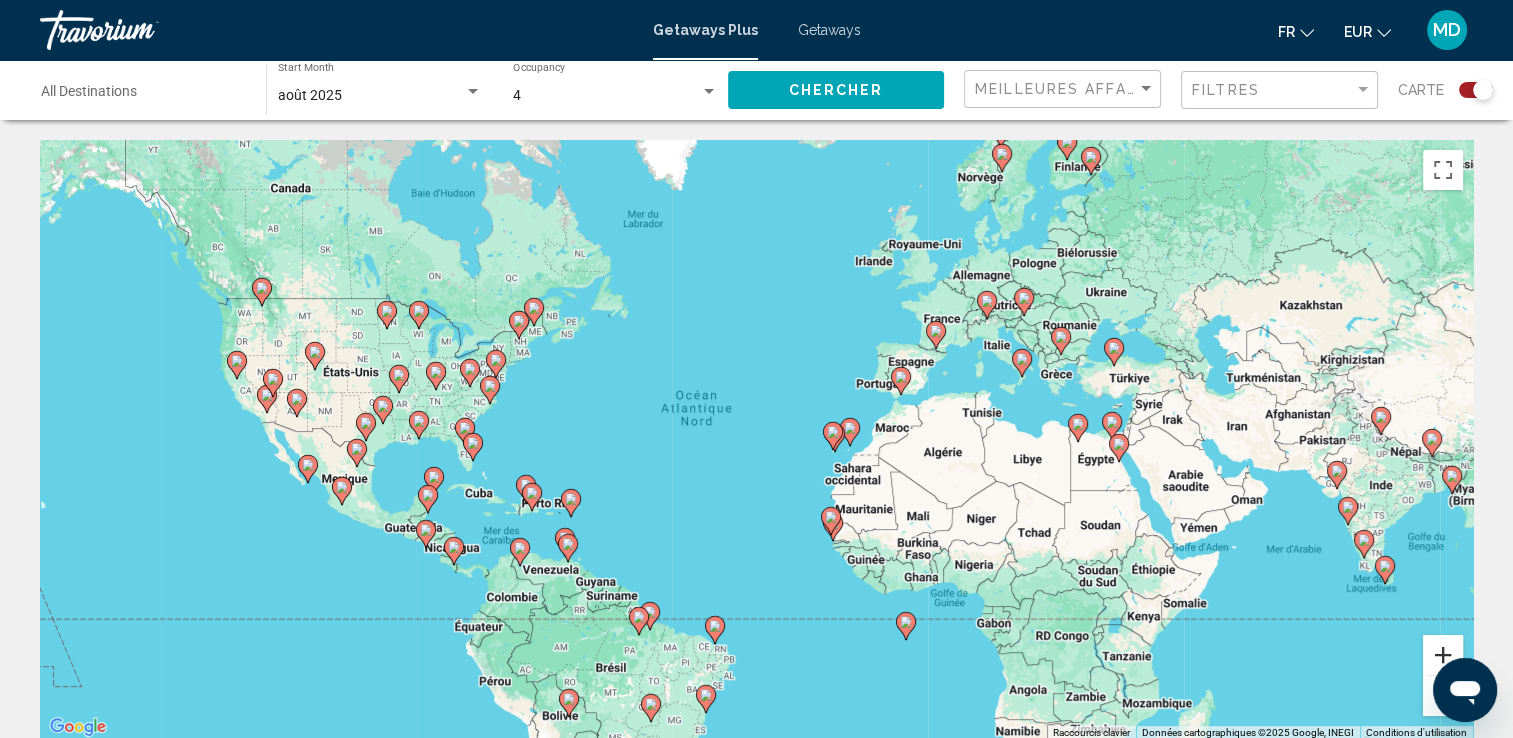 click at bounding box center (1443, 655) 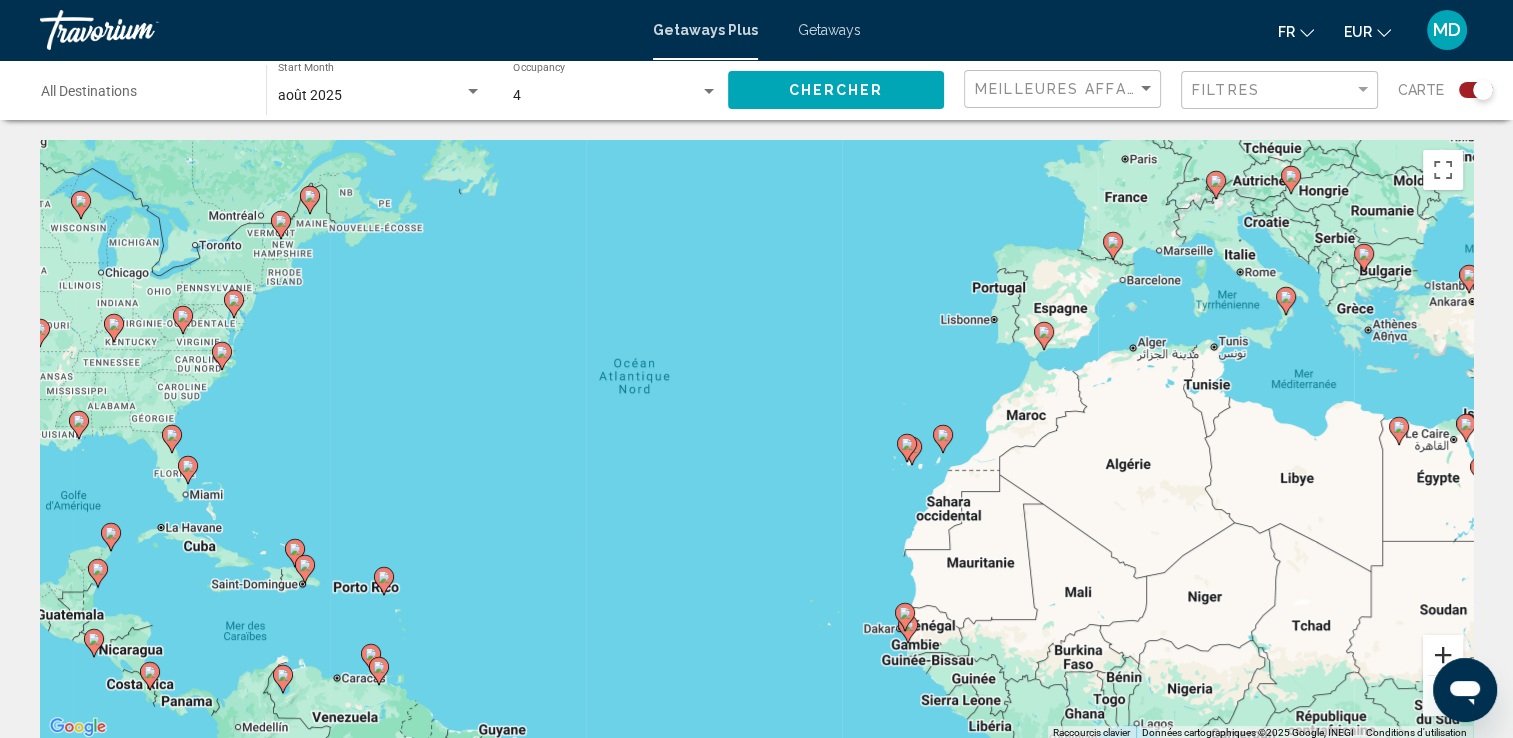 click at bounding box center (1443, 655) 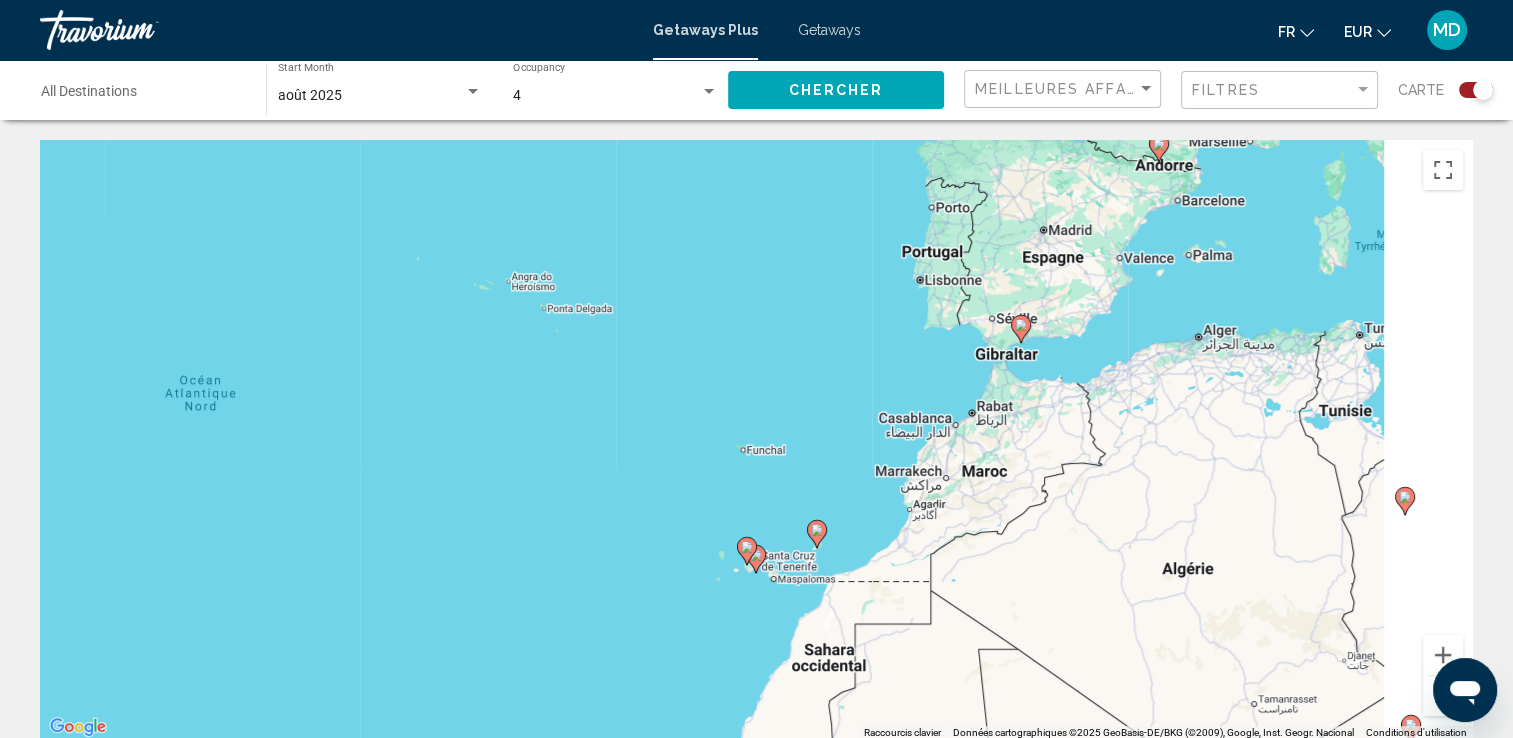 drag, startPoint x: 1362, startPoint y: 378, endPoint x: 816, endPoint y: 541, distance: 569.8114 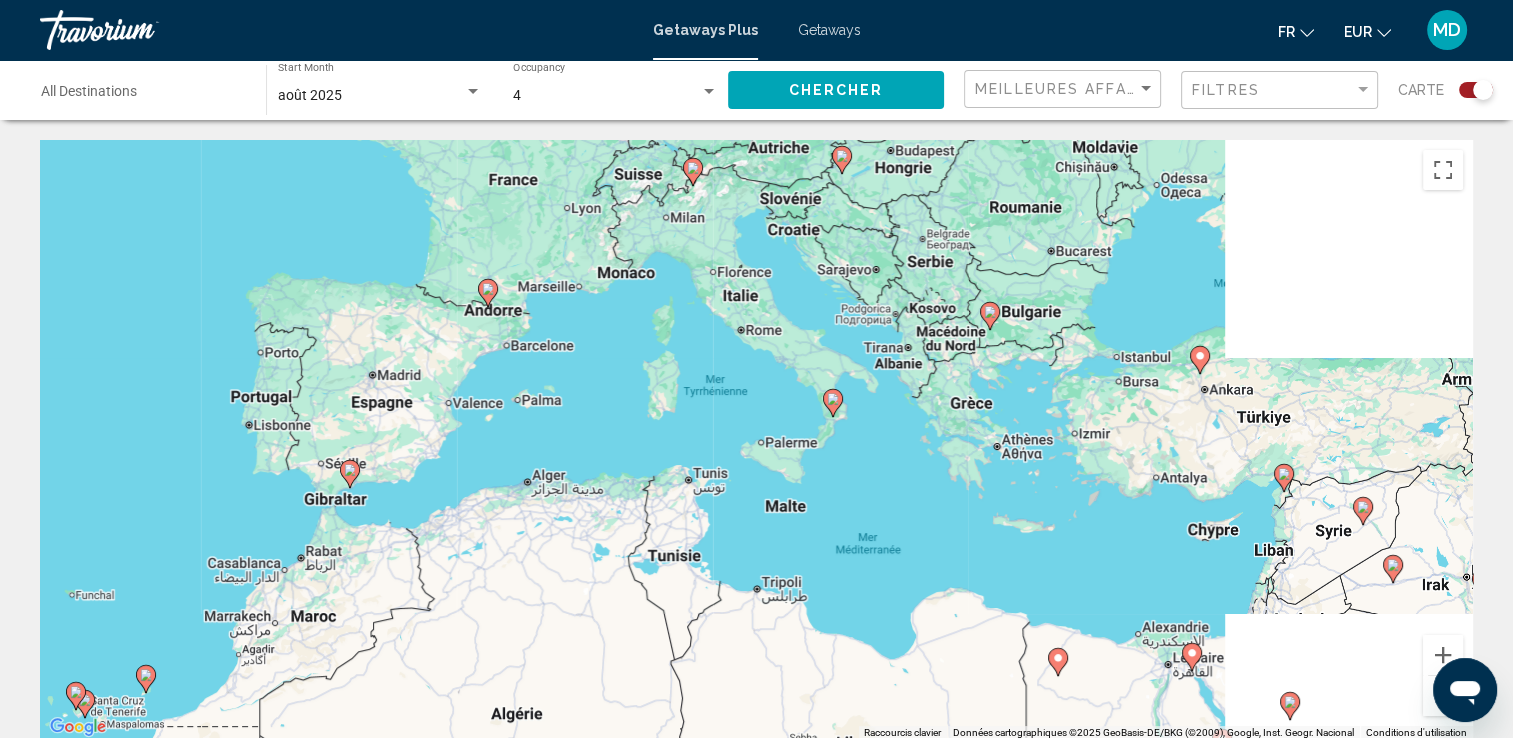 drag, startPoint x: 993, startPoint y: 441, endPoint x: 498, endPoint y: 531, distance: 503.1153 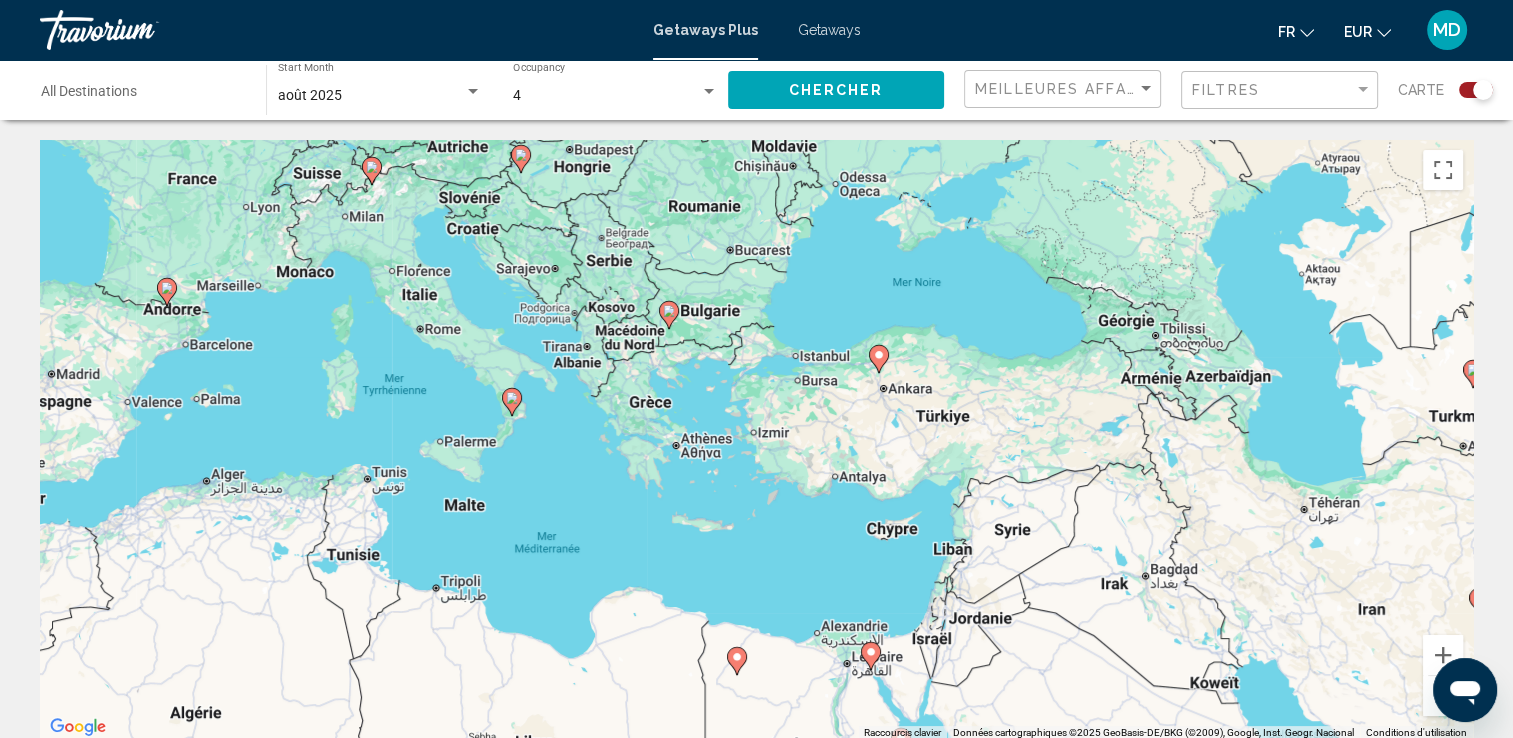 drag, startPoint x: 836, startPoint y: 506, endPoint x: 581, endPoint y: 461, distance: 258.94016 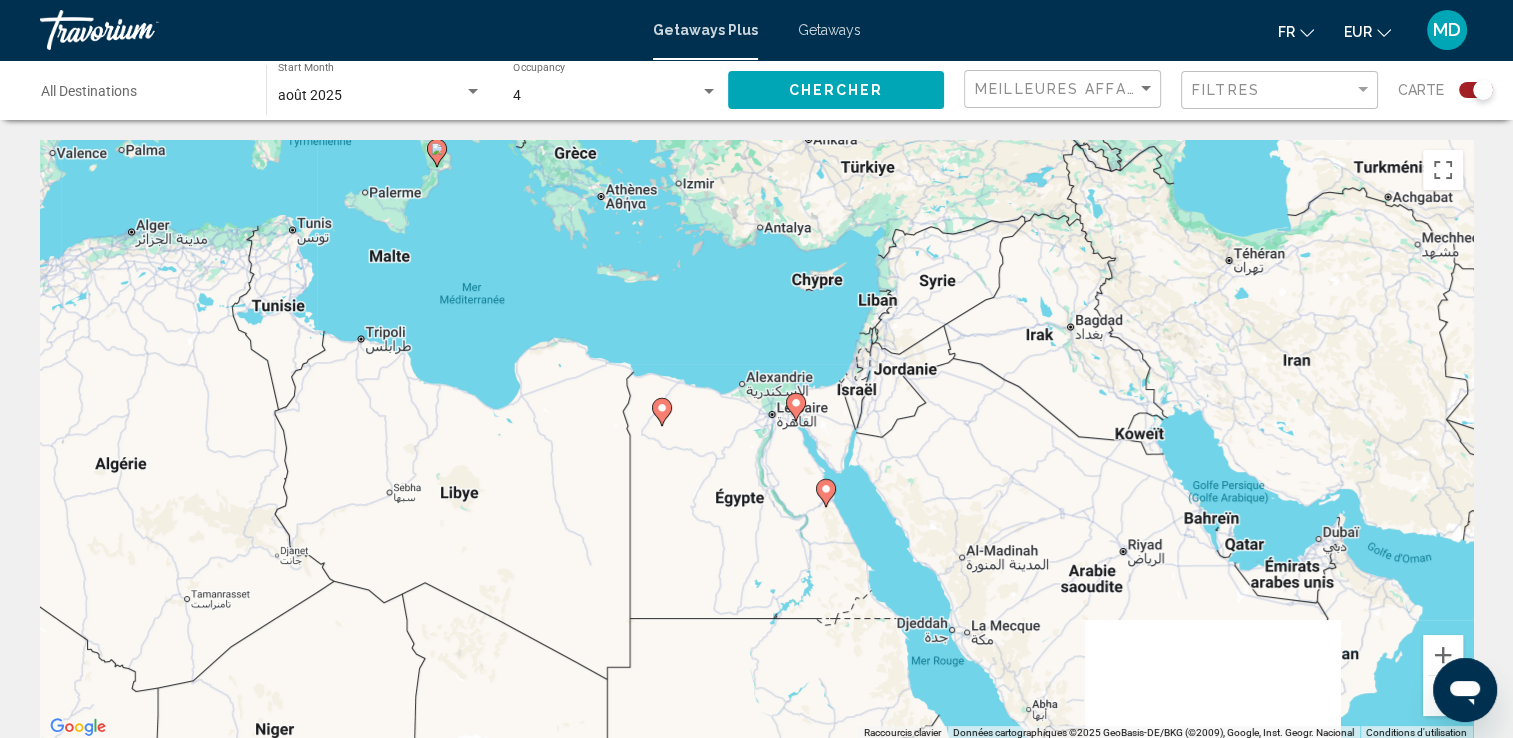 drag, startPoint x: 640, startPoint y: 643, endPoint x: 537, endPoint y: 382, distance: 280.58865 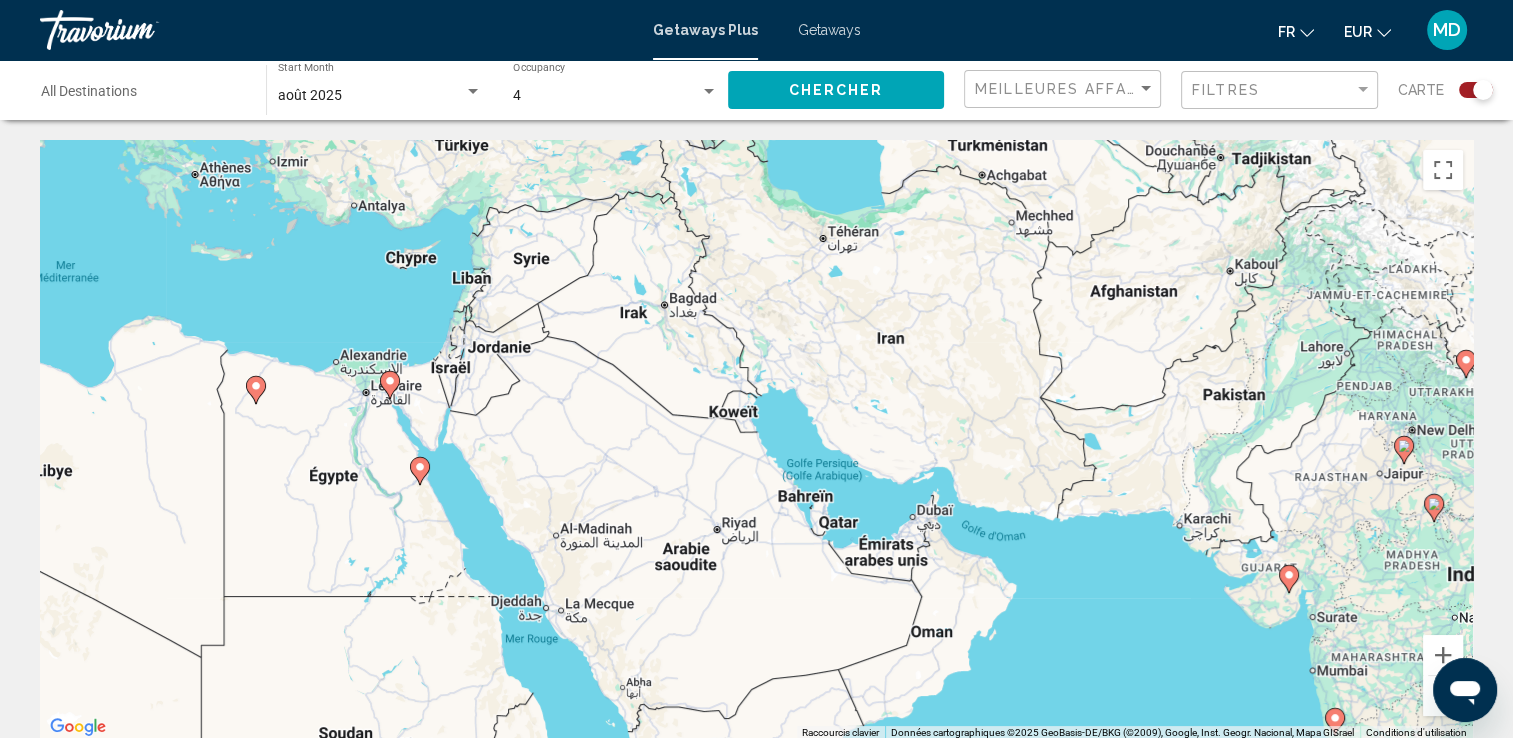 drag, startPoint x: 1145, startPoint y: 531, endPoint x: 737, endPoint y: 526, distance: 408.03064 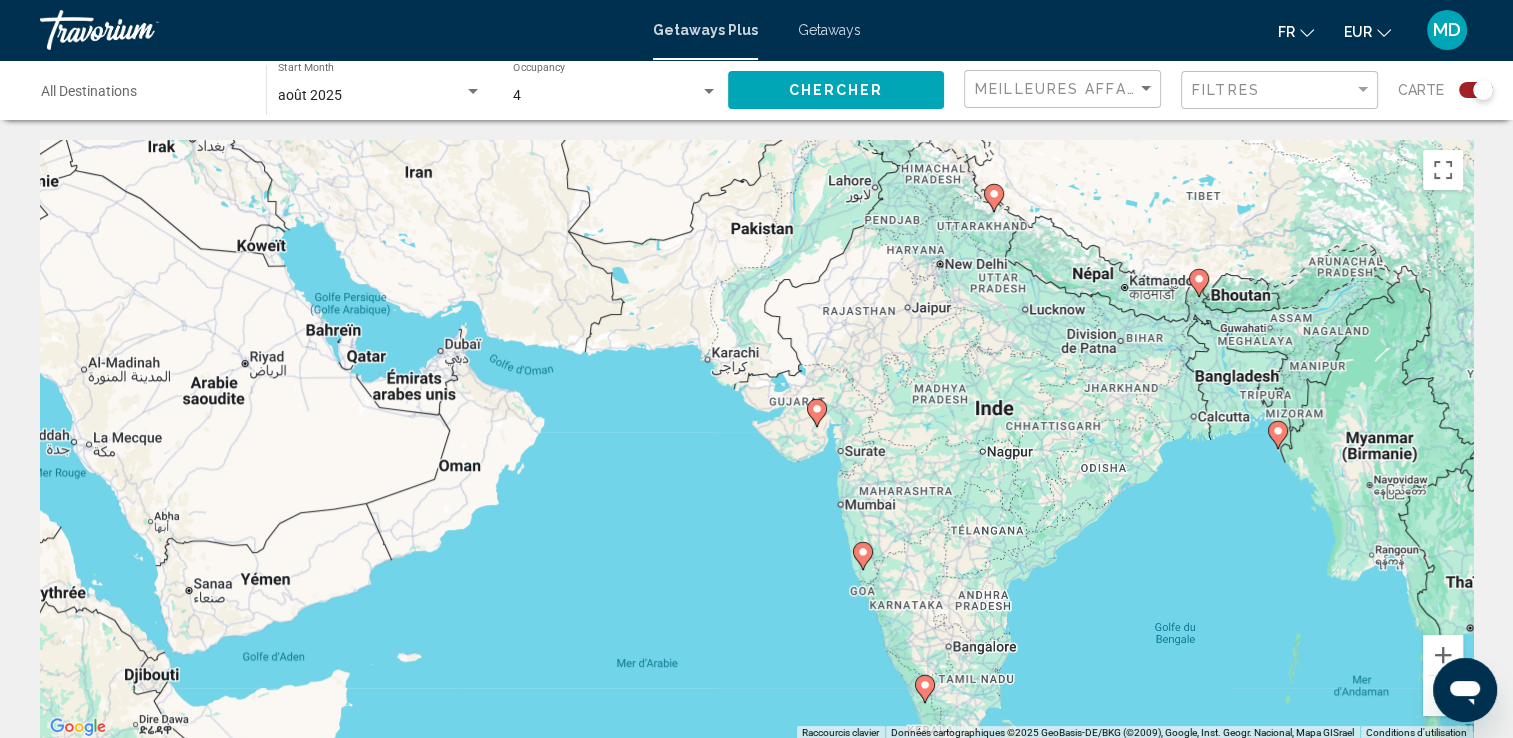 drag, startPoint x: 1273, startPoint y: 707, endPoint x: 796, endPoint y: 538, distance: 506.05334 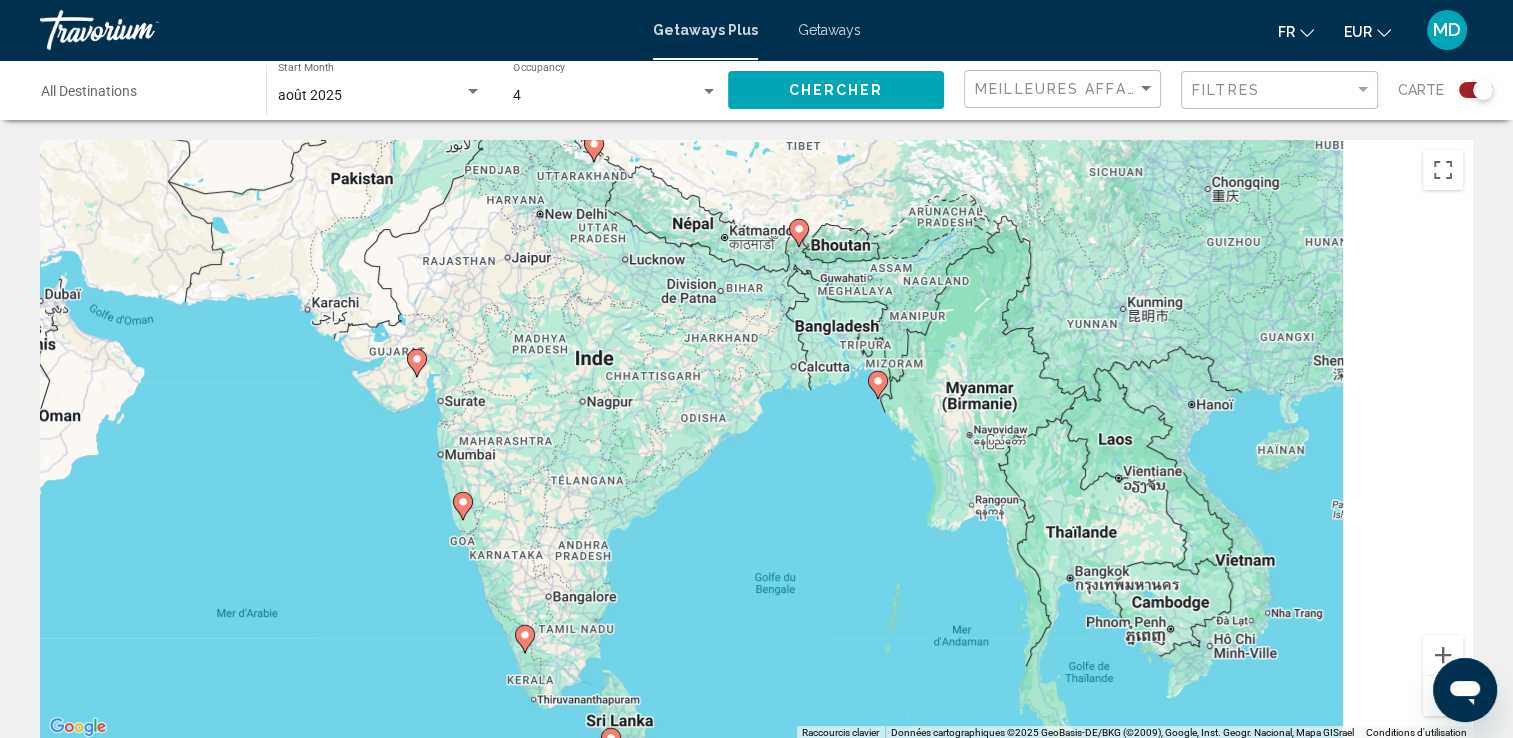 drag, startPoint x: 1180, startPoint y: 556, endPoint x: 734, endPoint y: 505, distance: 448.90646 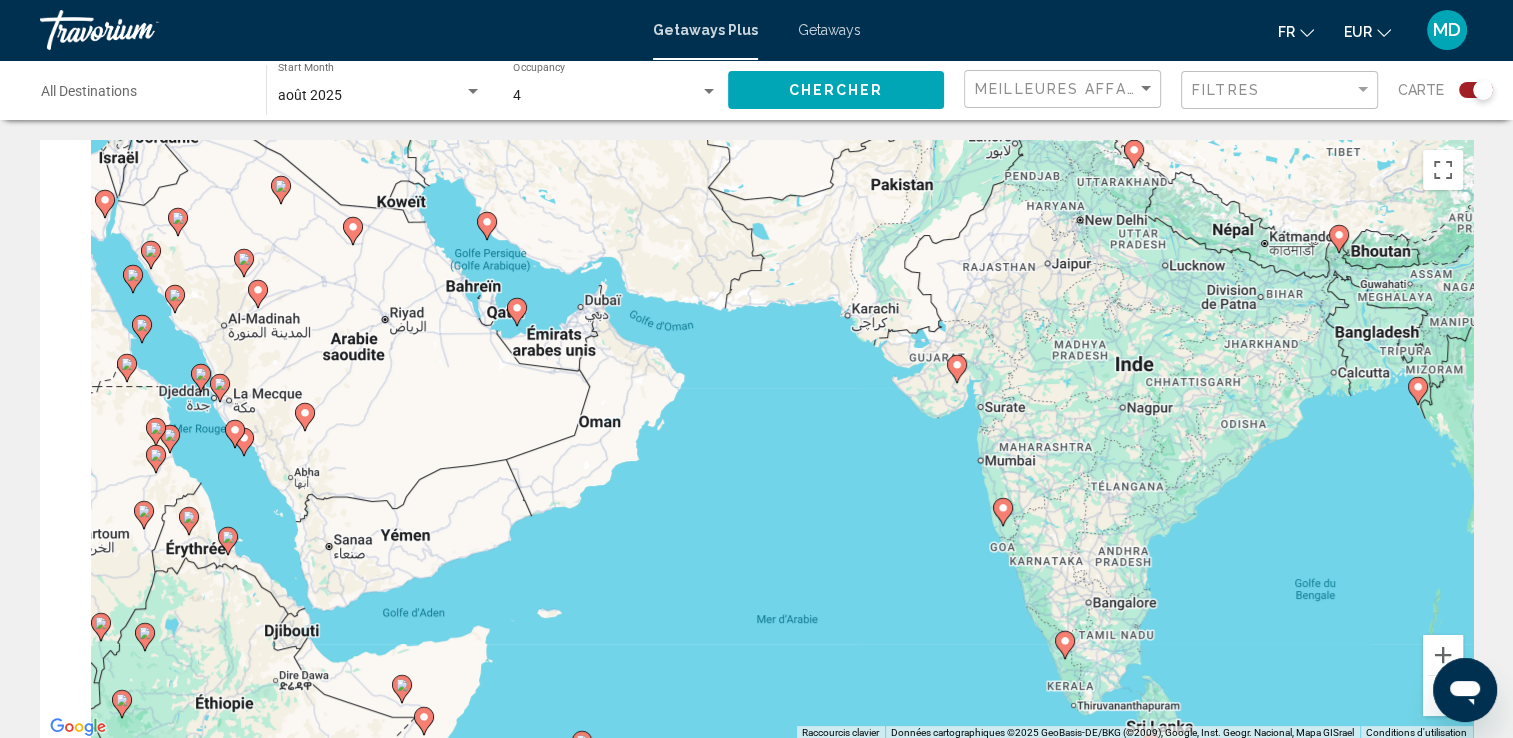 drag, startPoint x: 488, startPoint y: 495, endPoint x: 1236, endPoint y: 557, distance: 750.5651 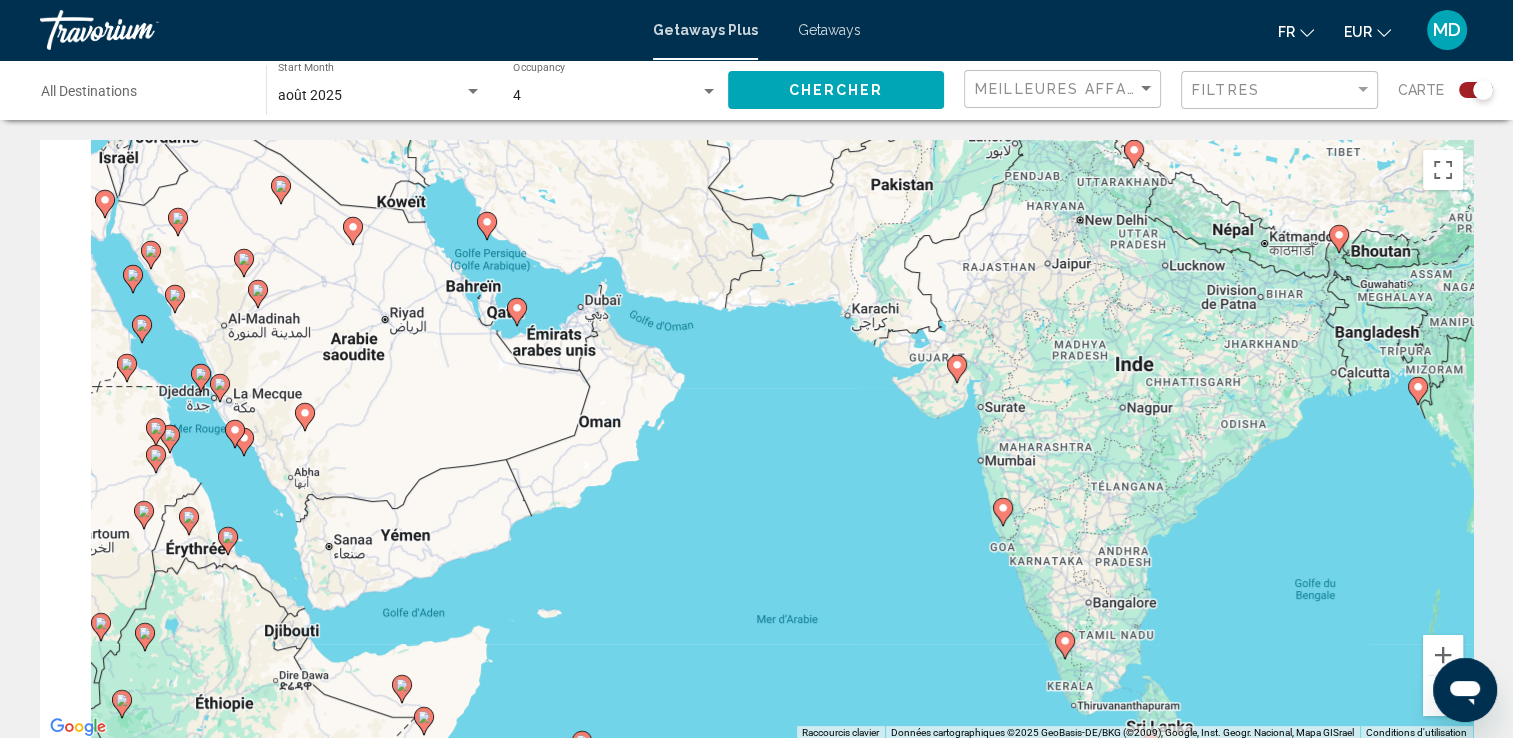 click on "Pour naviguer, appuyez sur les touches fléchées. Pour activer le glissement avec le clavier, appuyez sur Alt+Entrée. Une fois ce mode activé, utilisez les touches fléchées pour déplacer le repère. Pour valider le déplacement, appuyez sur Entrée. Pour annuler, appuyez sur Échap." at bounding box center [756, 440] 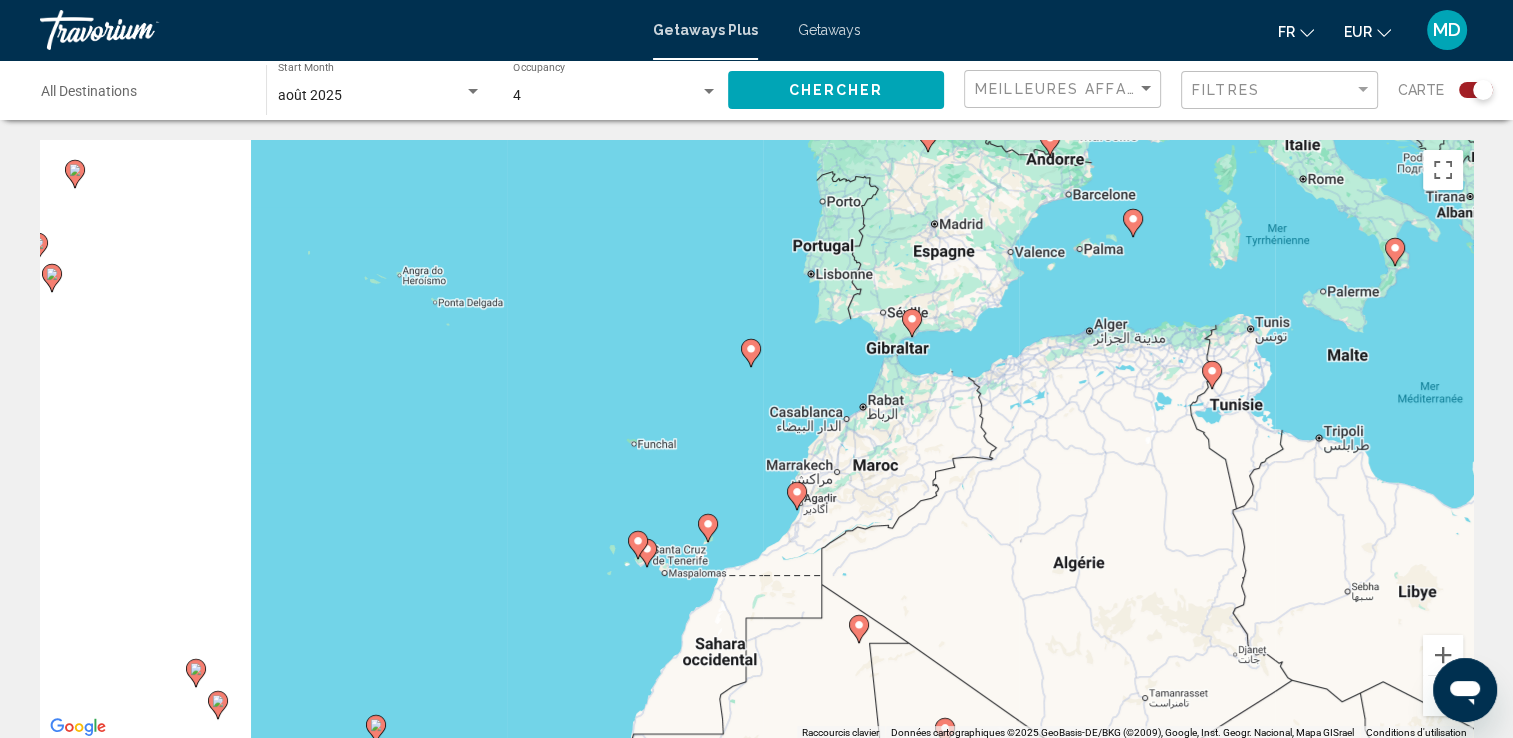 drag, startPoint x: 114, startPoint y: 432, endPoint x: 716, endPoint y: 469, distance: 603.136 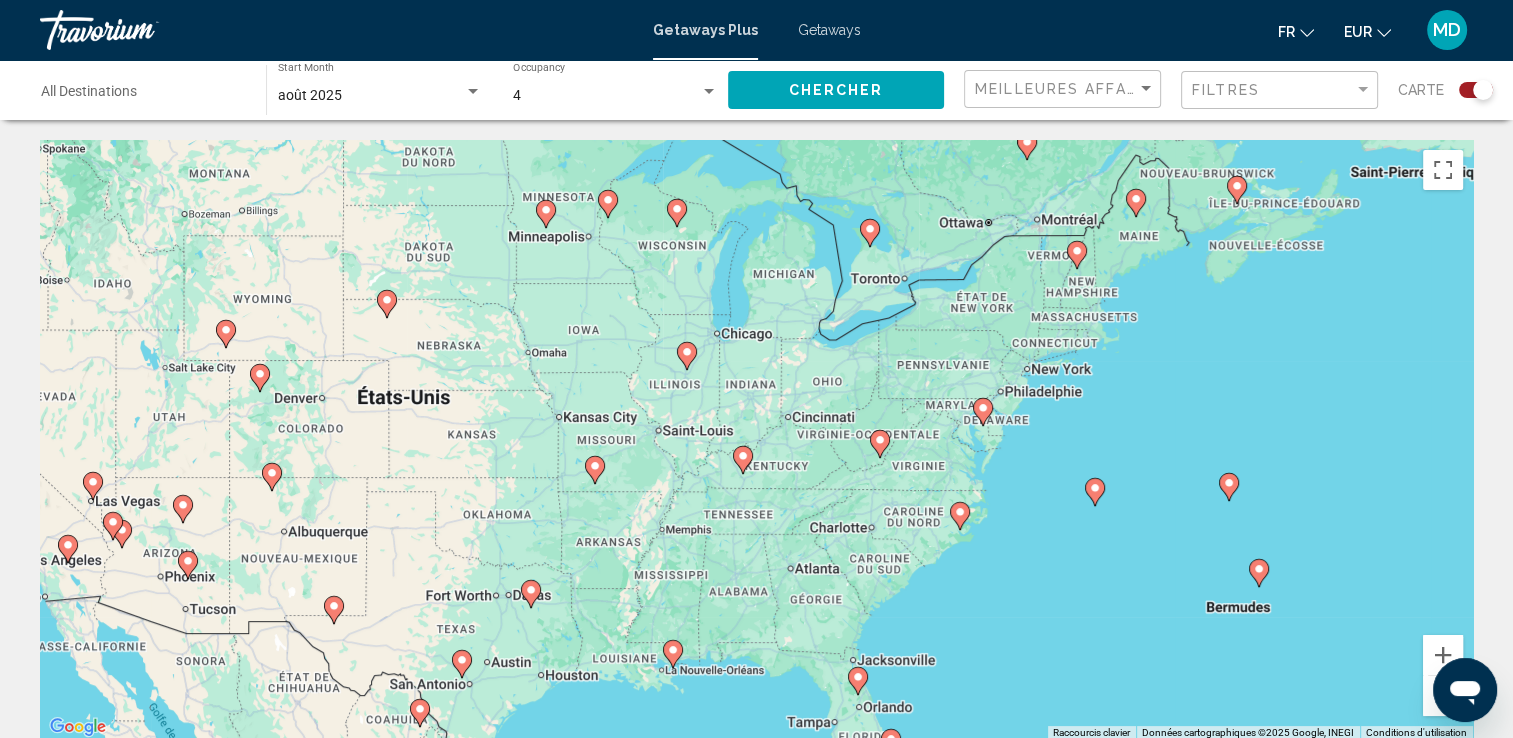 drag, startPoint x: 910, startPoint y: 522, endPoint x: 703, endPoint y: 491, distance: 209.30838 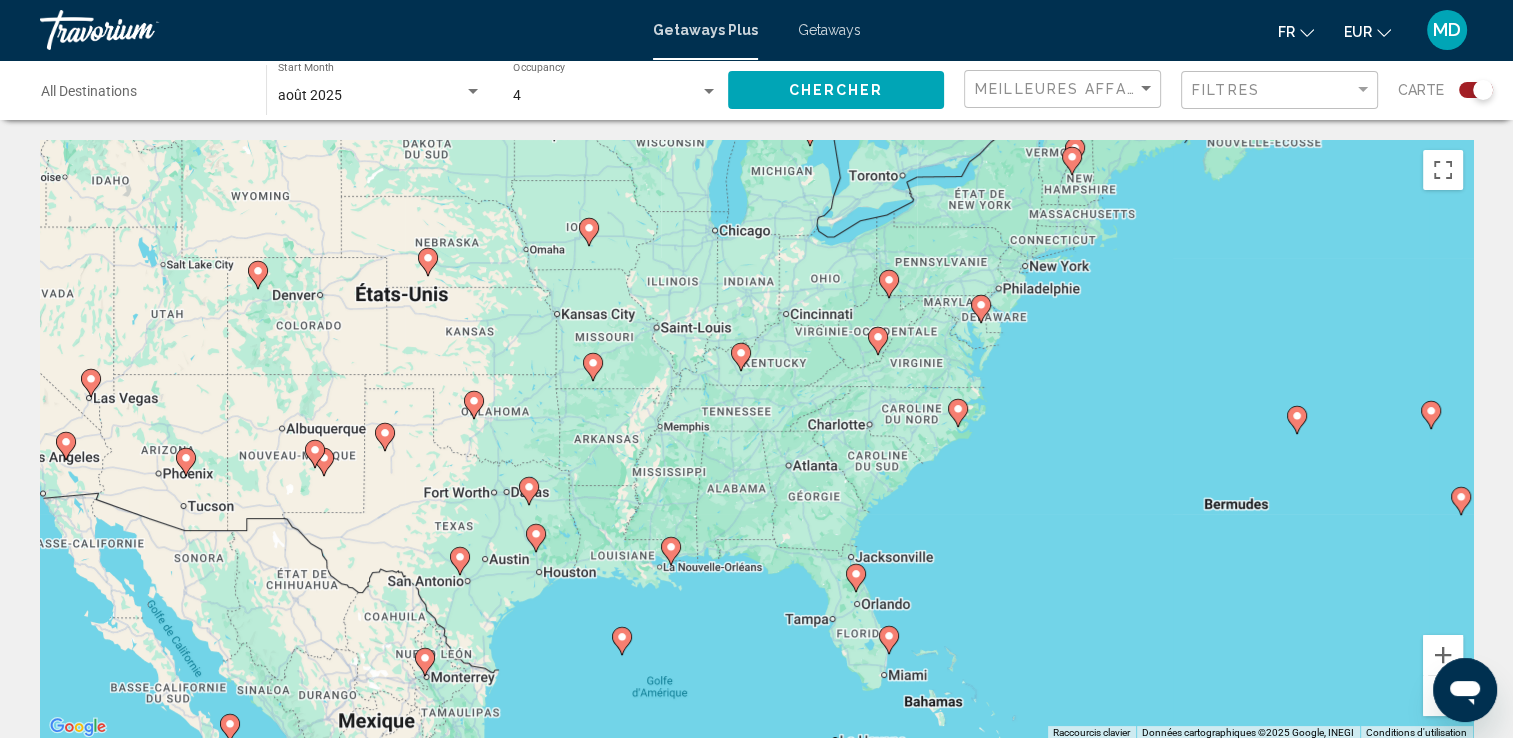 drag, startPoint x: 1148, startPoint y: 422, endPoint x: 1188, endPoint y: 317, distance: 112.36102 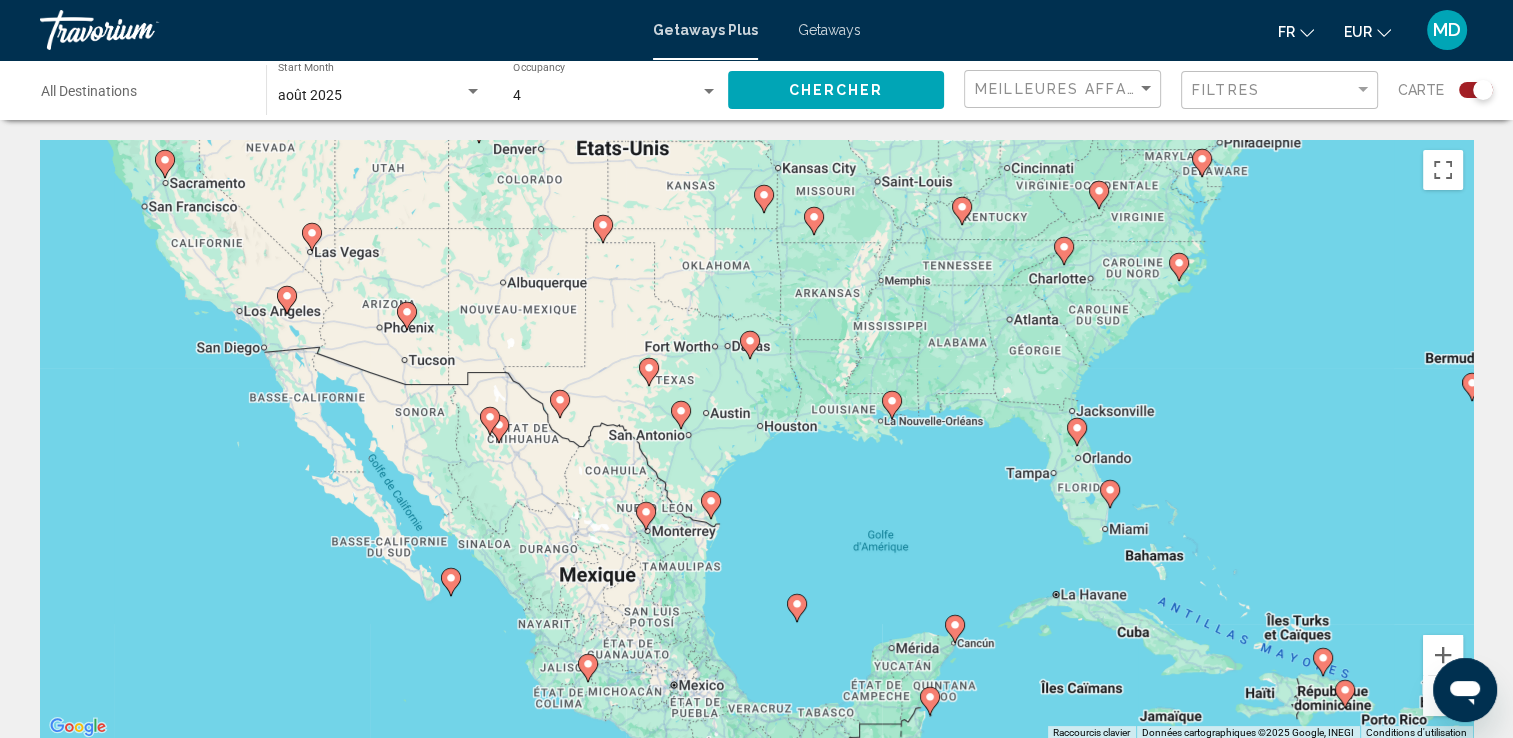 drag, startPoint x: 653, startPoint y: 586, endPoint x: 882, endPoint y: 442, distance: 270.51248 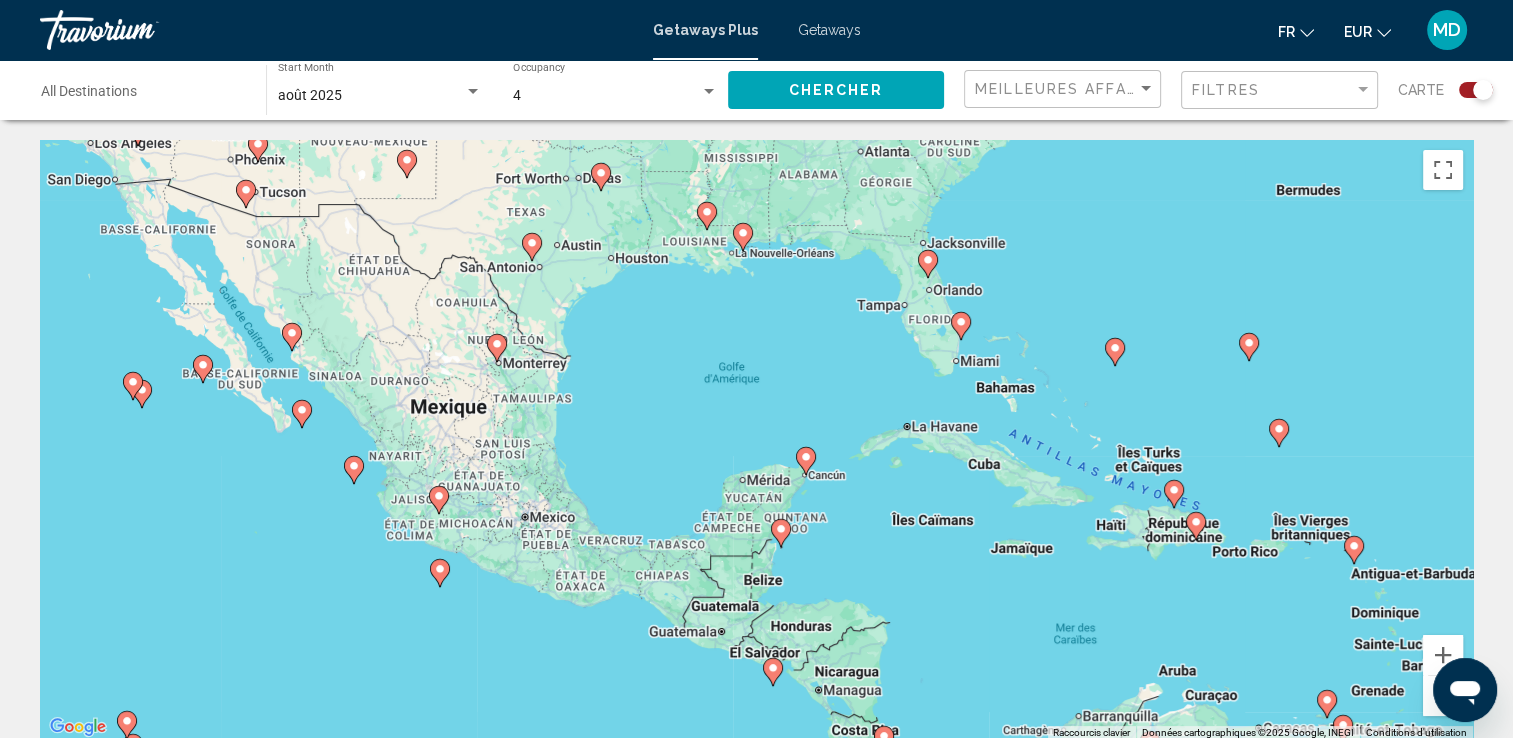 drag, startPoint x: 873, startPoint y: 609, endPoint x: 723, endPoint y: 434, distance: 230.48862 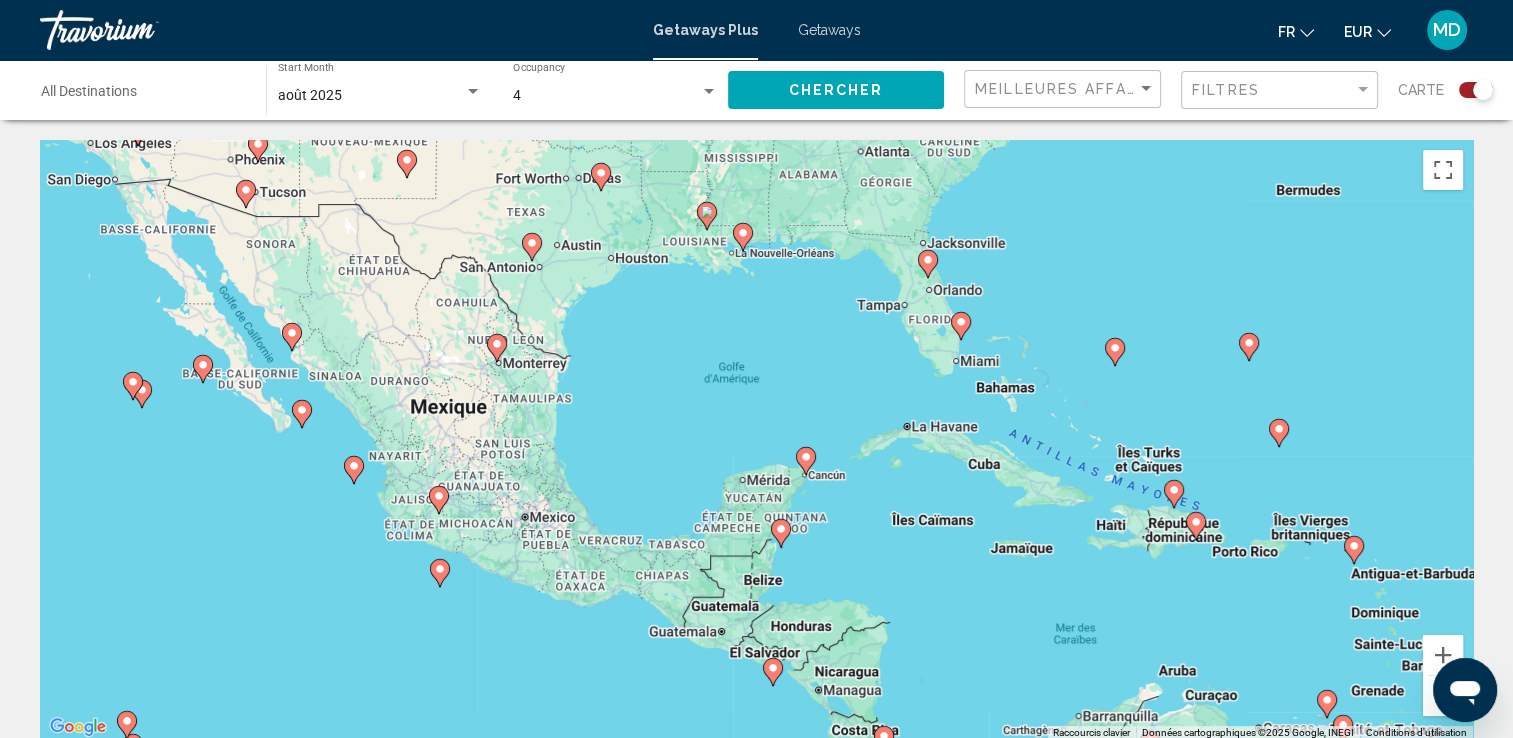 click on "Pour naviguer, appuyez sur les touches fléchées. Pour activer le glissement avec le clavier, appuyez sur Alt+Entrée. Une fois ce mode activé, utilisez les touches fléchées pour déplacer le repère. Pour valider le déplacement, appuyez sur Entrée. Pour annuler, appuyez sur Échap." at bounding box center (756, 440) 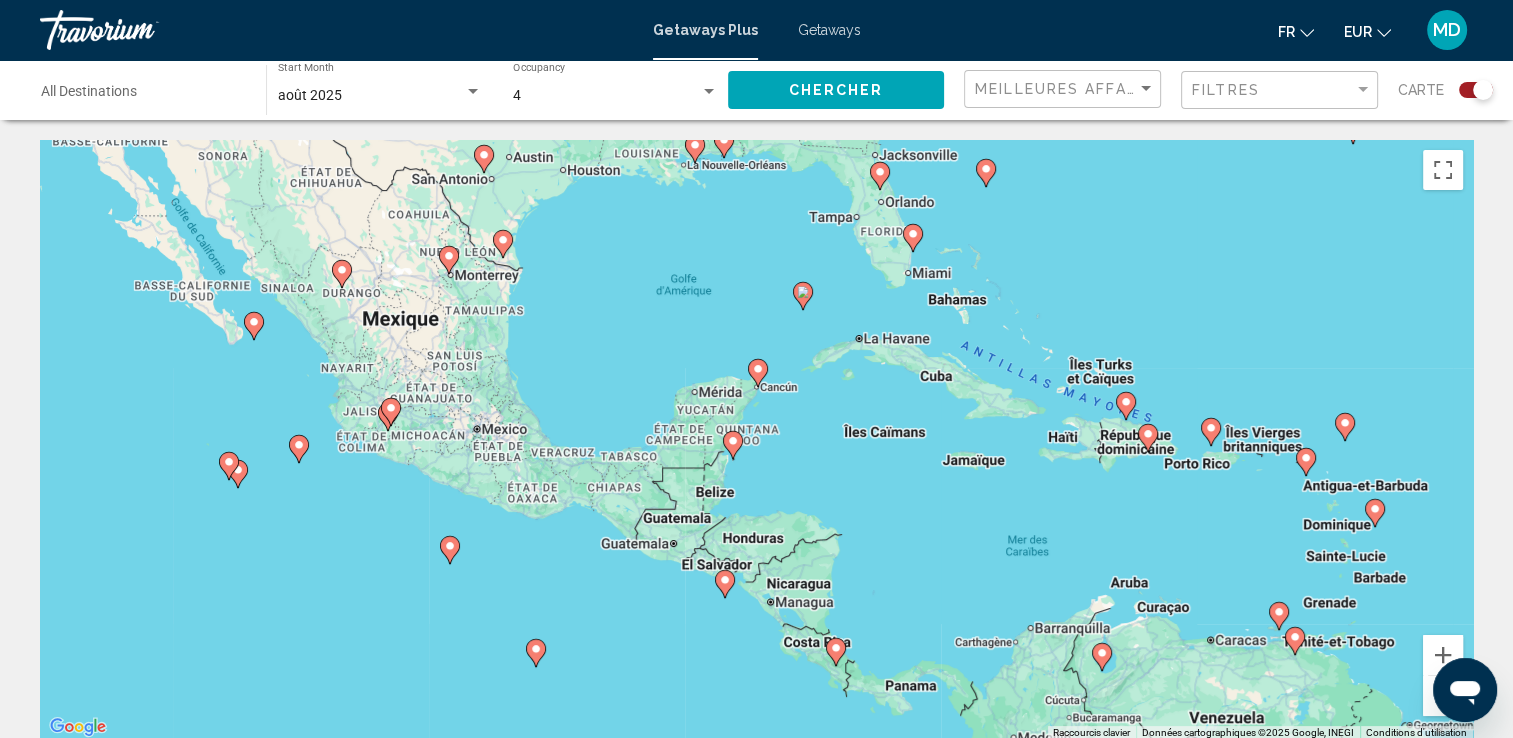 drag, startPoint x: 908, startPoint y: 508, endPoint x: 853, endPoint y: 411, distance: 111.50785 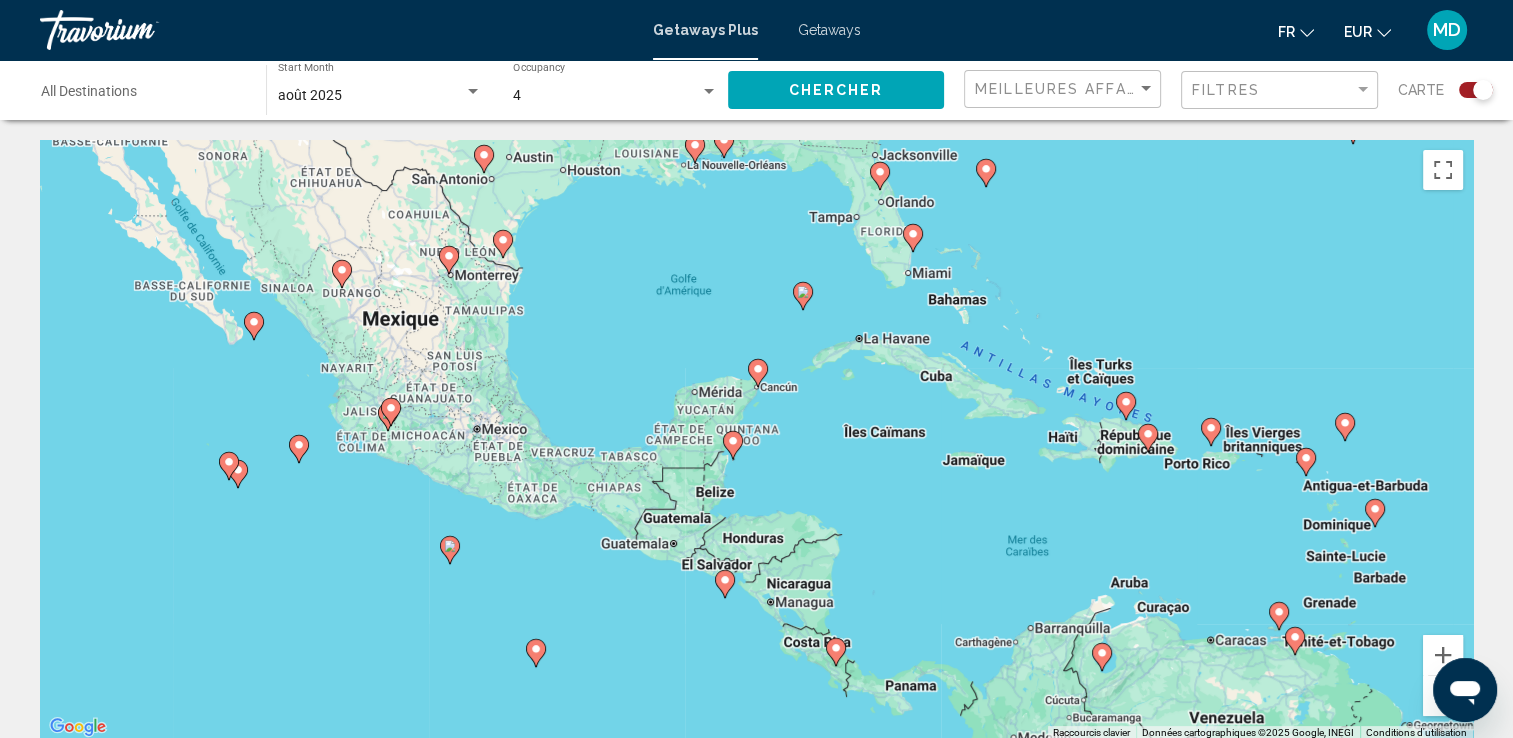 click on "Pour naviguer, appuyez sur les touches fléchées. Pour activer le glissement avec le clavier, appuyez sur Alt+Entrée. Une fois ce mode activé, utilisez les touches fléchées pour déplacer le repère. Pour valider le déplacement, appuyez sur Entrée. Pour annuler, appuyez sur Échap." at bounding box center (756, 440) 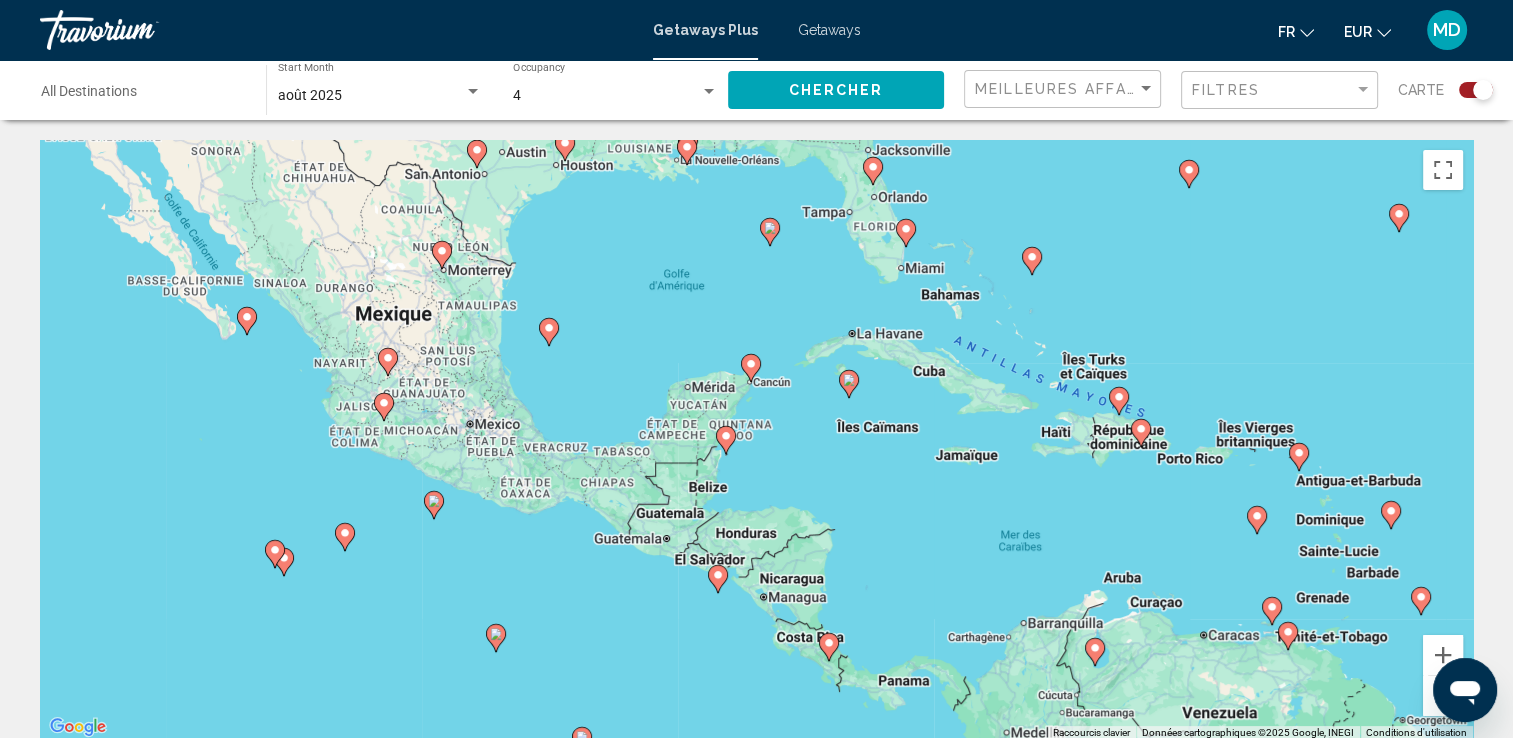click 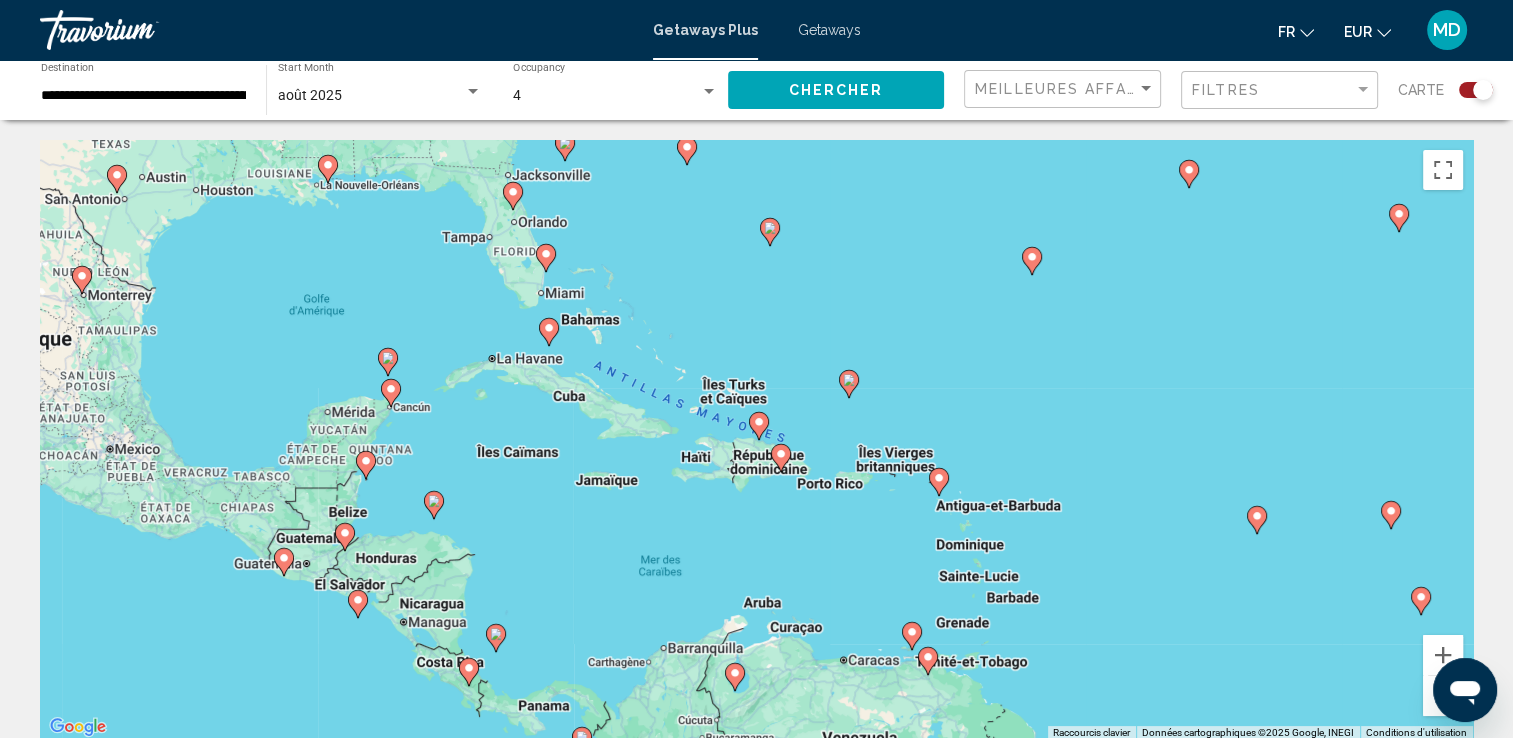 click 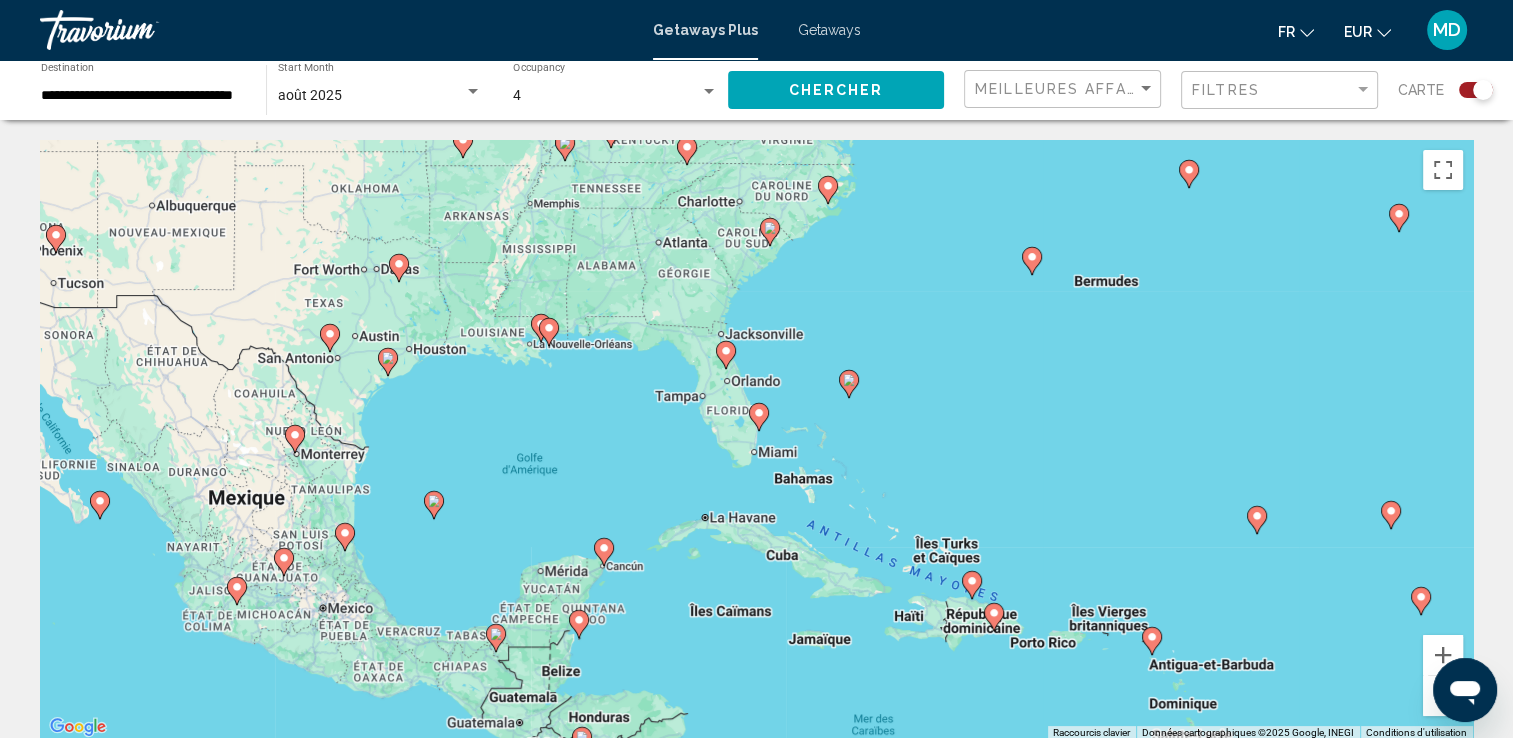 click 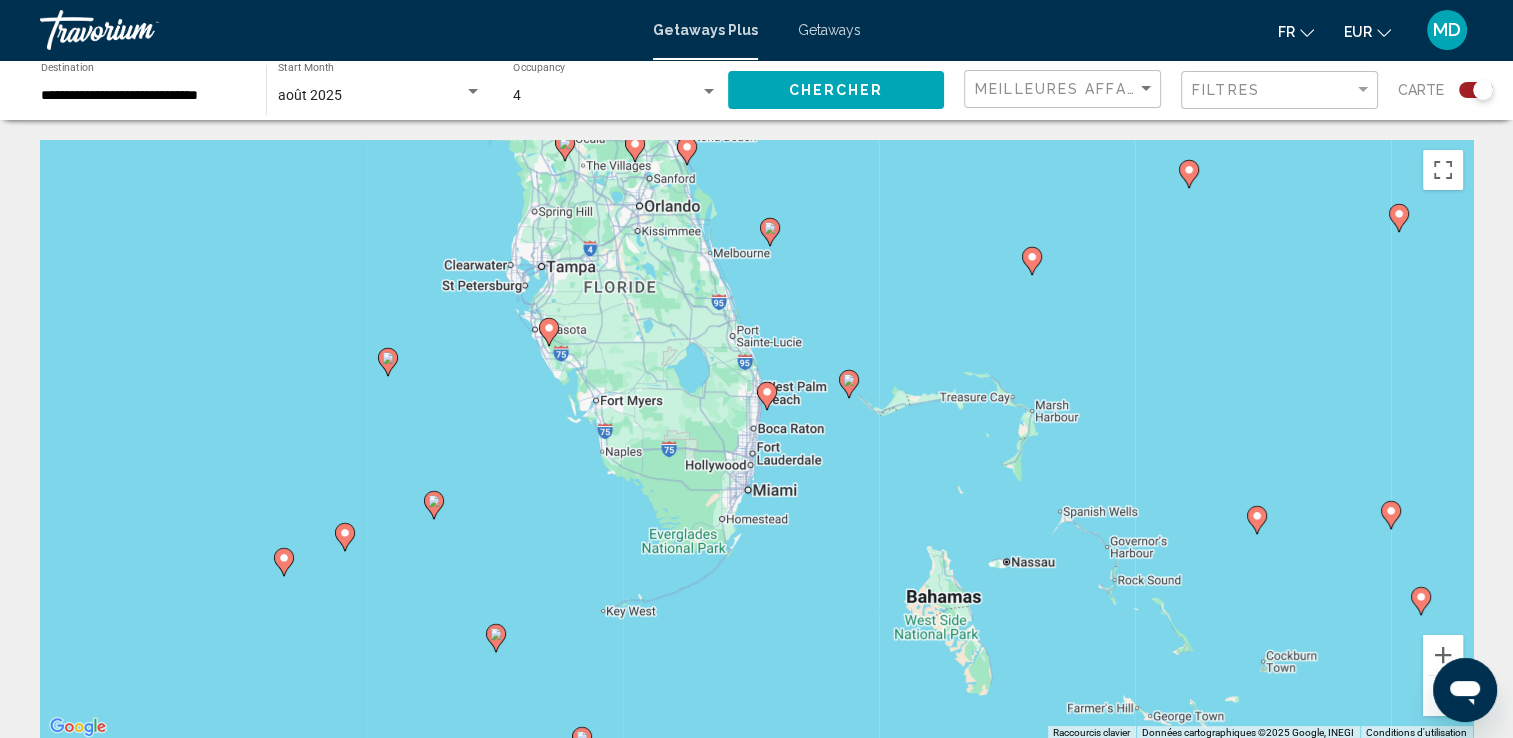 click 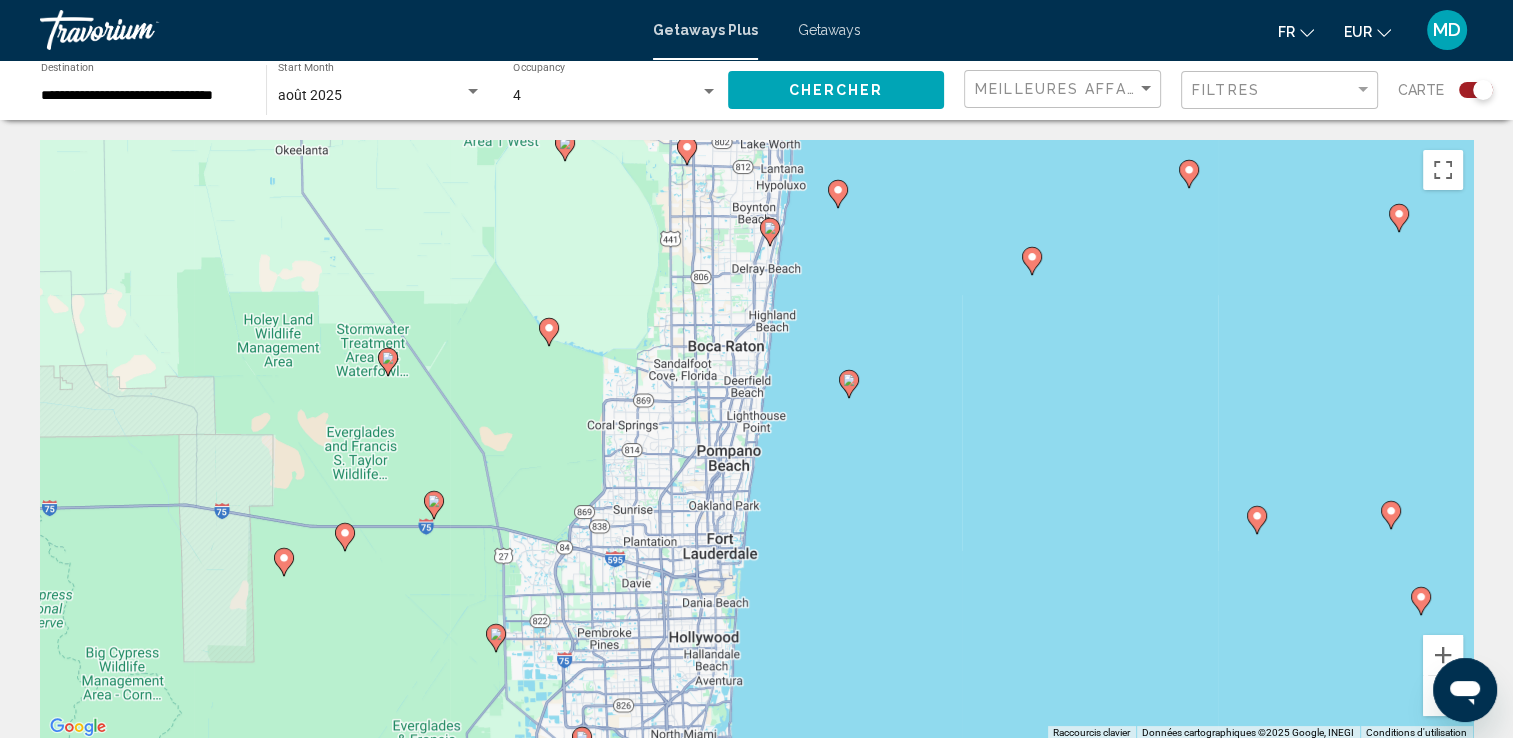 click 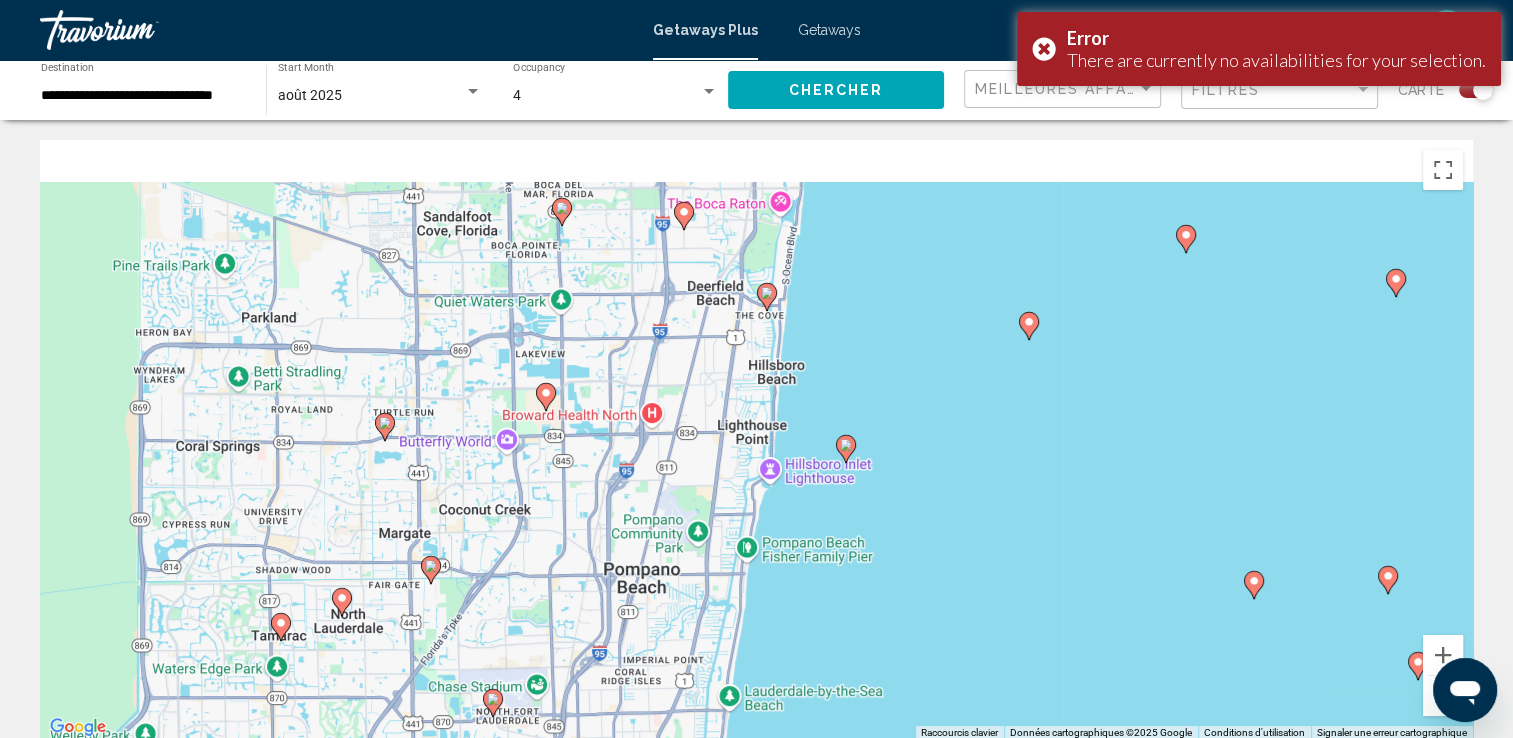drag, startPoint x: 863, startPoint y: 242, endPoint x: 844, endPoint y: 584, distance: 342.52737 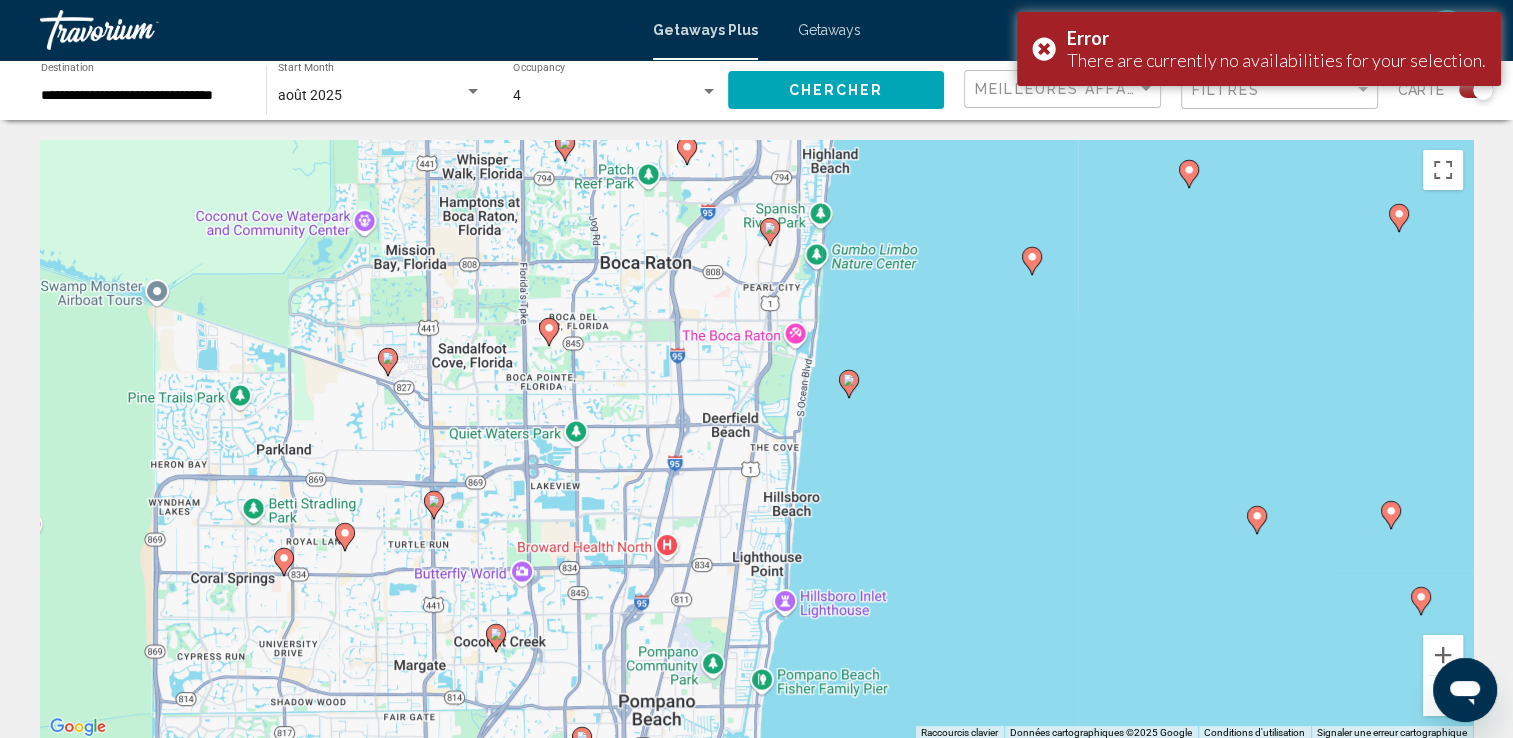 click on "Pour naviguer, appuyez sur les touches fléchées. Pour activer le glissement avec le clavier, appuyez sur Alt+Entrée. Une fois ce mode activé, utilisez les touches fléchées pour déplacer le repère. Pour valider le déplacement, appuyez sur Entrée. Pour annuler, appuyez sur Échap." at bounding box center (756, 440) 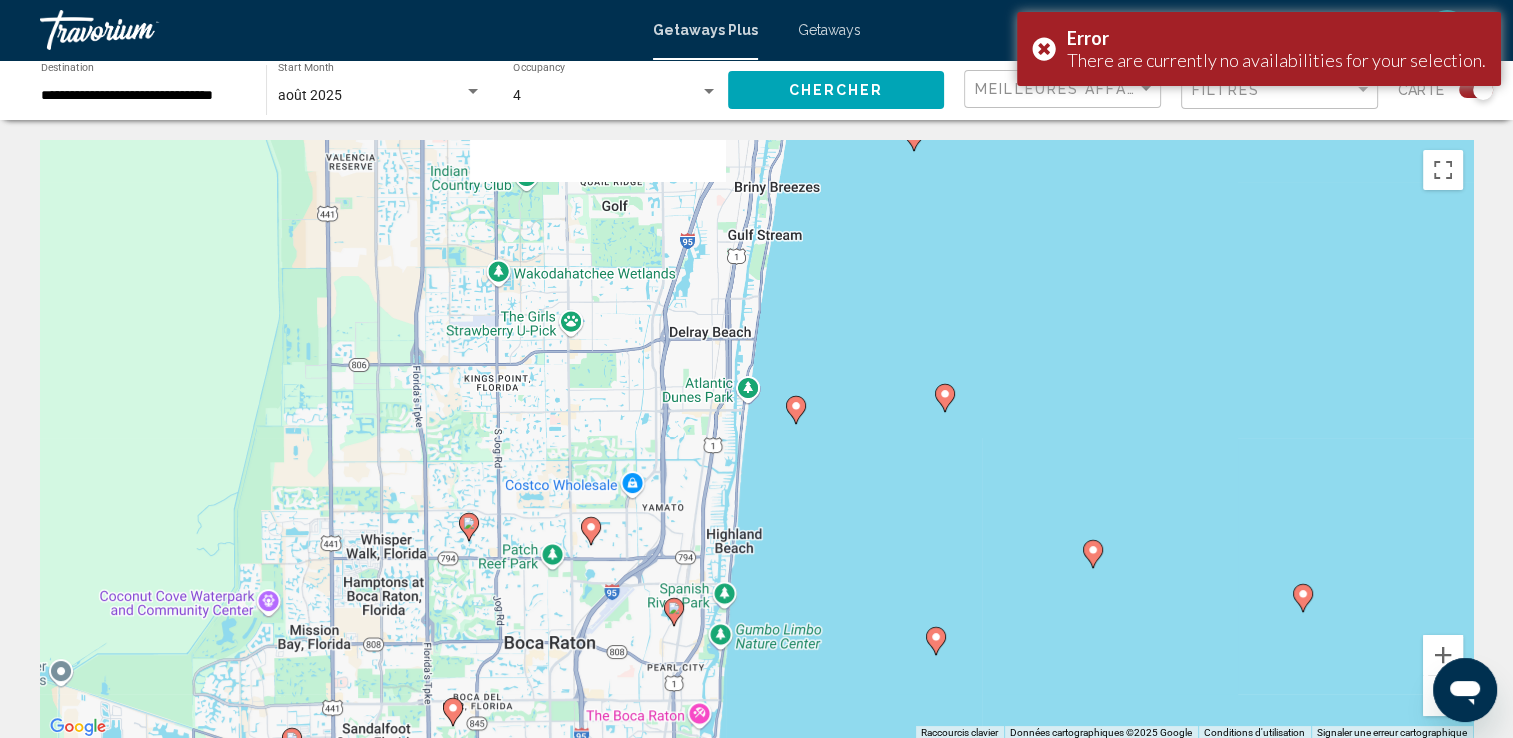 drag, startPoint x: 884, startPoint y: 337, endPoint x: 782, endPoint y: 736, distance: 411.83127 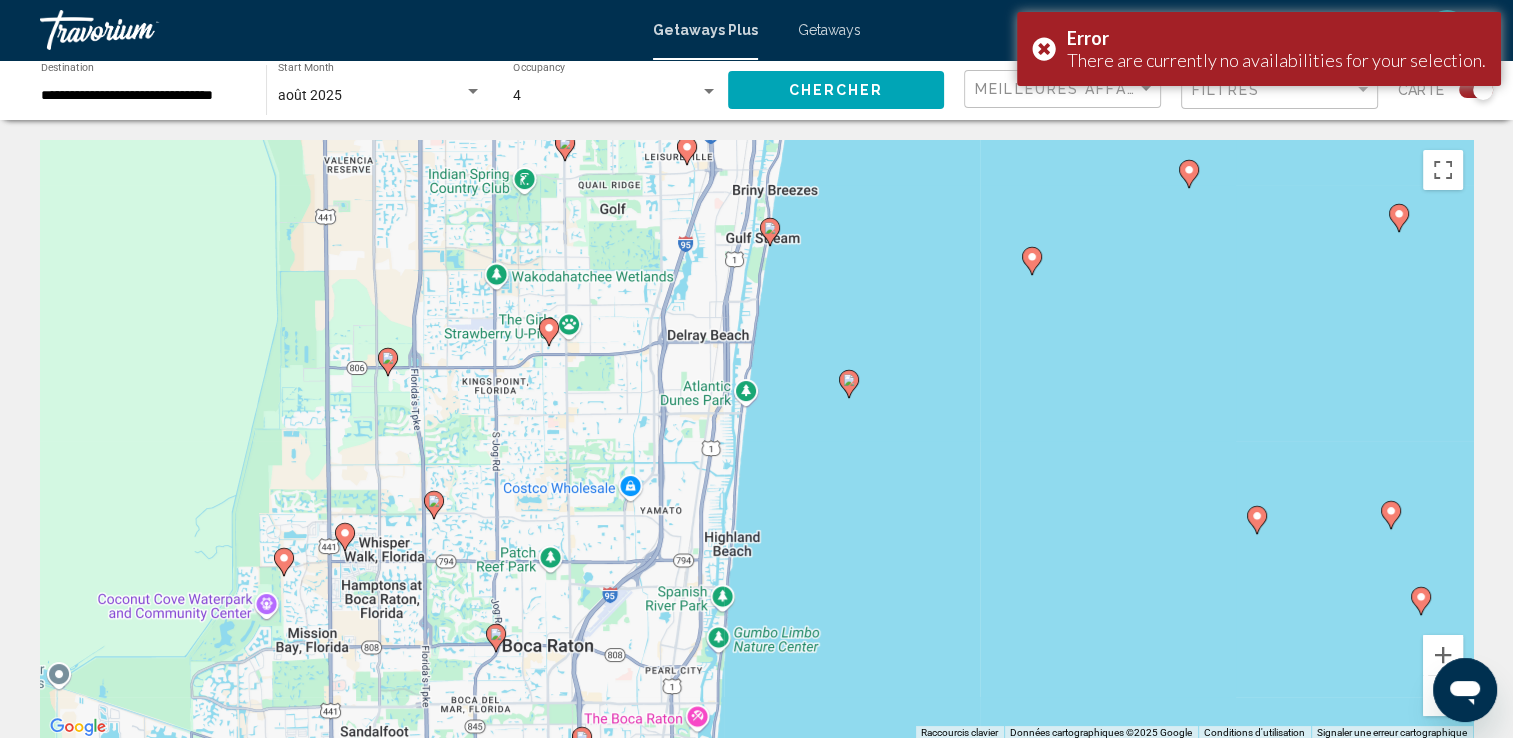 click 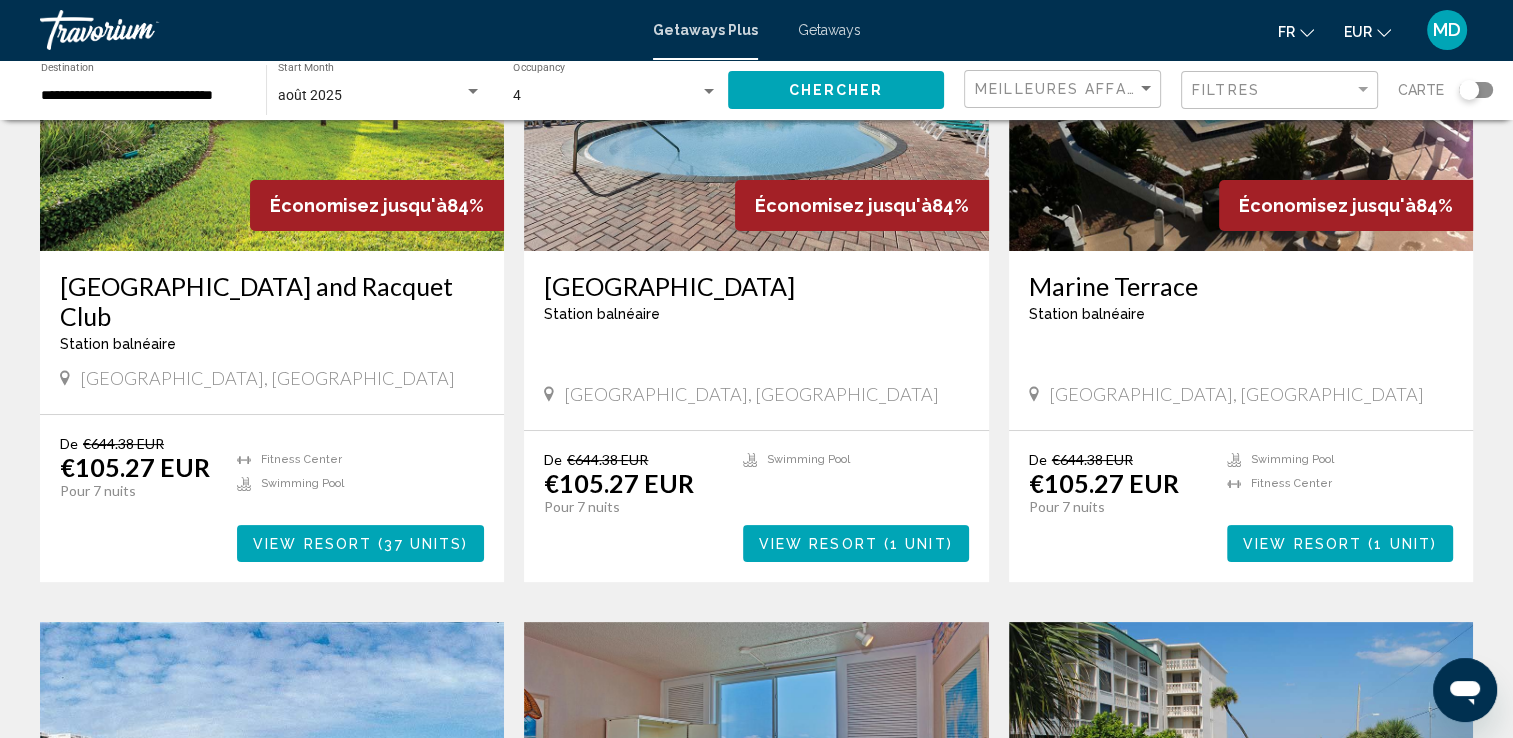 scroll, scrollTop: 0, scrollLeft: 0, axis: both 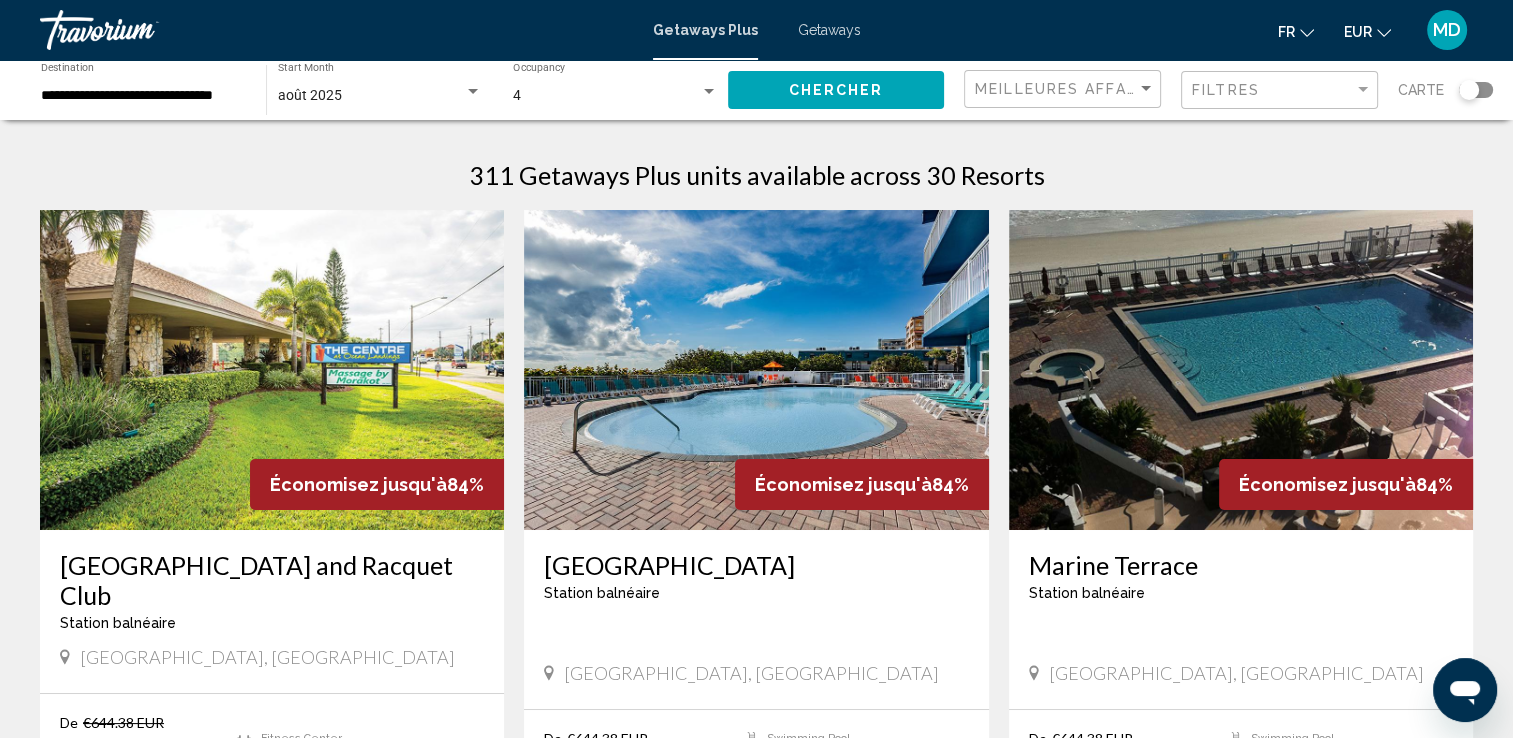 click on "Getaways" at bounding box center [829, 30] 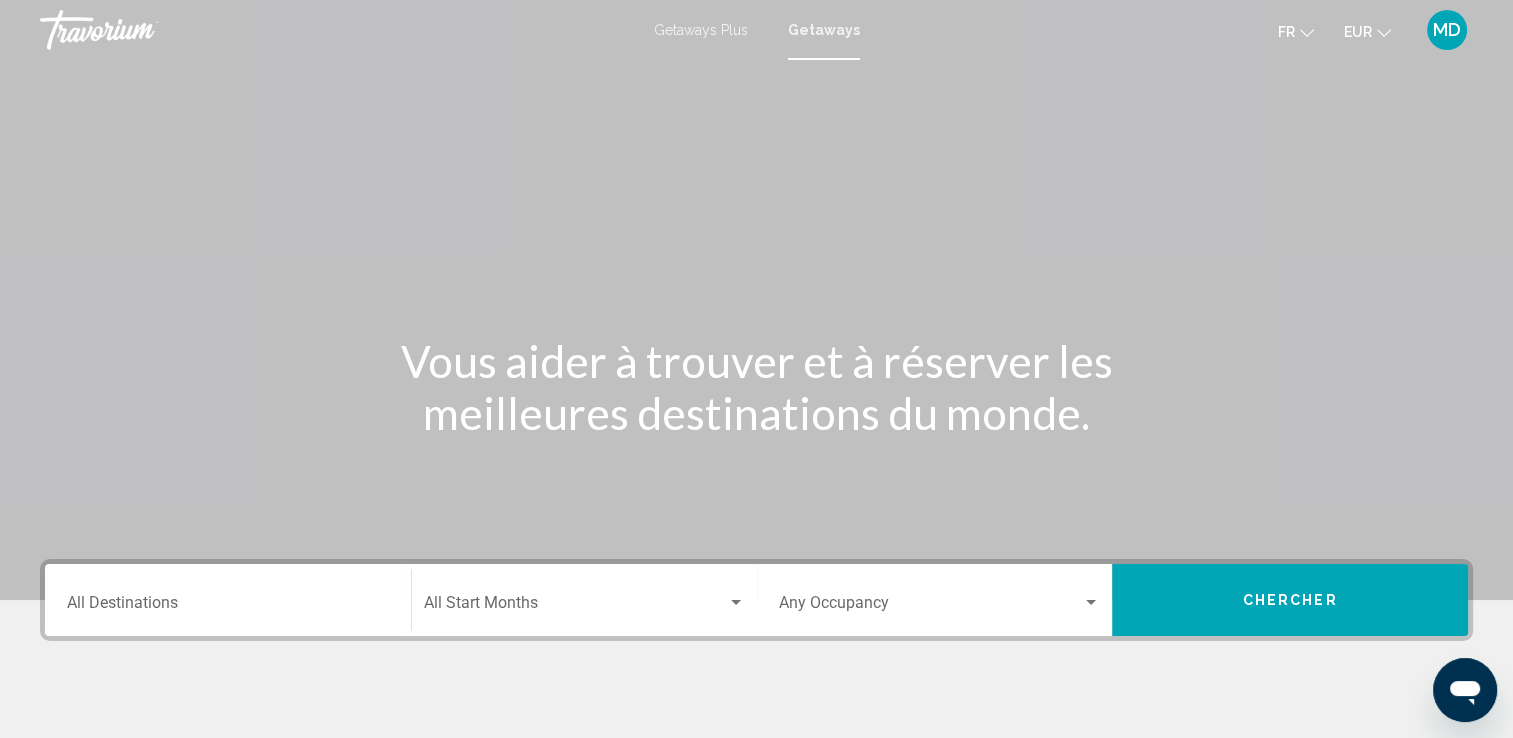 click at bounding box center [575, 607] 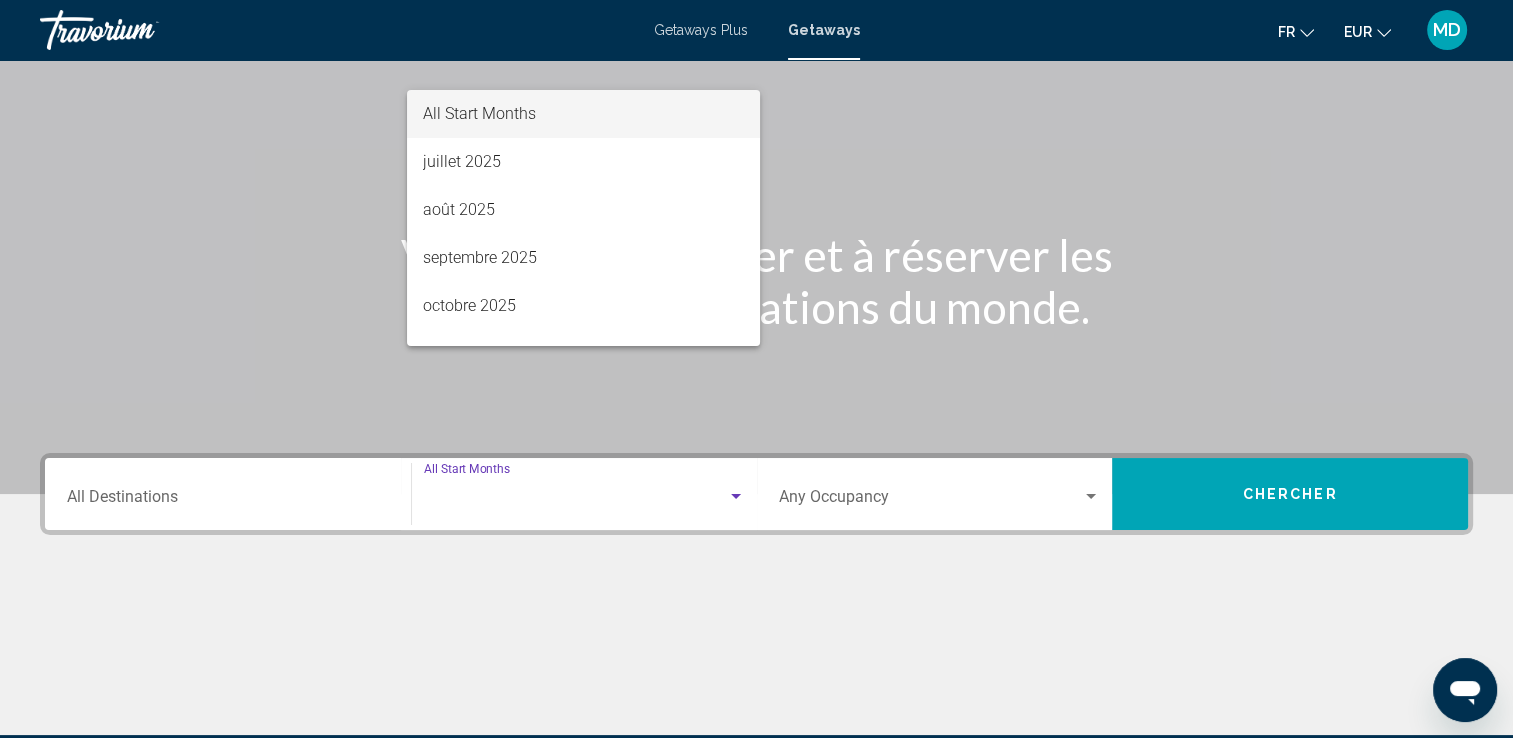 scroll, scrollTop: 347, scrollLeft: 0, axis: vertical 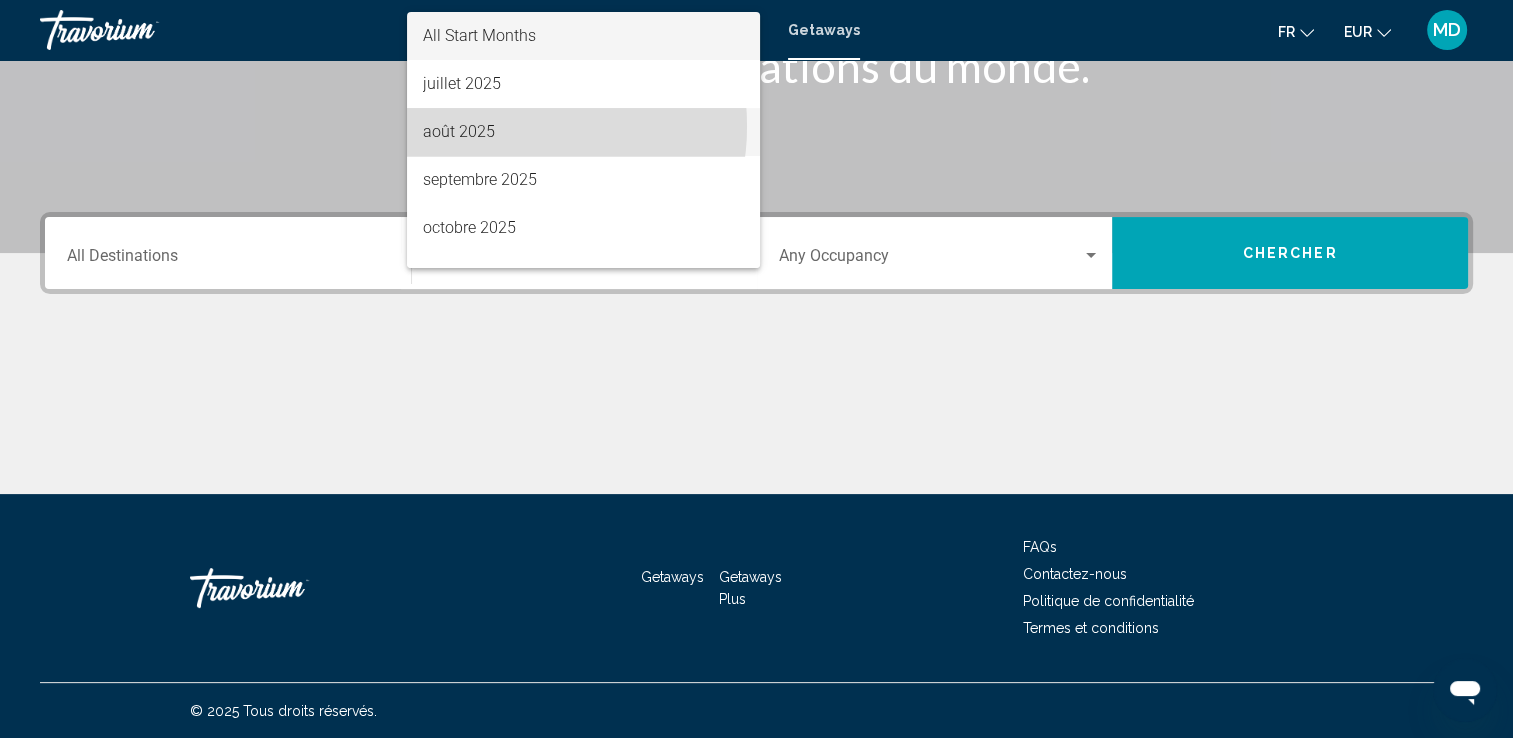 click on "août 2025" at bounding box center [583, 132] 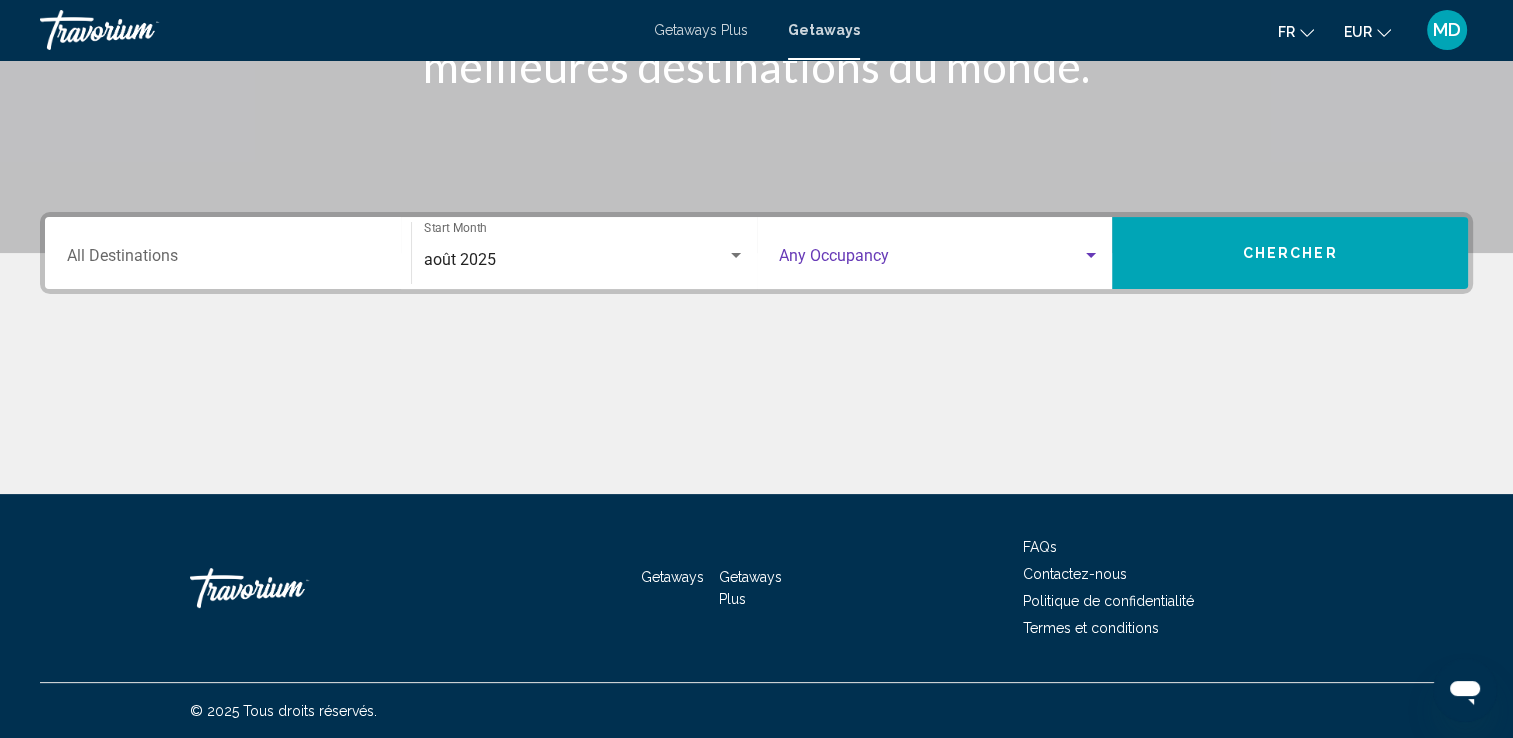 click at bounding box center (931, 260) 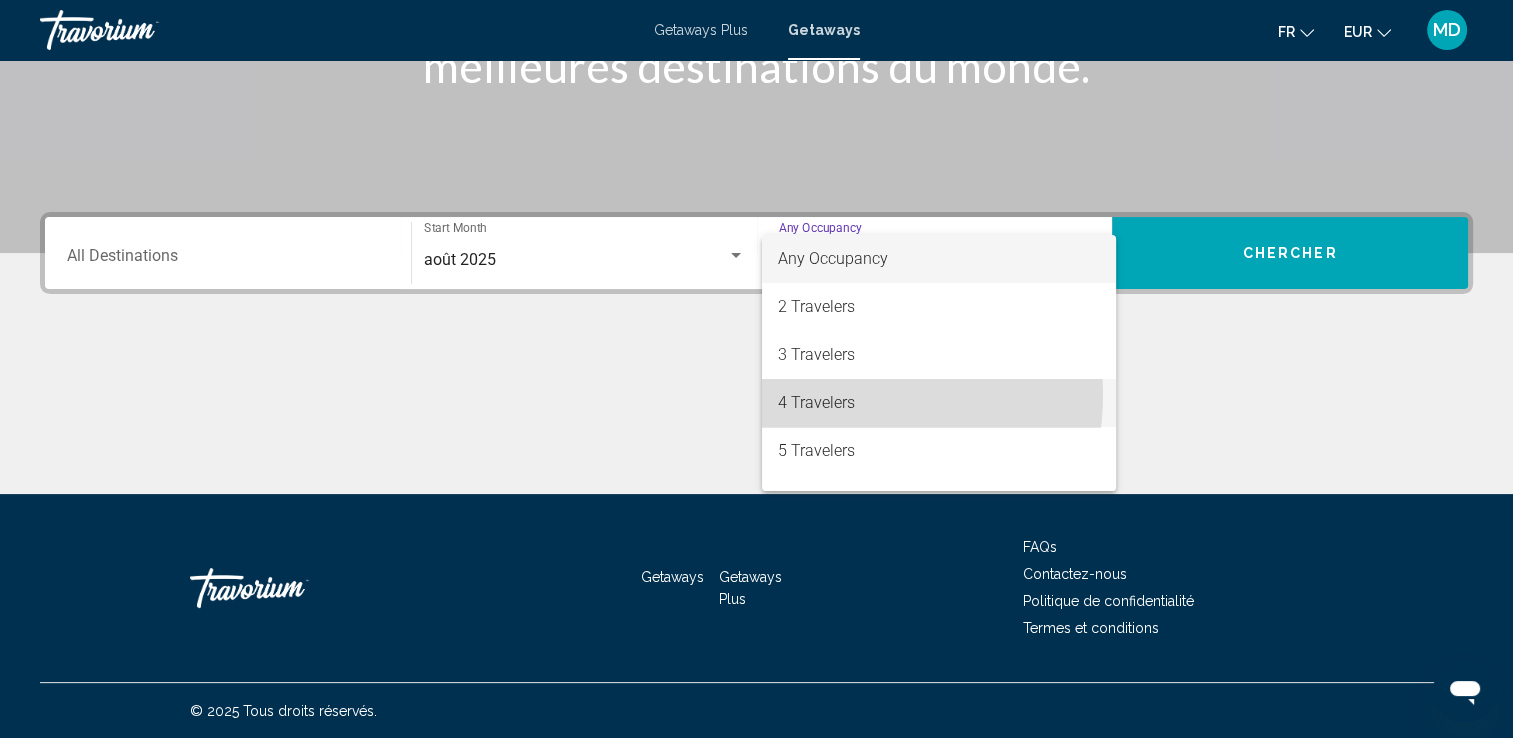 click on "4 Travelers" at bounding box center (939, 403) 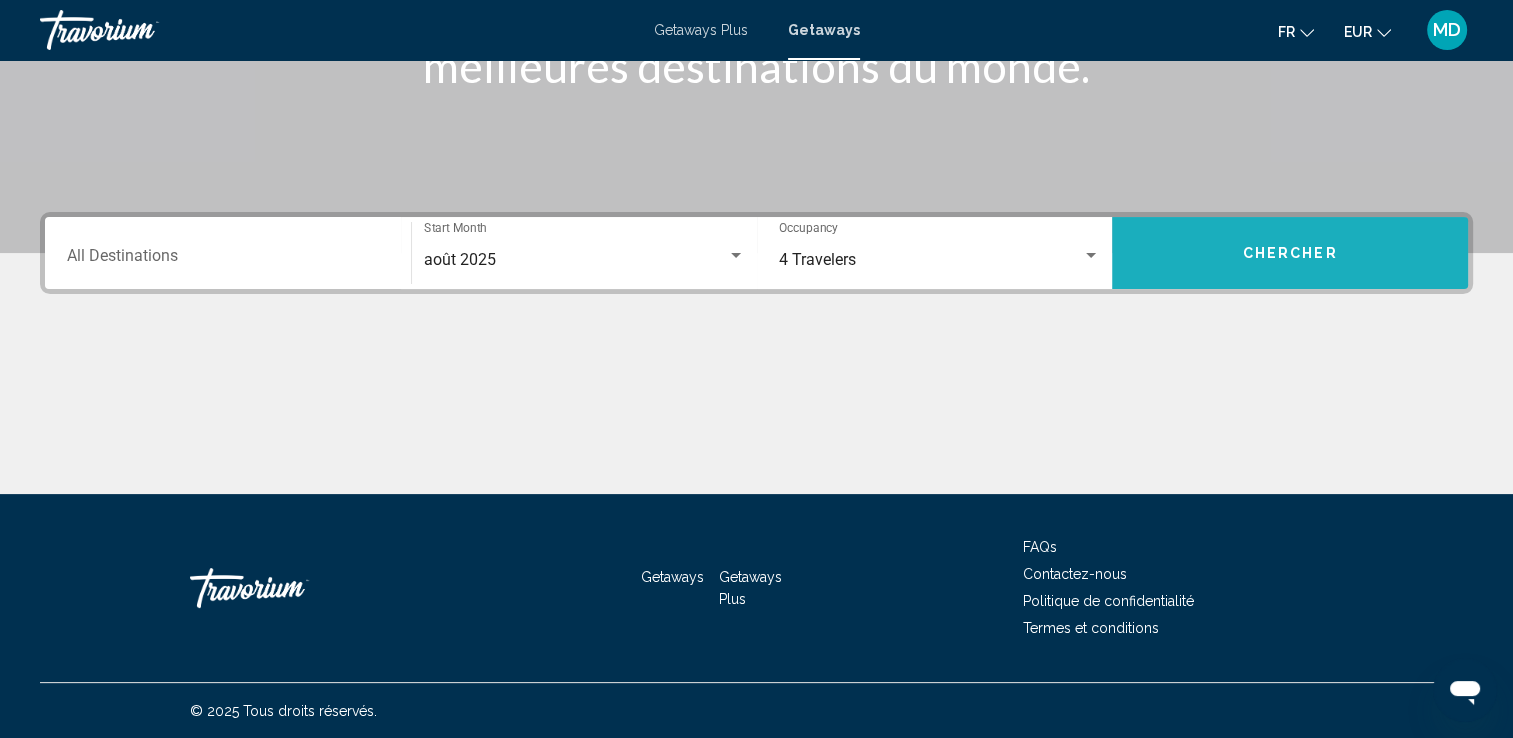 click on "Chercher" at bounding box center (1290, 253) 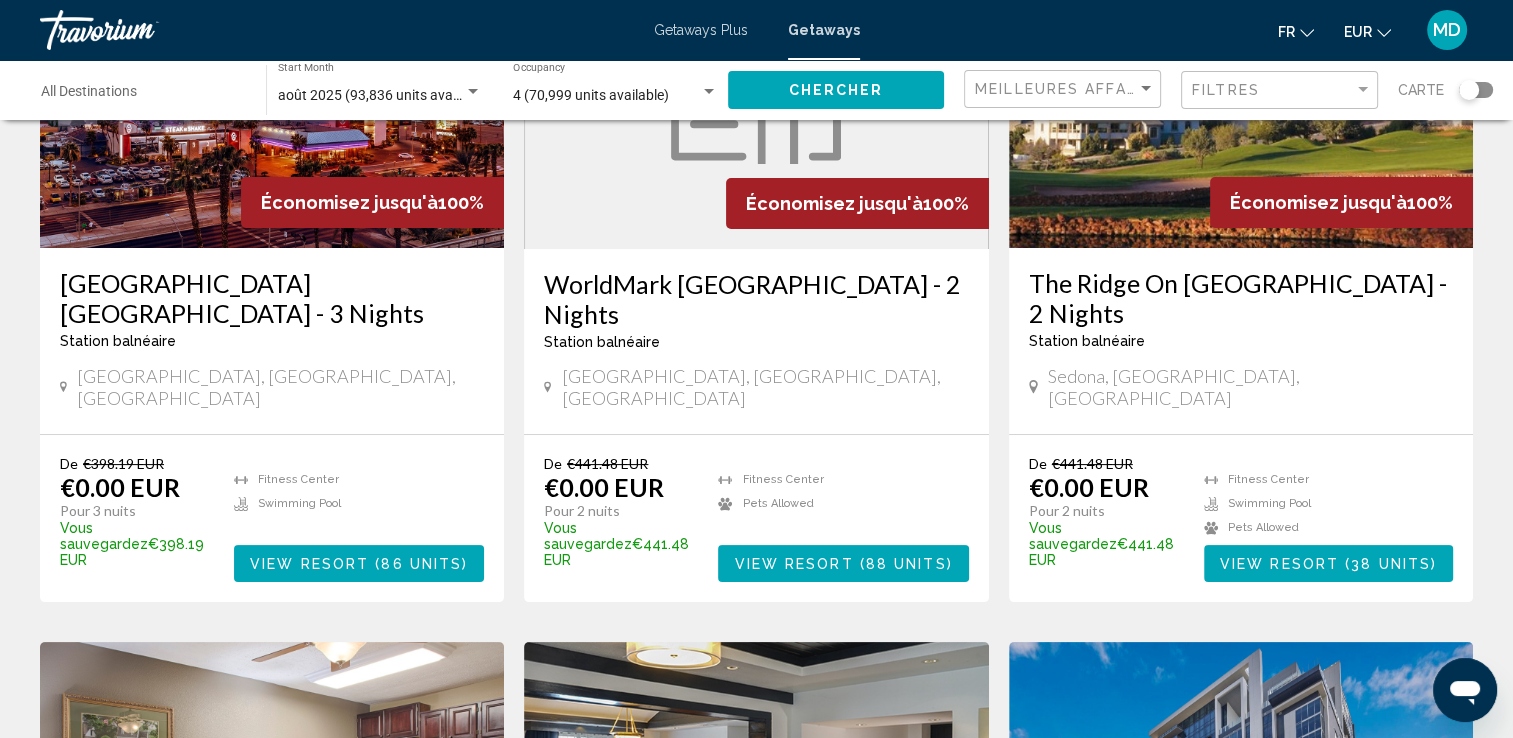 scroll, scrollTop: 0, scrollLeft: 0, axis: both 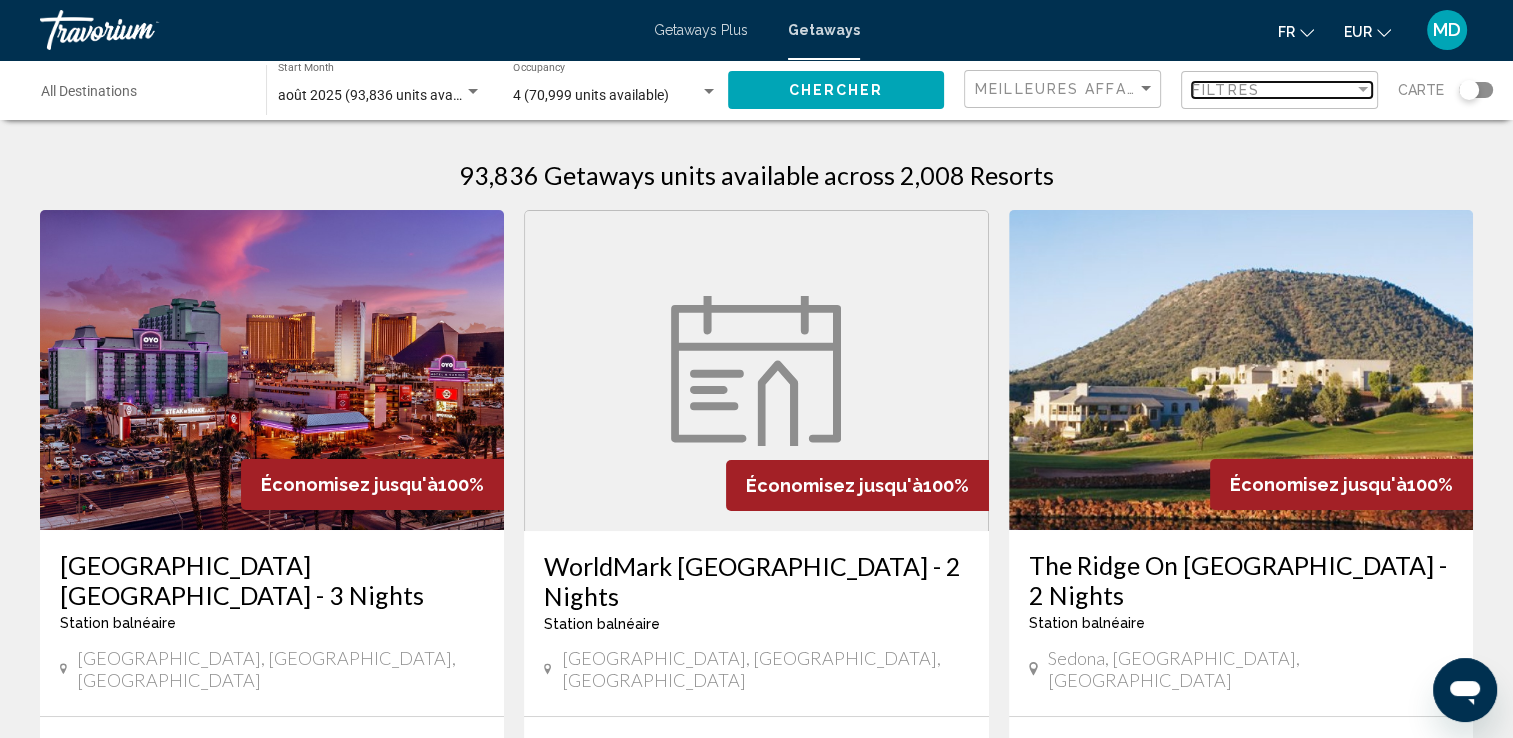 click on "Filtres" at bounding box center [1273, 90] 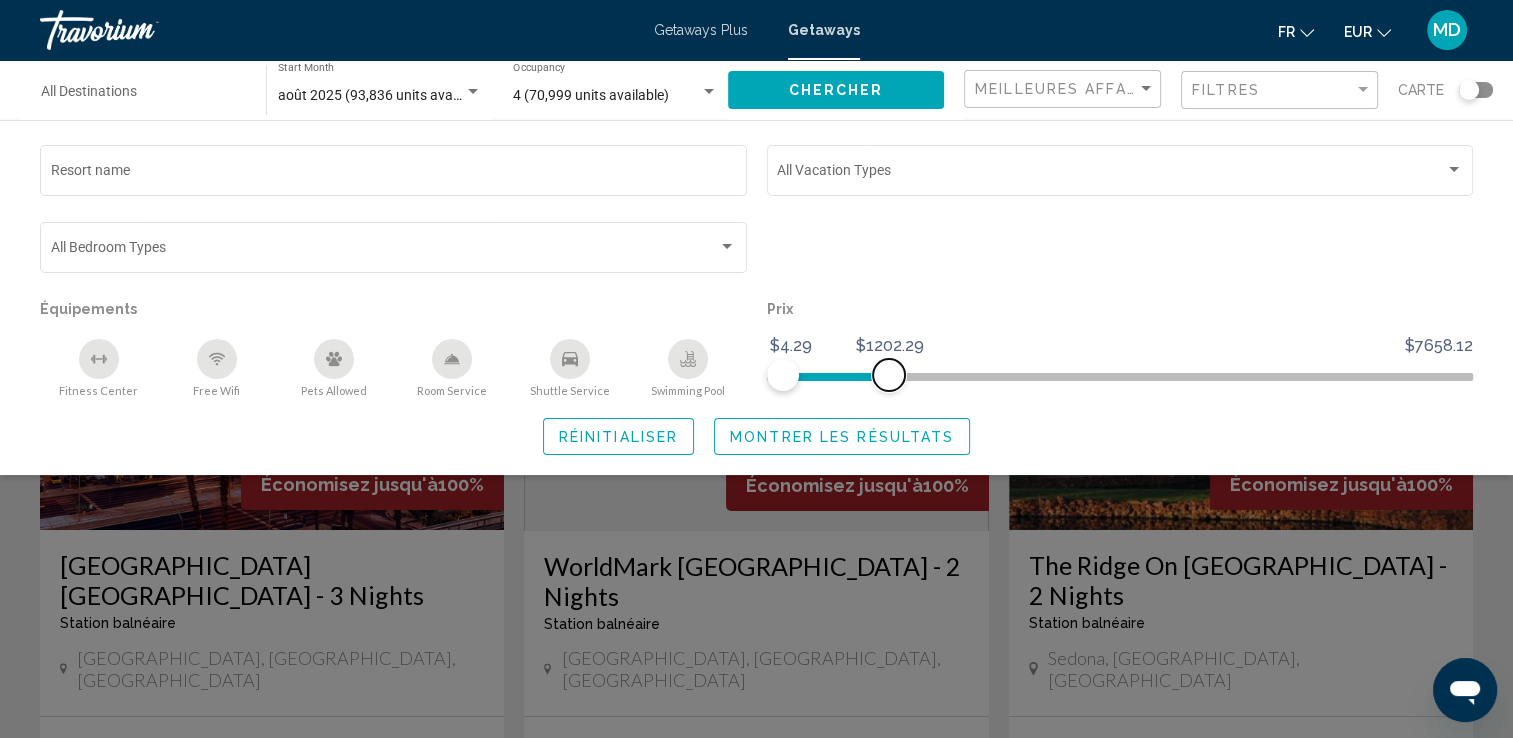 drag, startPoint x: 1459, startPoint y: 370, endPoint x: 884, endPoint y: 396, distance: 575.5875 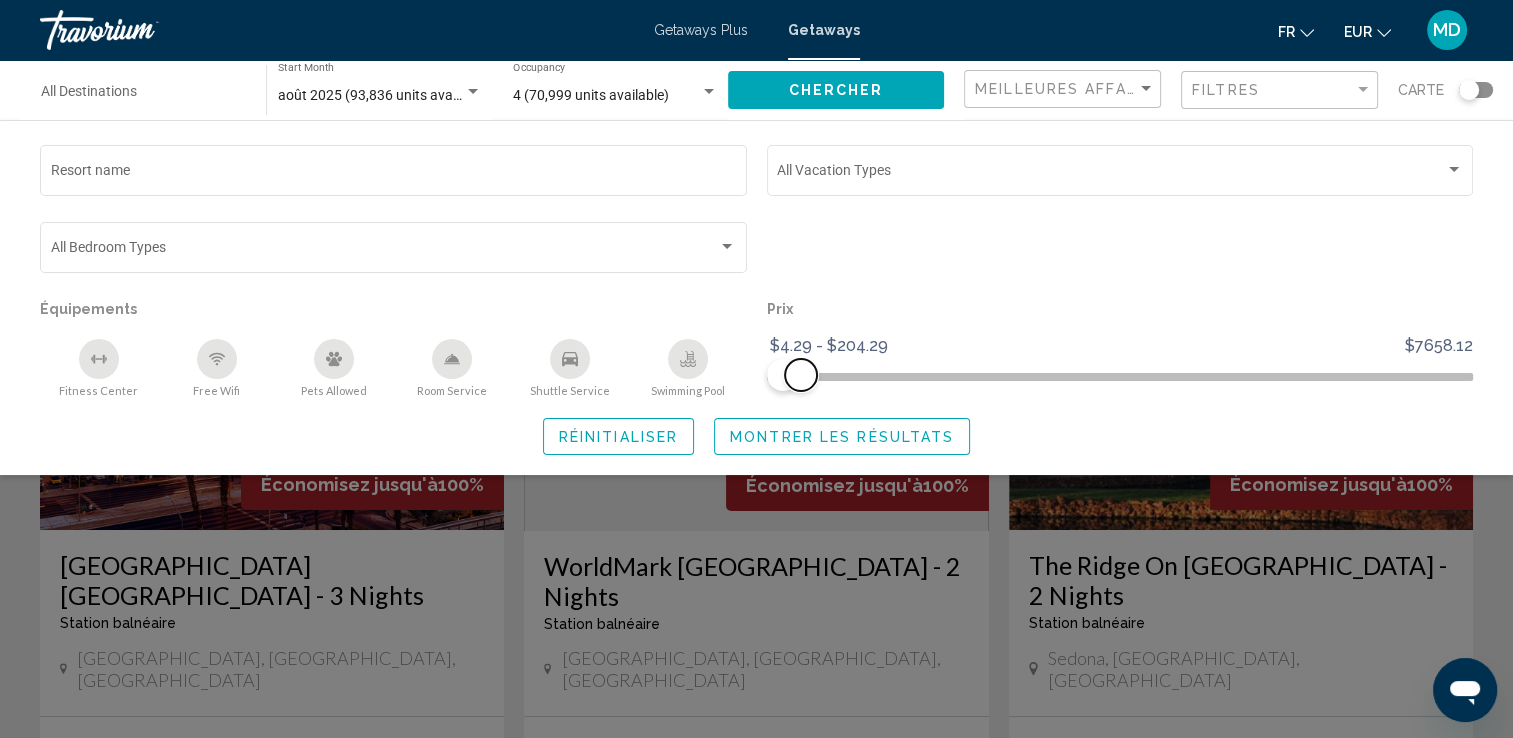 drag, startPoint x: 886, startPoint y: 378, endPoint x: 800, endPoint y: 379, distance: 86.00581 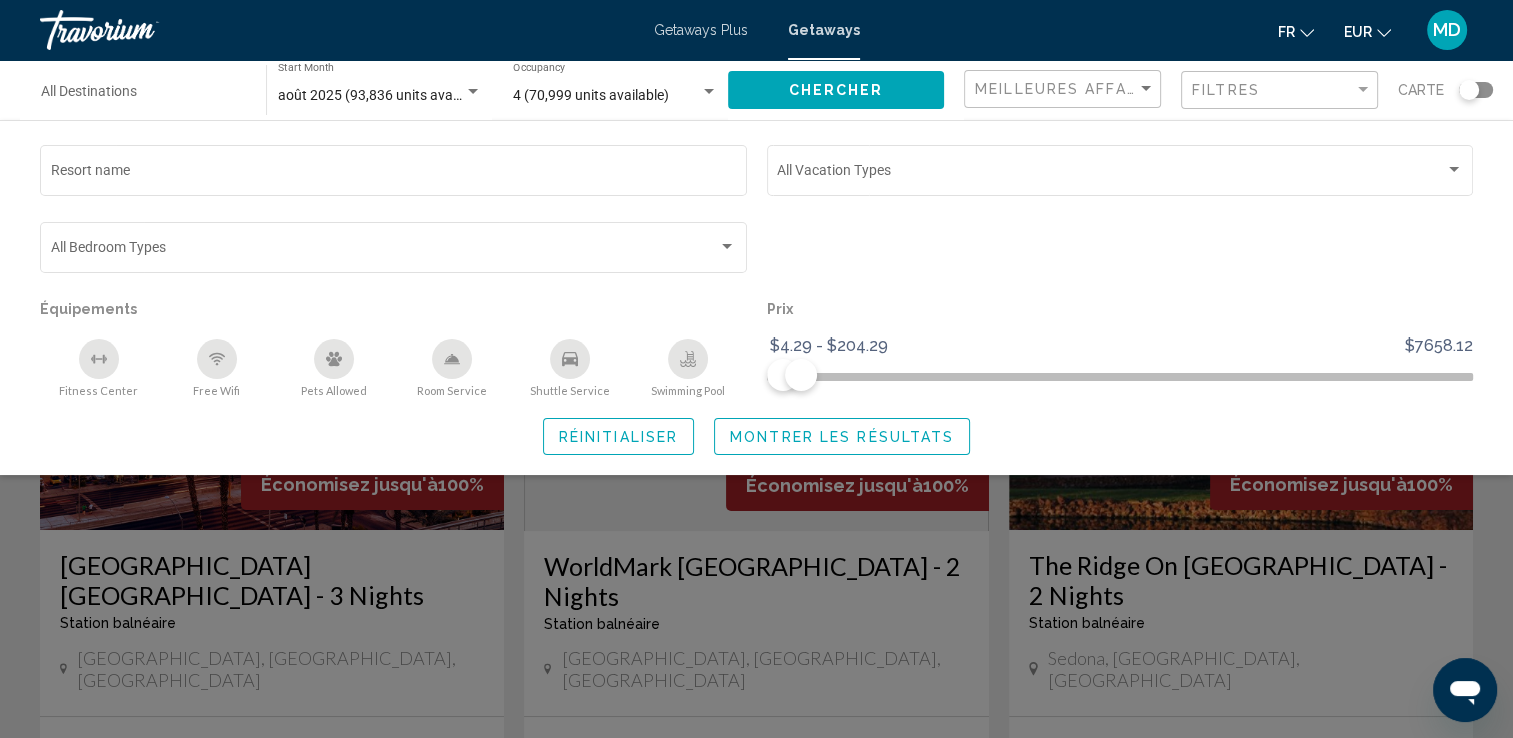 click on "Montrer les résultats" 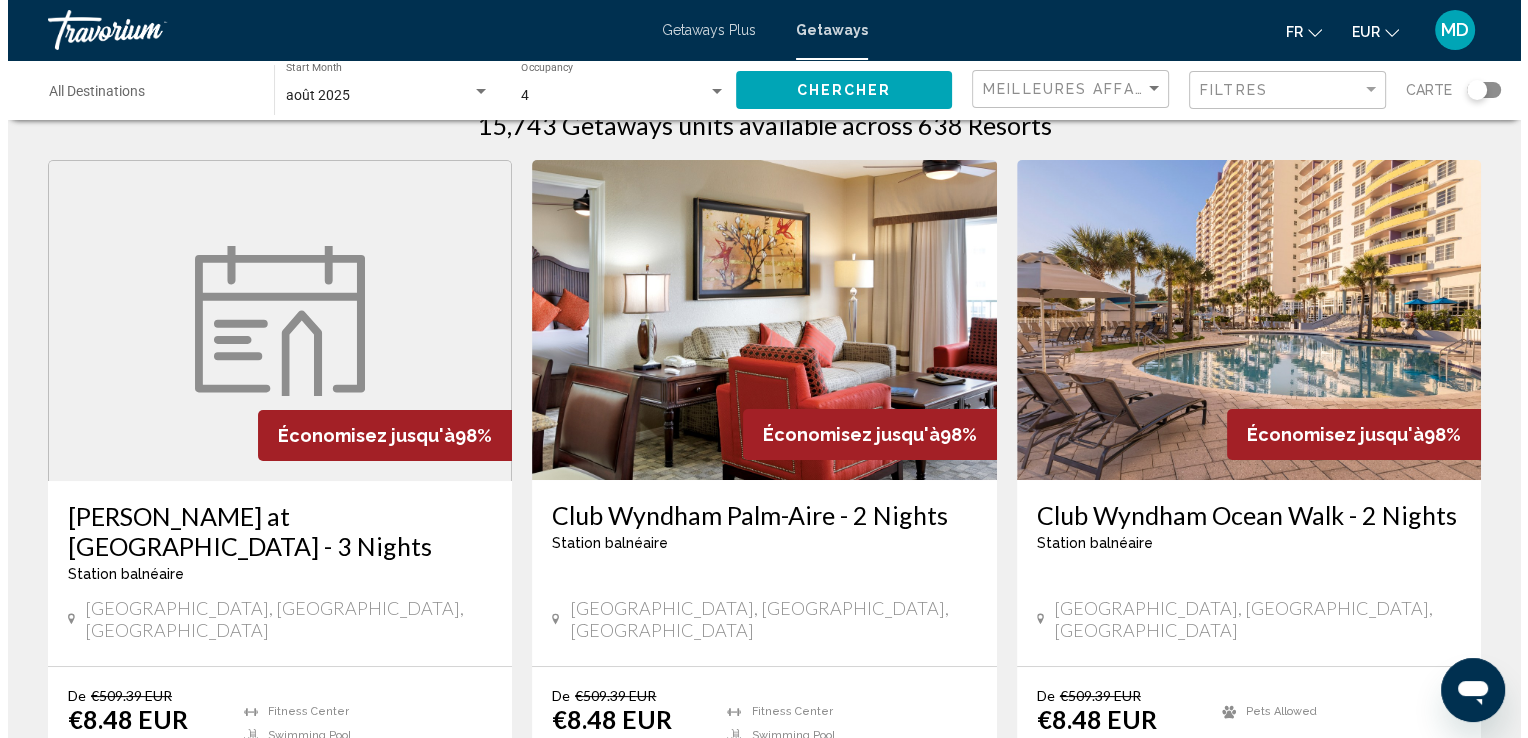 scroll, scrollTop: 0, scrollLeft: 0, axis: both 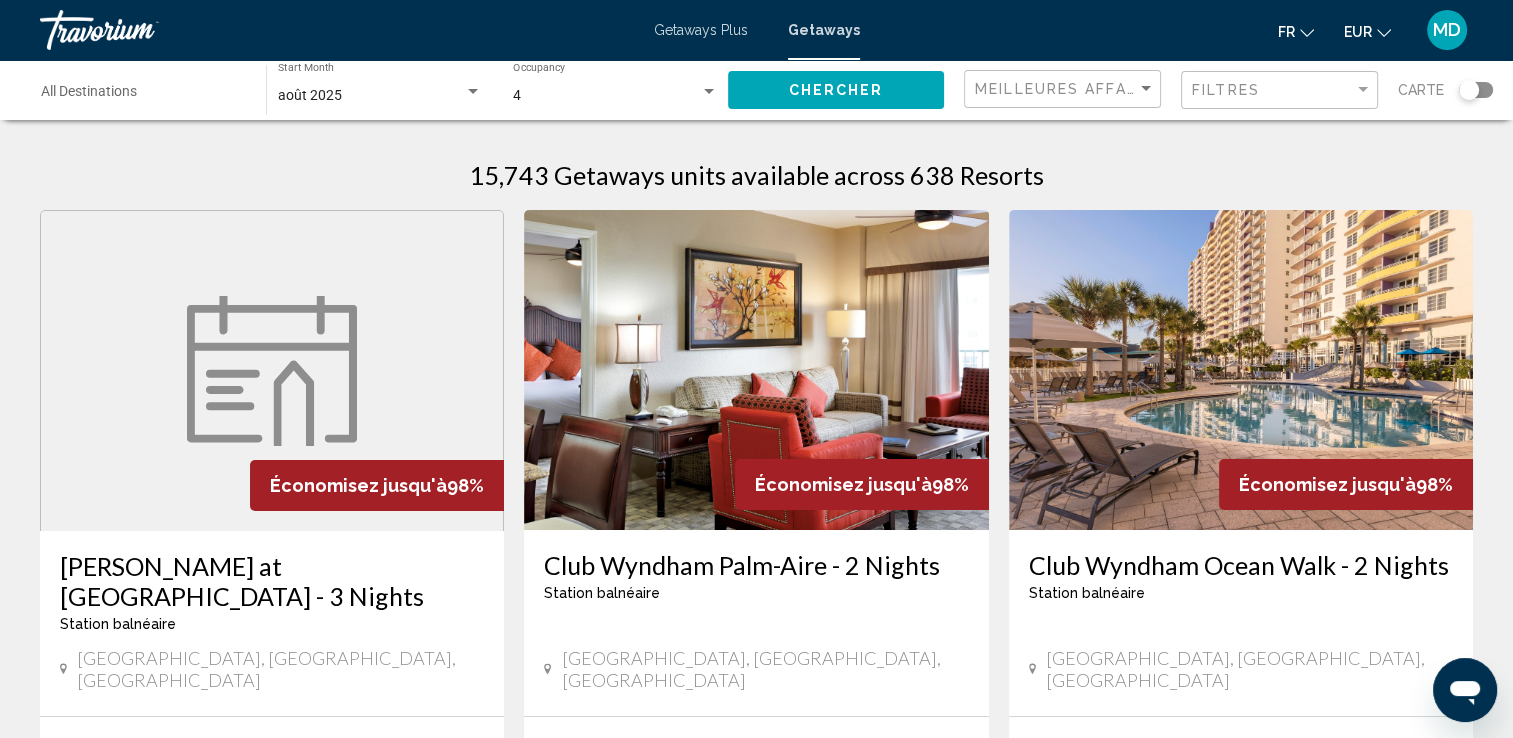 click on "Filtres" 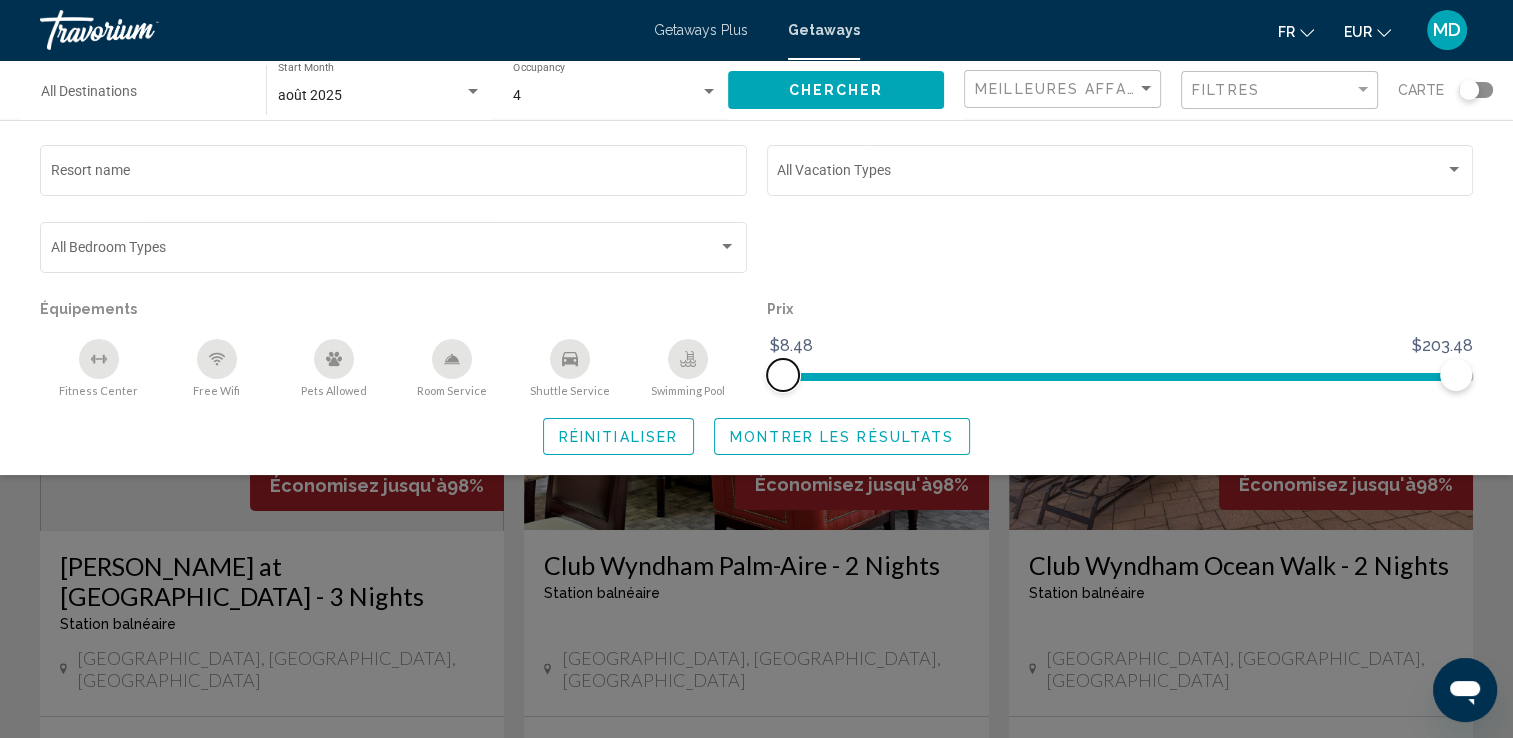 drag, startPoint x: 771, startPoint y: 374, endPoint x: 723, endPoint y: 376, distance: 48.04165 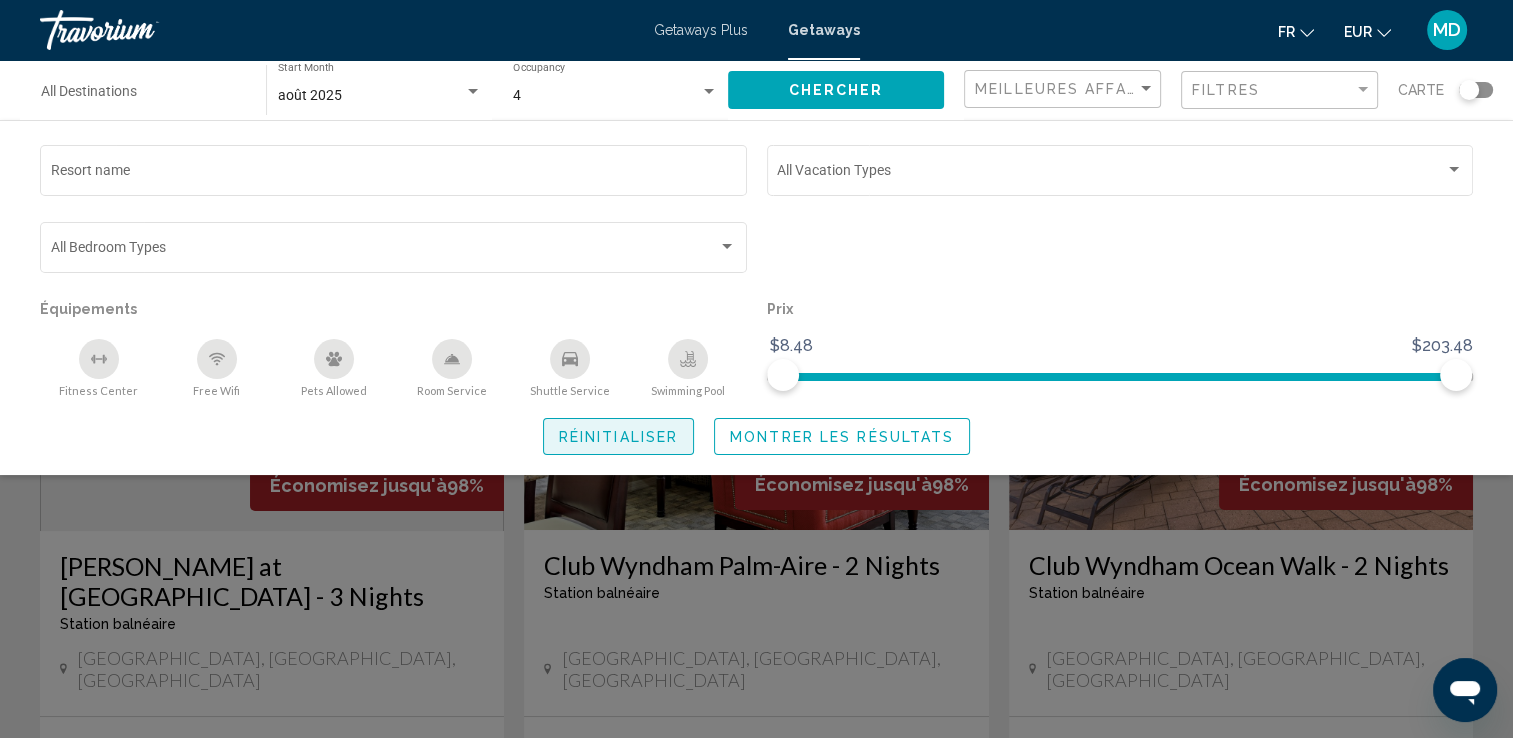 click on "Réinitialiser" 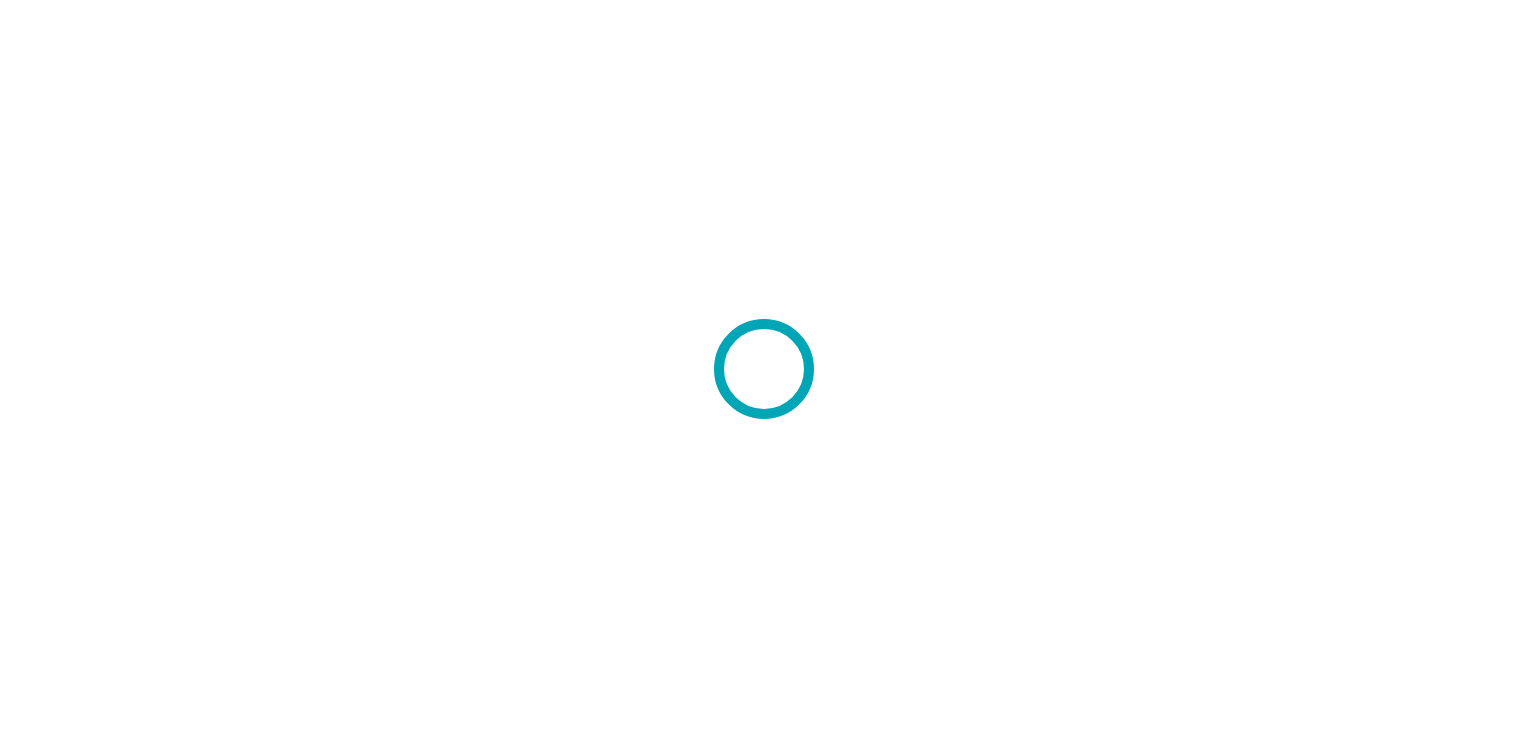 scroll, scrollTop: 0, scrollLeft: 0, axis: both 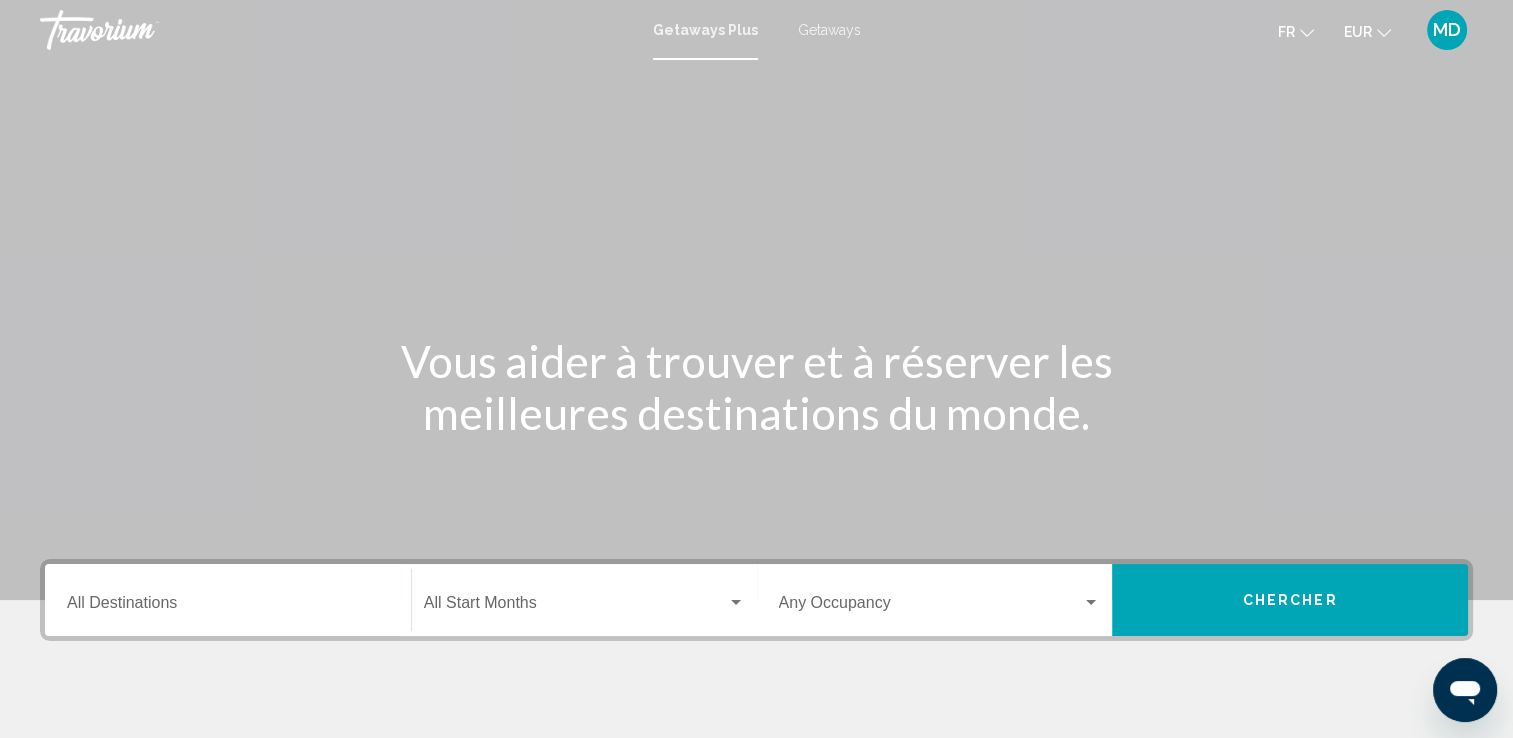 click on "Start Month All Start Months" 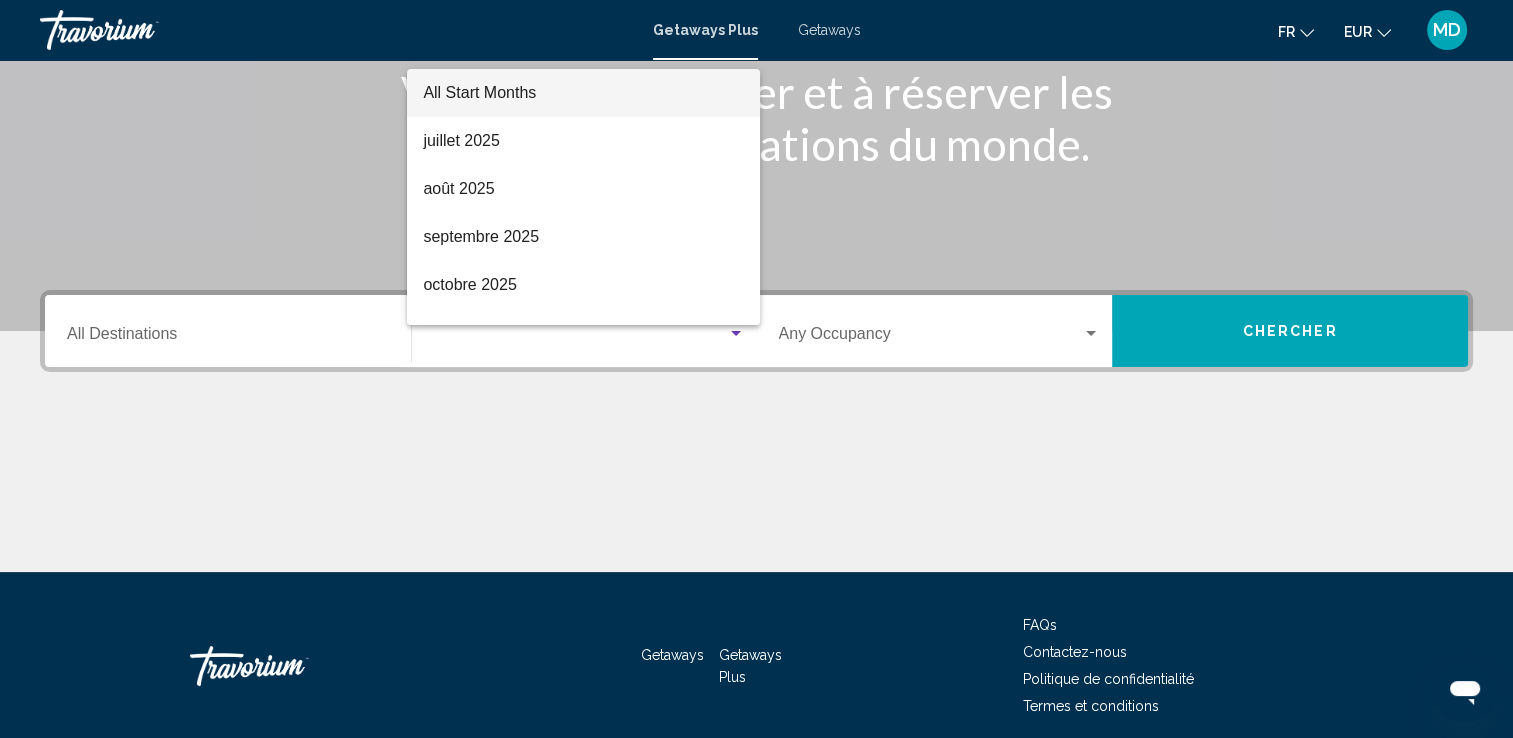 scroll, scrollTop: 347, scrollLeft: 0, axis: vertical 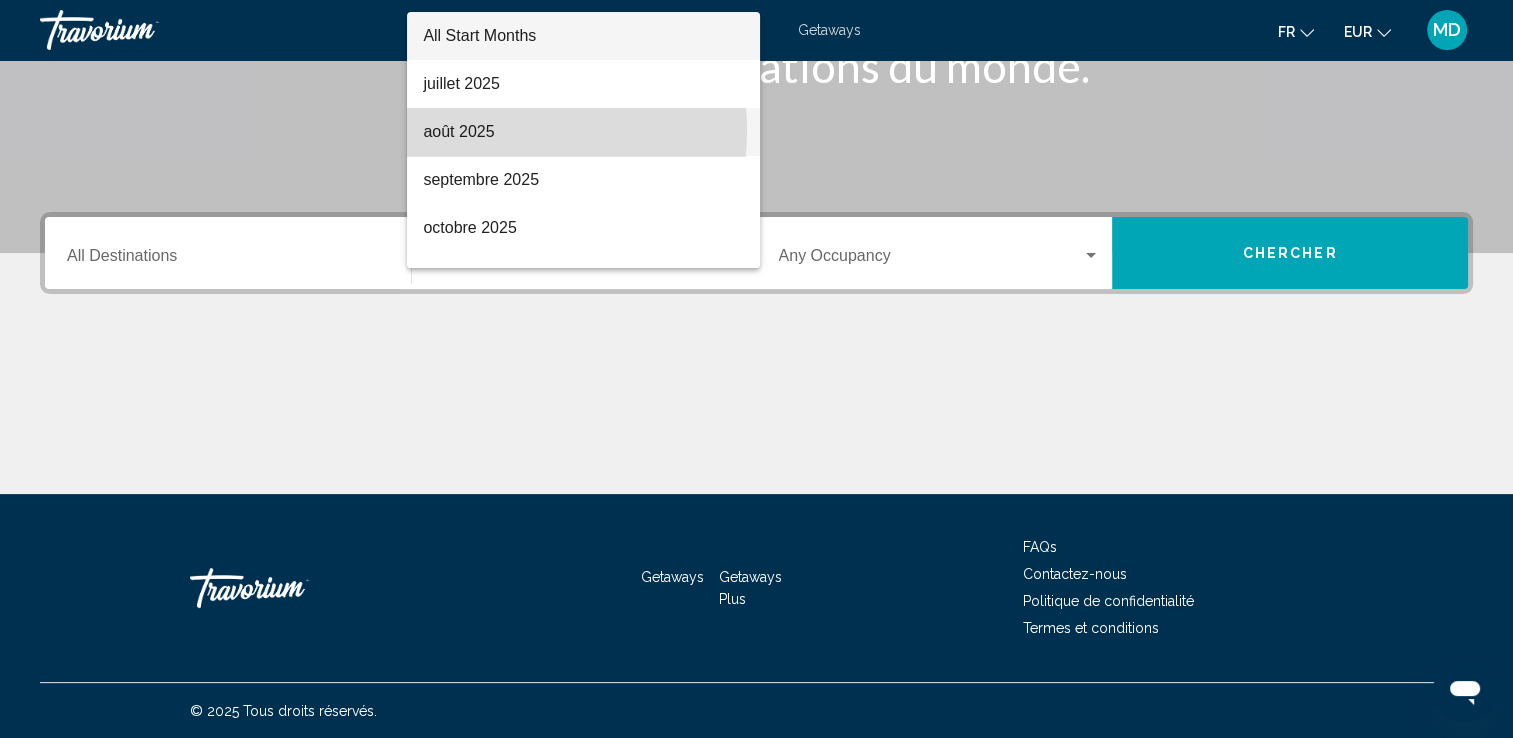click on "août 2025" at bounding box center (583, 132) 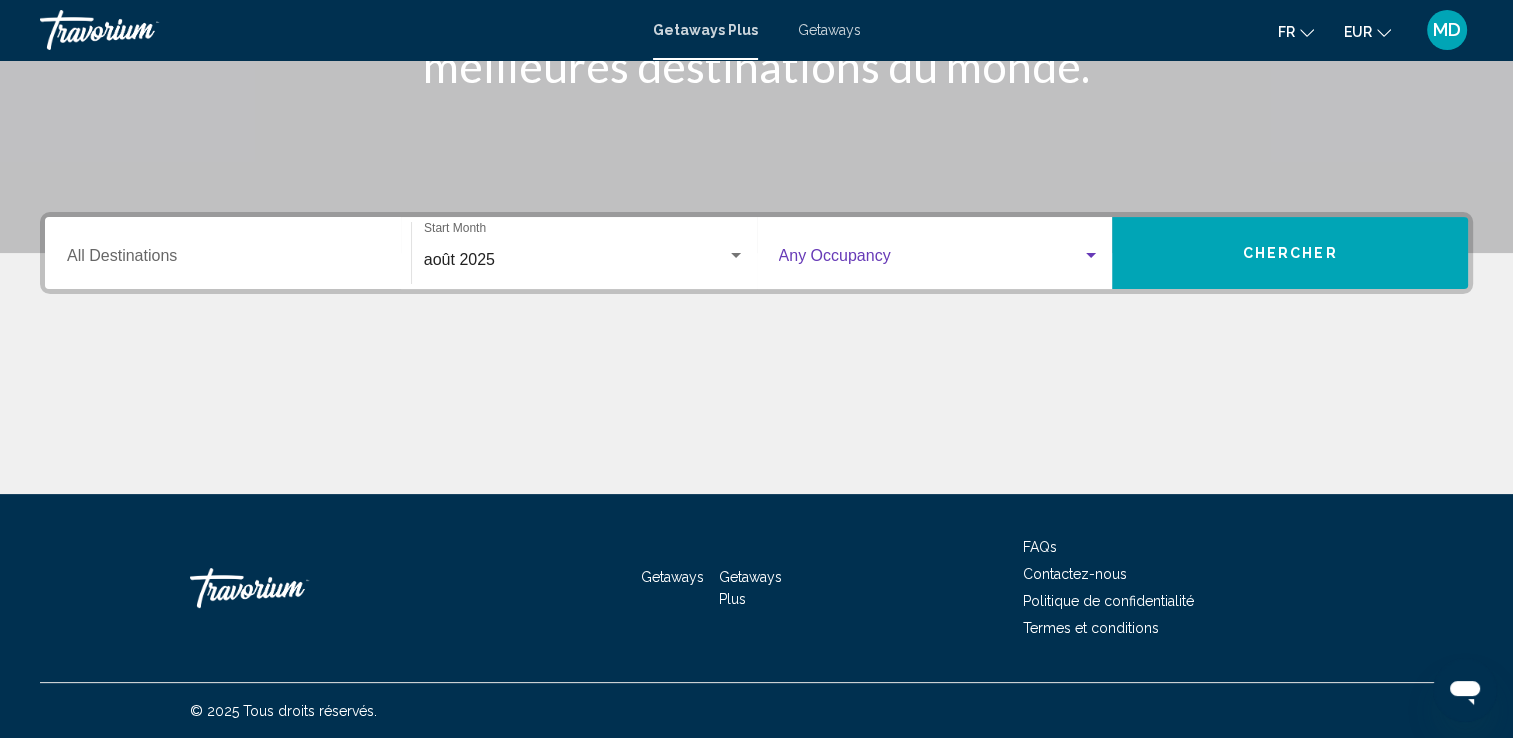 click at bounding box center (931, 260) 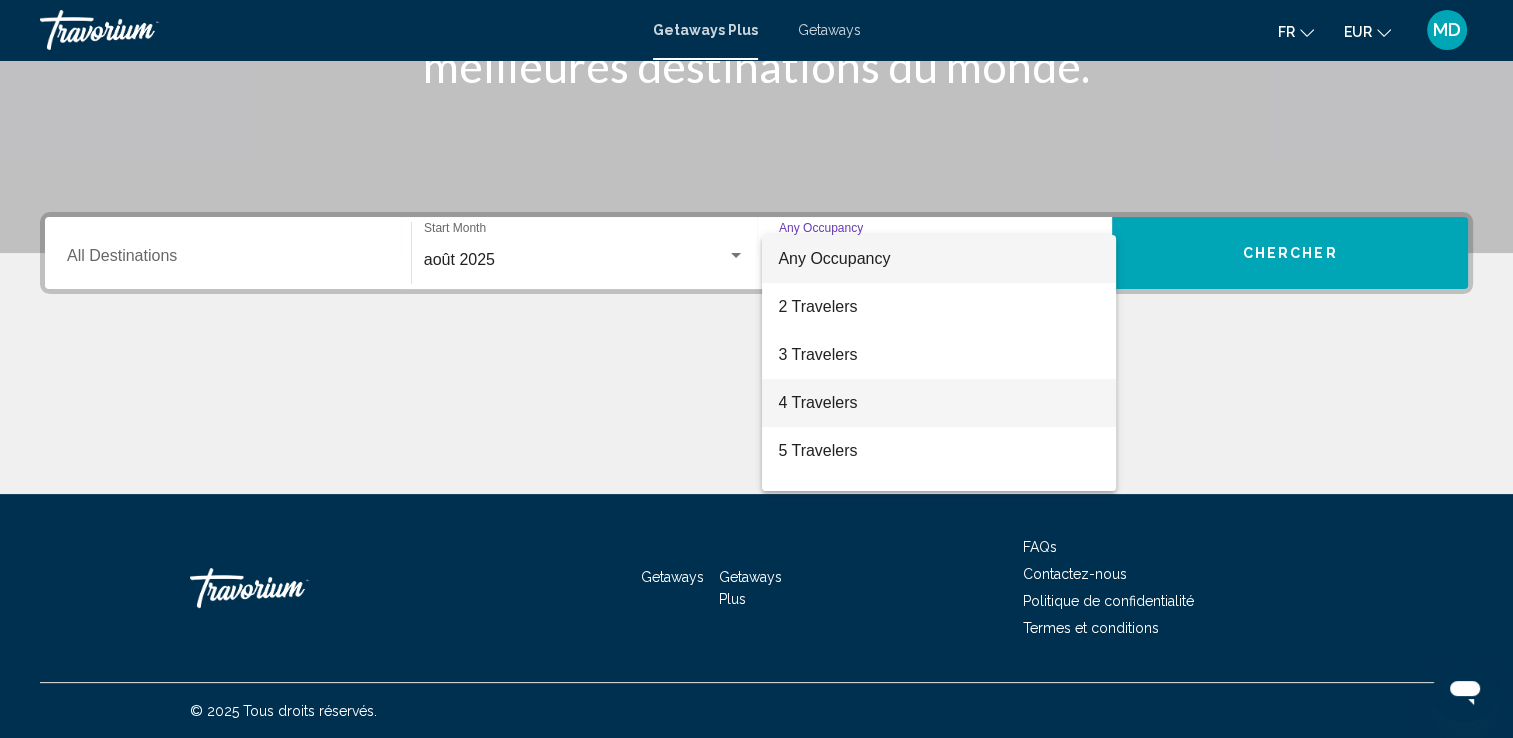 click on "4 Travelers" at bounding box center [939, 403] 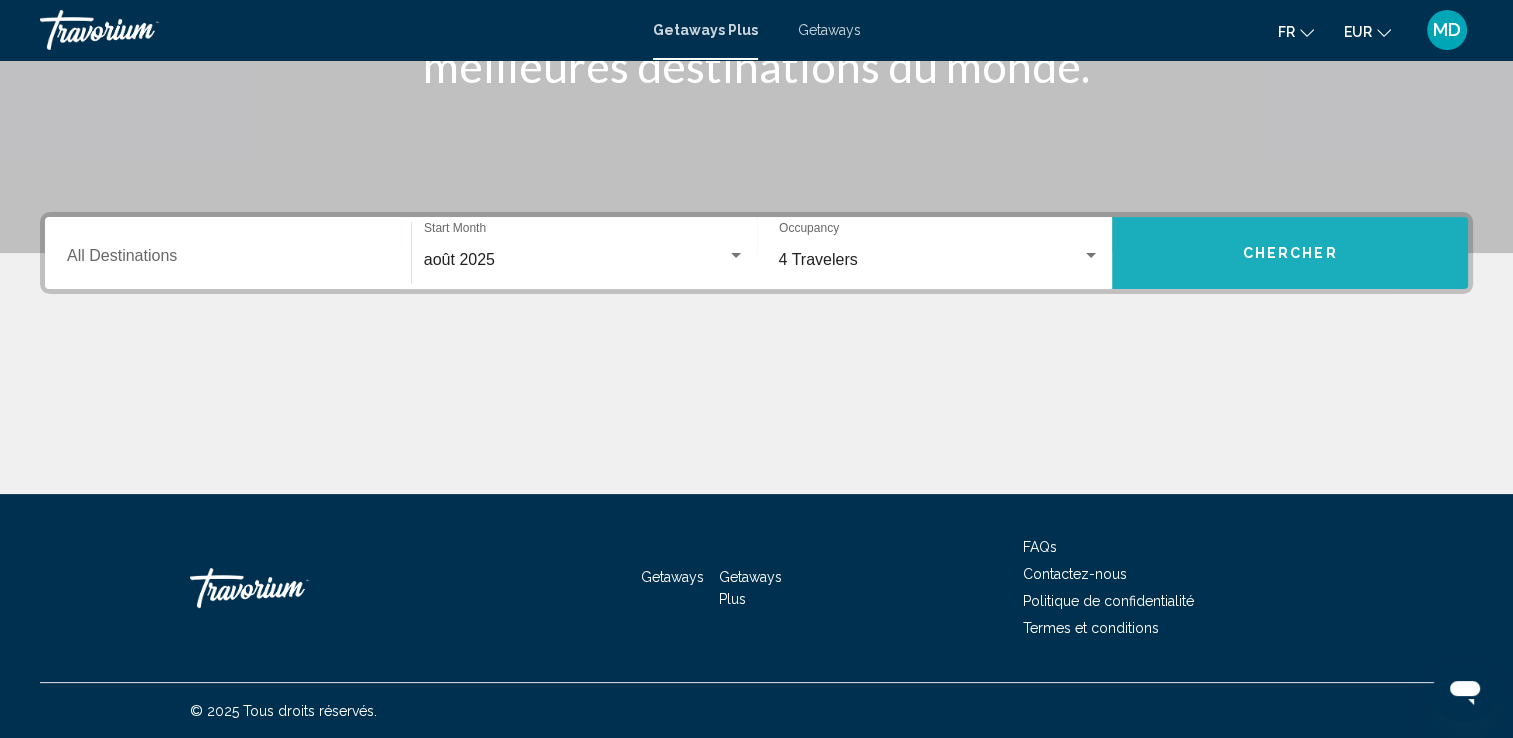 click on "Chercher" at bounding box center [1290, 253] 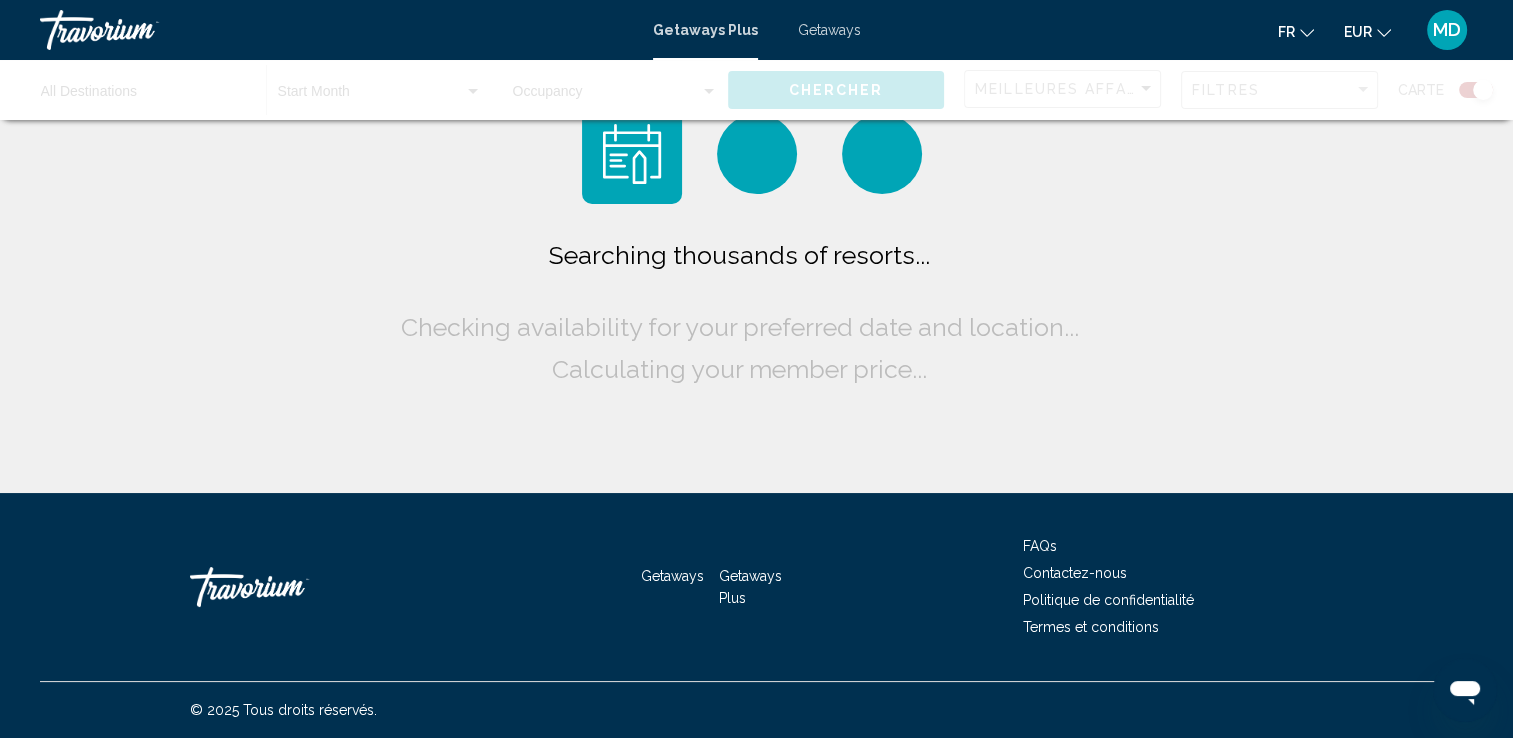scroll, scrollTop: 0, scrollLeft: 0, axis: both 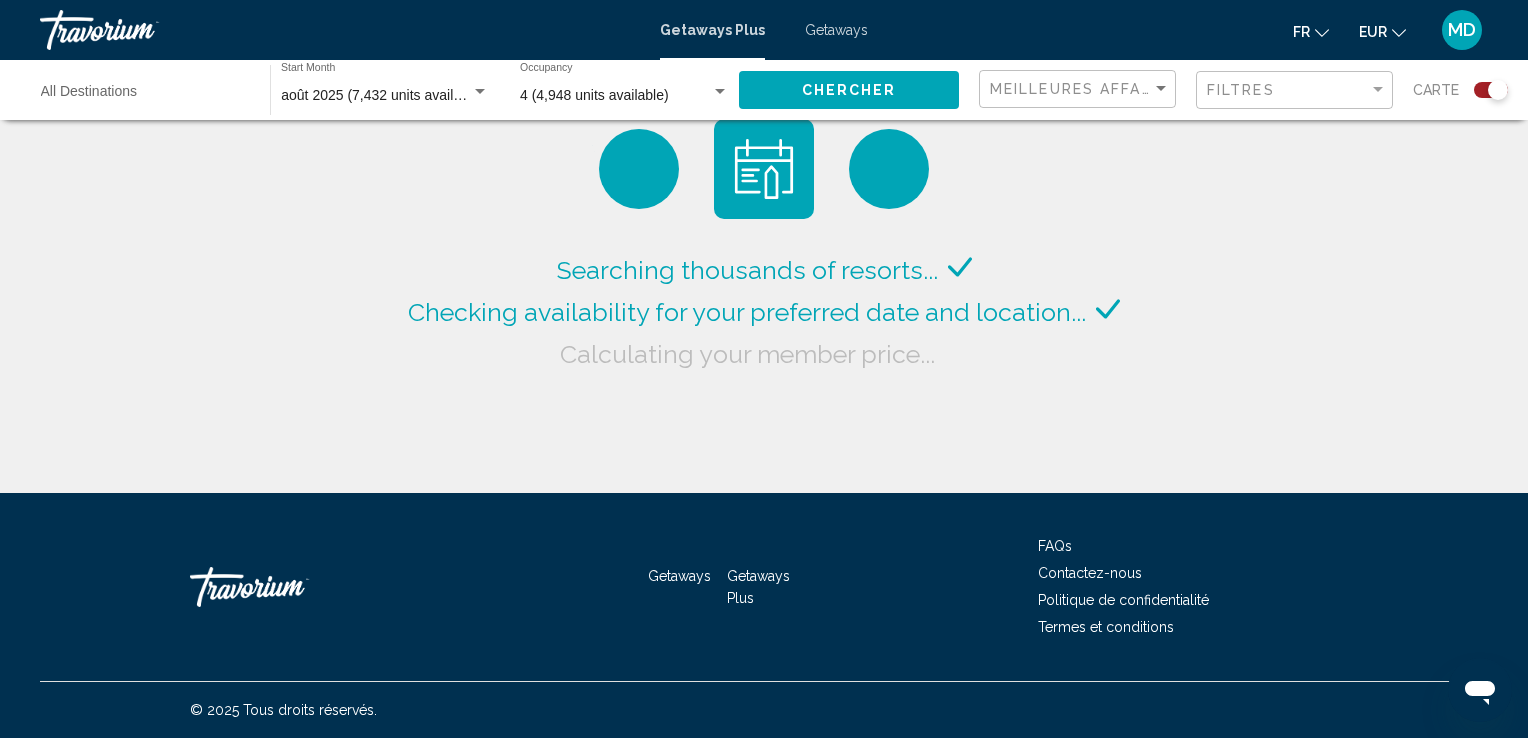 click on "Getaways Plus Getaways fr
English Español Français Italiano Português русский EUR
USD ($) MXN (Mex$) CAD (Can$) GBP (£) EUR (€) AUD (A$) NZD (NZ$) CNY (CN¥) MD Se connecter" at bounding box center [764, 30] 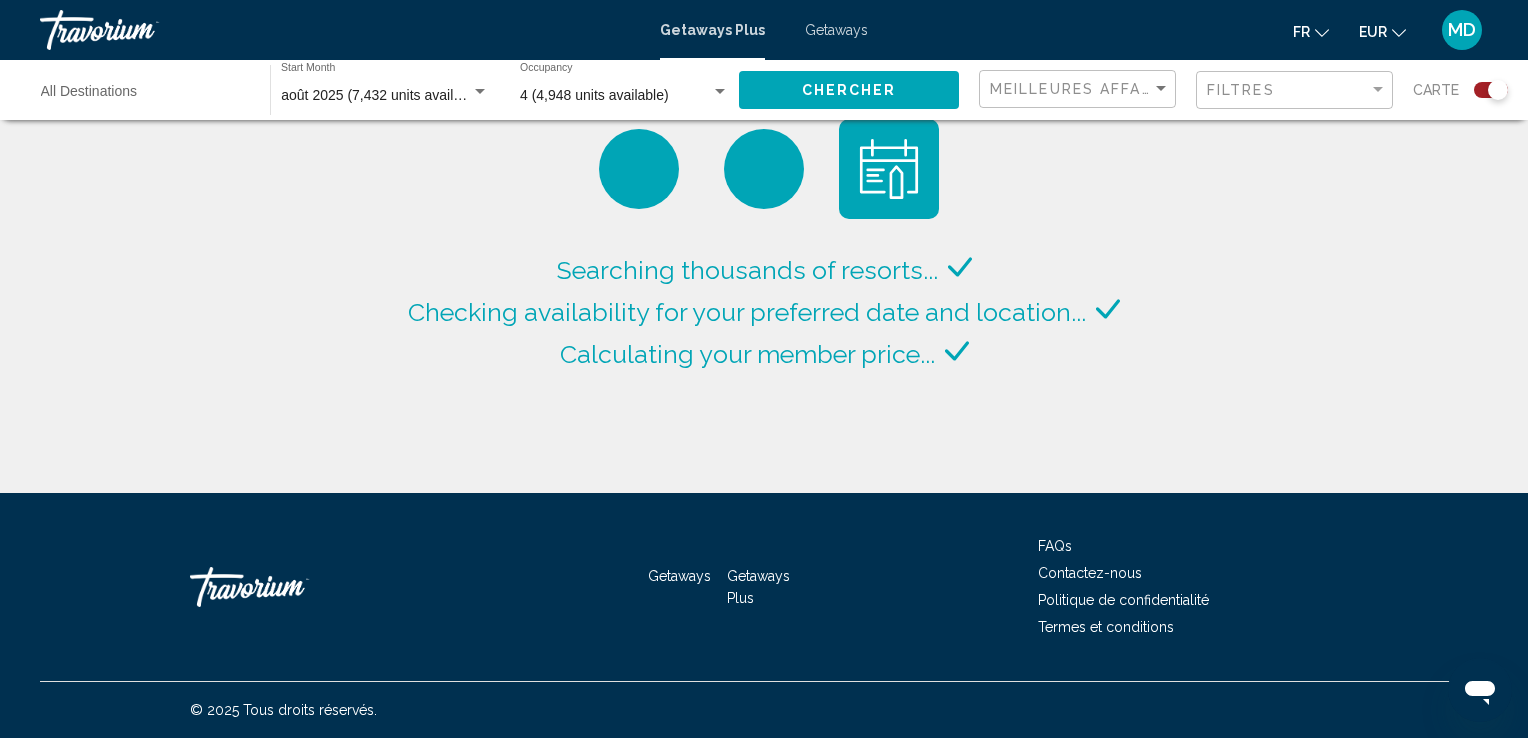 click on "Getaways" at bounding box center [836, 30] 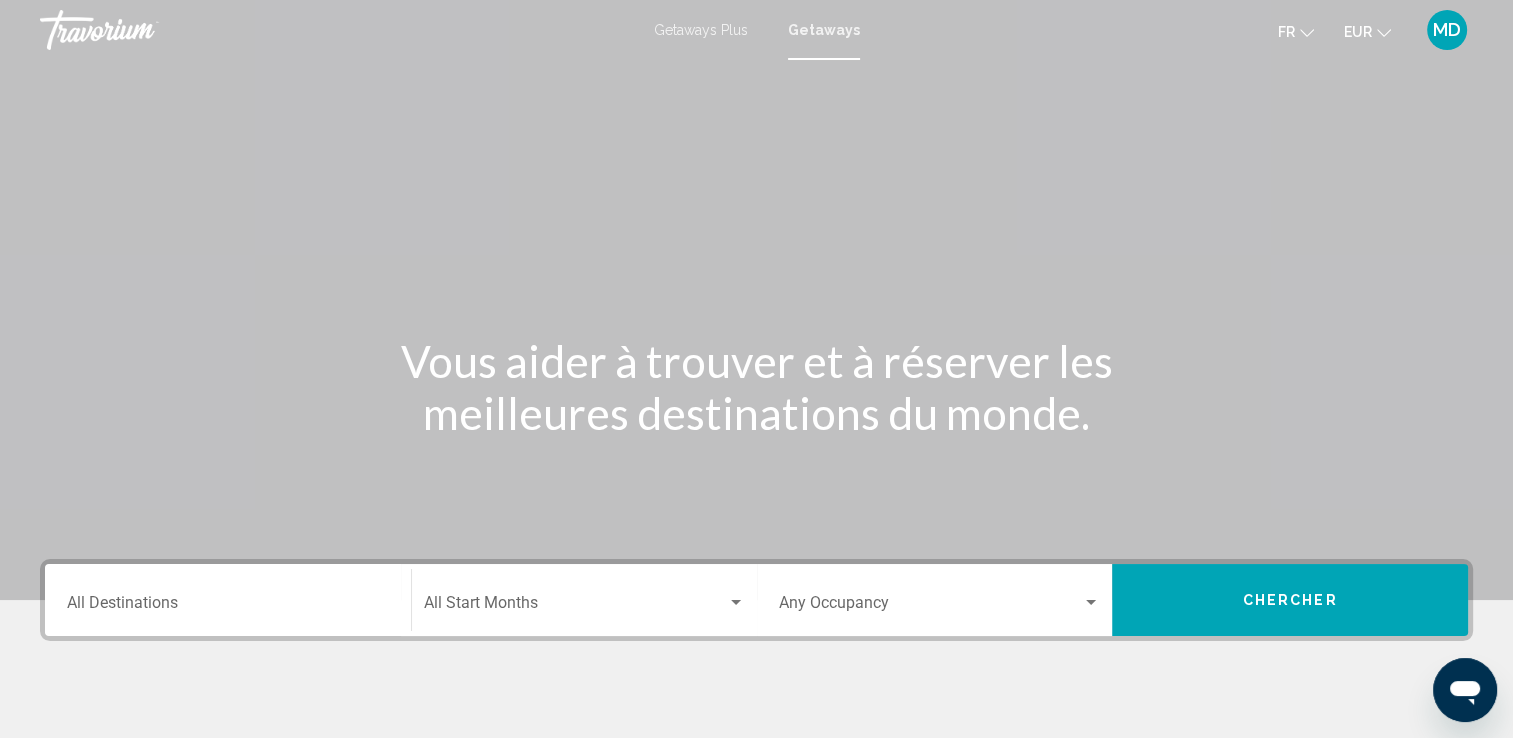 click on "Start Month All Start Months" 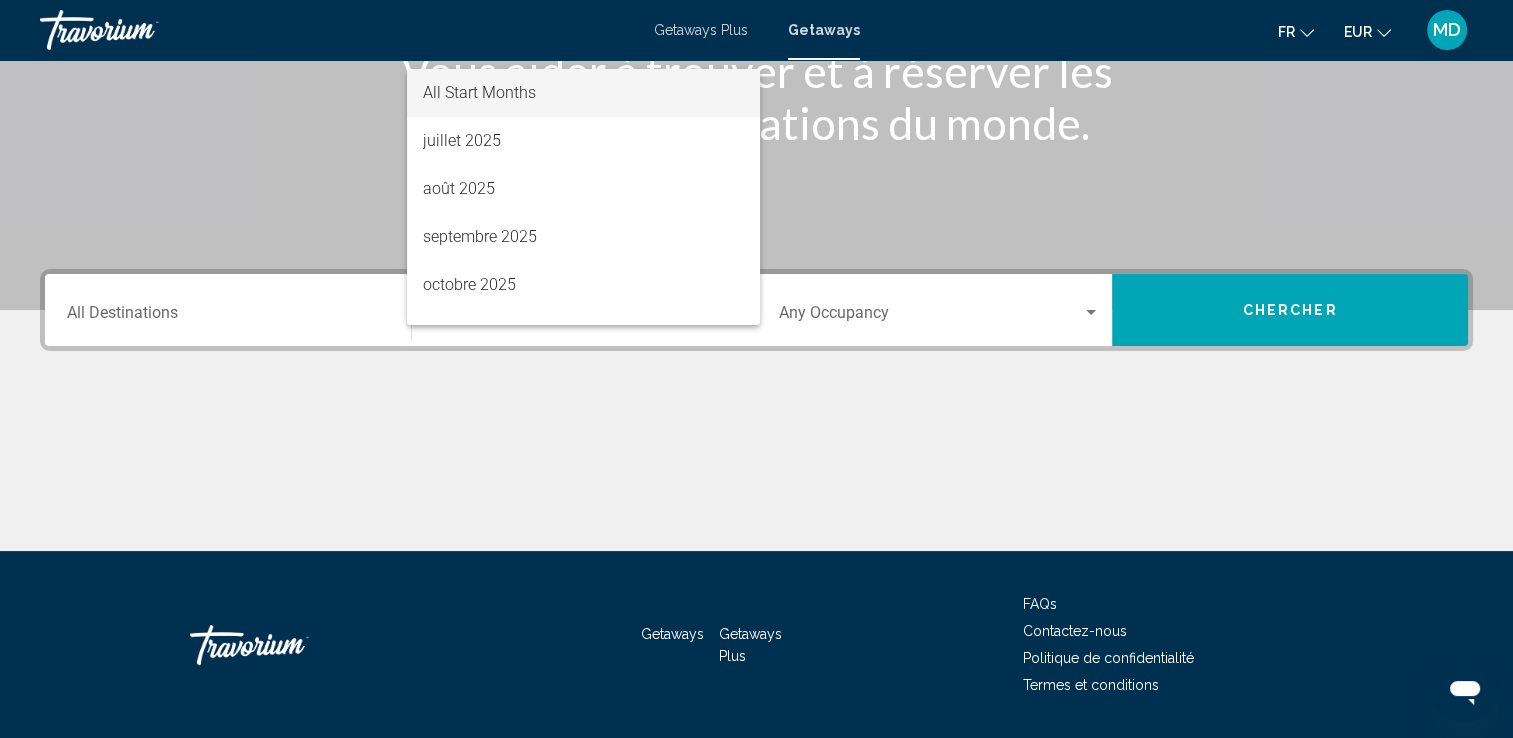 scroll, scrollTop: 347, scrollLeft: 0, axis: vertical 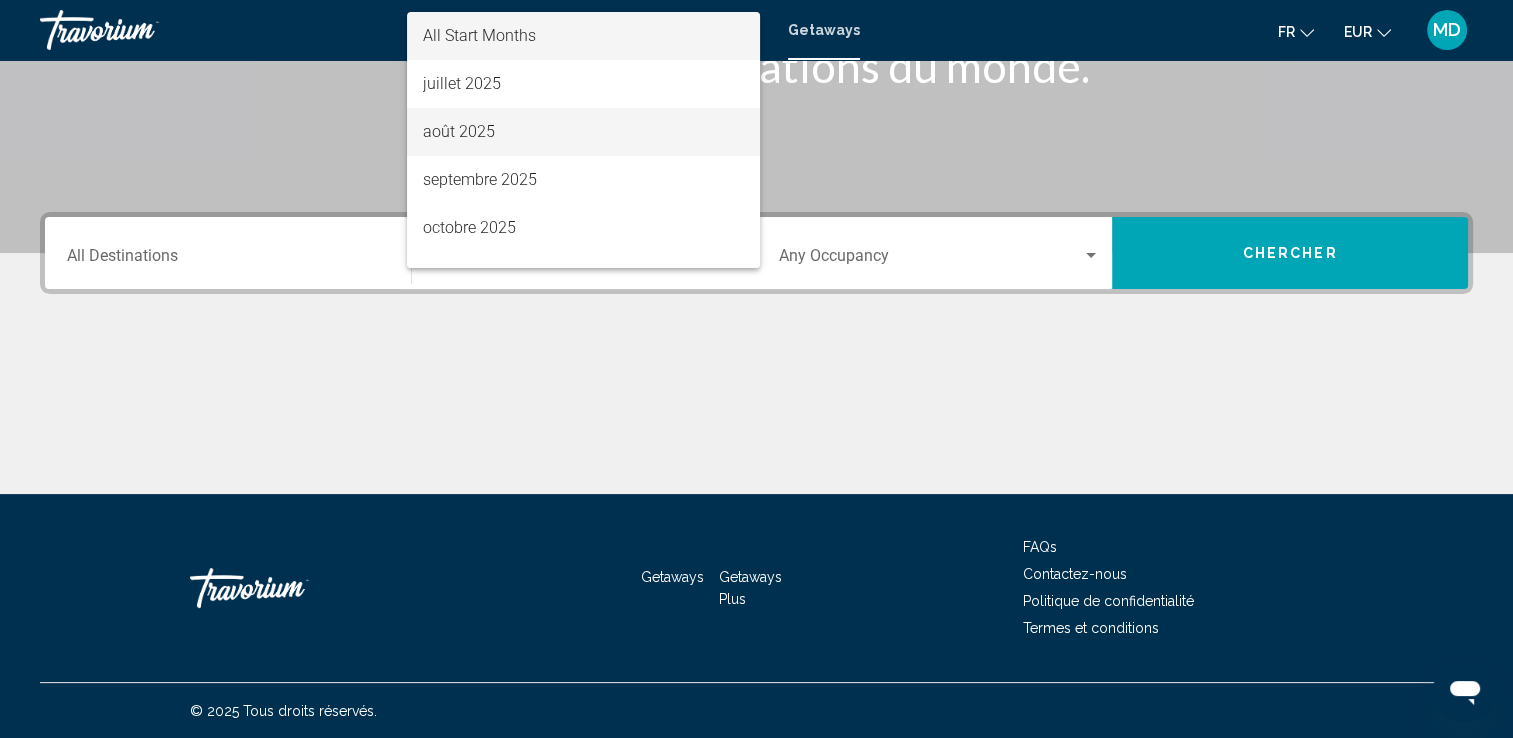 click on "août 2025" at bounding box center (583, 132) 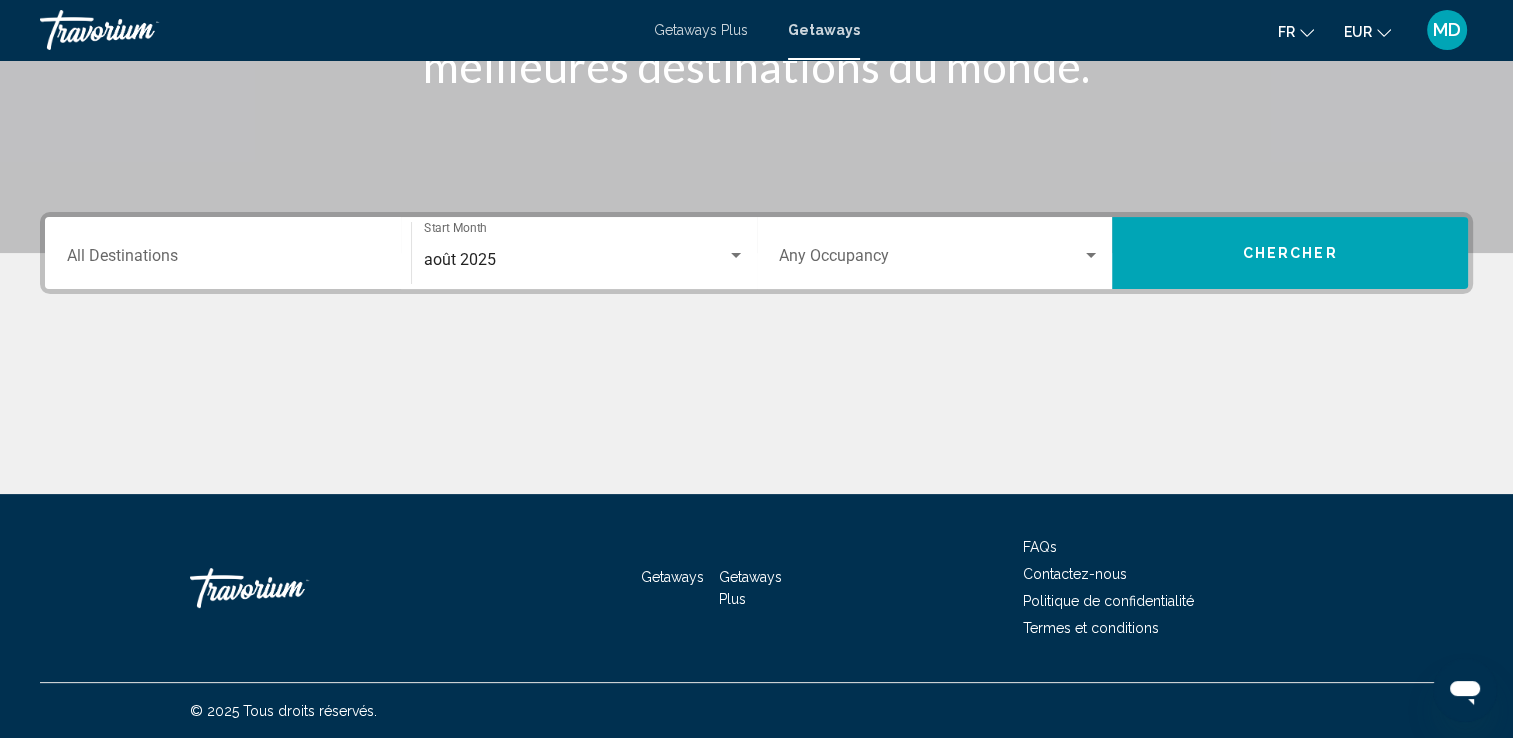 click on "Occupancy Any Occupancy" at bounding box center [940, 253] 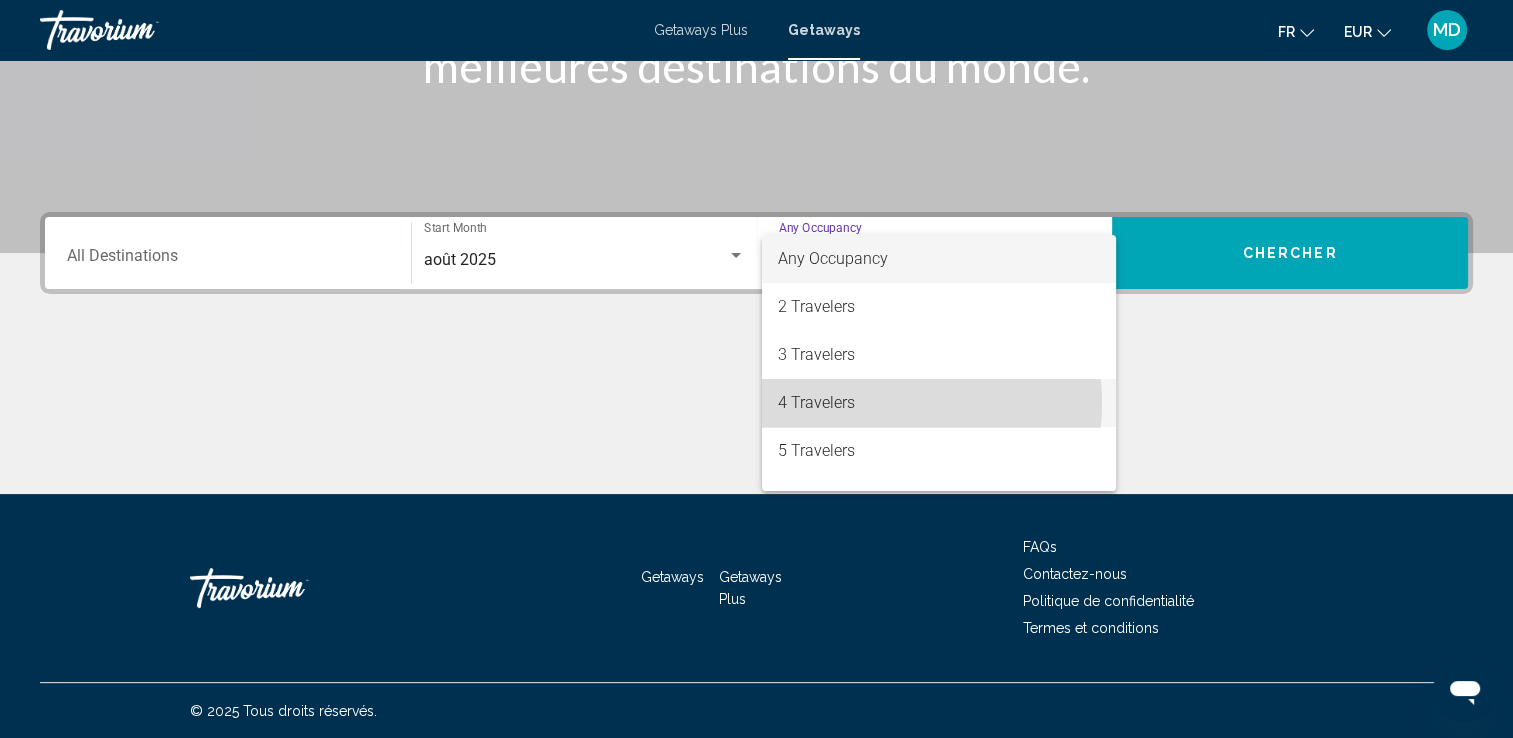 click on "4 Travelers" at bounding box center [939, 403] 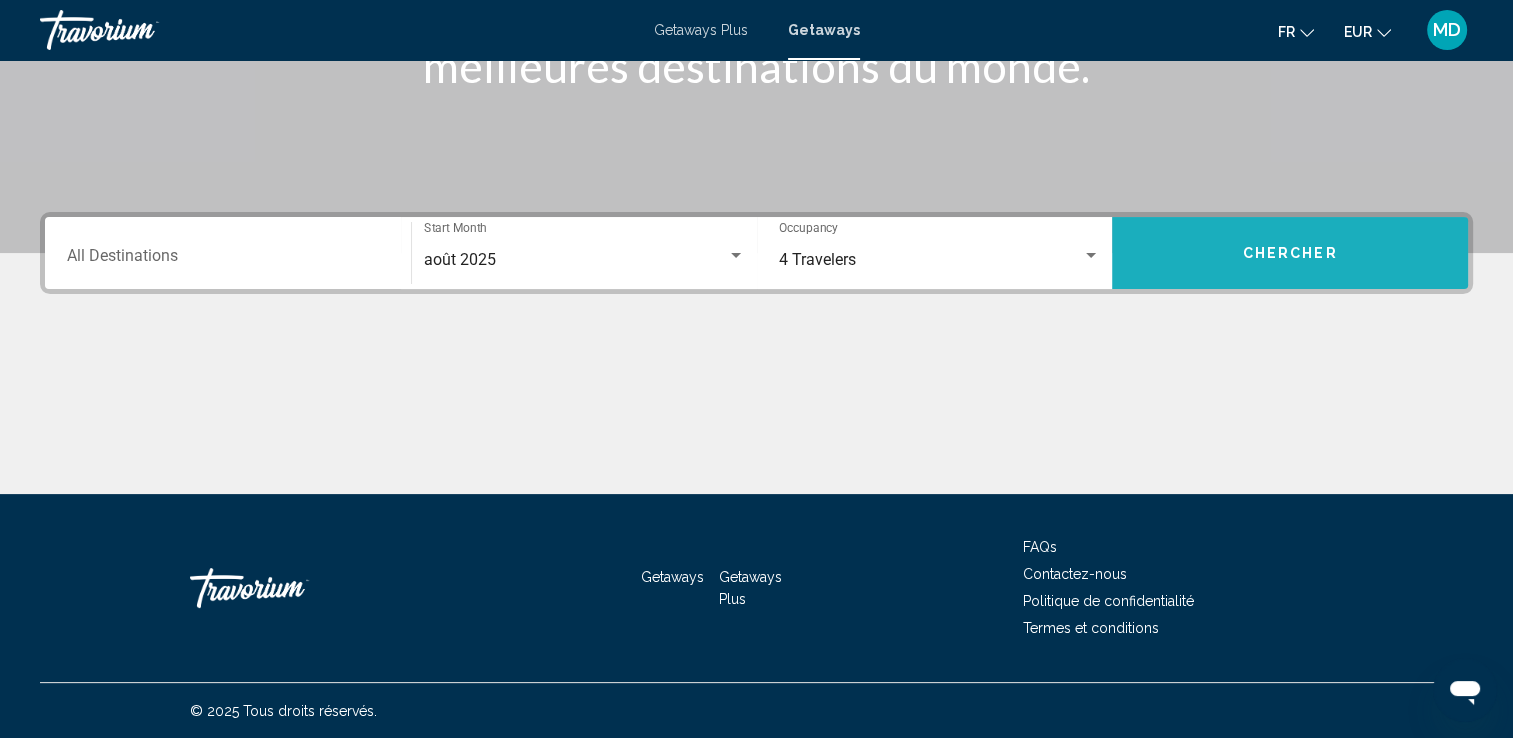 click on "Chercher" at bounding box center [1290, 253] 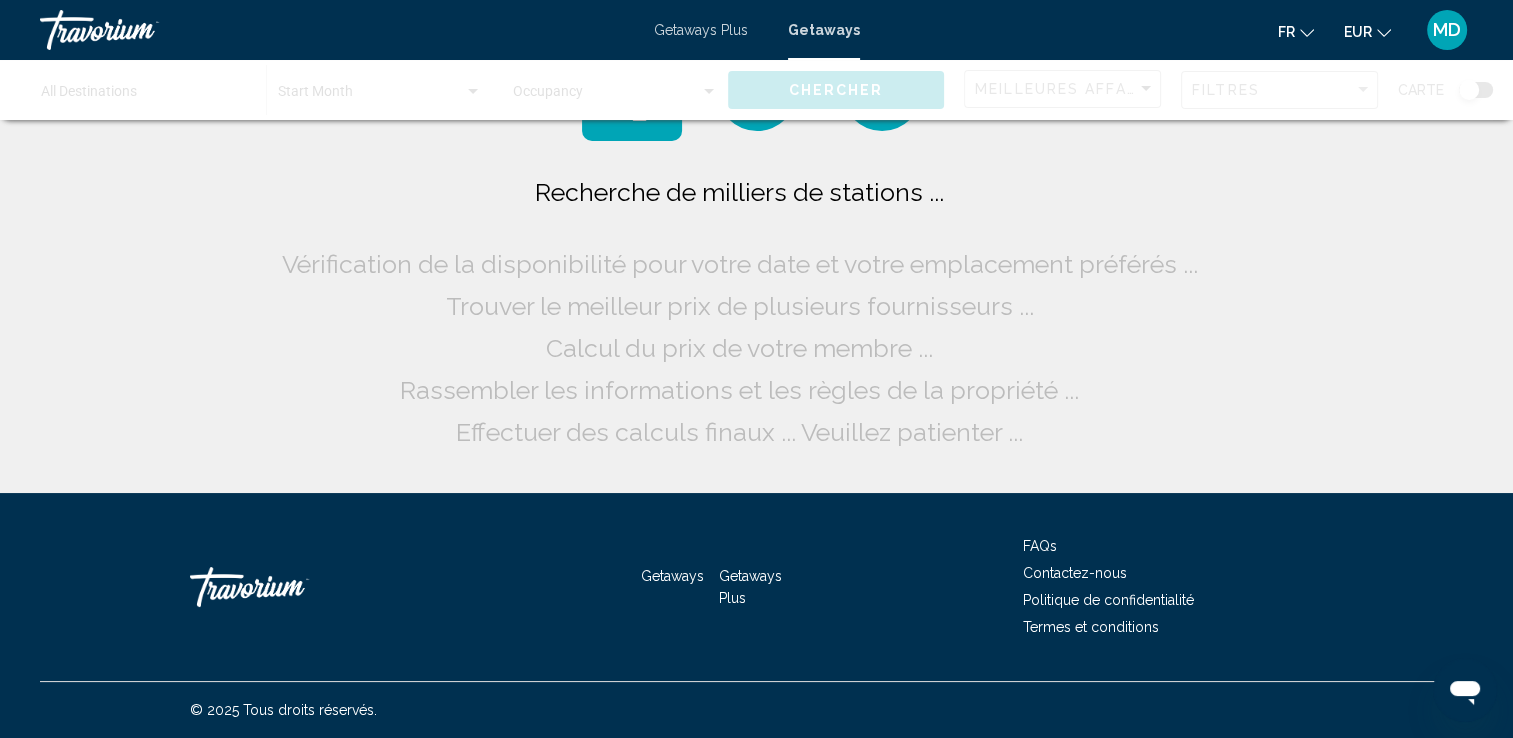 scroll, scrollTop: 0, scrollLeft: 0, axis: both 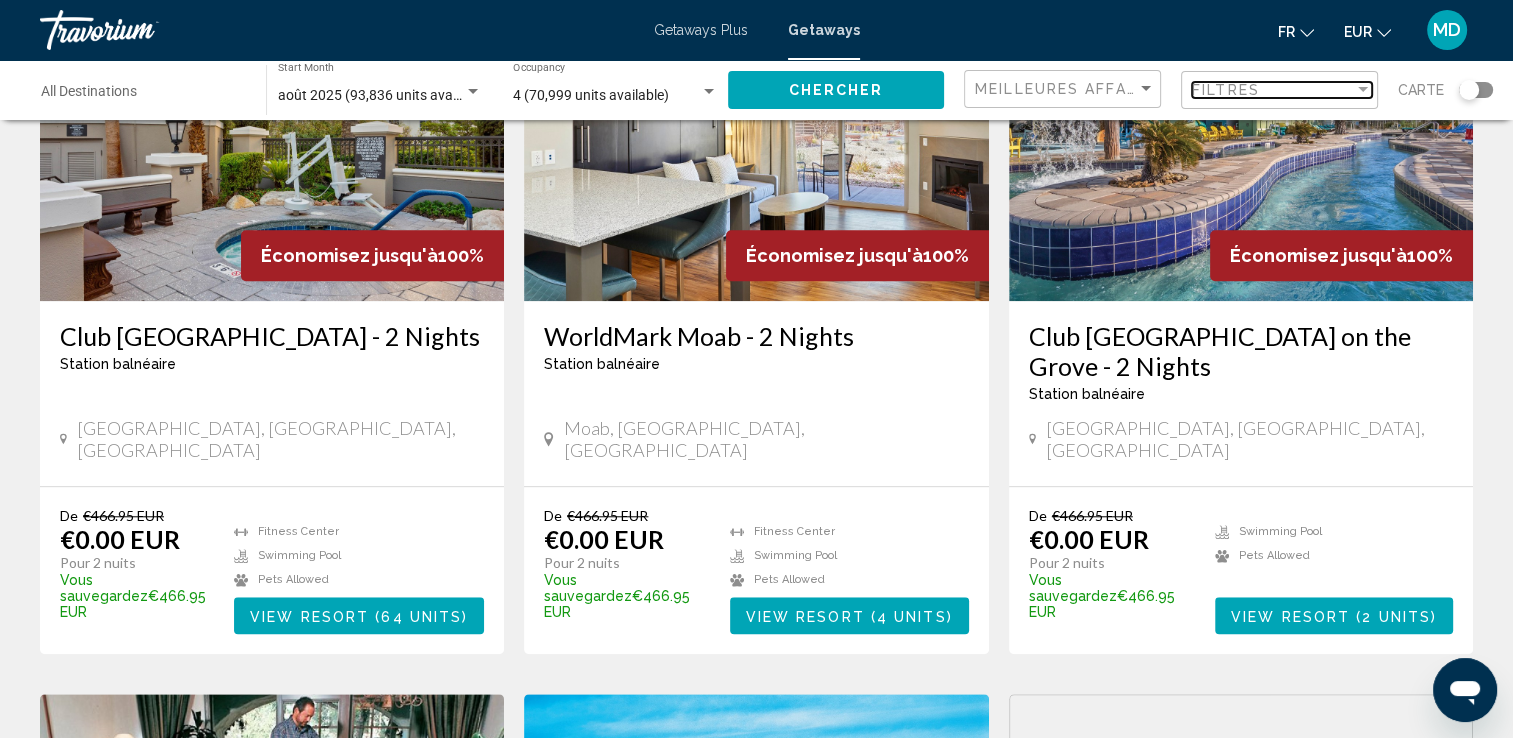 click on "Filtres" at bounding box center (1273, 90) 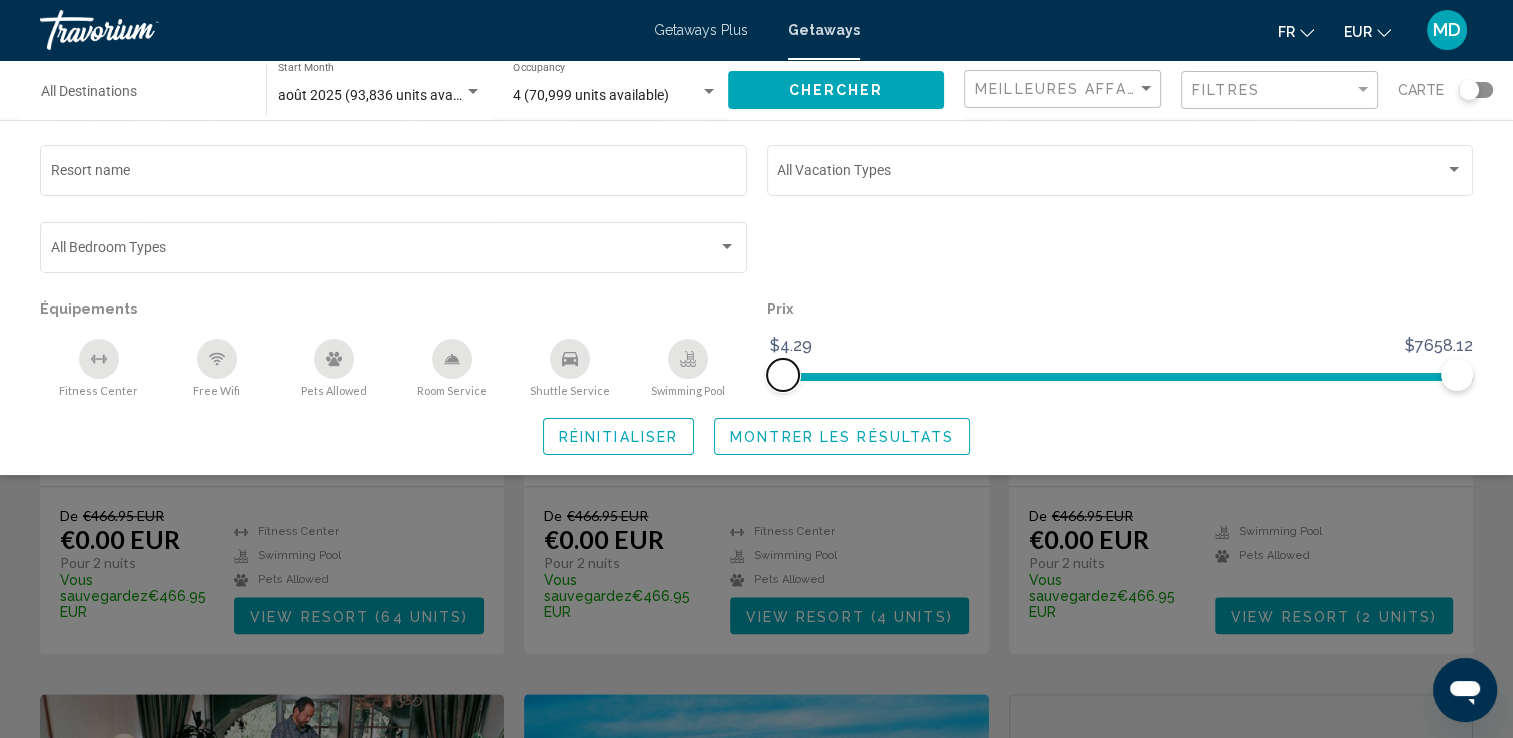 drag, startPoint x: 782, startPoint y: 374, endPoint x: 744, endPoint y: 375, distance: 38.013157 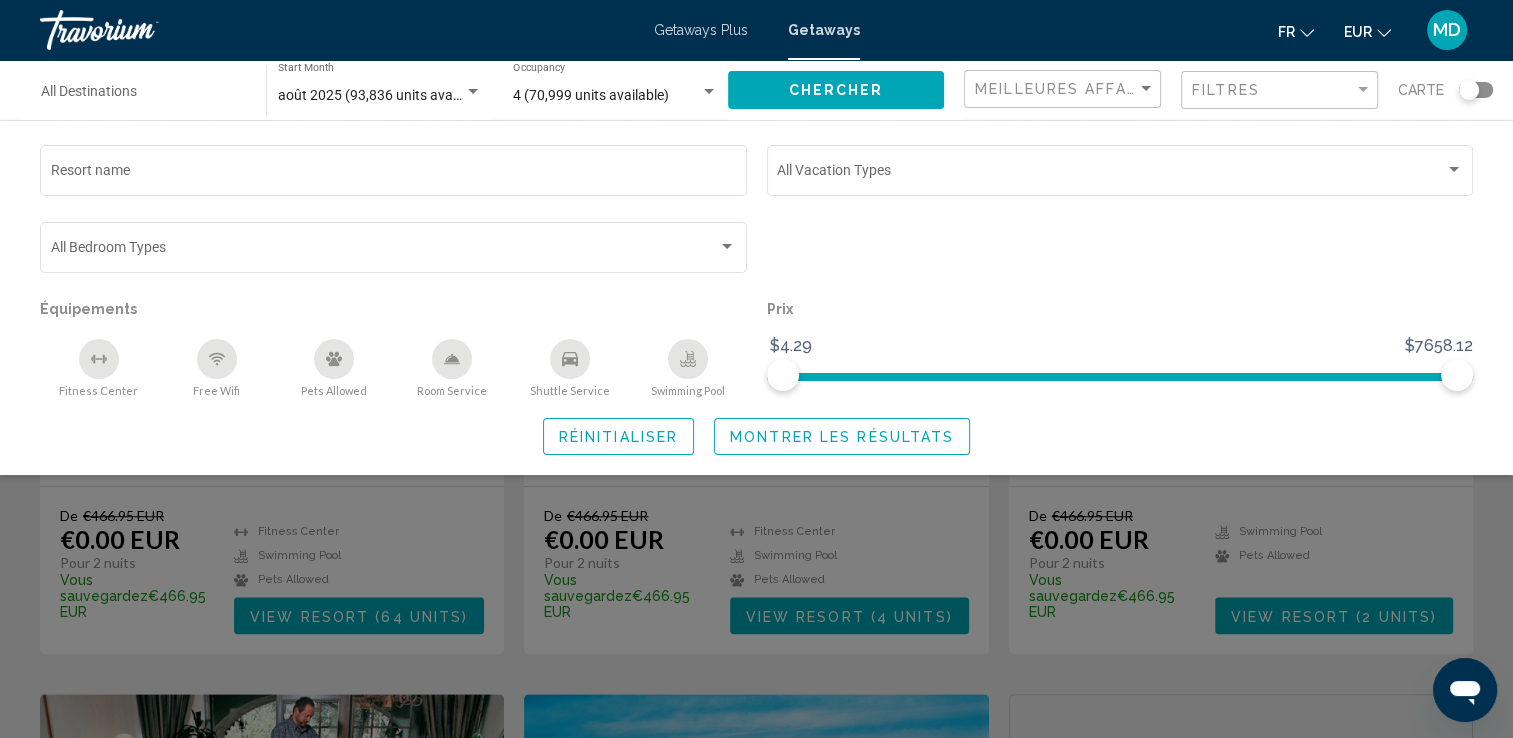 click on "Filtres" 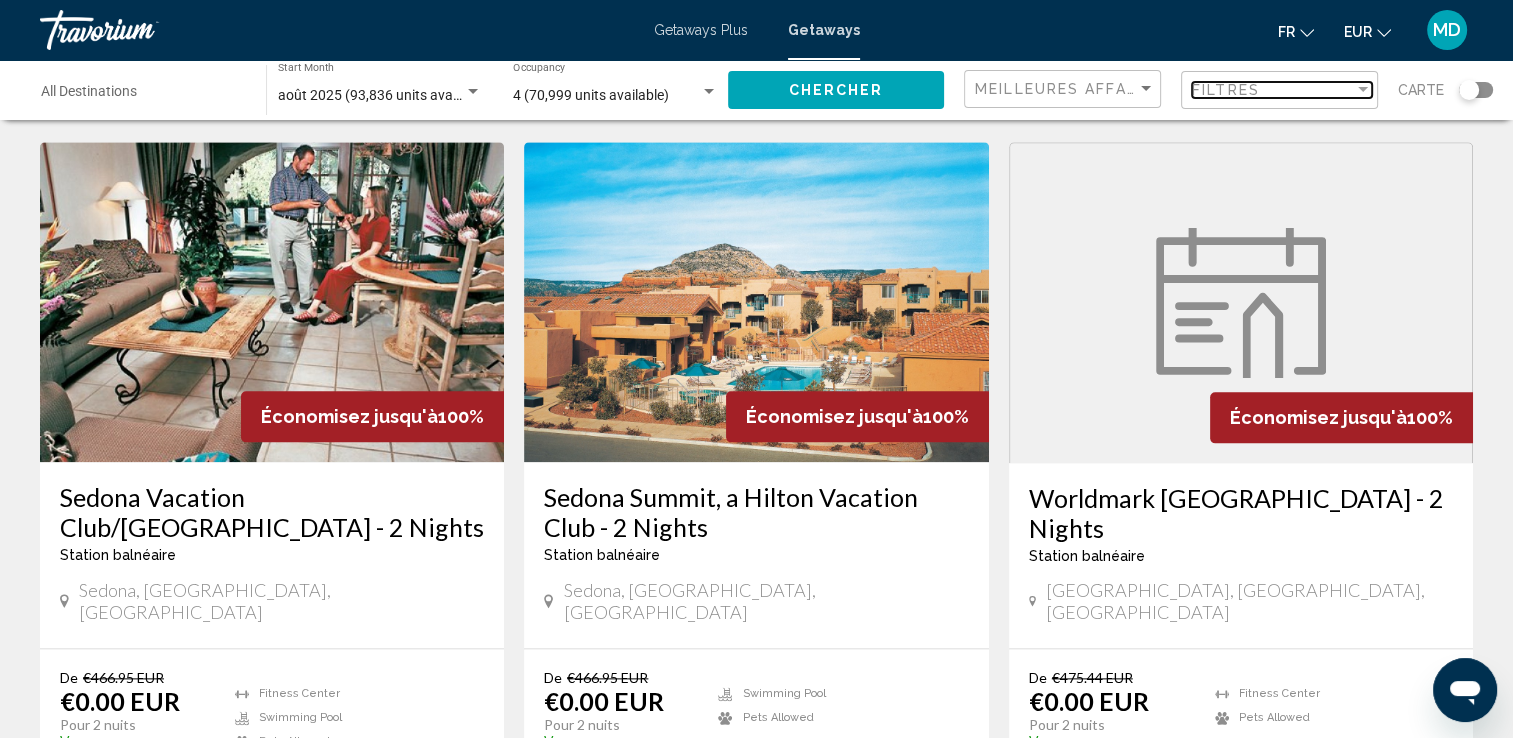 scroll, scrollTop: 2248, scrollLeft: 0, axis: vertical 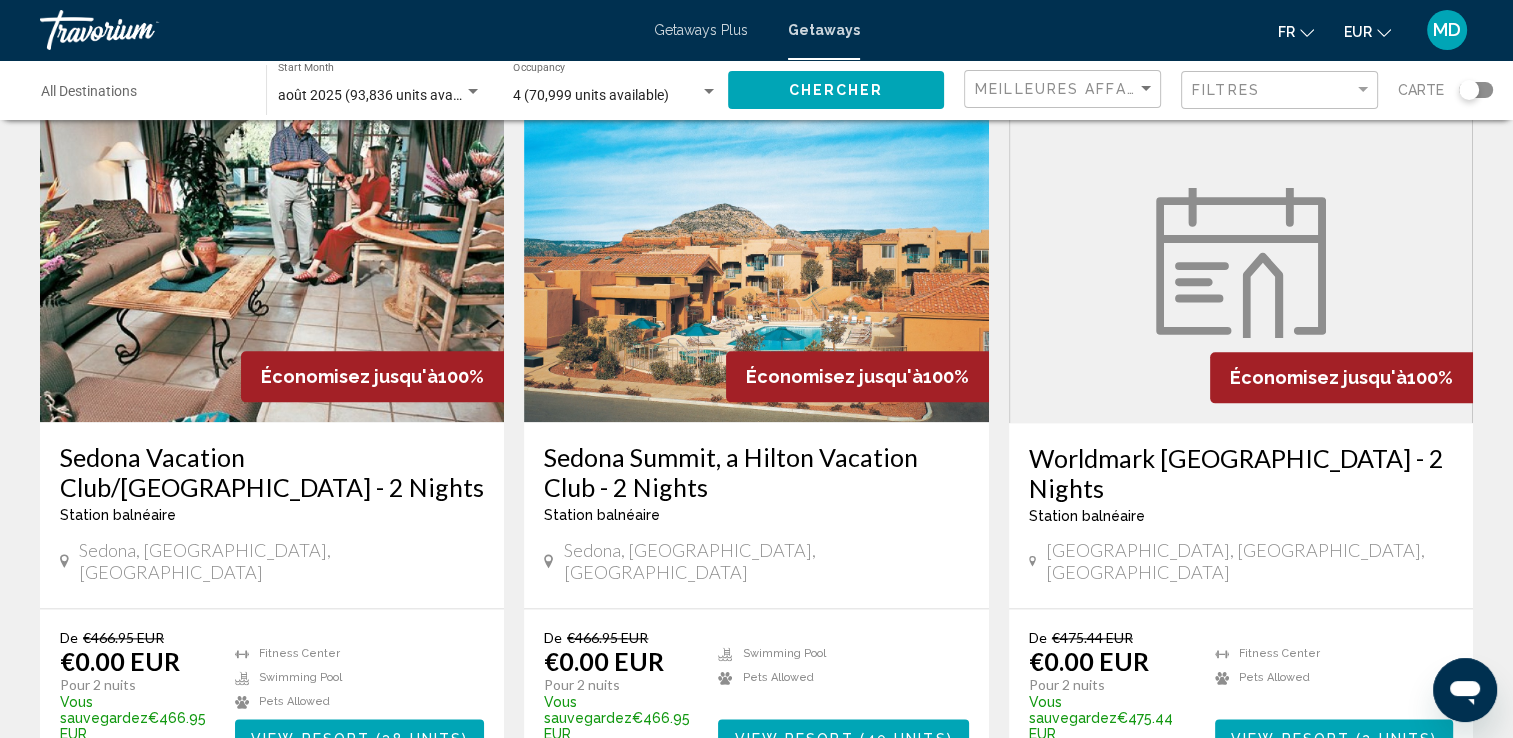 click on "2" at bounding box center [617, 836] 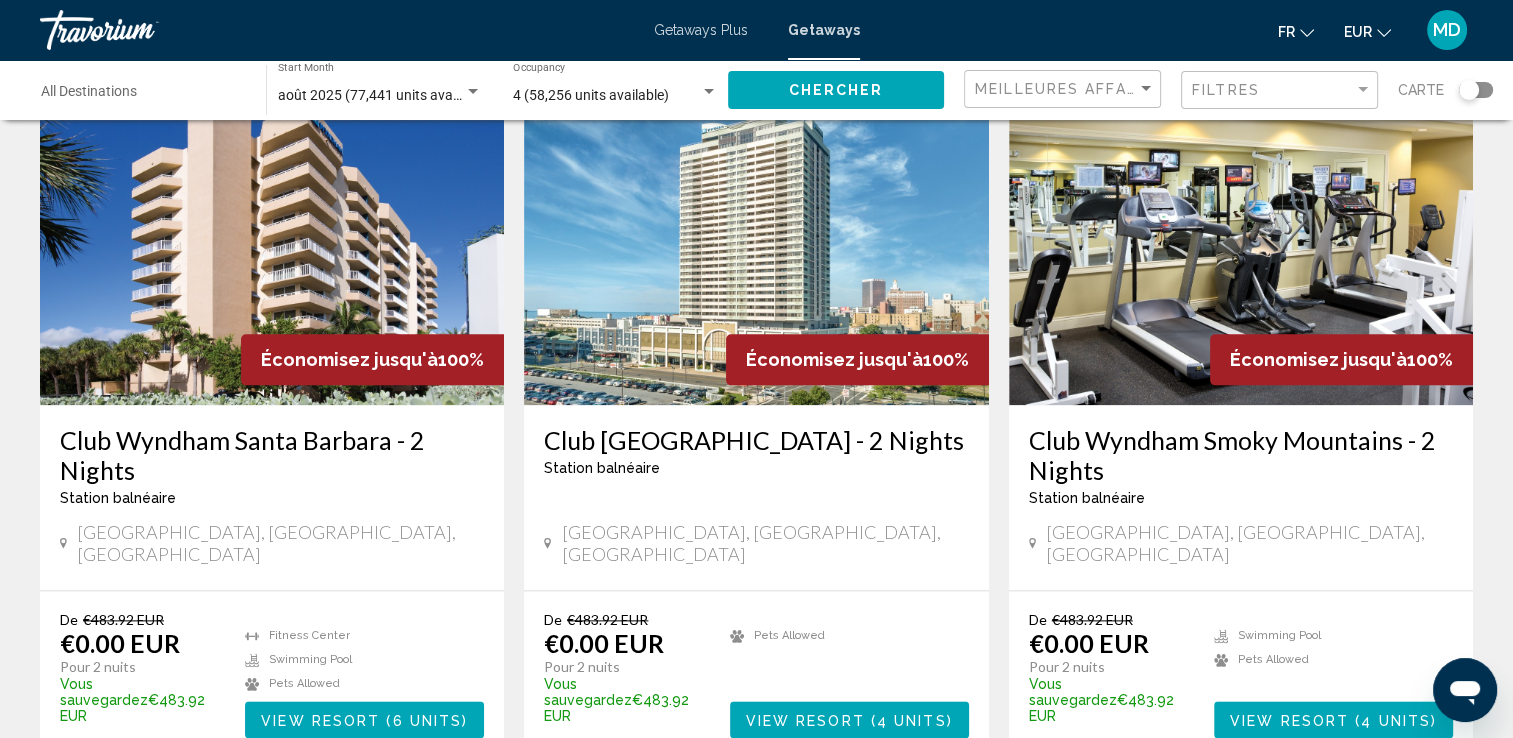 scroll, scrollTop: 2268, scrollLeft: 0, axis: vertical 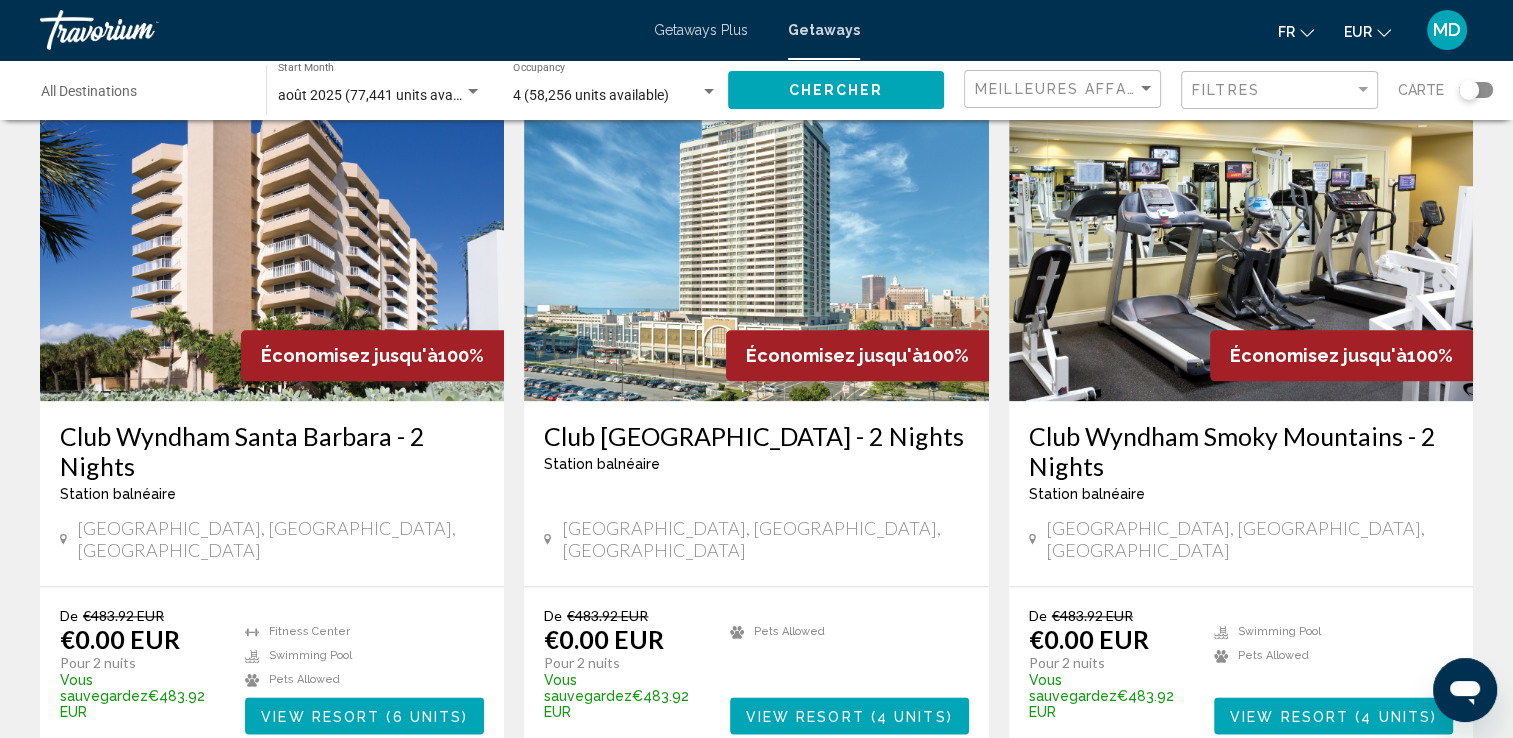 click on "page  3" at bounding box center [686, 814] 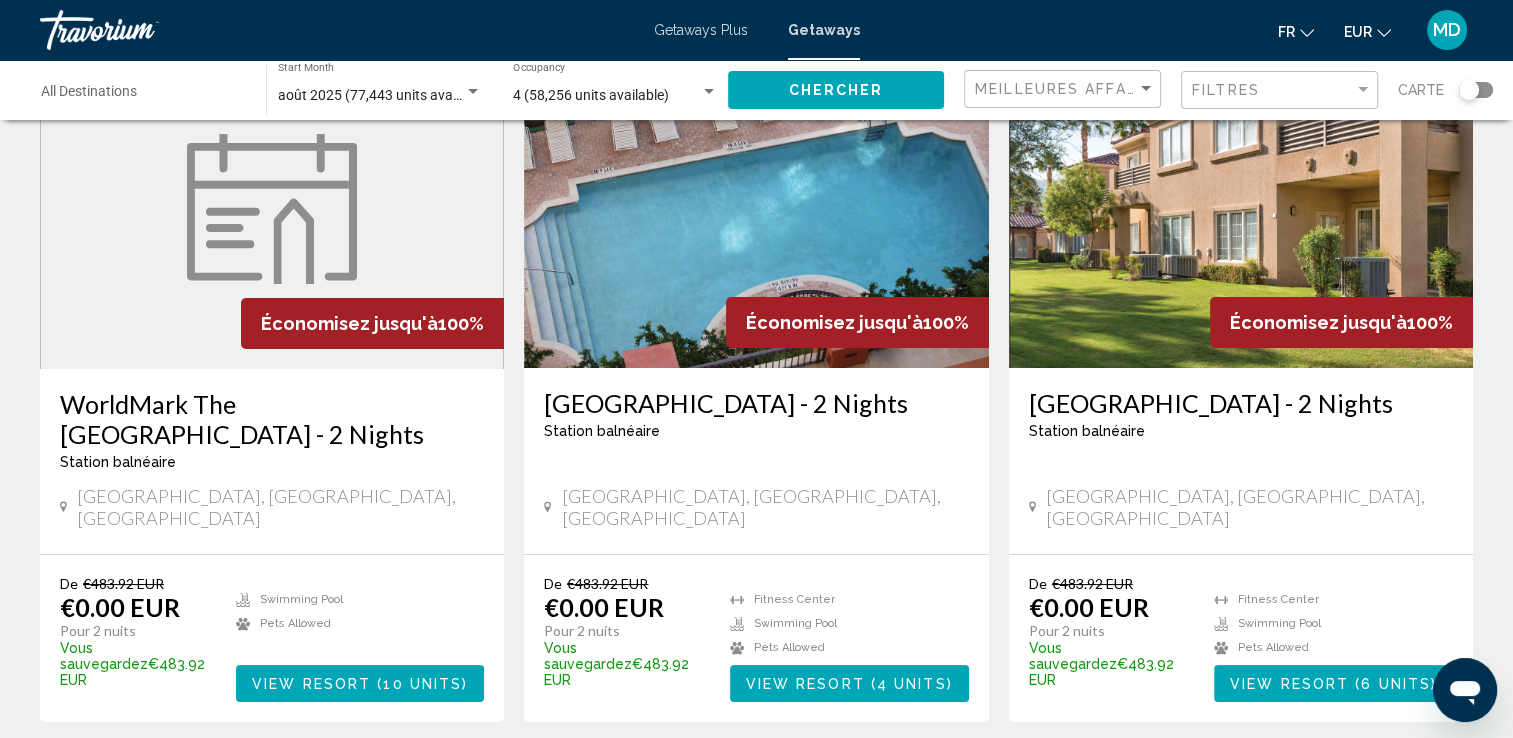 scroll, scrollTop: 173, scrollLeft: 0, axis: vertical 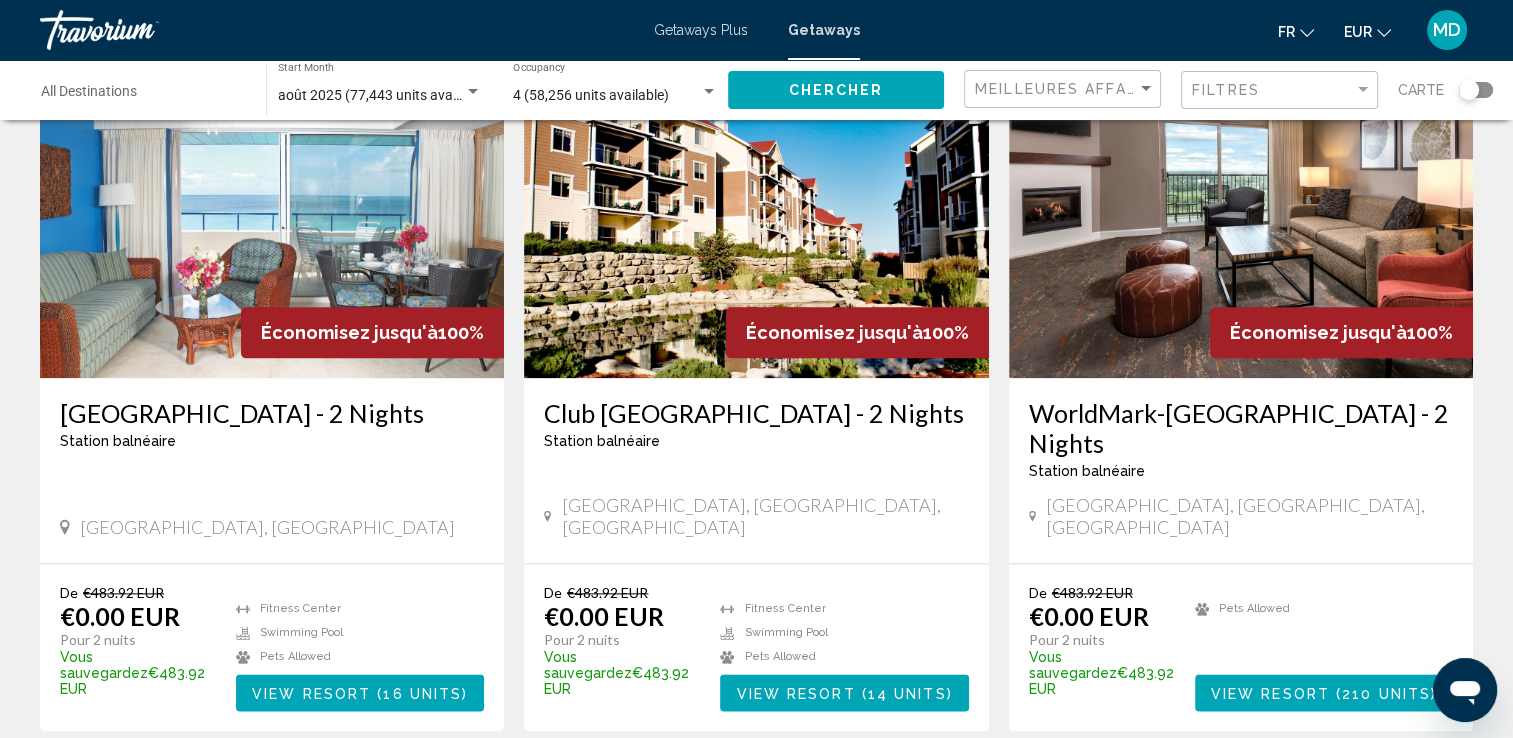click on "4" at bounding box center (757, 791) 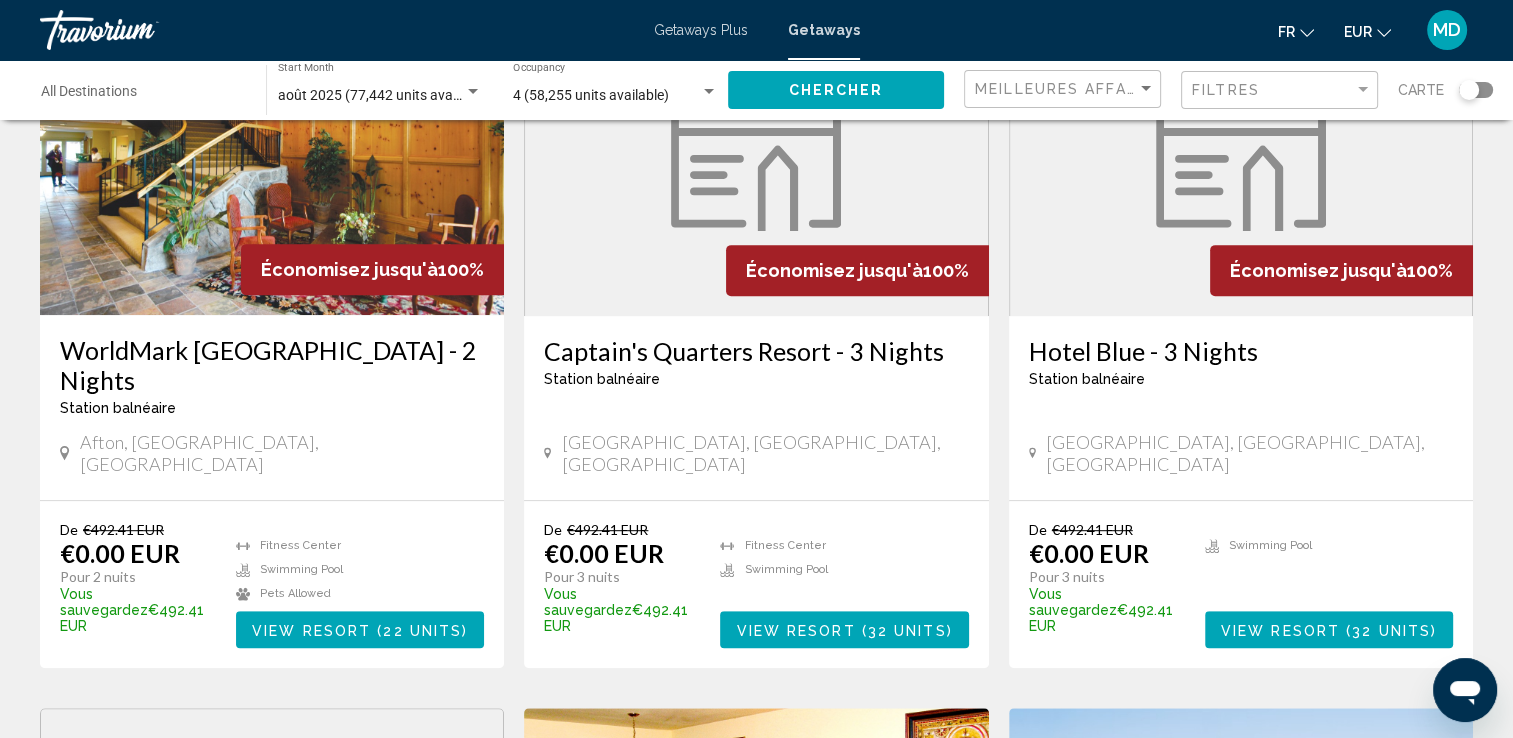 scroll, scrollTop: 946, scrollLeft: 0, axis: vertical 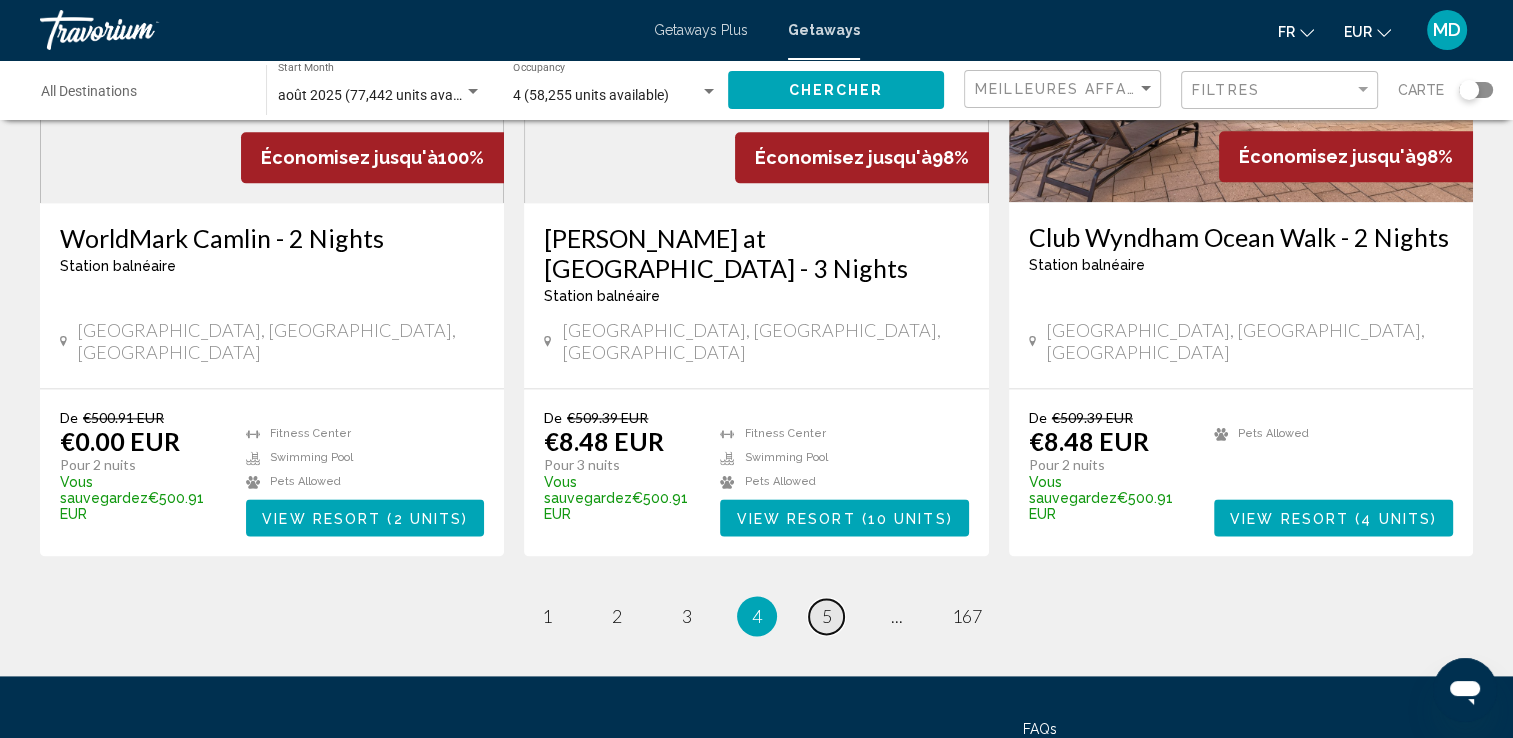 click on "5" at bounding box center [827, 616] 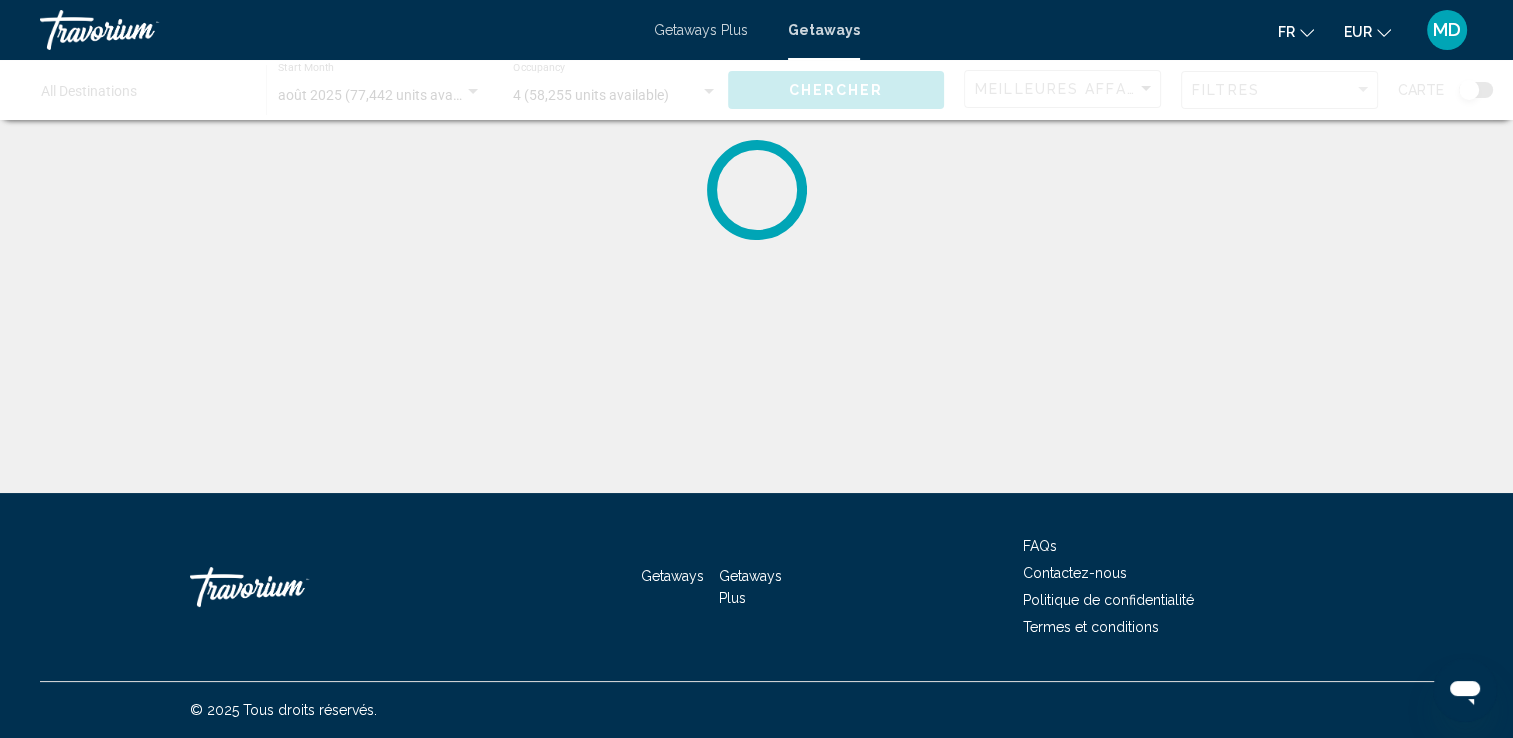 scroll, scrollTop: 0, scrollLeft: 0, axis: both 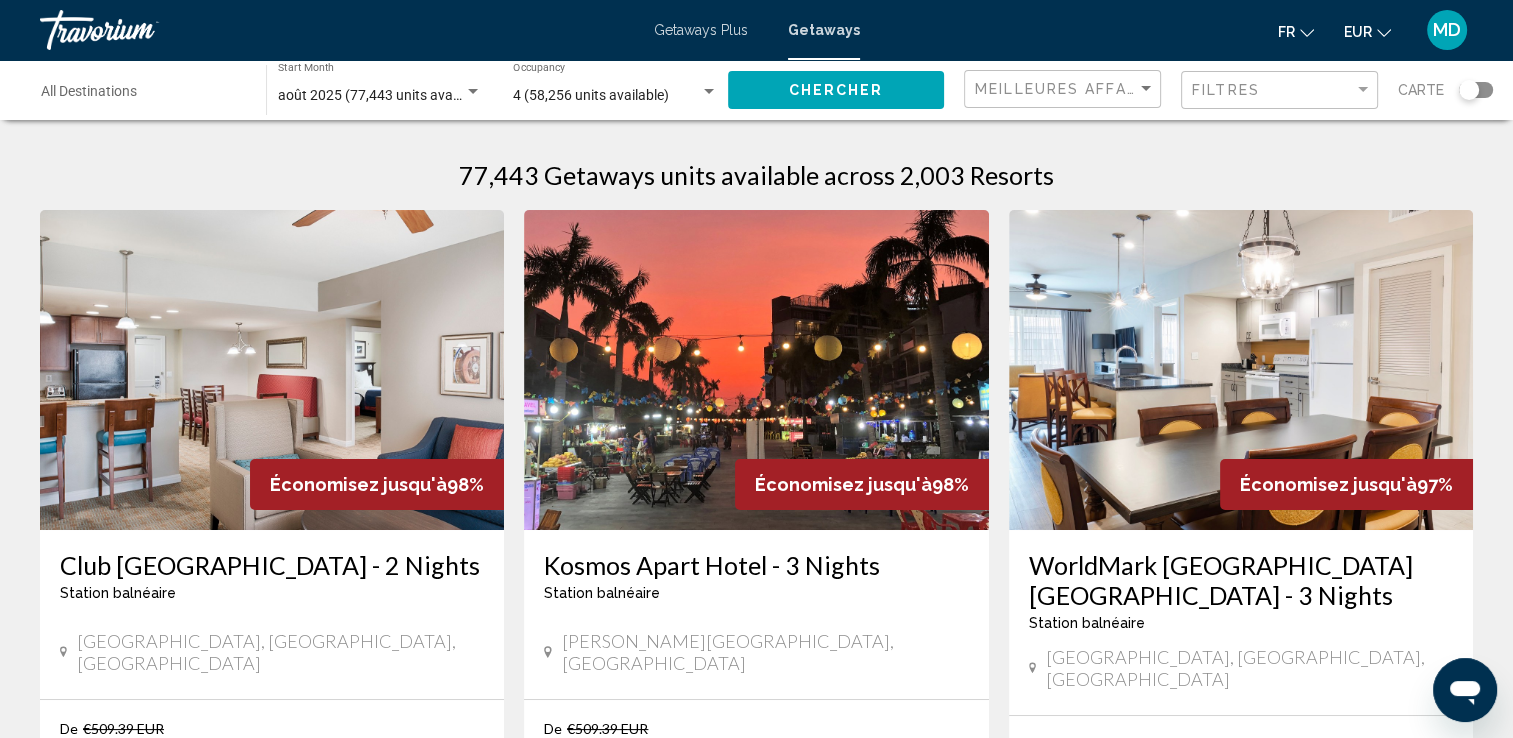 click 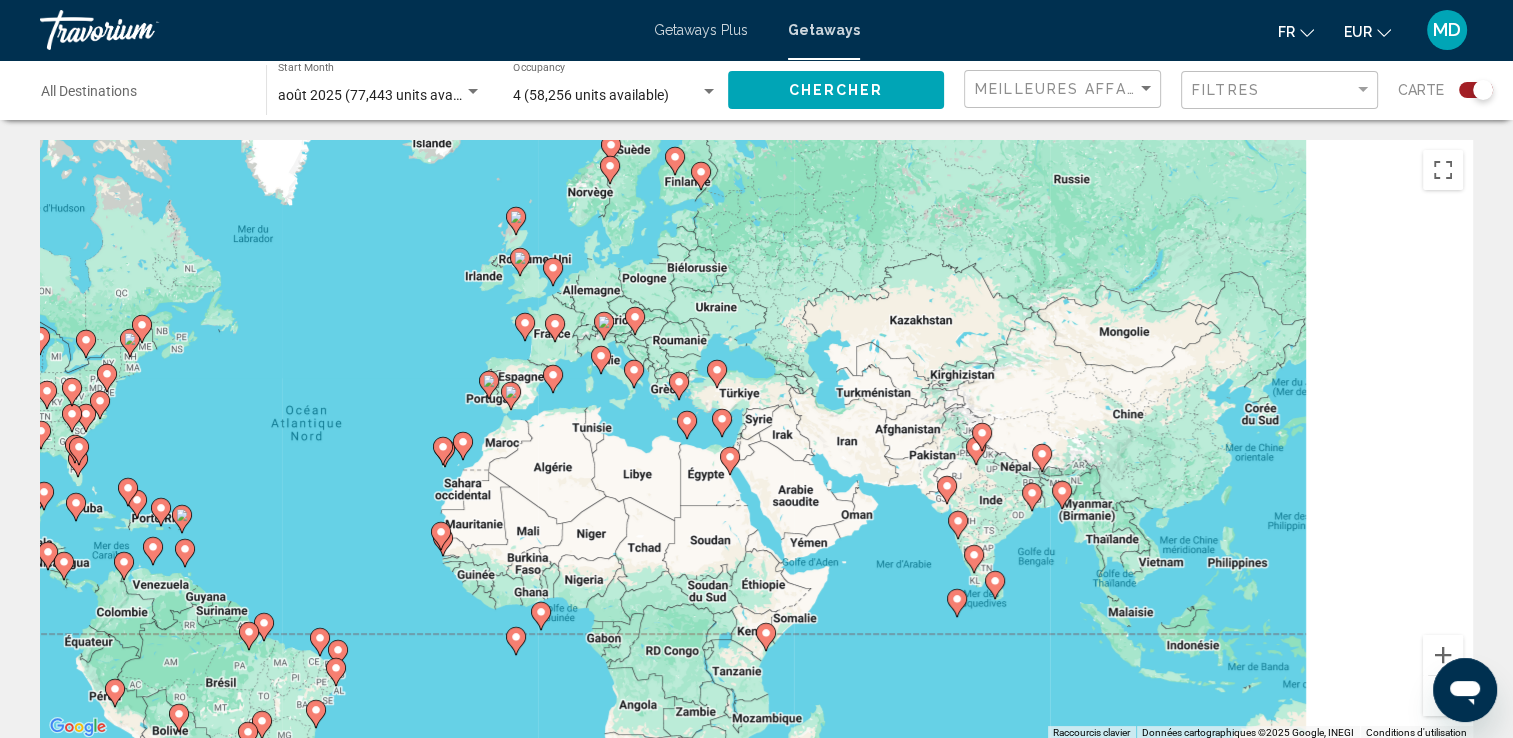 drag, startPoint x: 1351, startPoint y: 466, endPoint x: 940, endPoint y: 482, distance: 411.3113 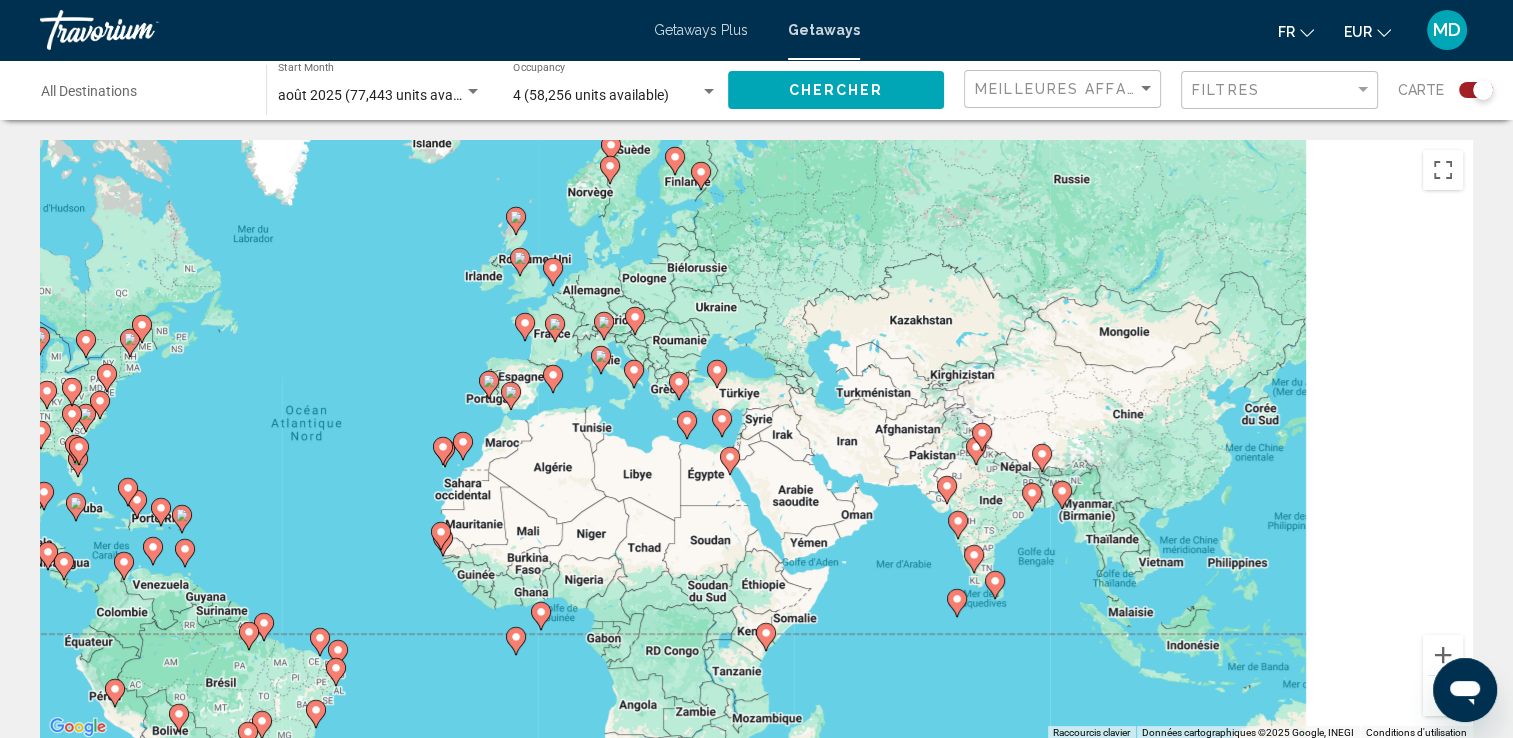 click on "Pour naviguer, appuyez sur les touches fléchées. Pour activer le glissement avec le clavier, appuyez sur Alt+Entrée. Une fois ce mode activé, utilisez les touches fléchées pour déplacer le repère. Pour valider le déplacement, appuyez sur Entrée. Pour annuler, appuyez sur Échap." at bounding box center (756, 440) 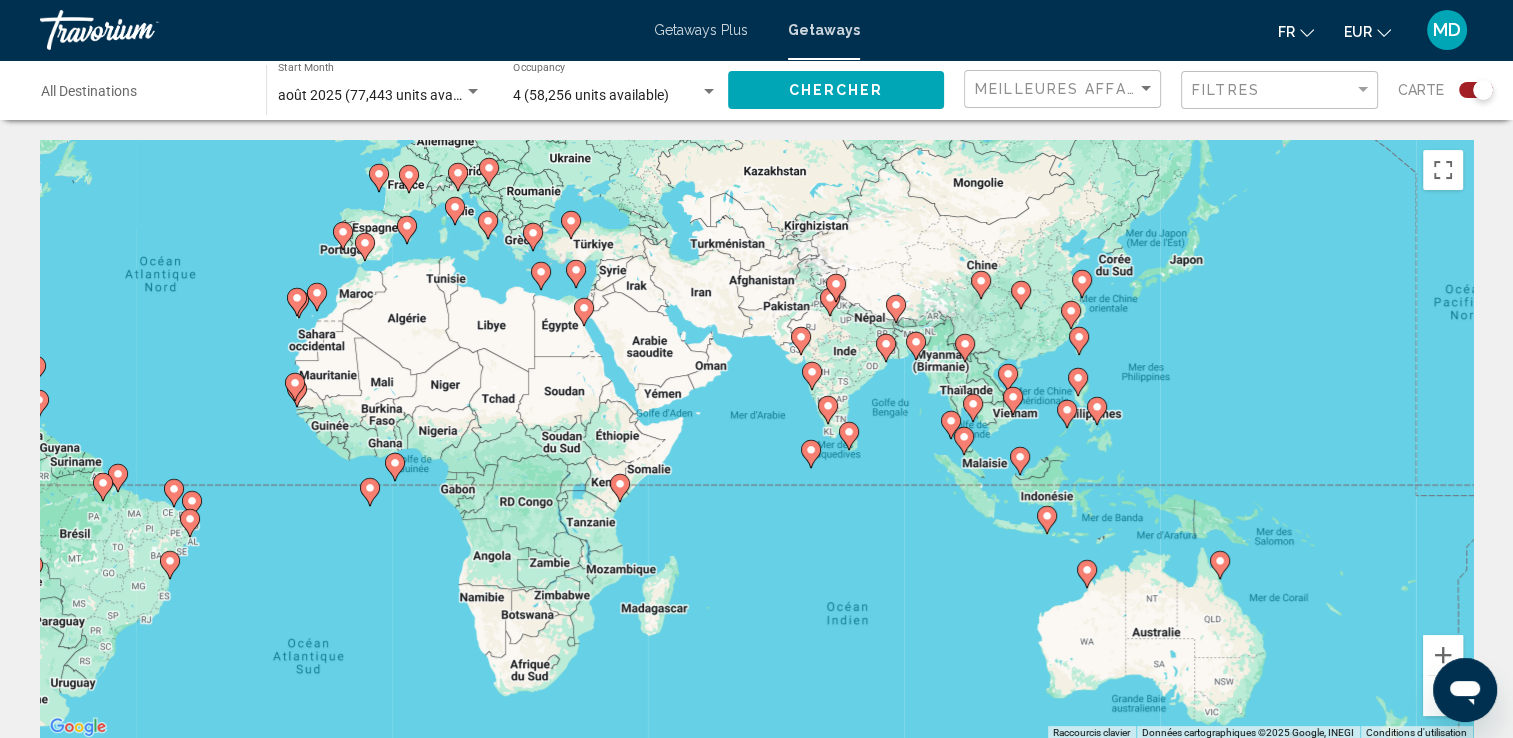 drag, startPoint x: 1318, startPoint y: 442, endPoint x: 1180, endPoint y: 288, distance: 206.78491 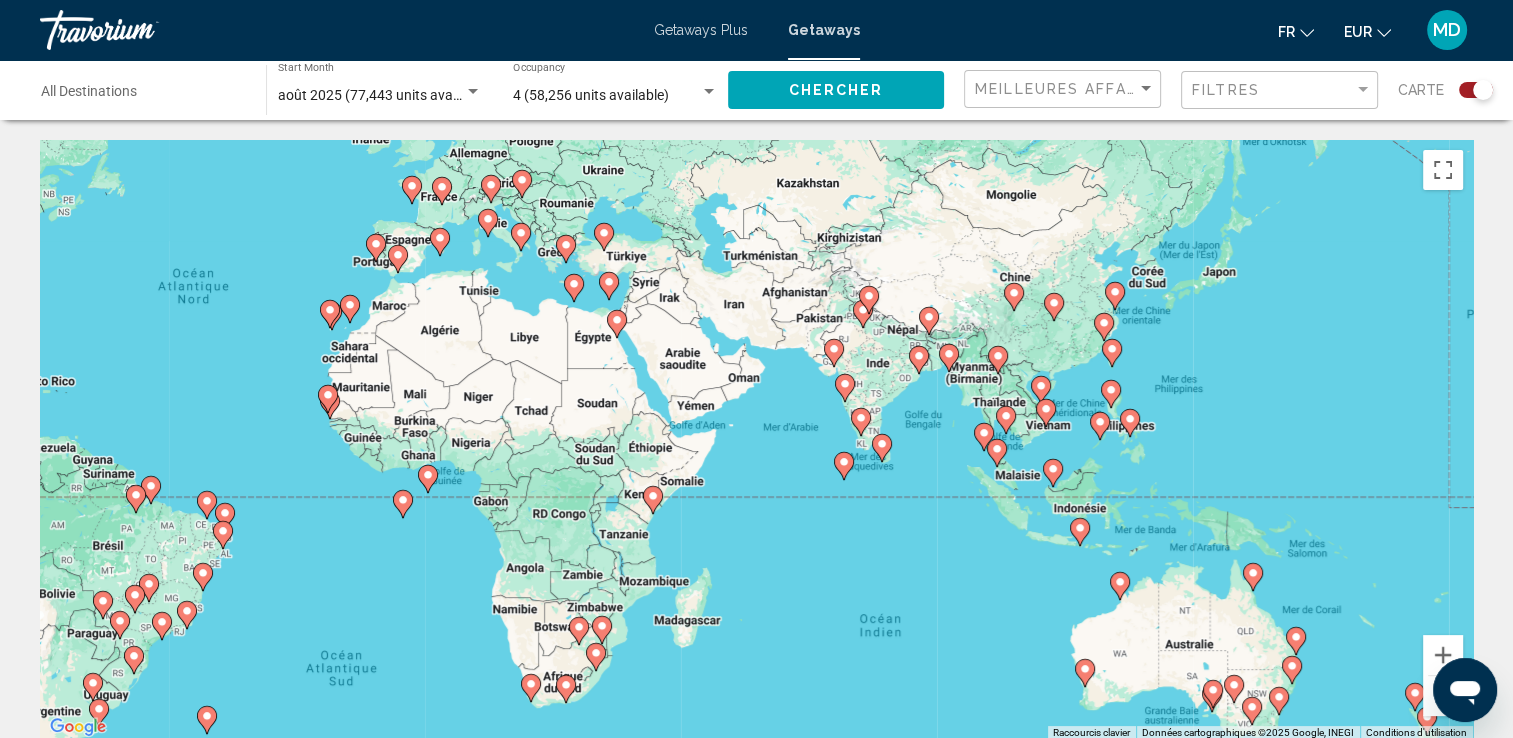 drag, startPoint x: 909, startPoint y: 402, endPoint x: 952, endPoint y: 418, distance: 45.88028 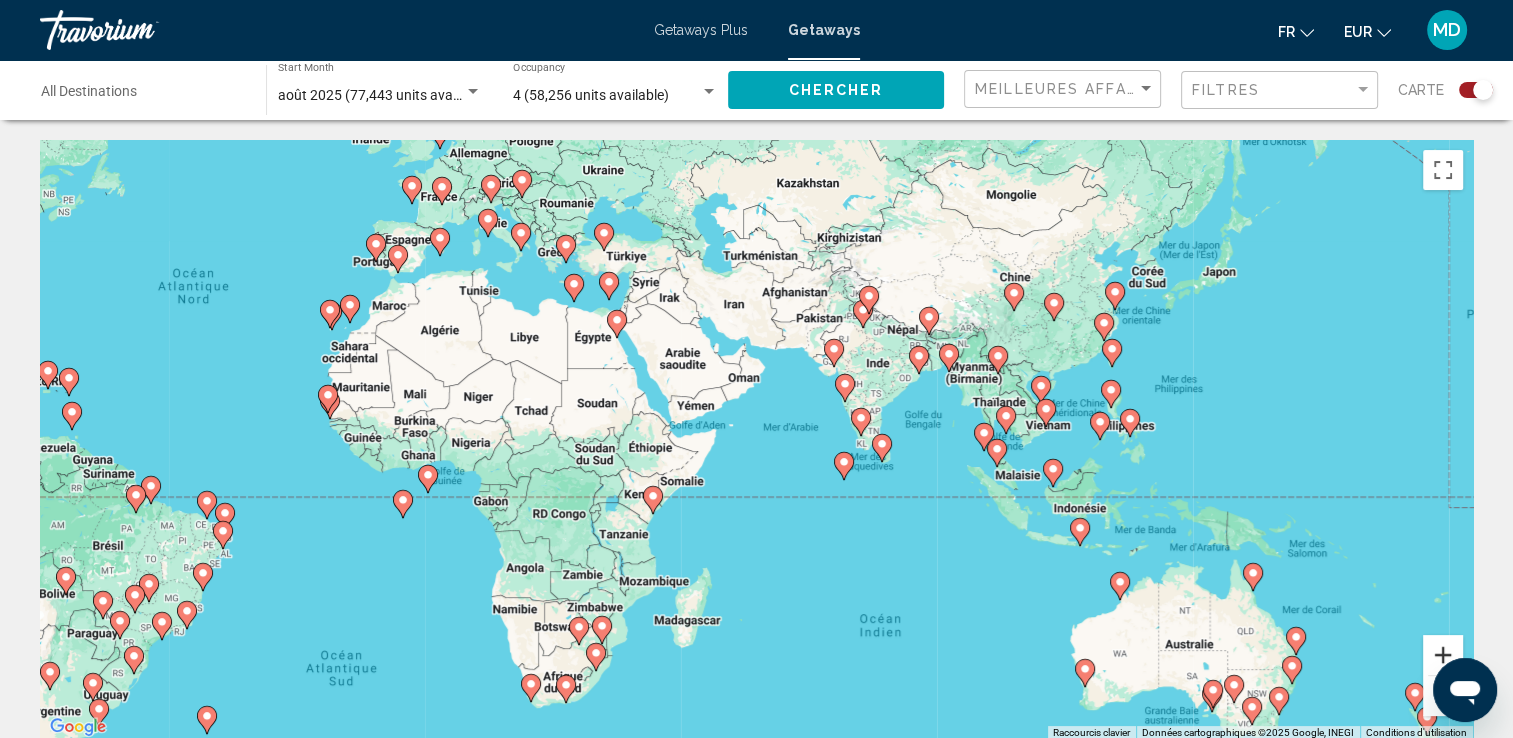 click at bounding box center [1443, 655] 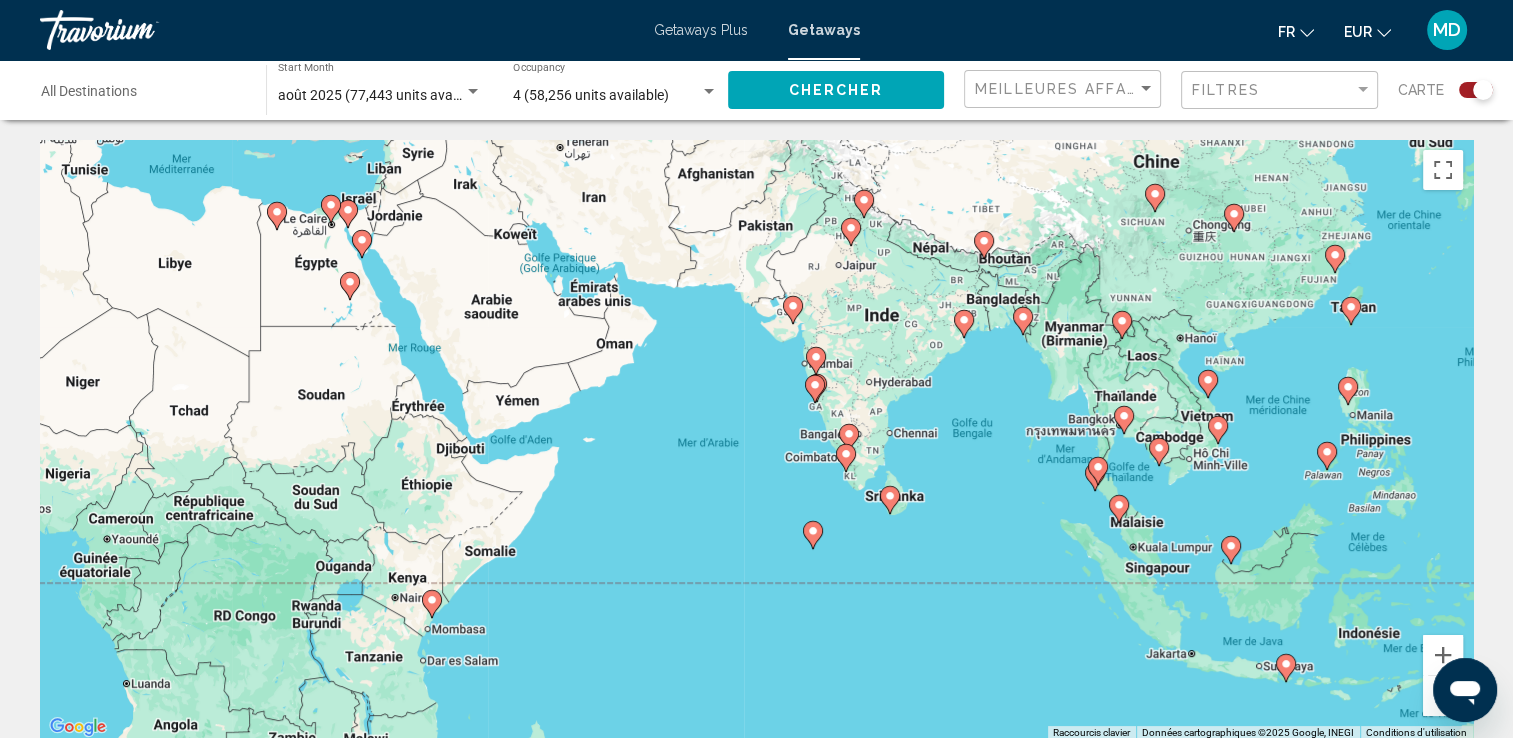 drag, startPoint x: 1336, startPoint y: 466, endPoint x: 1212, endPoint y: 499, distance: 128.31601 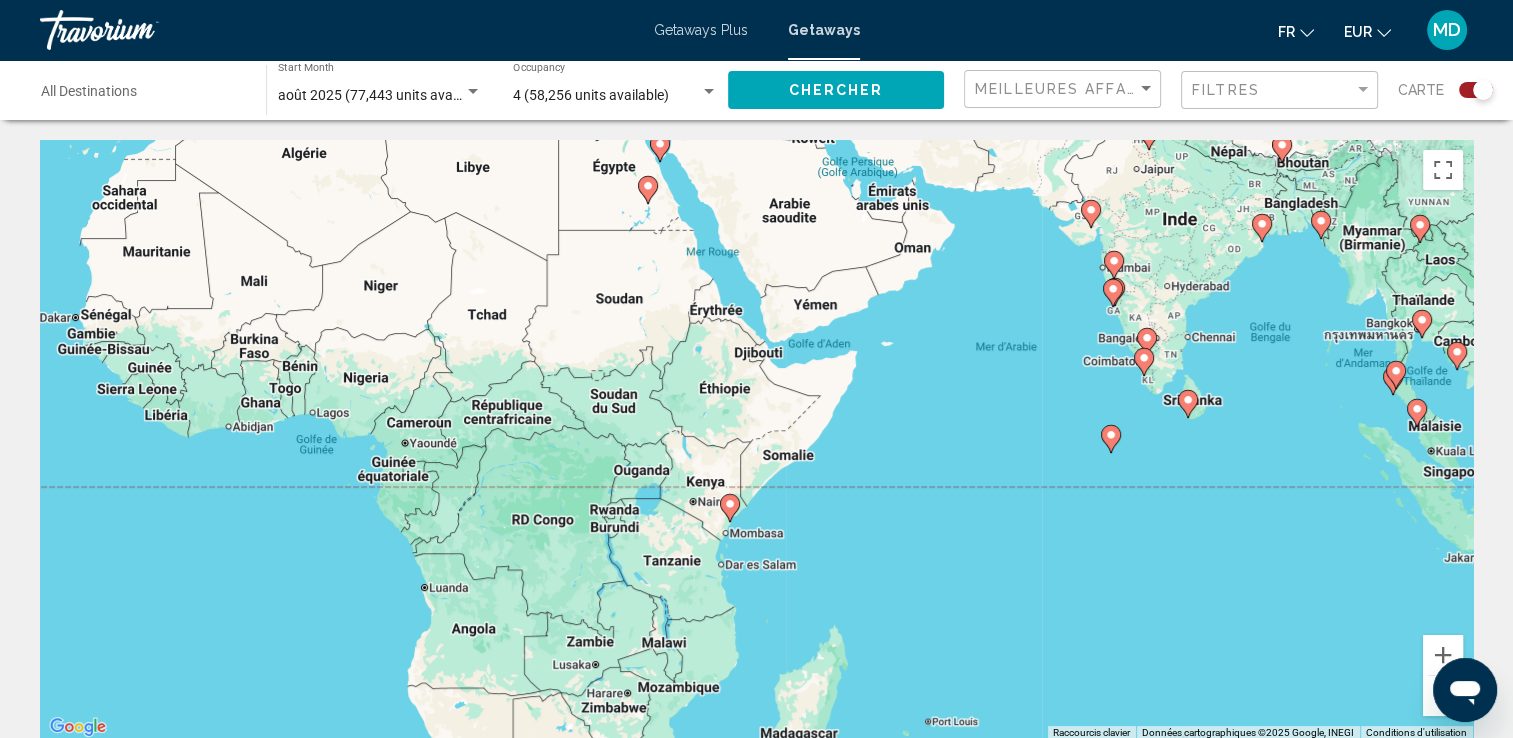 drag, startPoint x: 980, startPoint y: 586, endPoint x: 1324, endPoint y: 486, distance: 358.24014 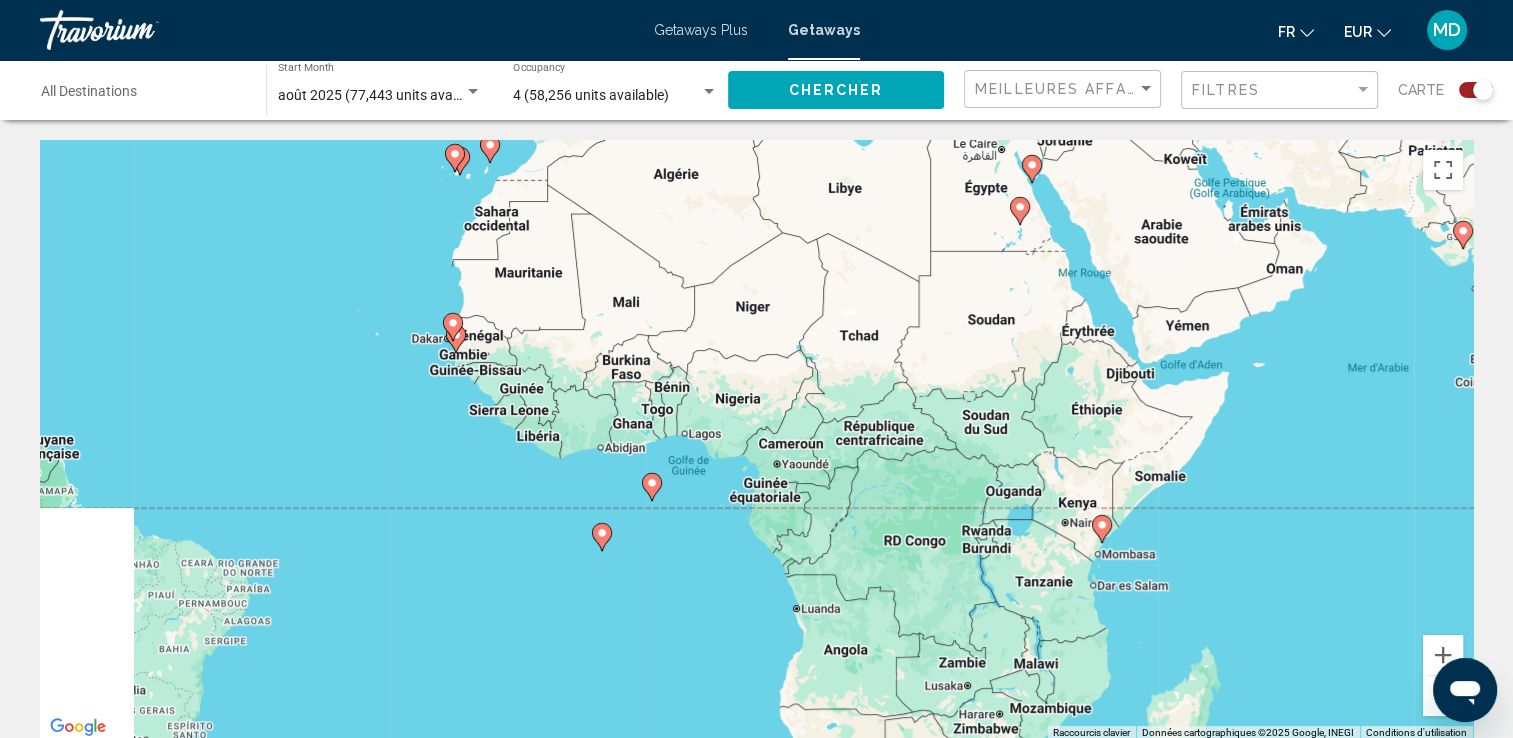 drag, startPoint x: 972, startPoint y: 490, endPoint x: 1344, endPoint y: 529, distance: 374.03876 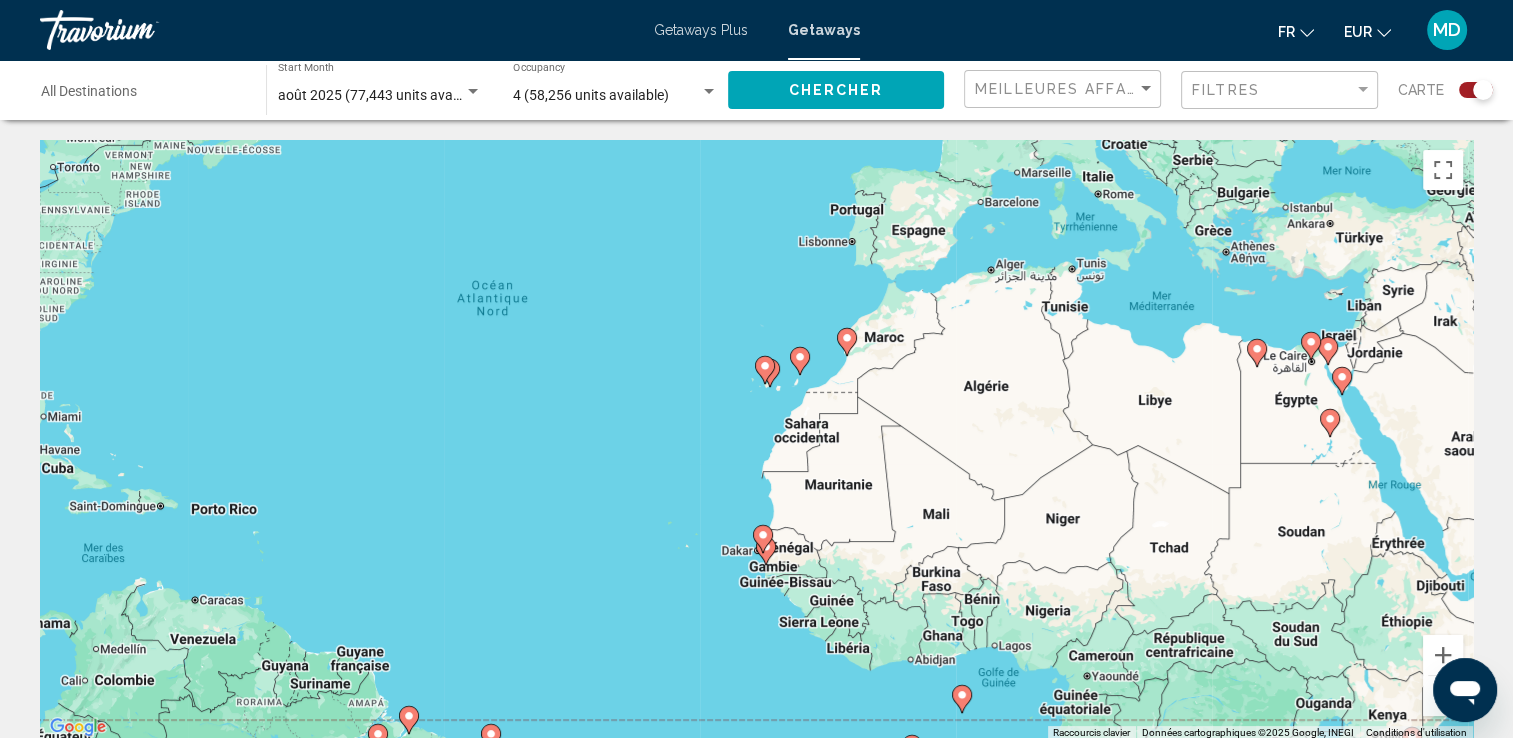 drag, startPoint x: 641, startPoint y: 370, endPoint x: 906, endPoint y: 551, distance: 320.9143 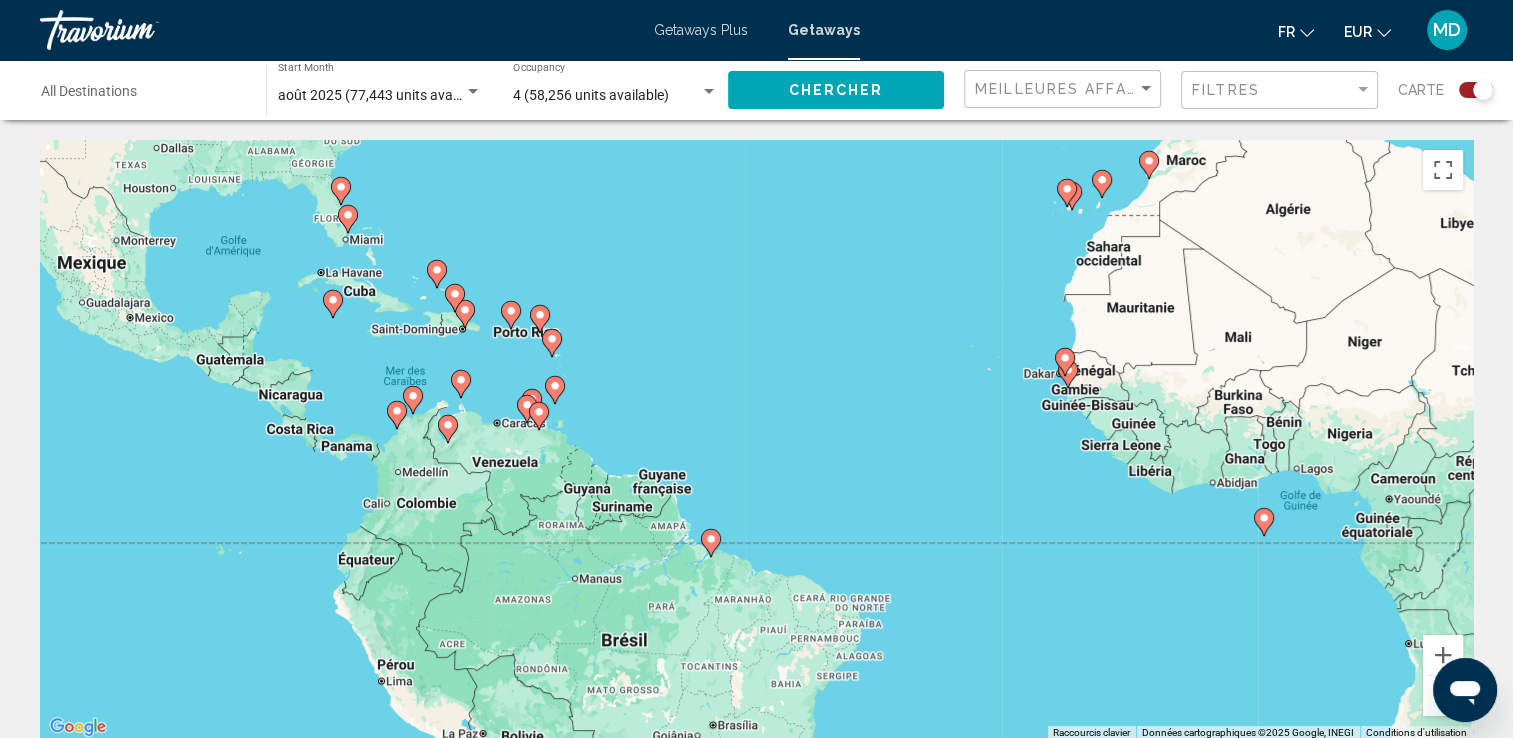 drag, startPoint x: 380, startPoint y: 516, endPoint x: 691, endPoint y: 320, distance: 367.60983 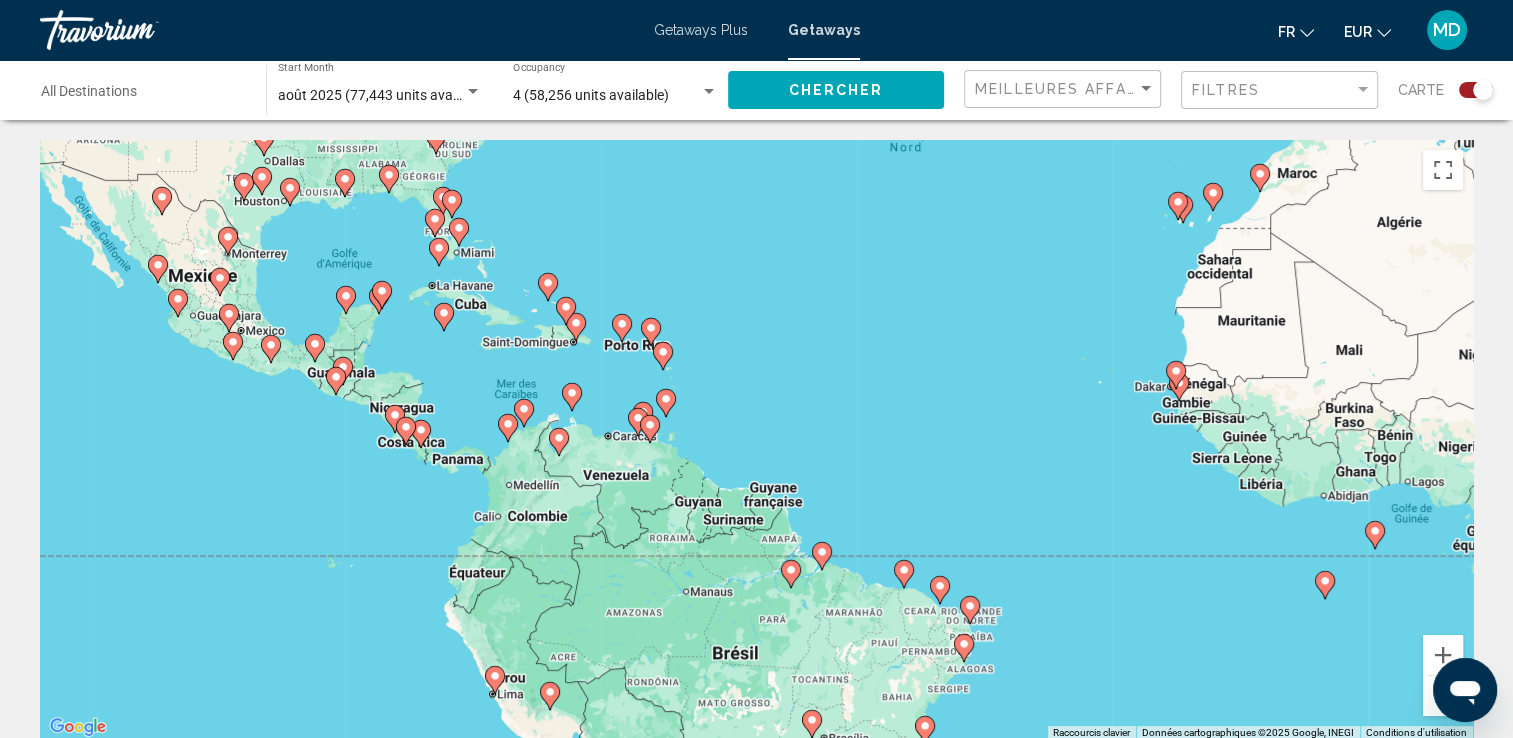 drag, startPoint x: 646, startPoint y: 438, endPoint x: 796, endPoint y: 402, distance: 154.25952 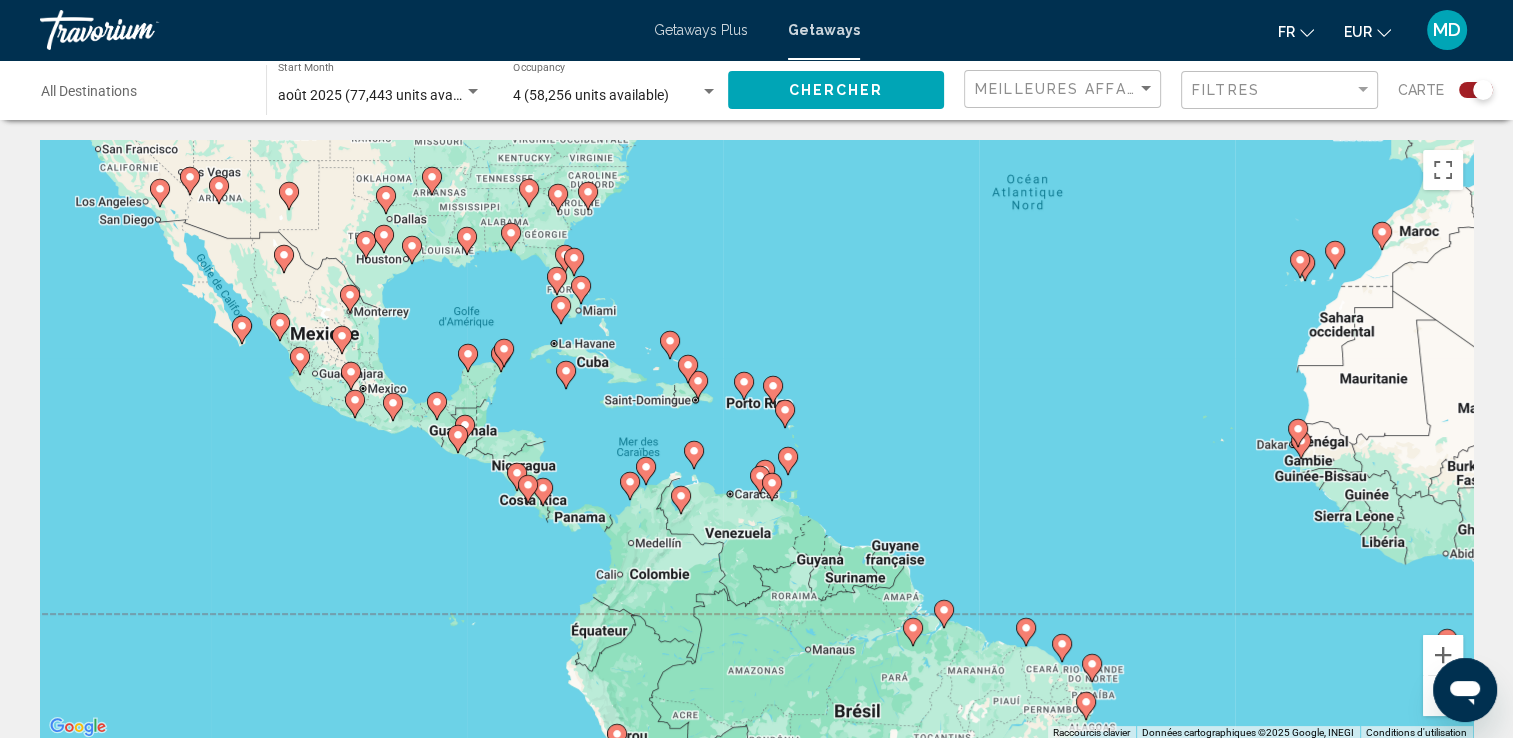 drag, startPoint x: 696, startPoint y: 247, endPoint x: 896, endPoint y: 362, distance: 230.70544 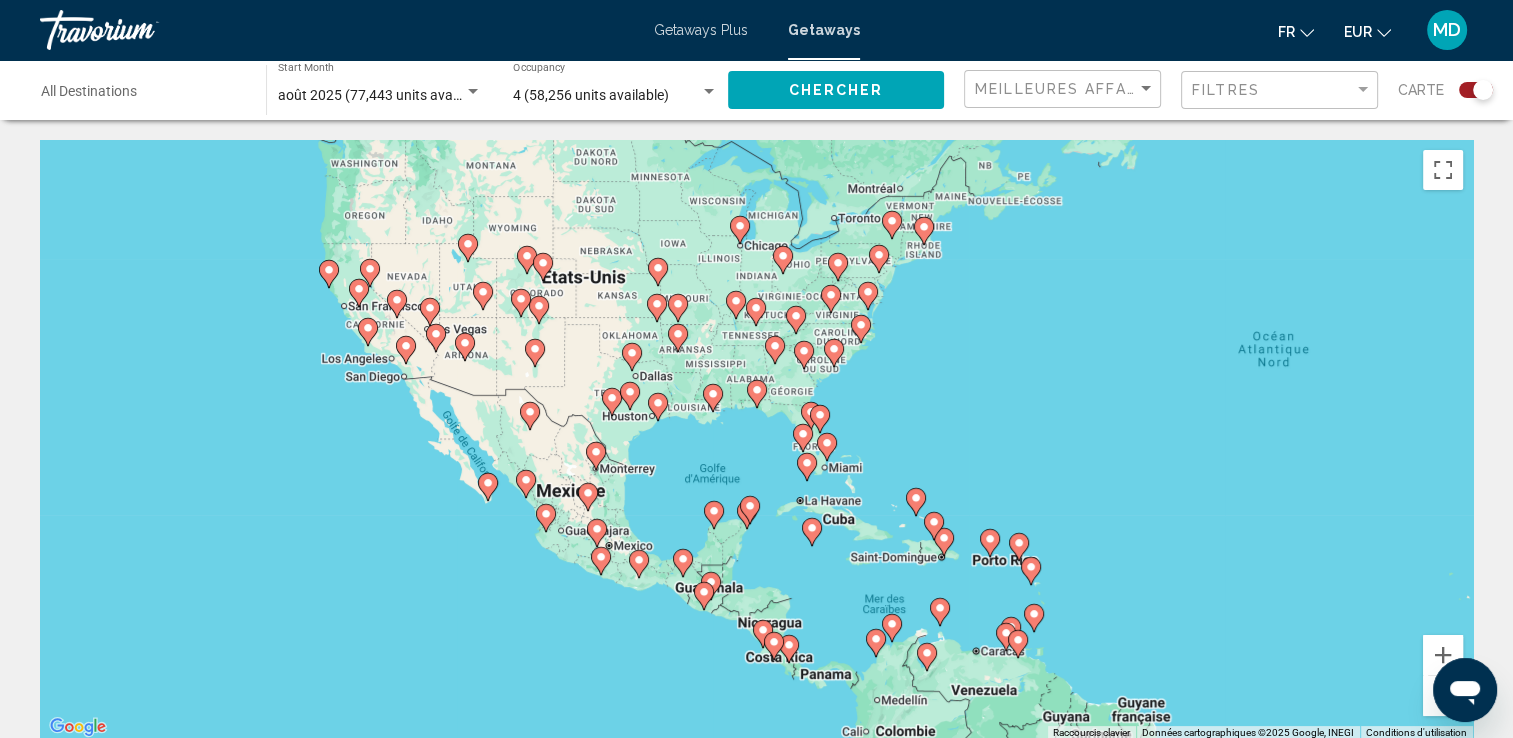 drag, startPoint x: 696, startPoint y: 368, endPoint x: 866, endPoint y: 464, distance: 195.2332 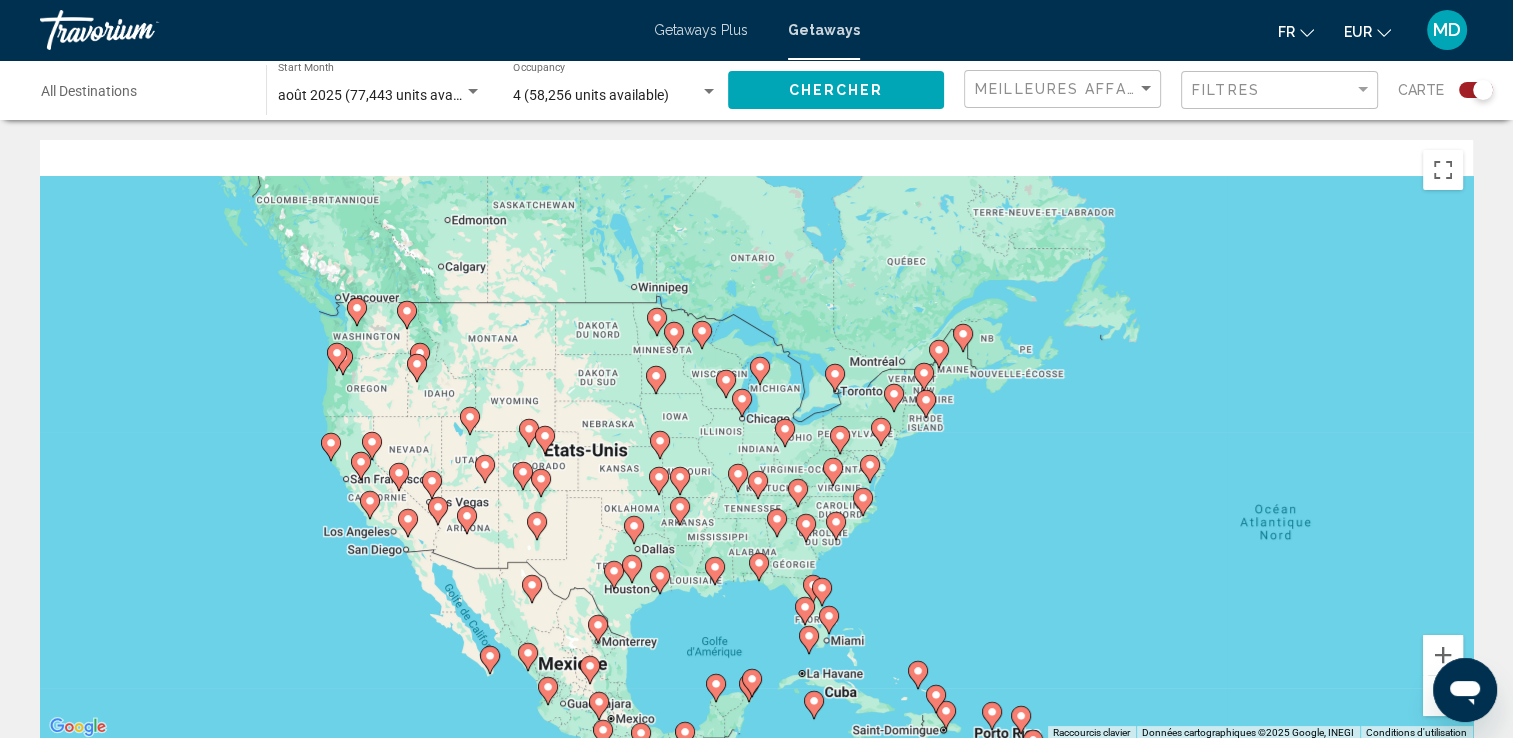 drag, startPoint x: 905, startPoint y: 346, endPoint x: 906, endPoint y: 538, distance: 192.00261 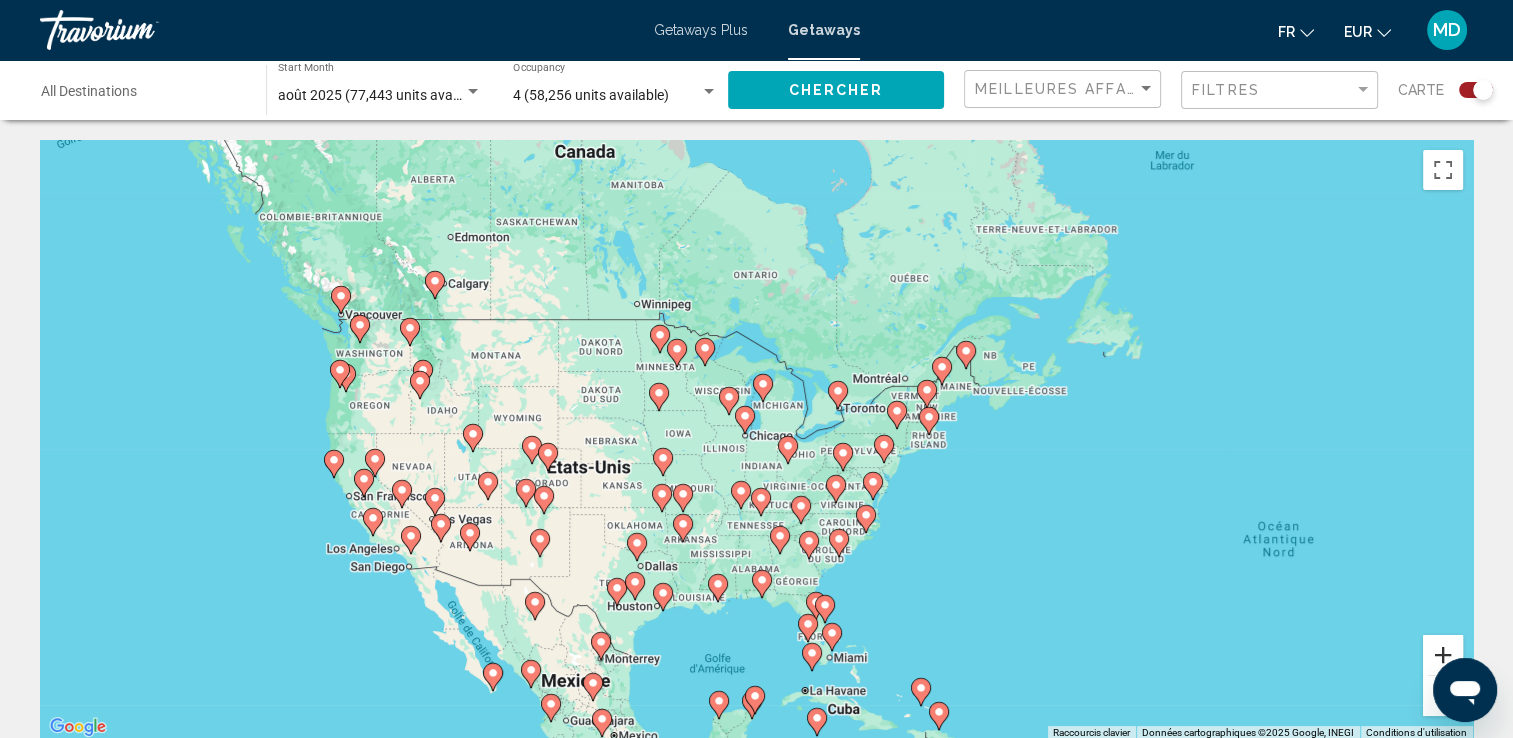 click at bounding box center (1443, 655) 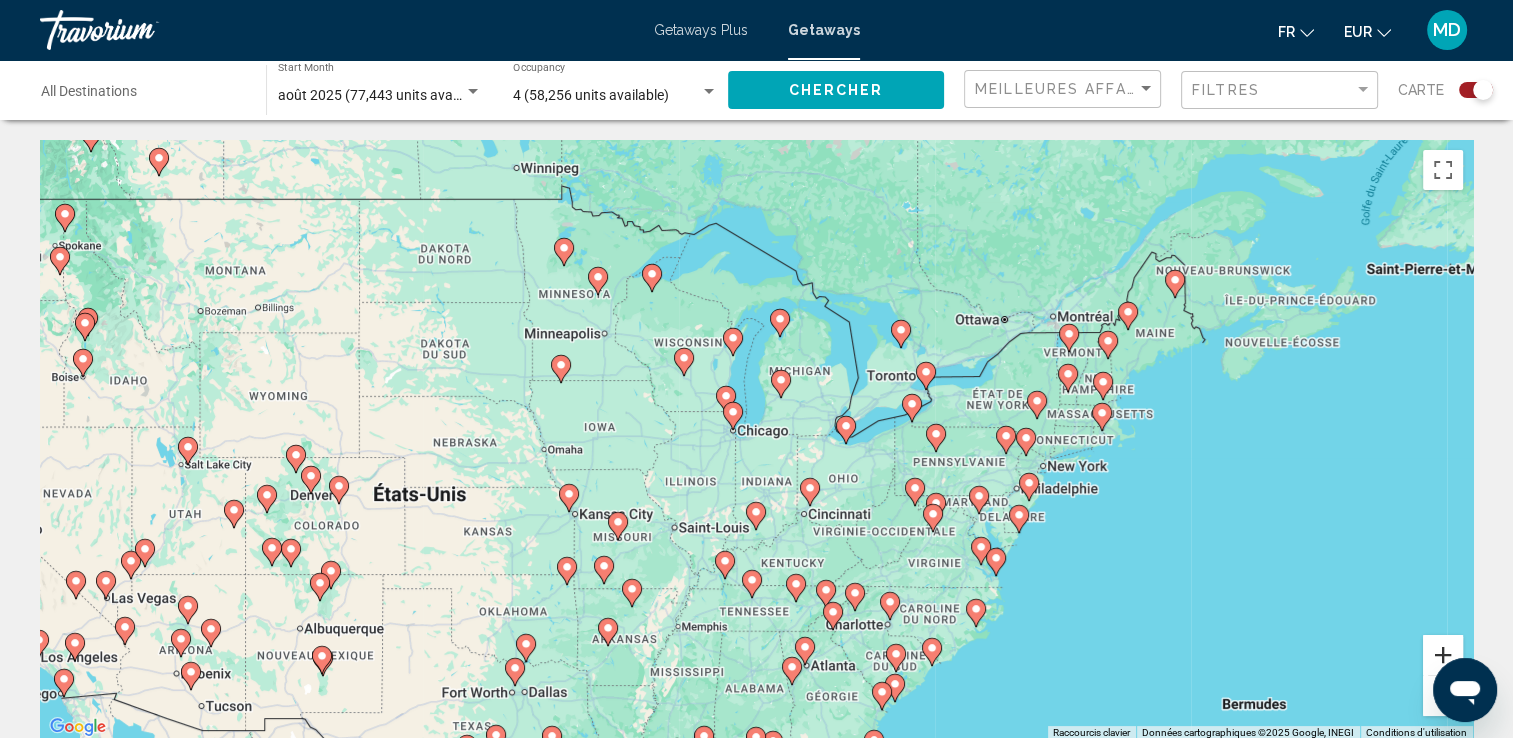 click at bounding box center [1443, 655] 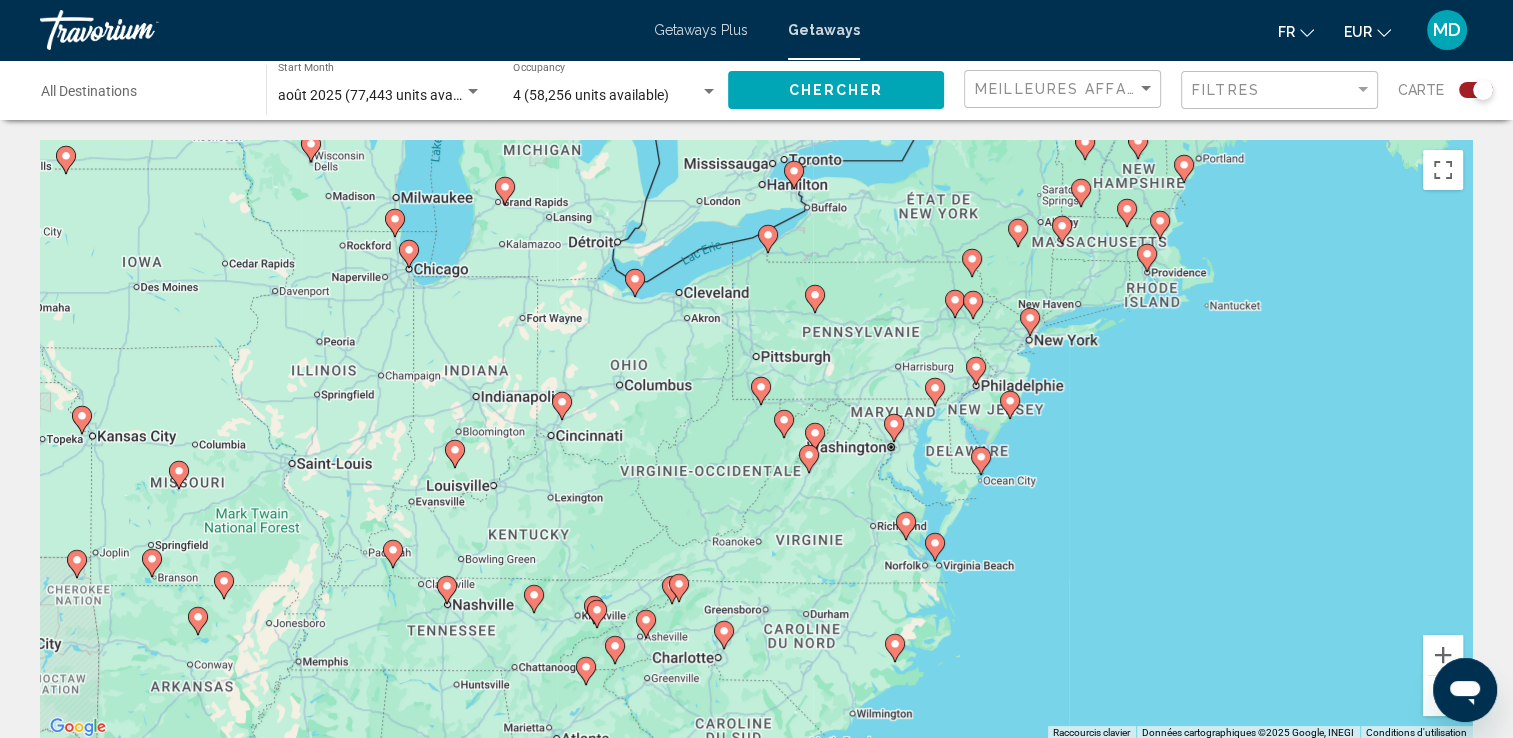 drag, startPoint x: 1275, startPoint y: 545, endPoint x: 960, endPoint y: 386, distance: 352.85406 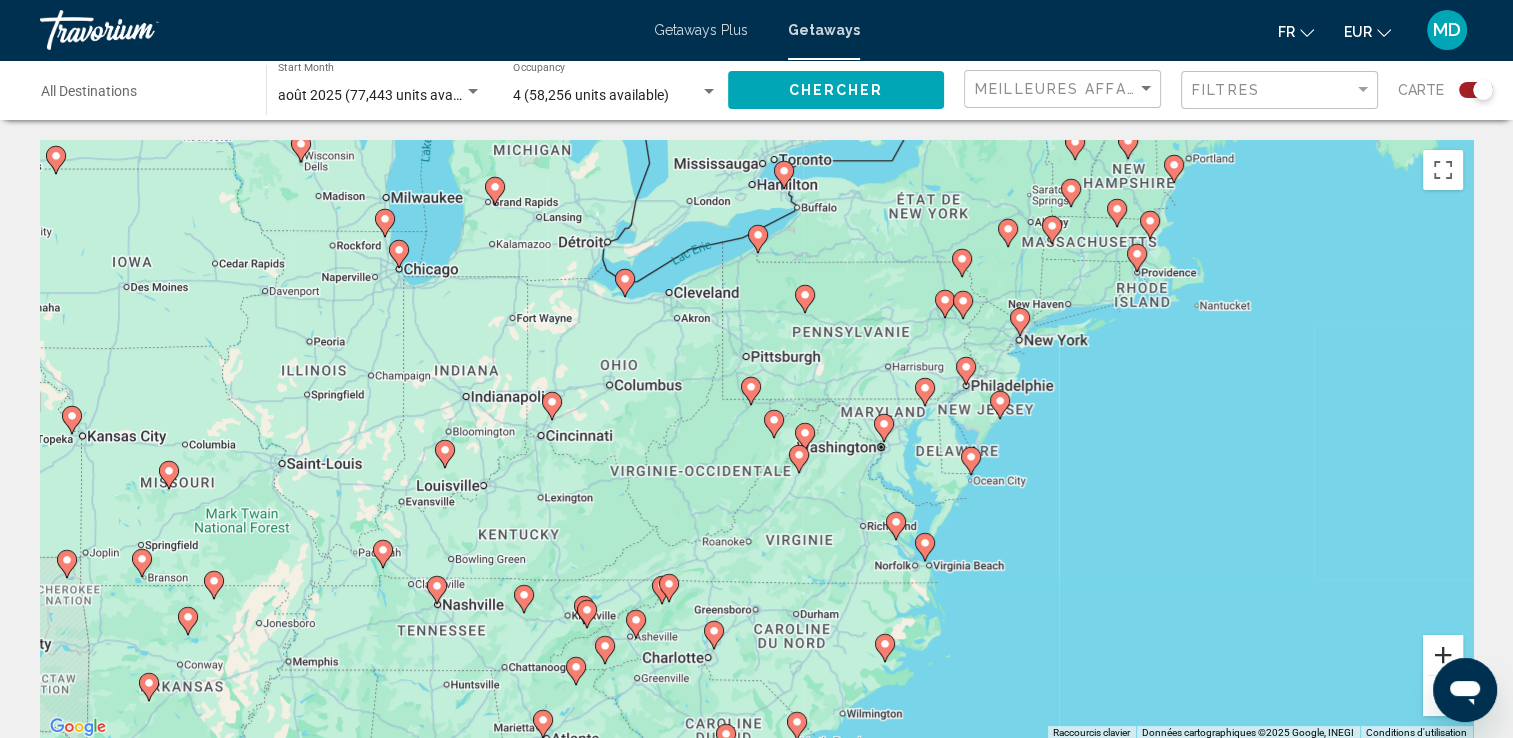click at bounding box center [1443, 655] 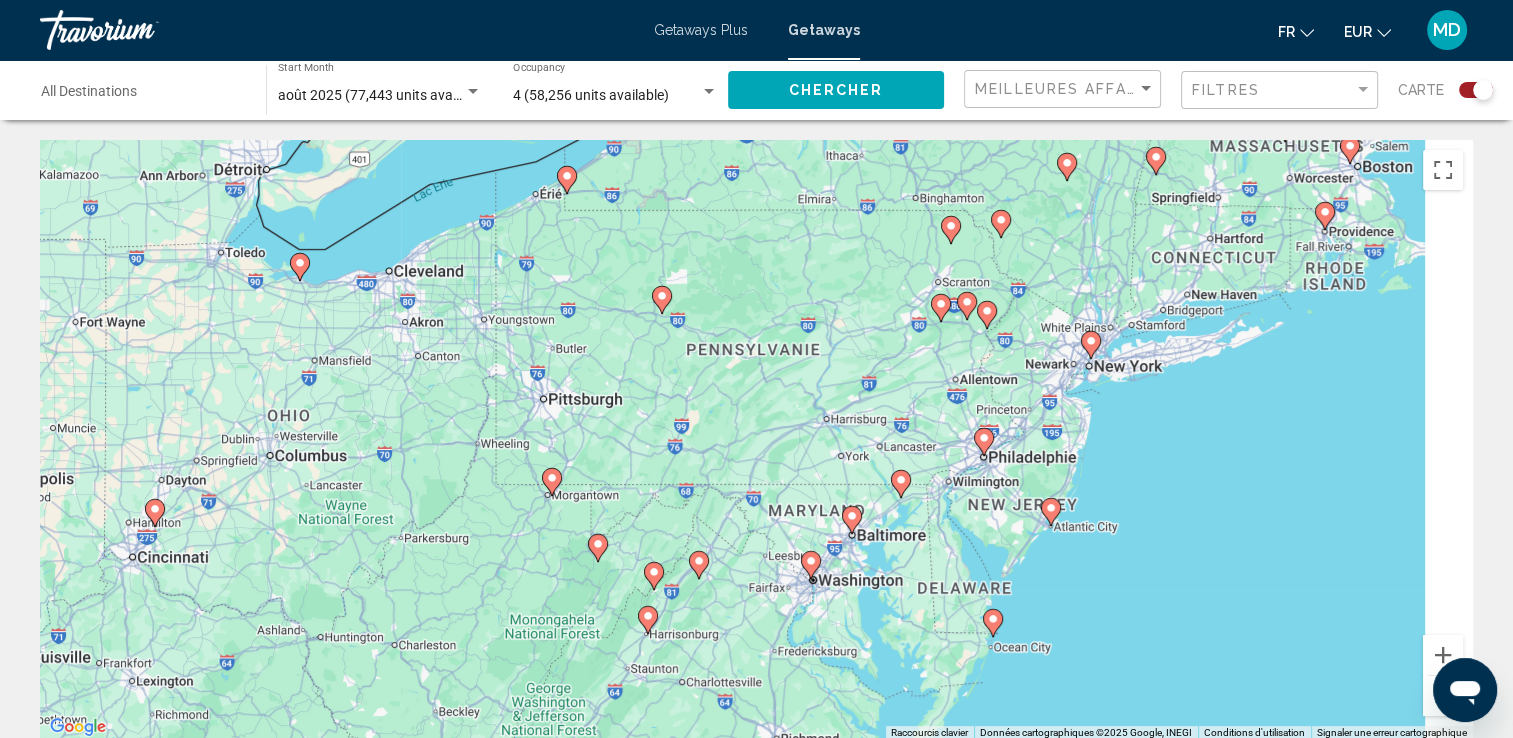 drag, startPoint x: 1395, startPoint y: 418, endPoint x: 1191, endPoint y: 559, distance: 247.98589 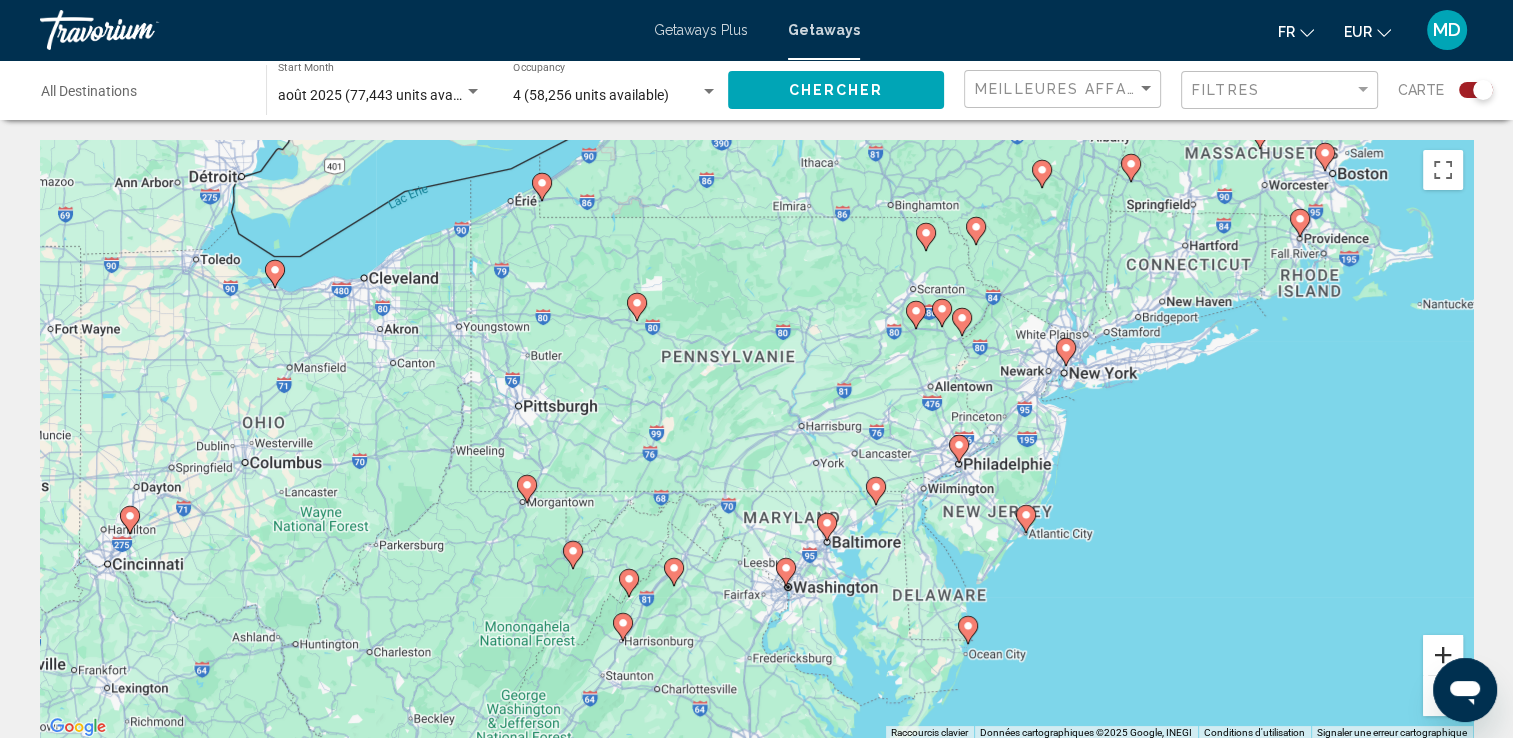 click at bounding box center [1443, 655] 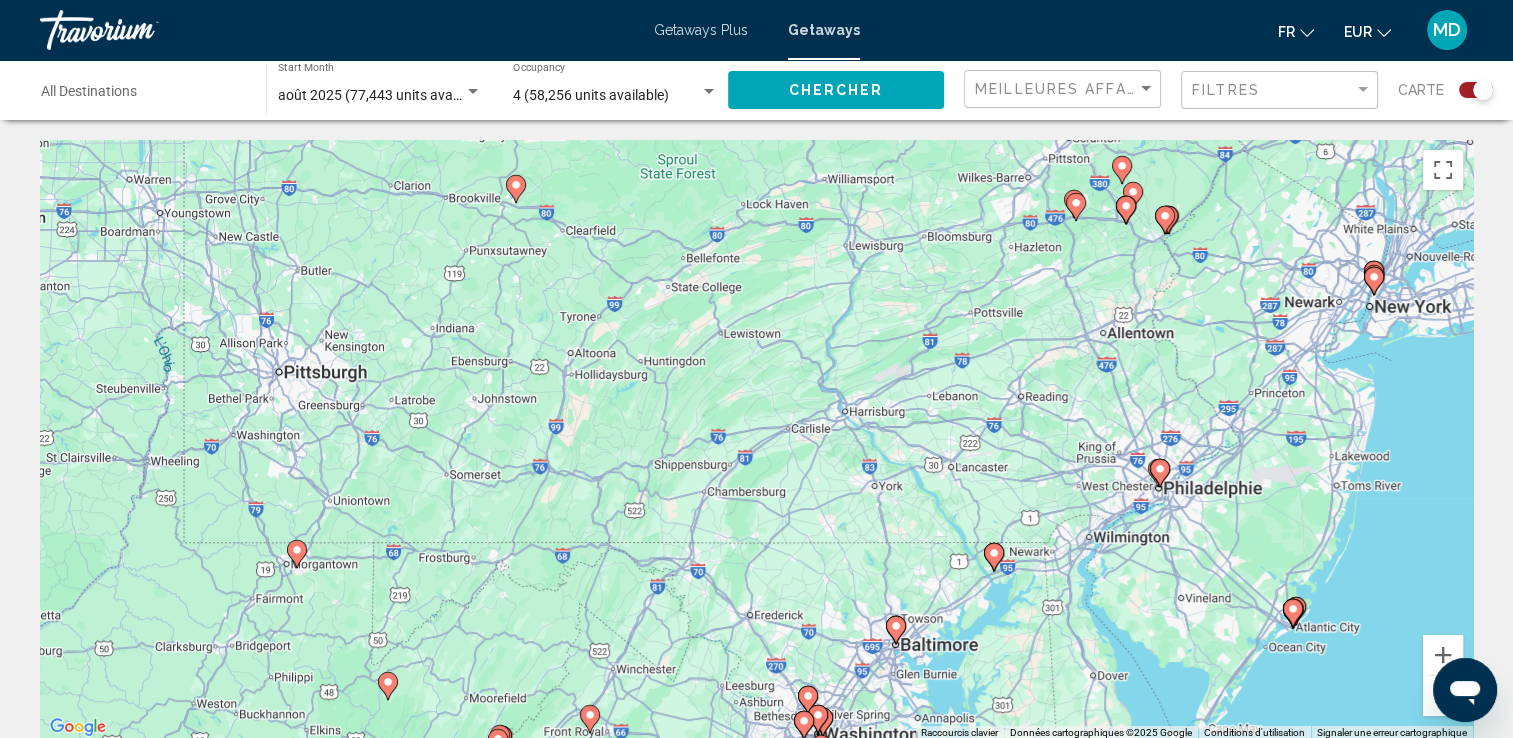 drag, startPoint x: 1391, startPoint y: 363, endPoint x: 1235, endPoint y: 632, distance: 310.96143 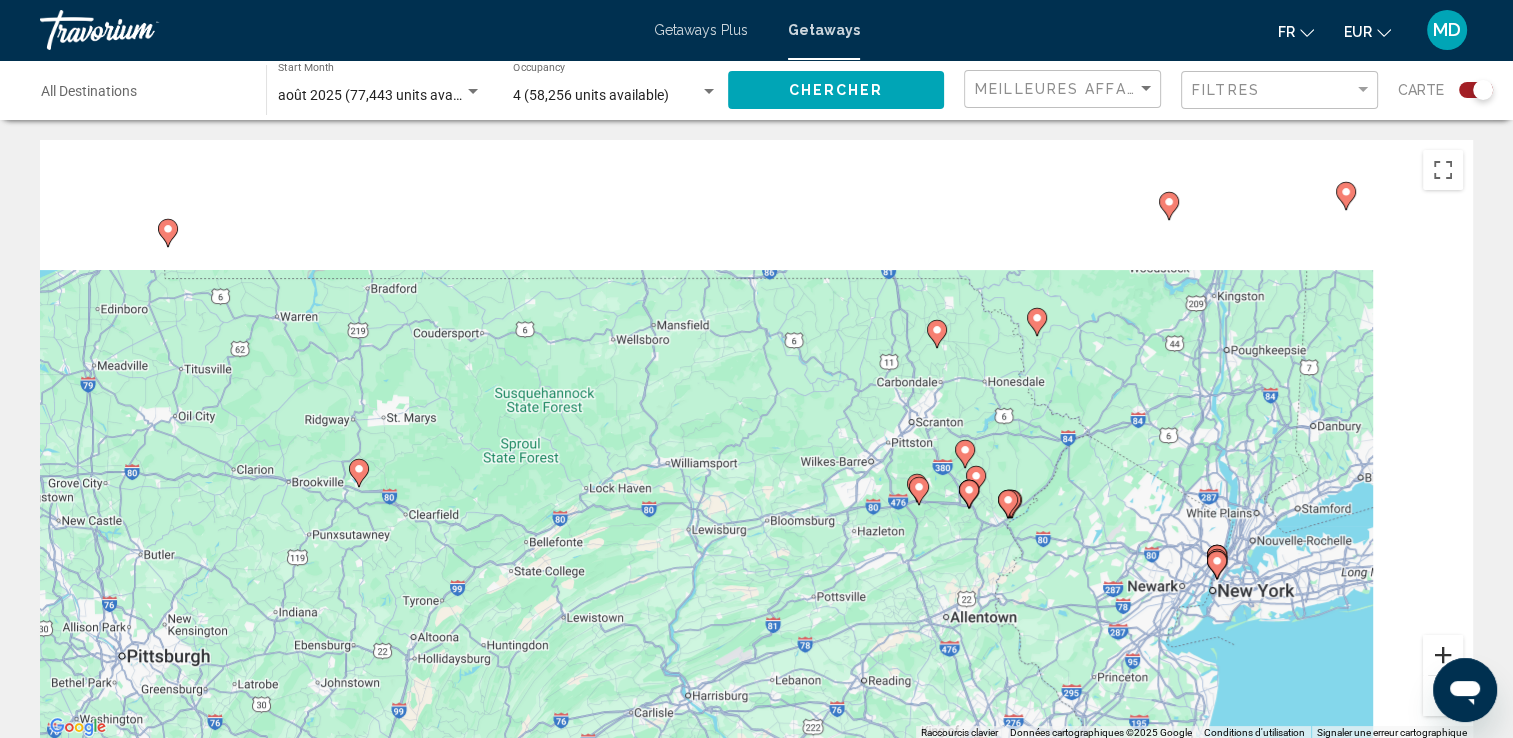 click at bounding box center [1443, 655] 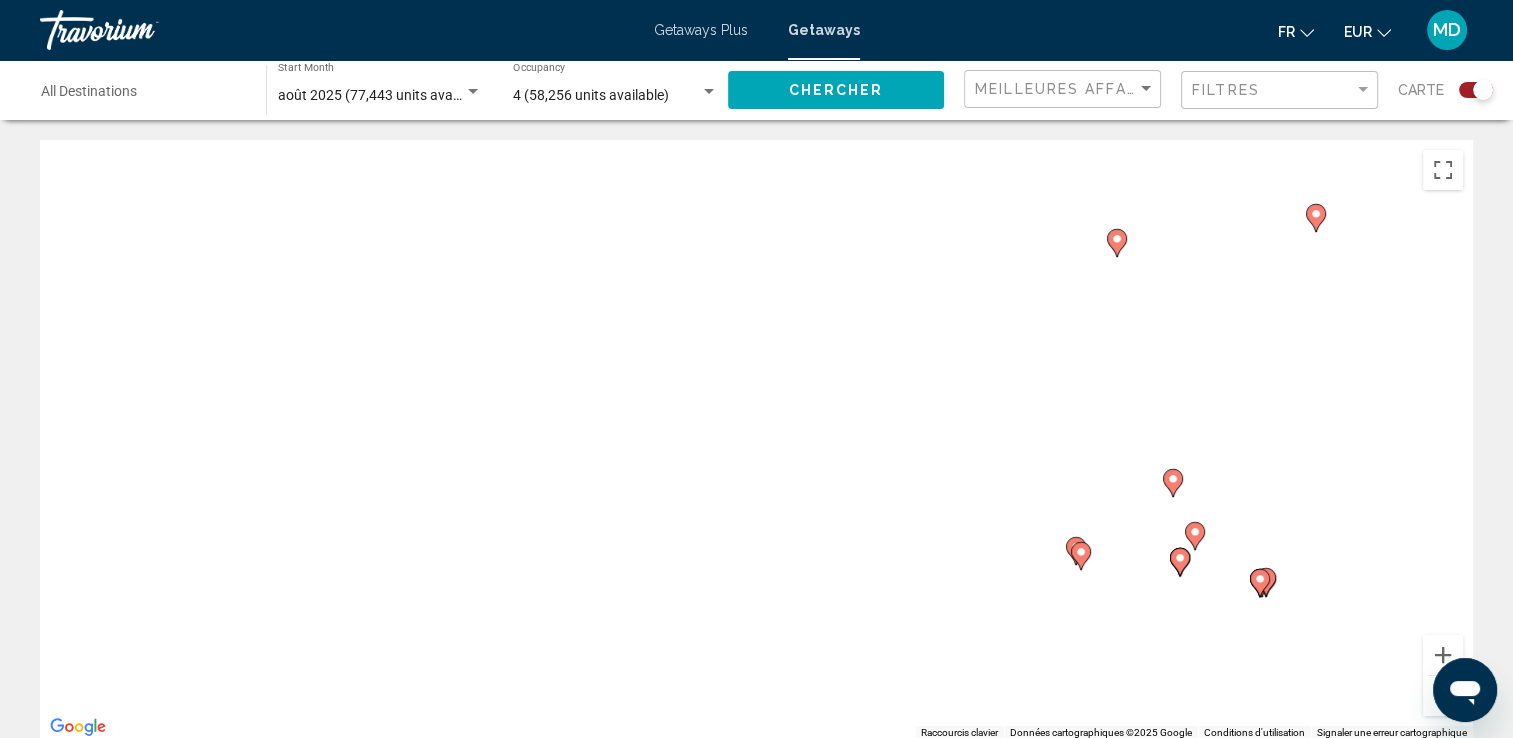 drag, startPoint x: 1364, startPoint y: 484, endPoint x: 882, endPoint y: 462, distance: 482.5018 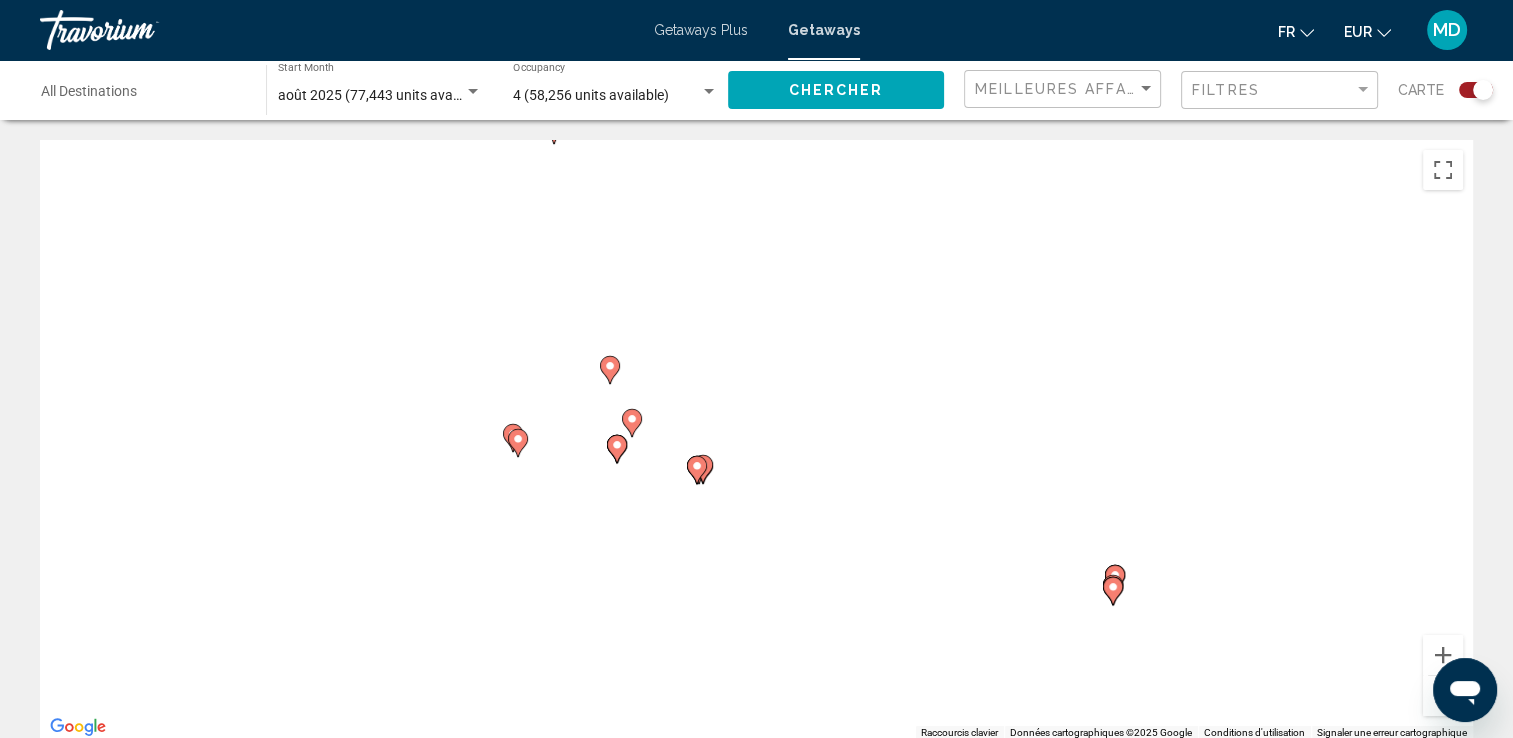 drag, startPoint x: 1016, startPoint y: 639, endPoint x: 796, endPoint y: 313, distance: 393.2887 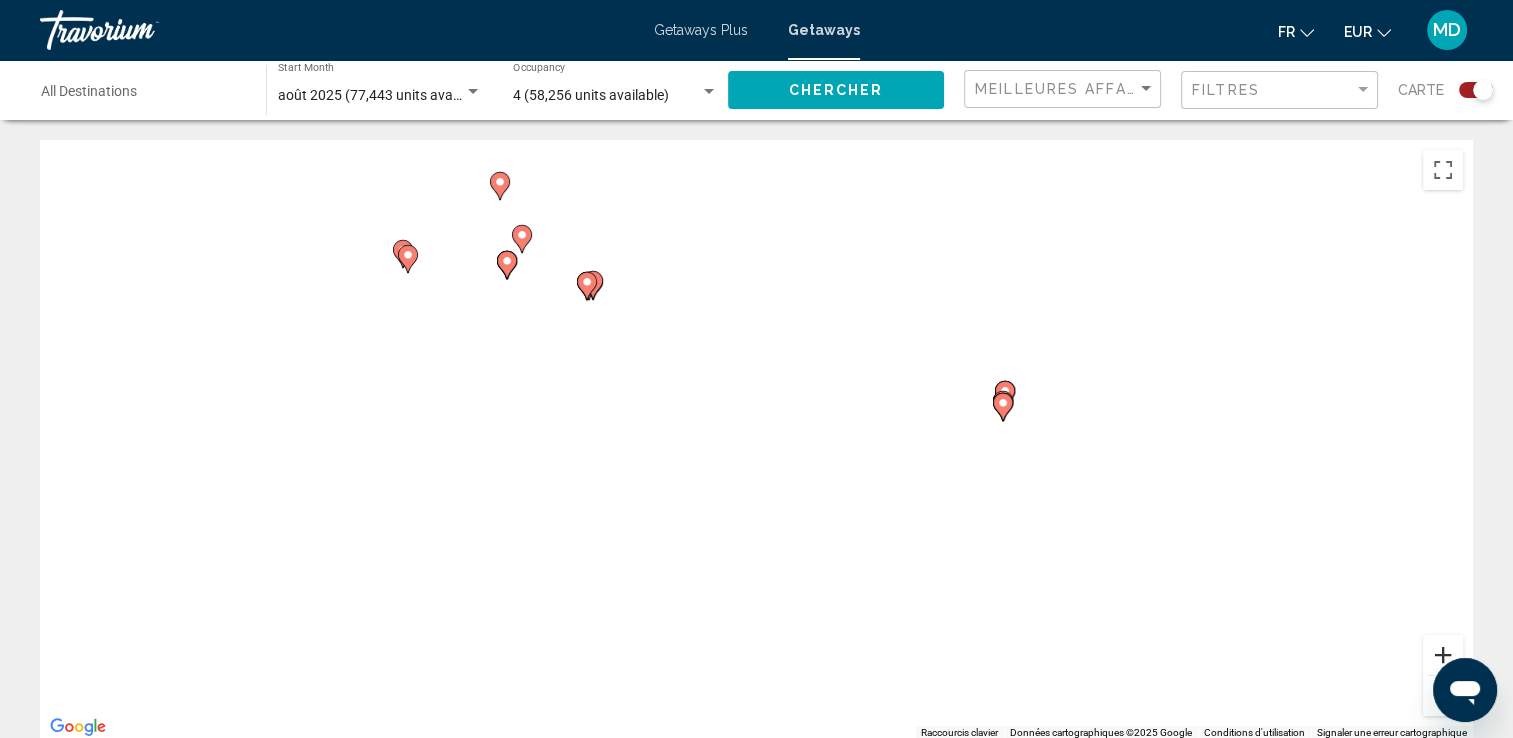 click at bounding box center (1443, 655) 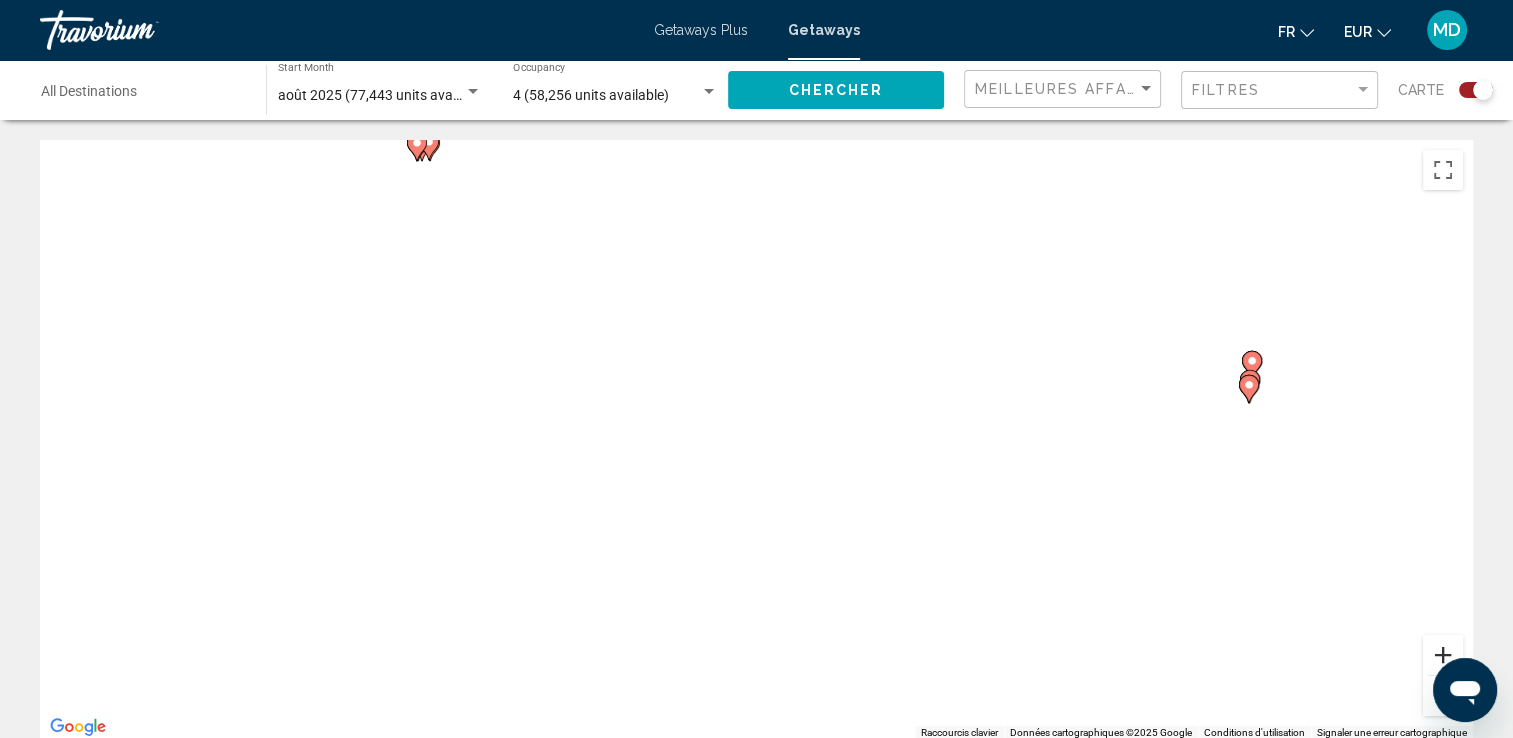 click at bounding box center [1443, 655] 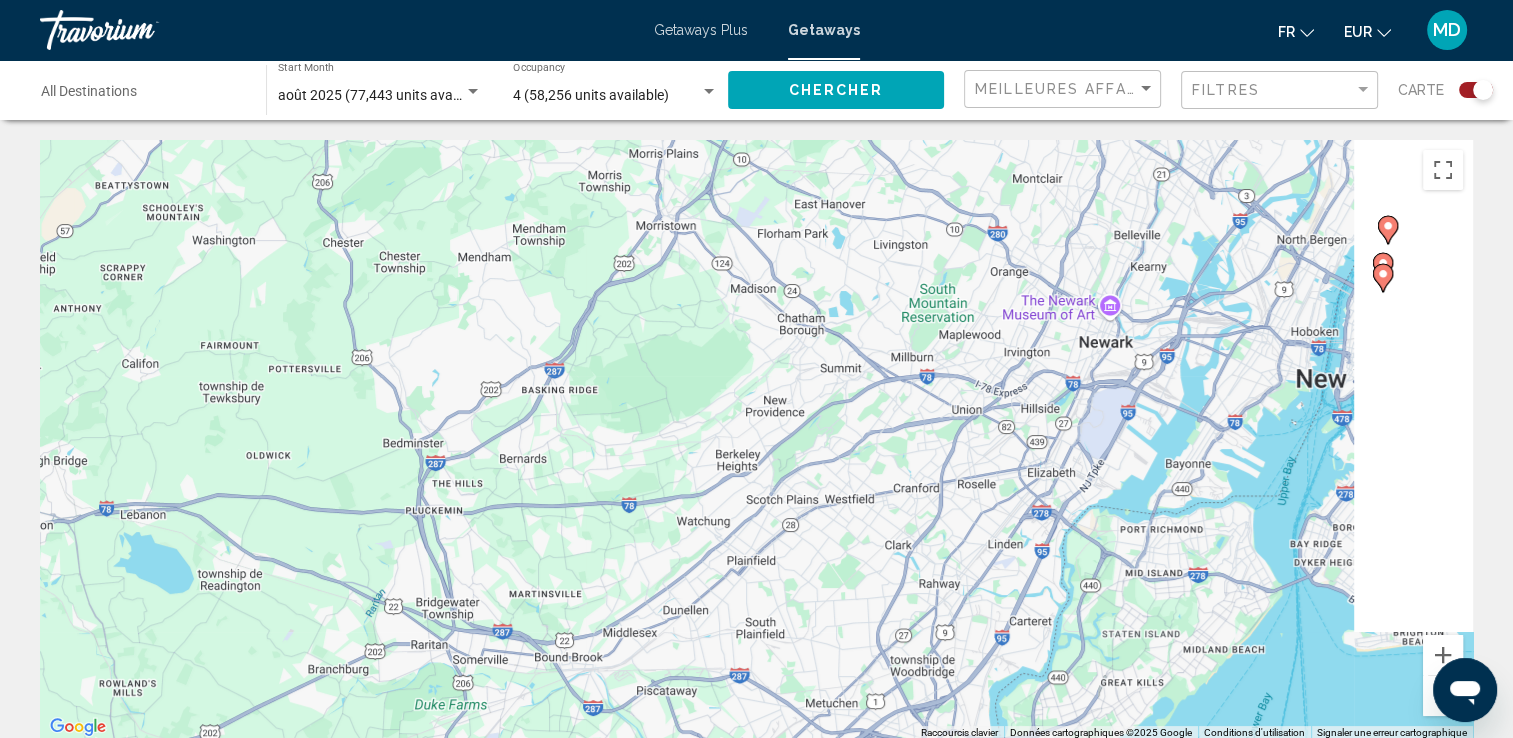 drag, startPoint x: 1345, startPoint y: 460, endPoint x: 948, endPoint y: 376, distance: 405.78937 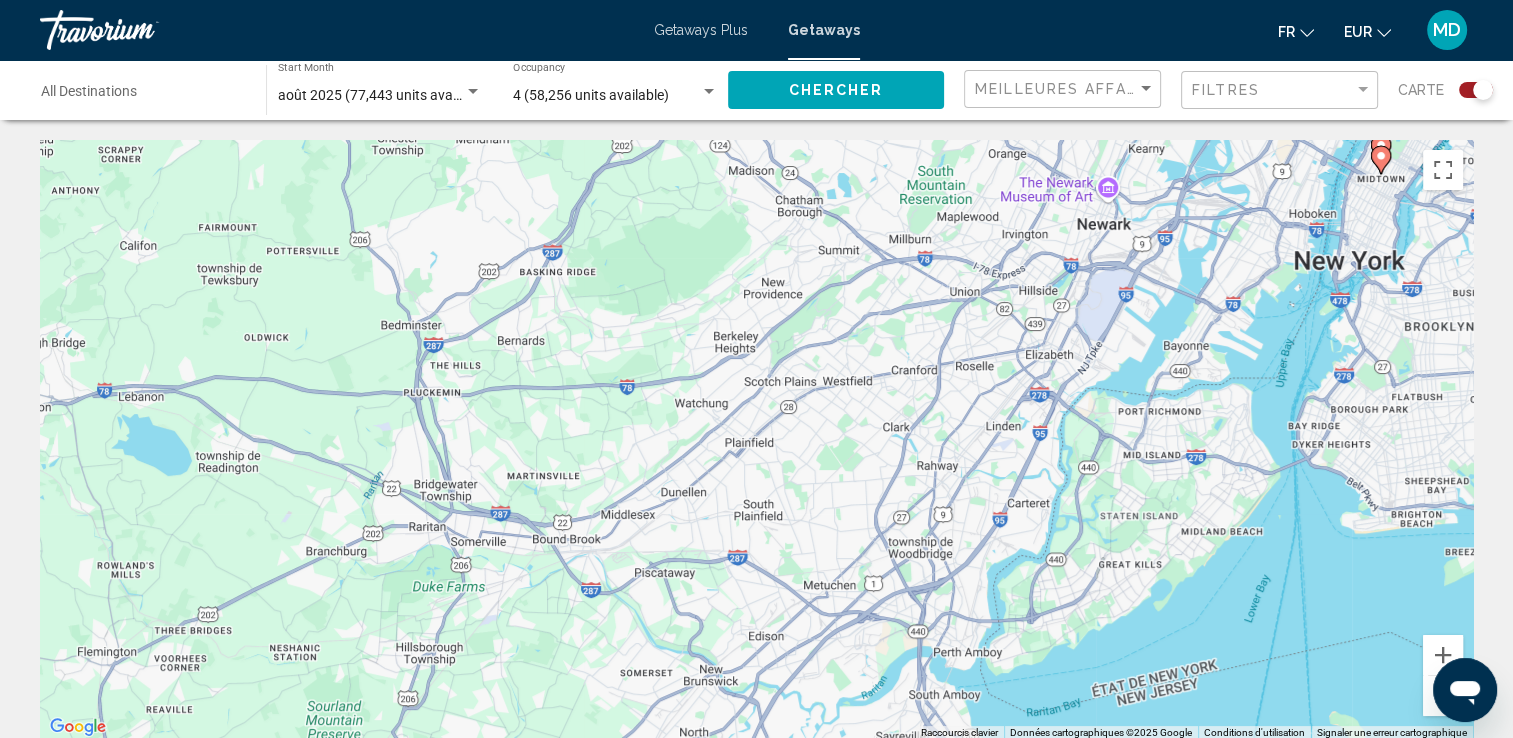 drag, startPoint x: 1252, startPoint y: 635, endPoint x: 1352, endPoint y: 61, distance: 582.6457 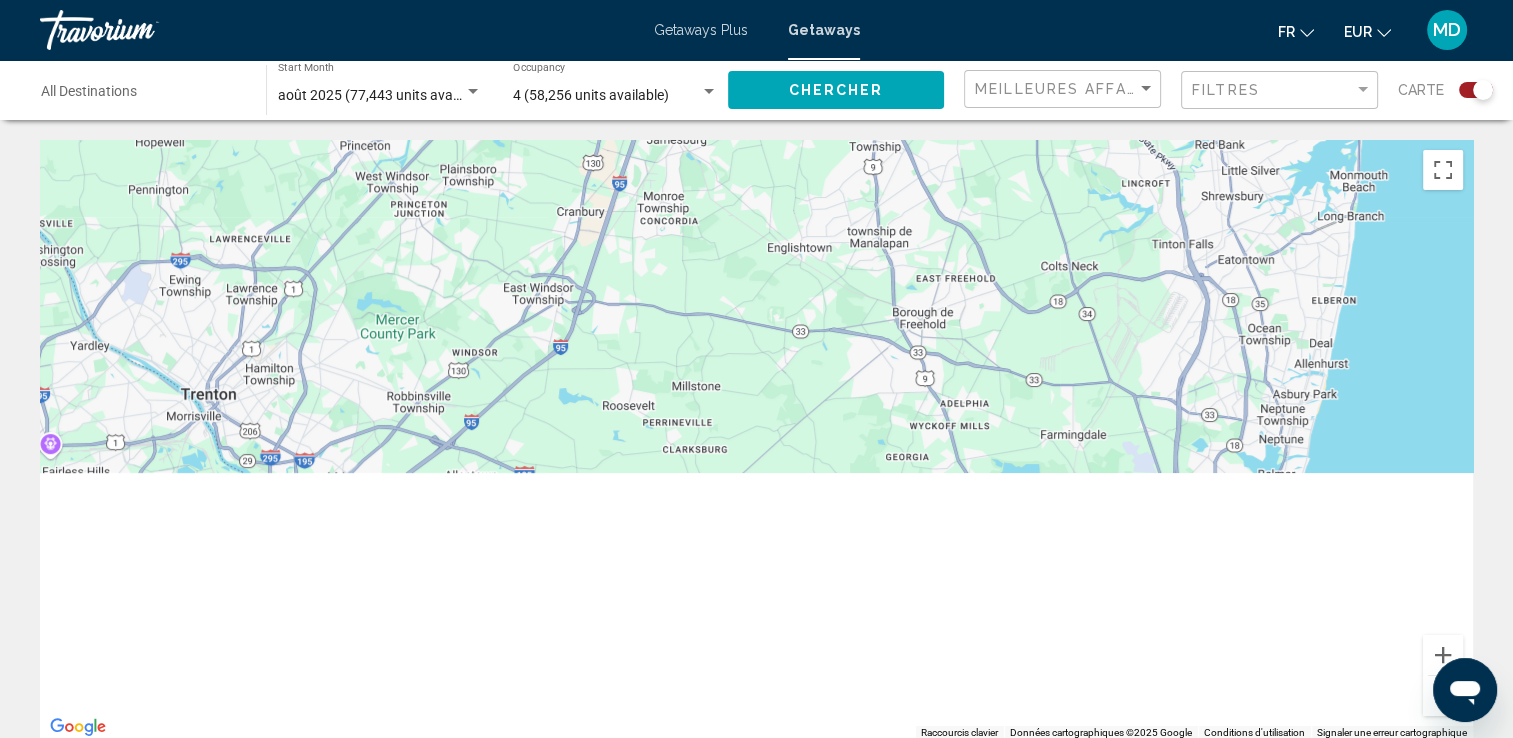 drag, startPoint x: 1243, startPoint y: 506, endPoint x: 1128, endPoint y: 63, distance: 457.6833 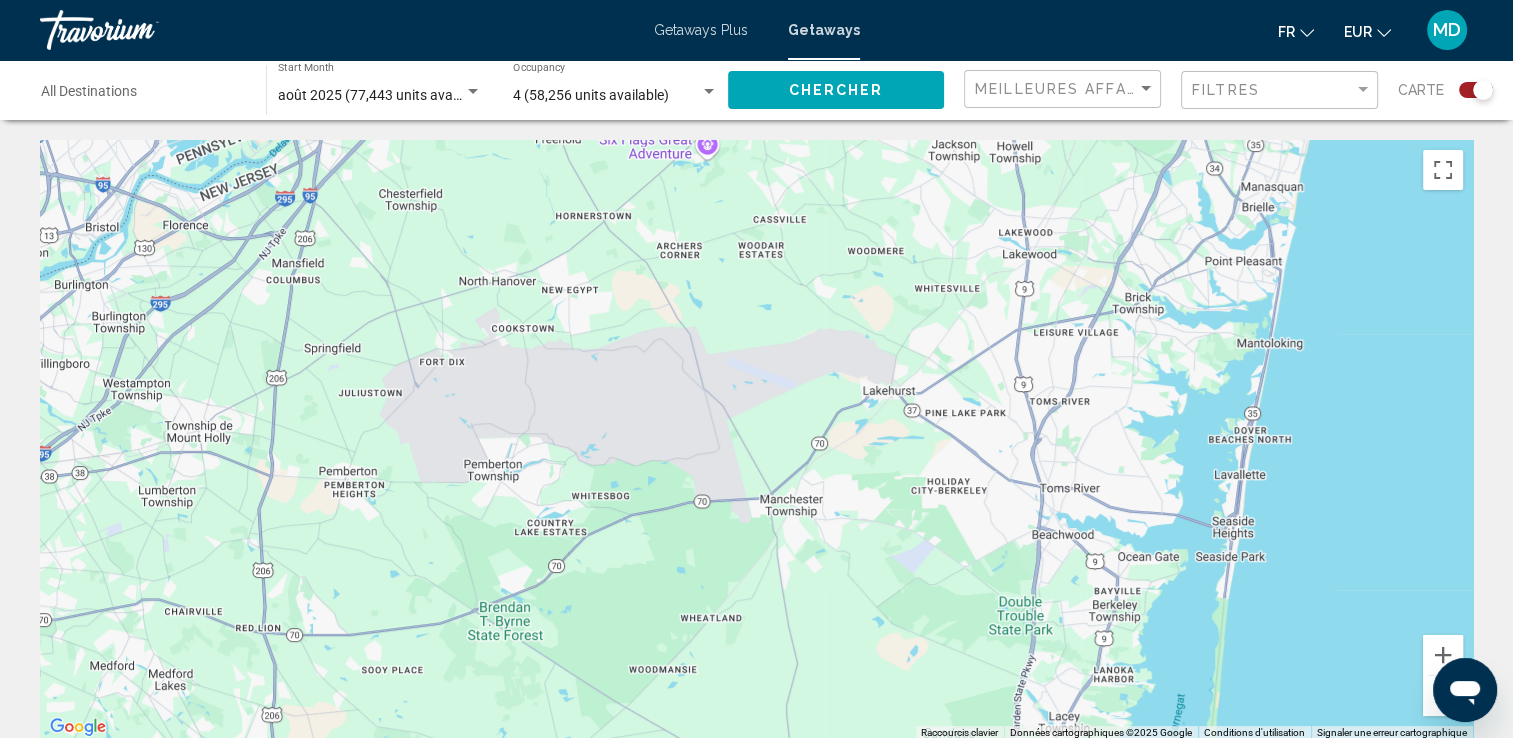 click at bounding box center [1443, 696] 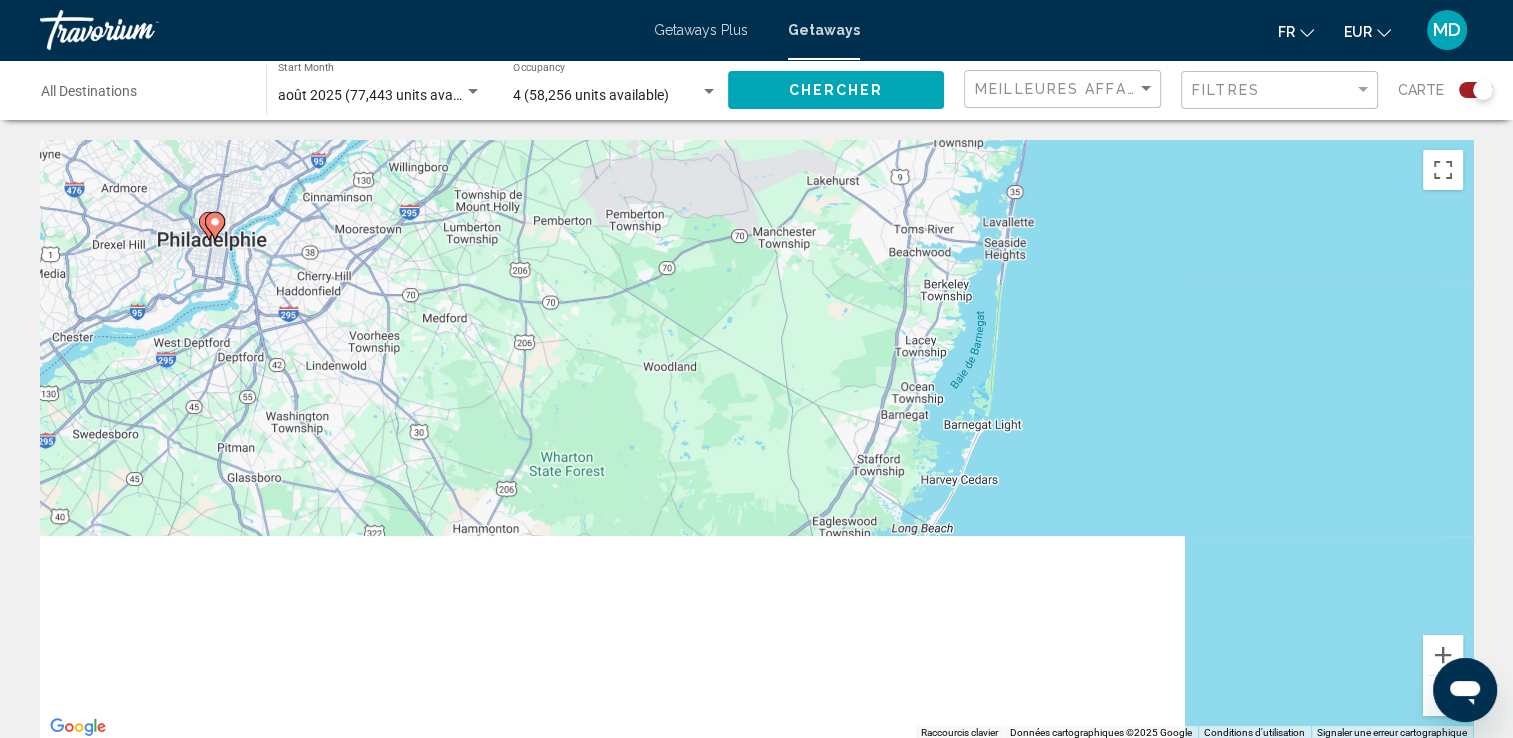 drag, startPoint x: 1202, startPoint y: 551, endPoint x: 1208, endPoint y: 255, distance: 296.0608 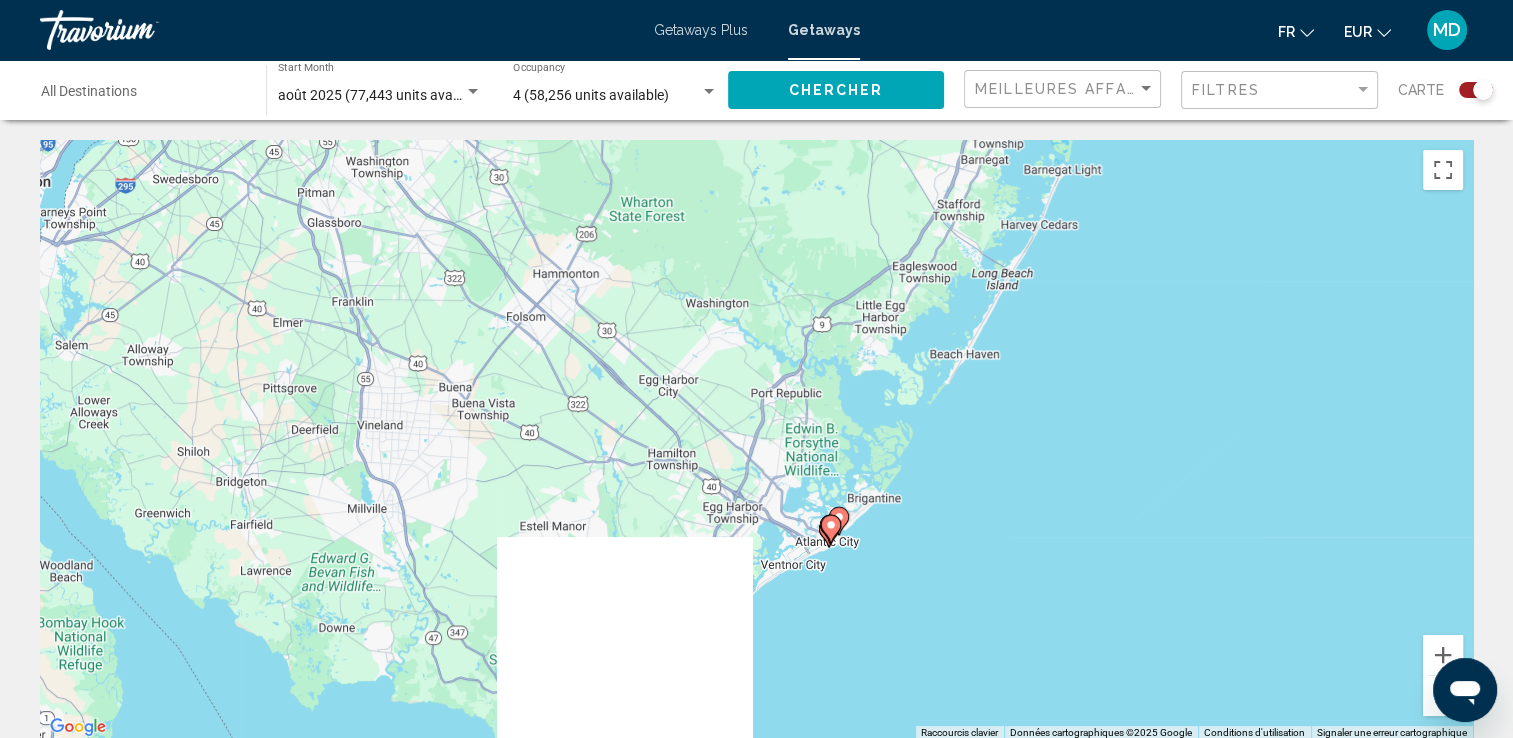drag, startPoint x: 1008, startPoint y: 626, endPoint x: 1104, endPoint y: 334, distance: 307.37598 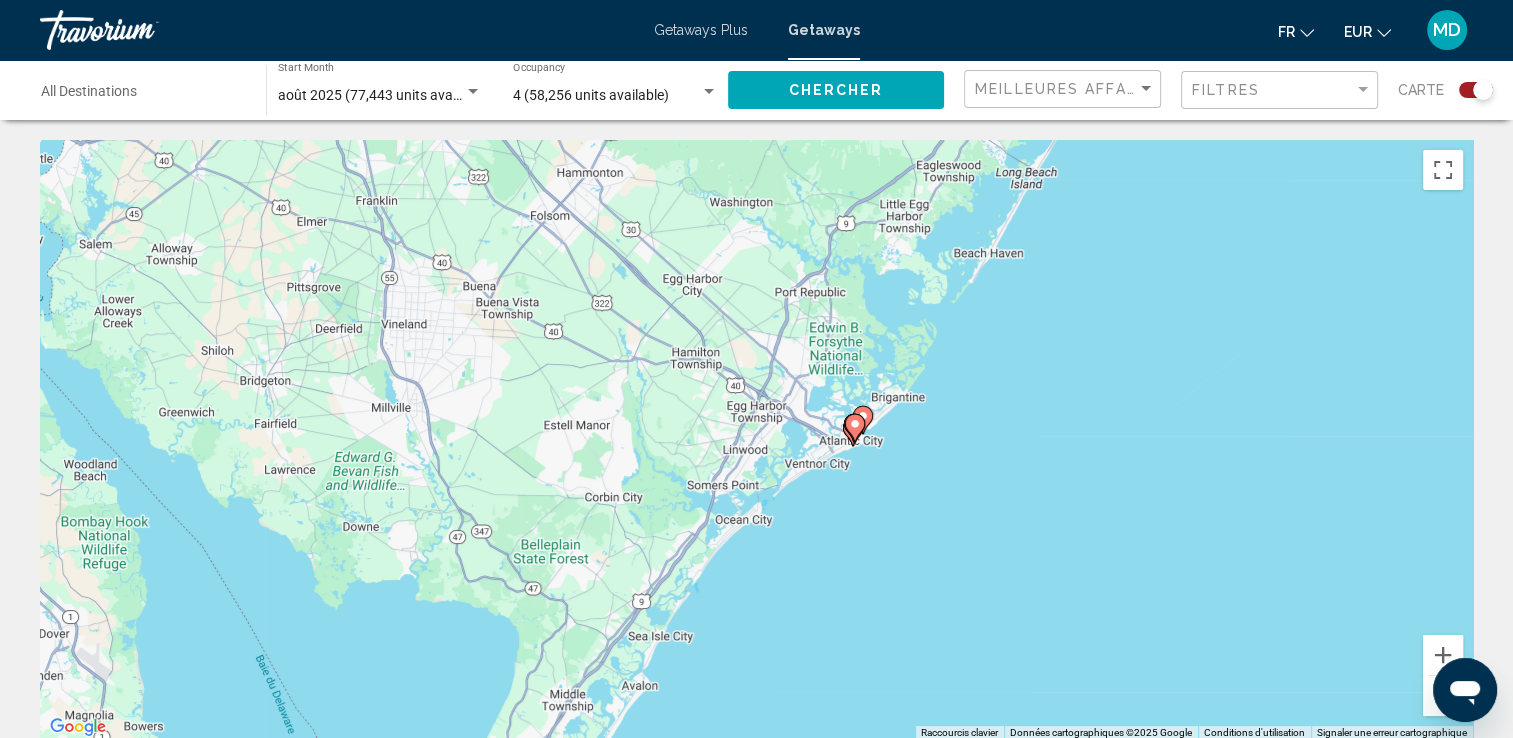 drag, startPoint x: 1008, startPoint y: 618, endPoint x: 1032, endPoint y: 515, distance: 105.75916 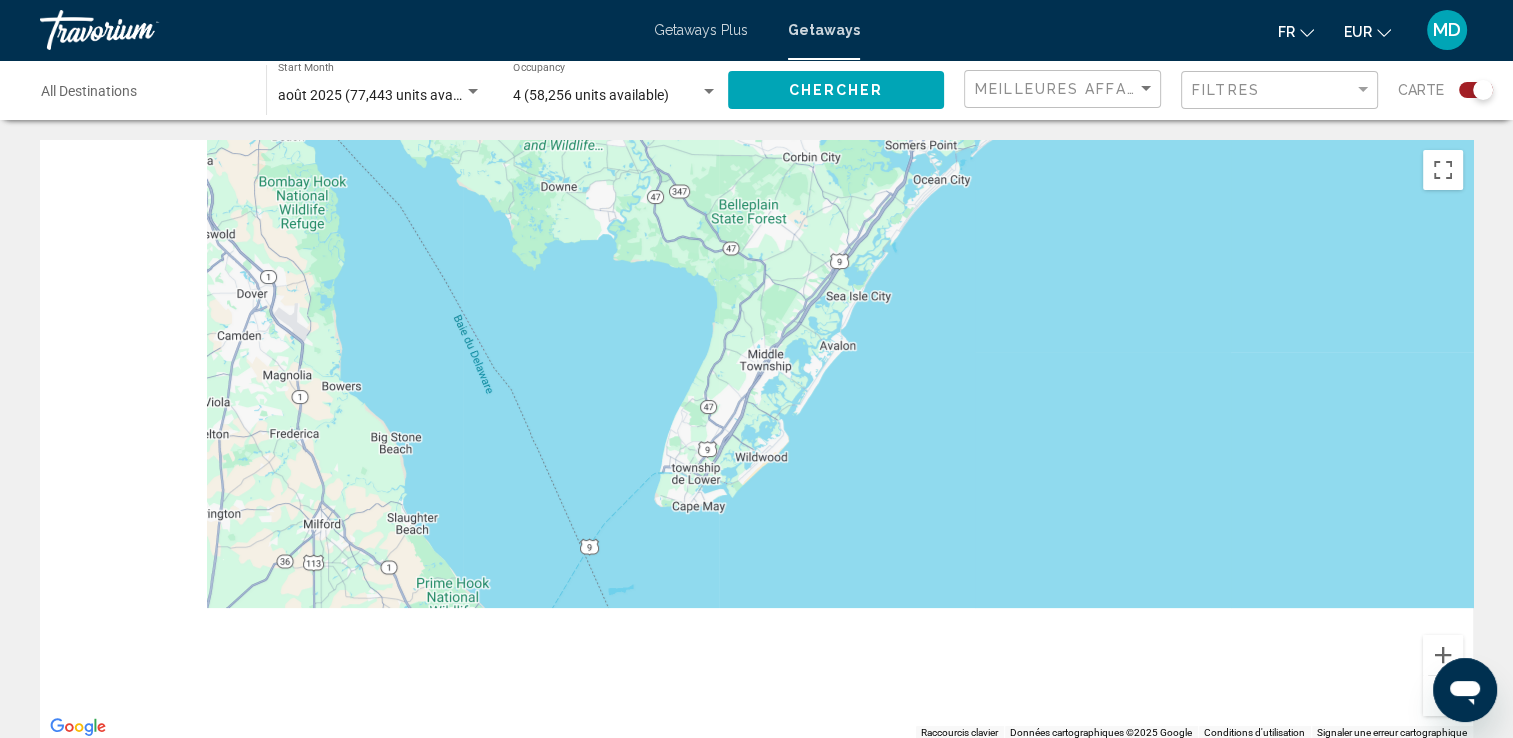 drag, startPoint x: 842, startPoint y: 573, endPoint x: 1088, endPoint y: 122, distance: 513.7285 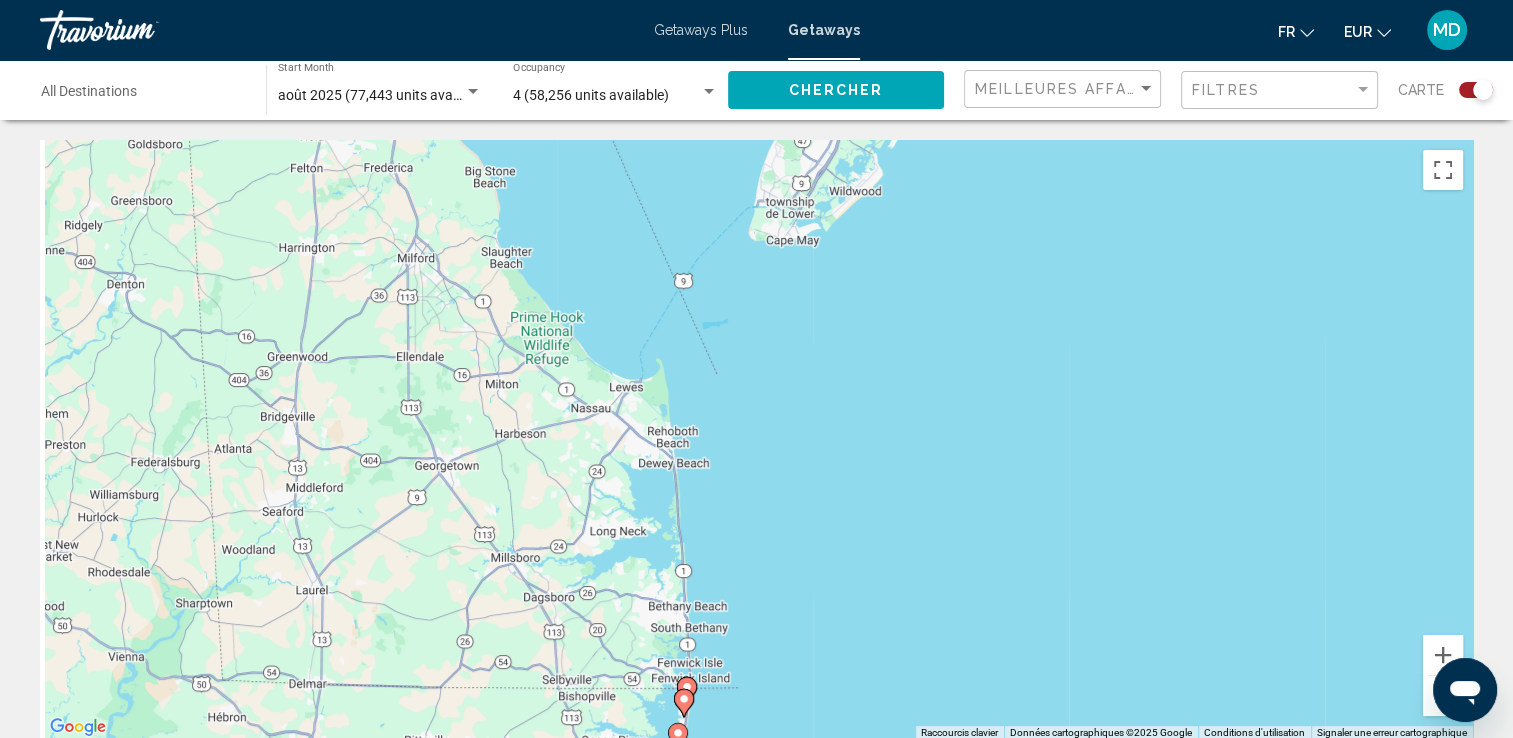 drag, startPoint x: 862, startPoint y: 497, endPoint x: 948, endPoint y: -54, distance: 557.671 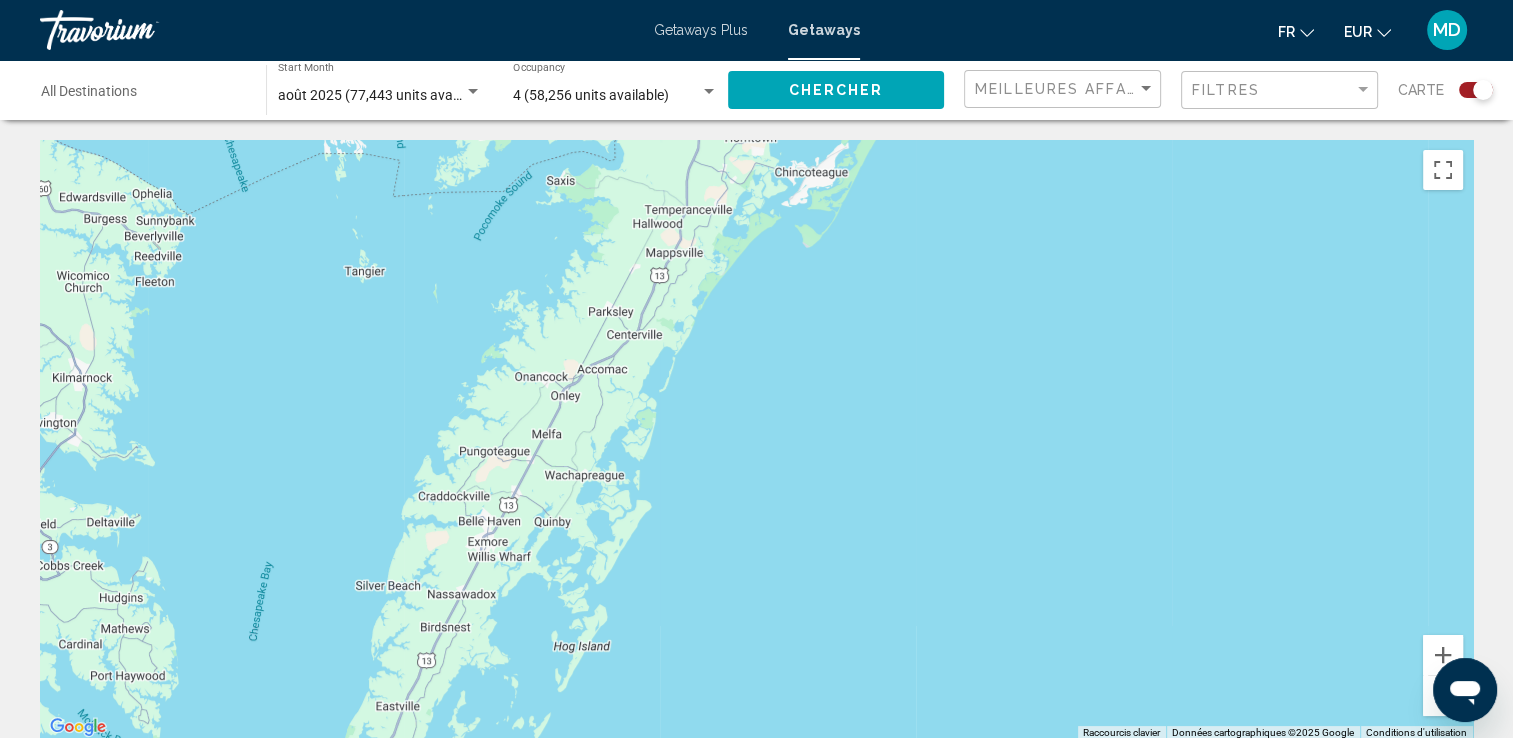 drag, startPoint x: 690, startPoint y: 586, endPoint x: 937, endPoint y: 194, distance: 463.3282 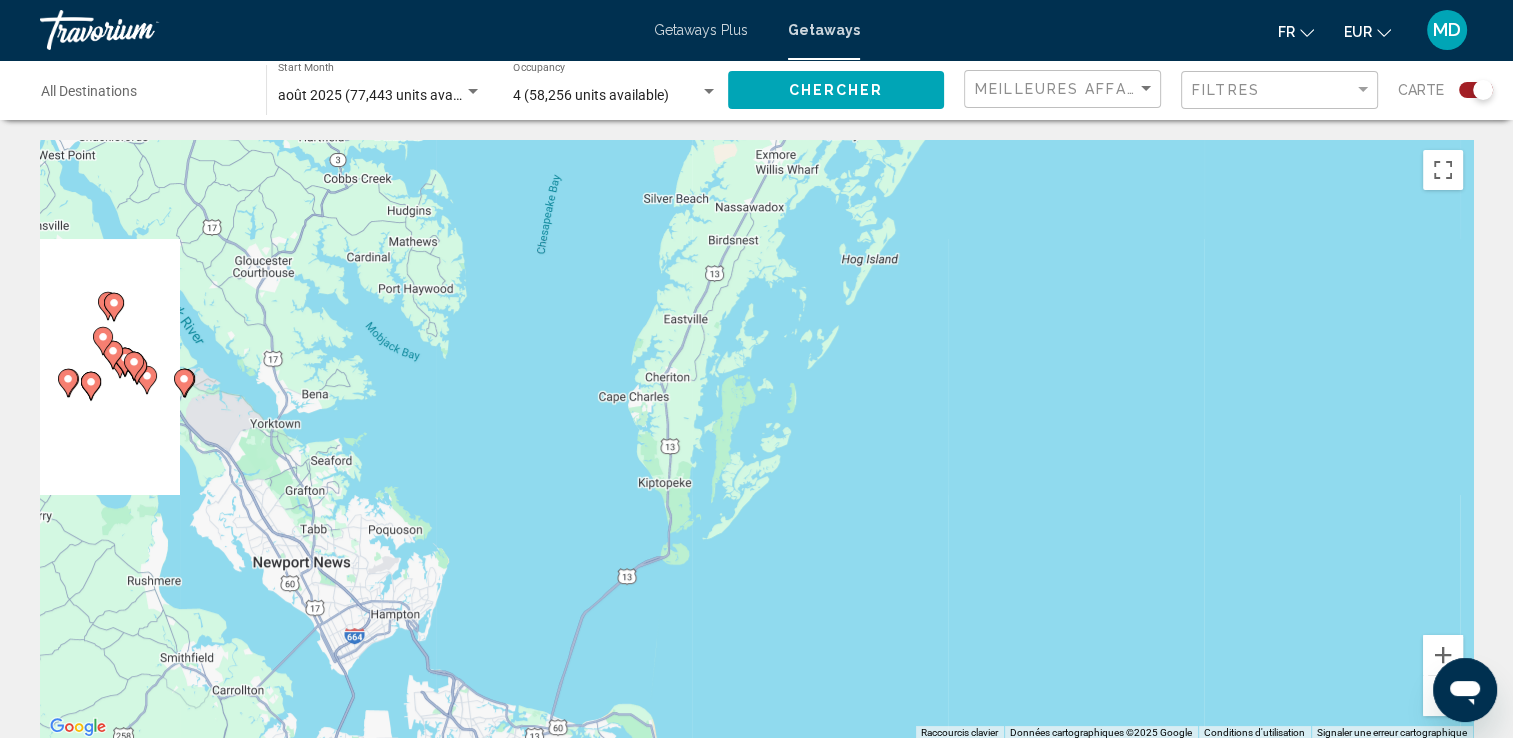 drag, startPoint x: 696, startPoint y: 626, endPoint x: 989, endPoint y: 223, distance: 498.25494 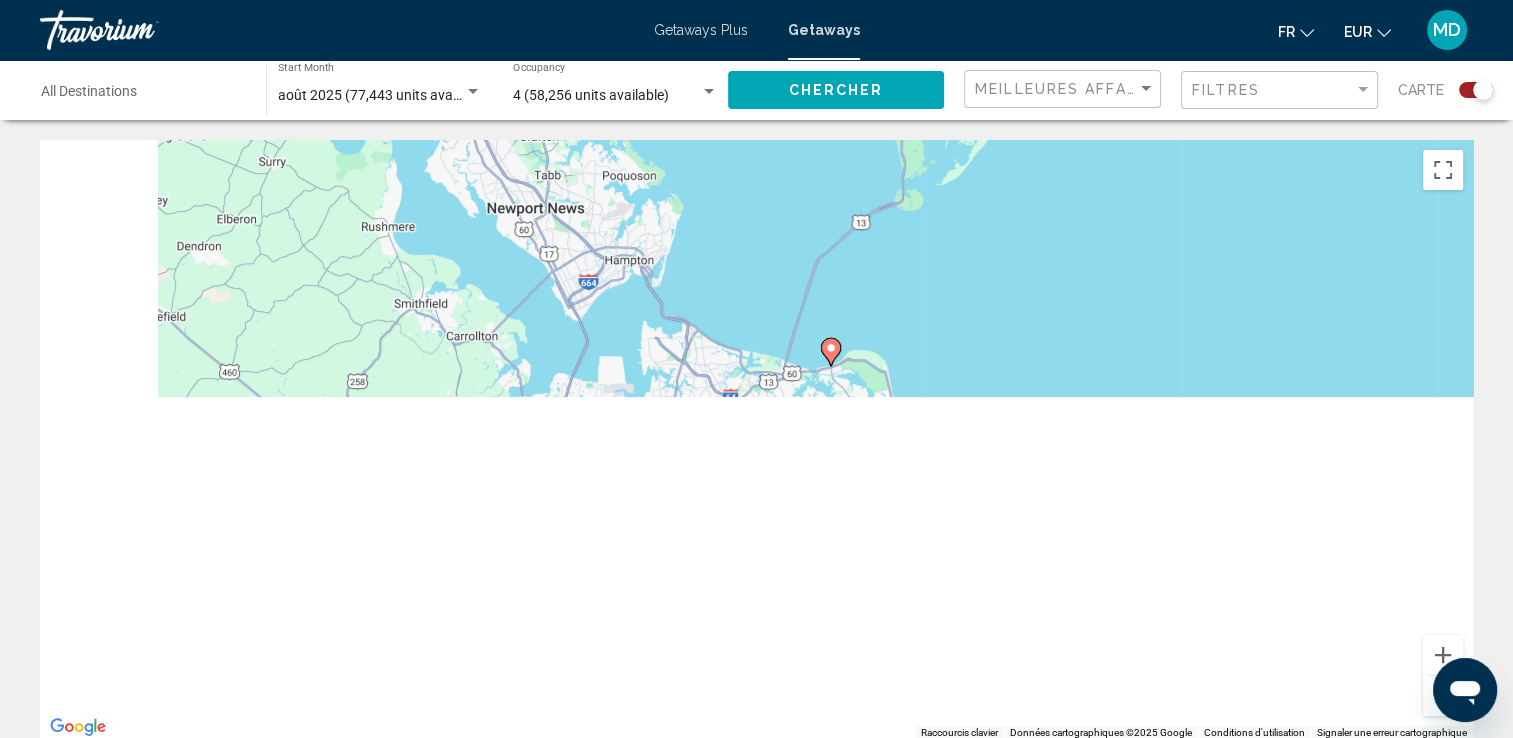 drag, startPoint x: 678, startPoint y: 547, endPoint x: 968, endPoint y: 69, distance: 559.0921 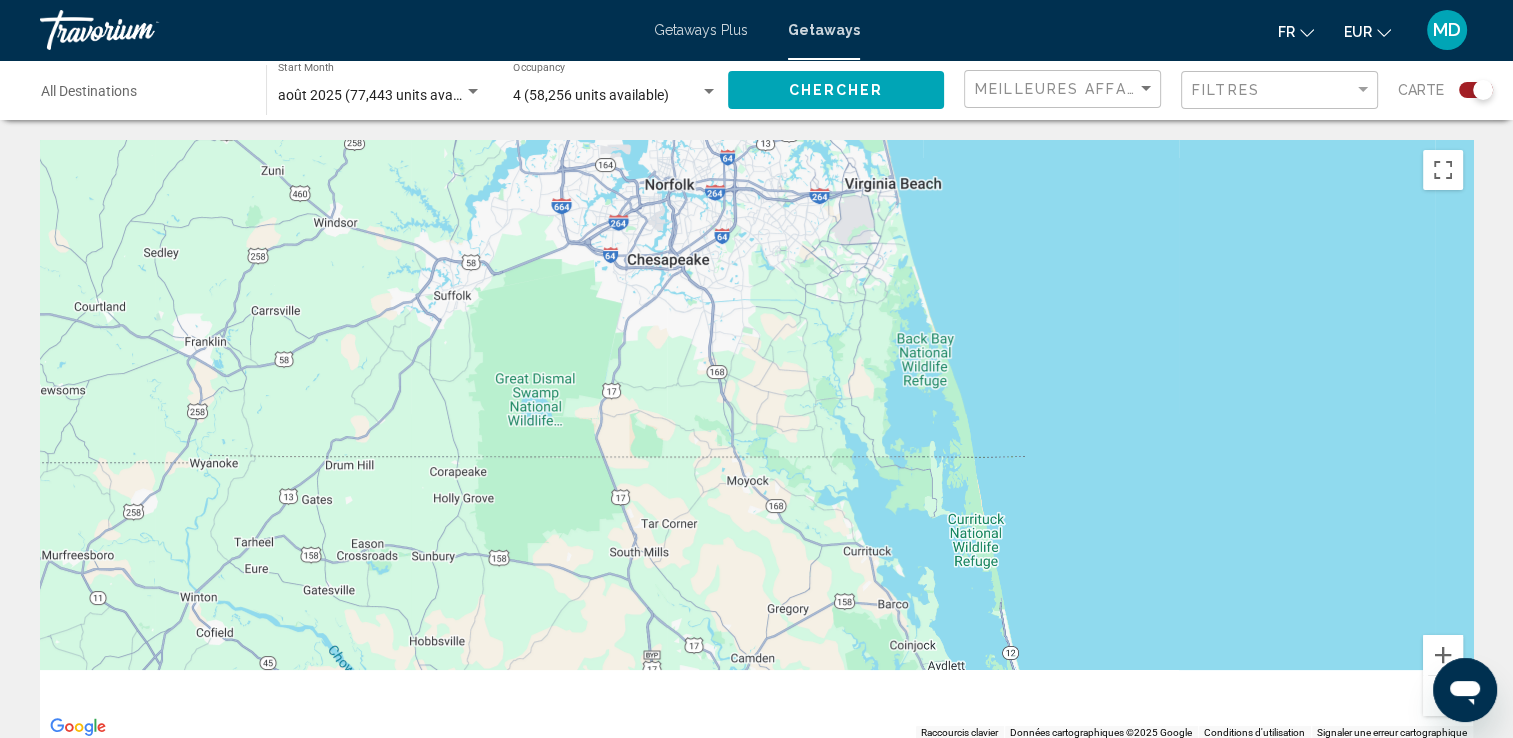 drag, startPoint x: 1009, startPoint y: 646, endPoint x: 969, endPoint y: 210, distance: 437.83102 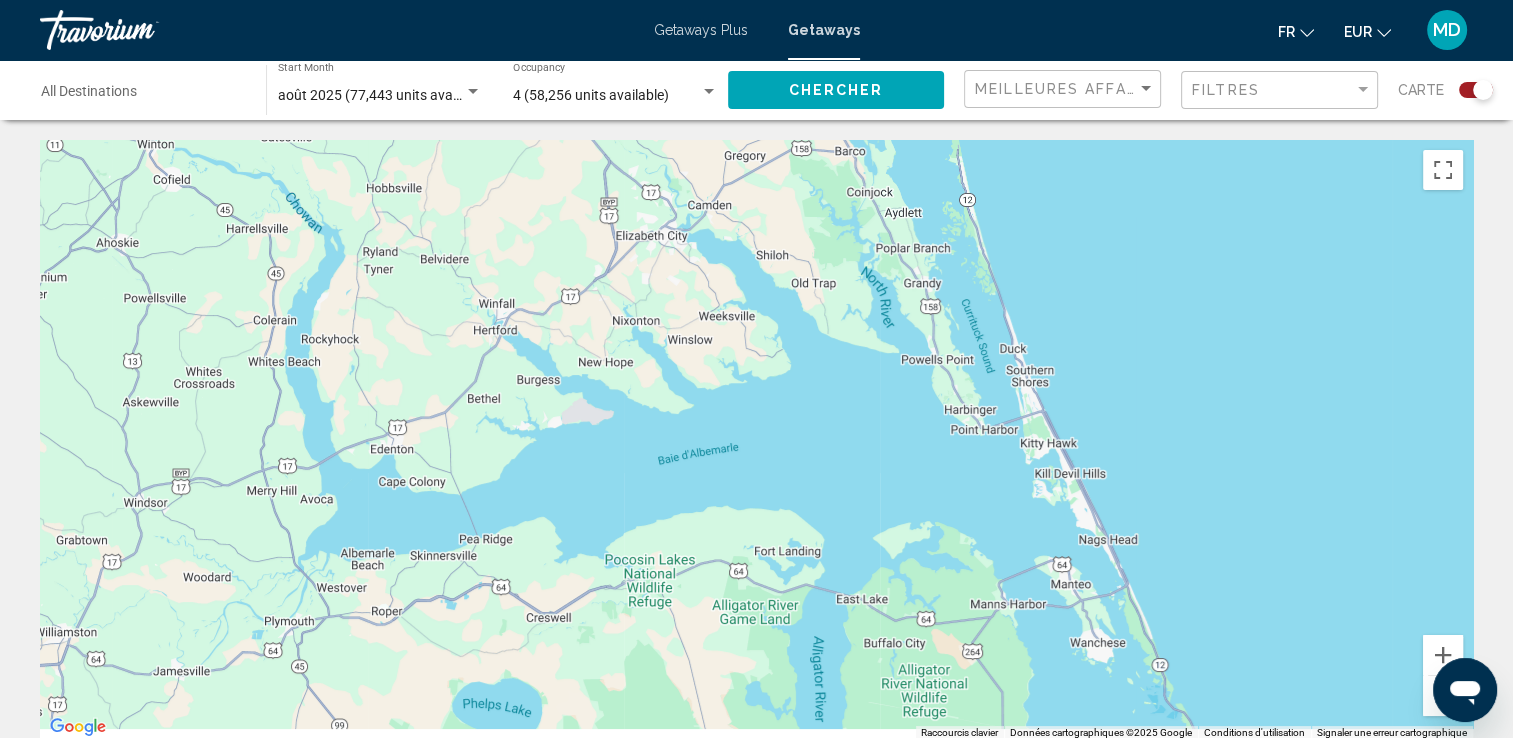 drag, startPoint x: 1054, startPoint y: 525, endPoint x: 995, endPoint y: 118, distance: 411.25418 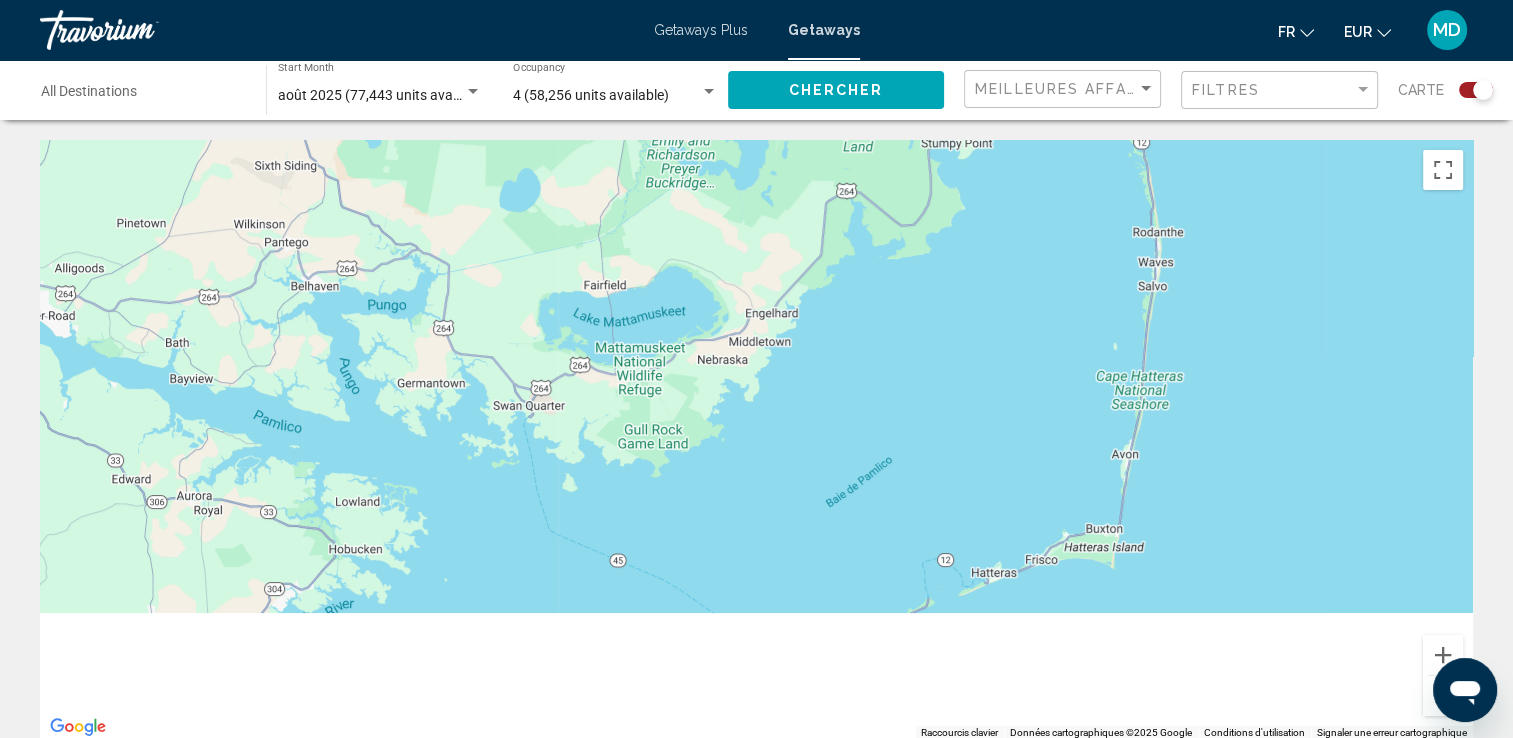 drag, startPoint x: 879, startPoint y: 555, endPoint x: 843, endPoint y: -43, distance: 599.08264 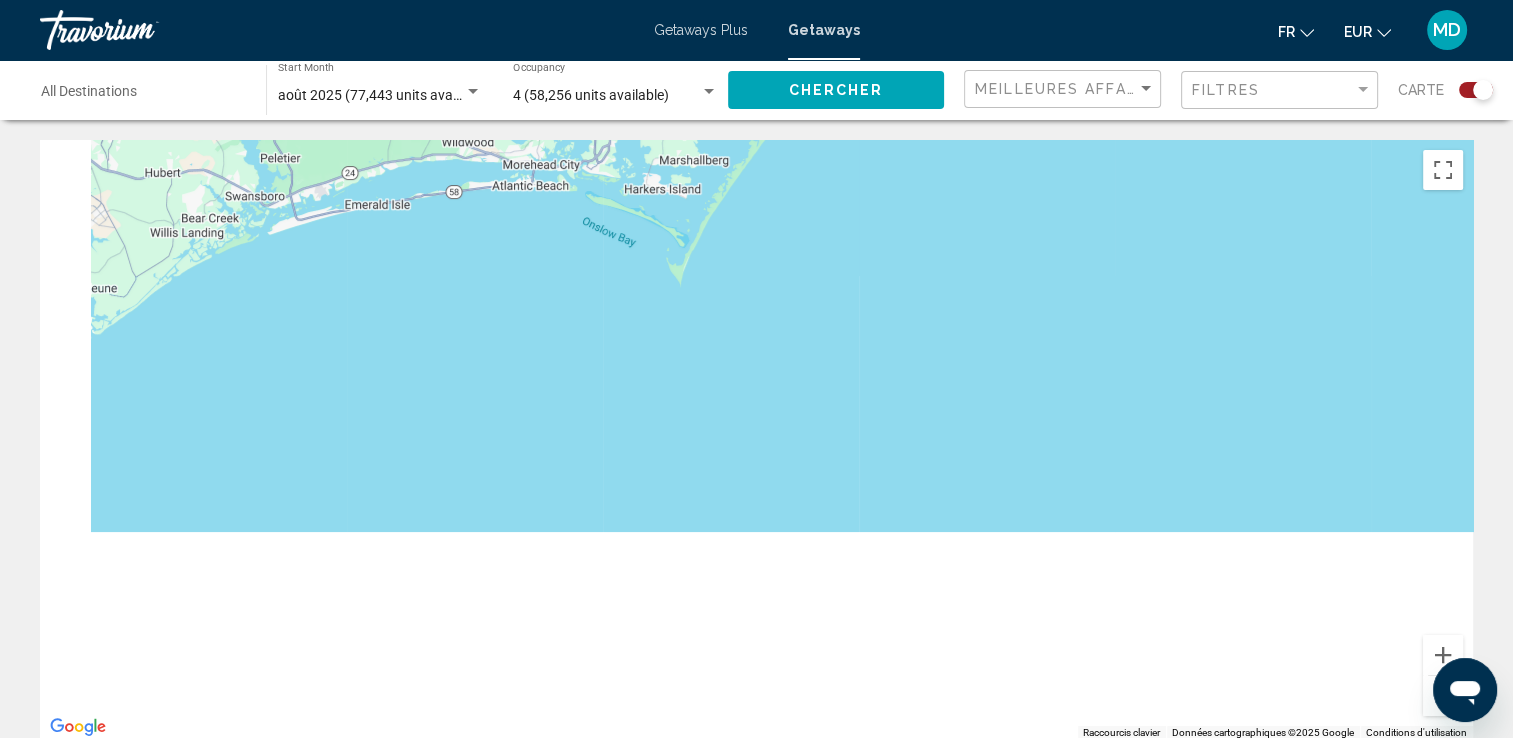 drag, startPoint x: 629, startPoint y: 637, endPoint x: 957, endPoint y: -1, distance: 717.3758 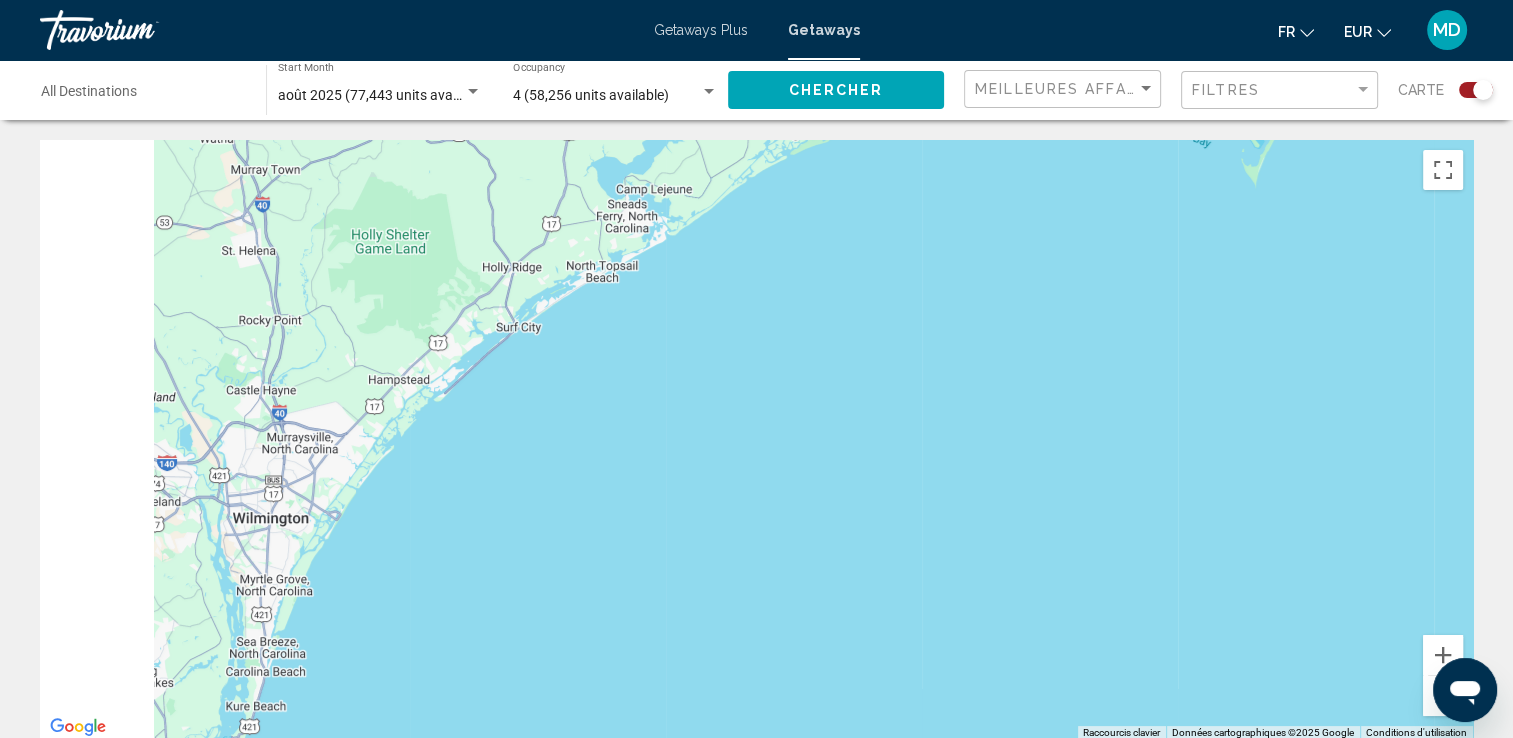 drag, startPoint x: 446, startPoint y: 238, endPoint x: 1080, endPoint y: 218, distance: 634.31537 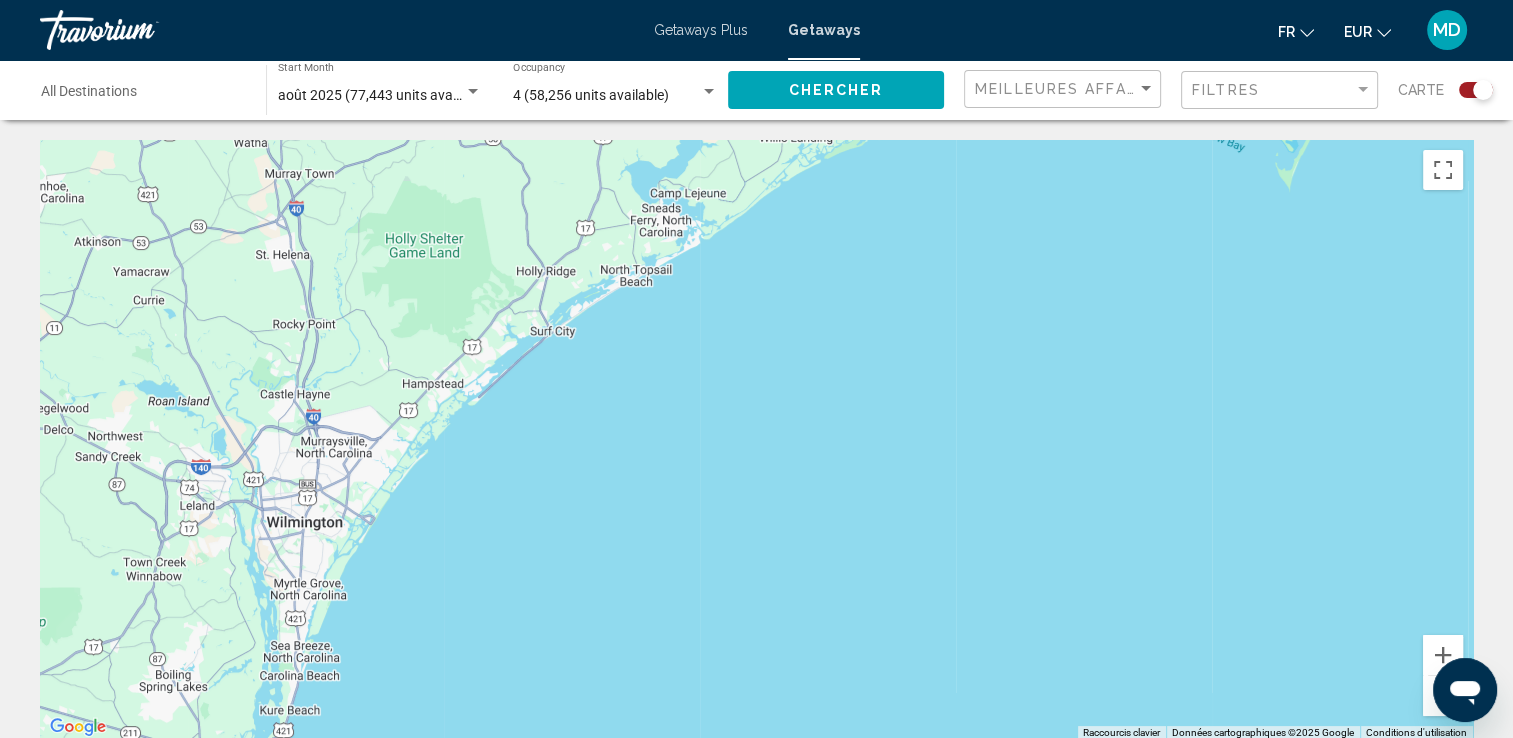 click at bounding box center (1443, 696) 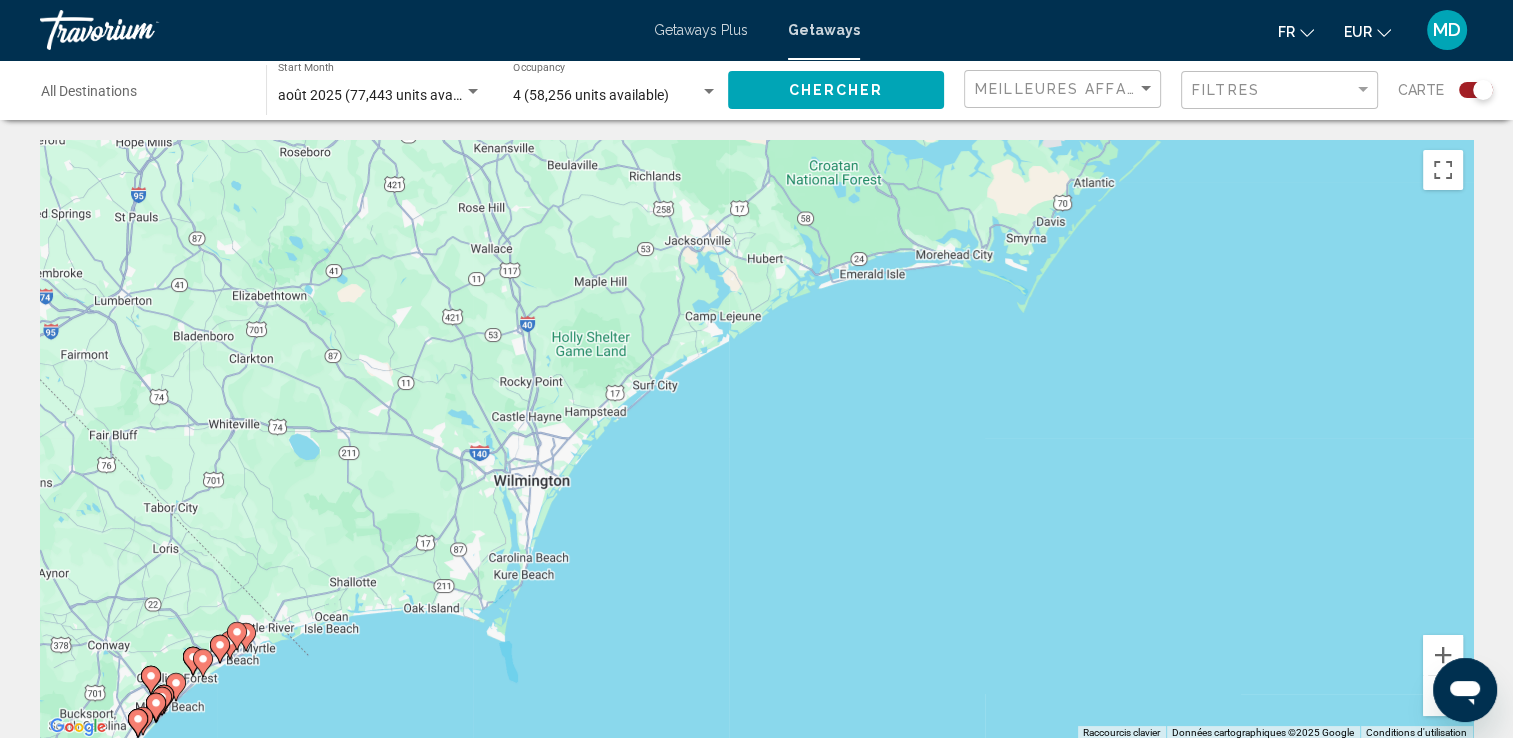 click at bounding box center [1443, 696] 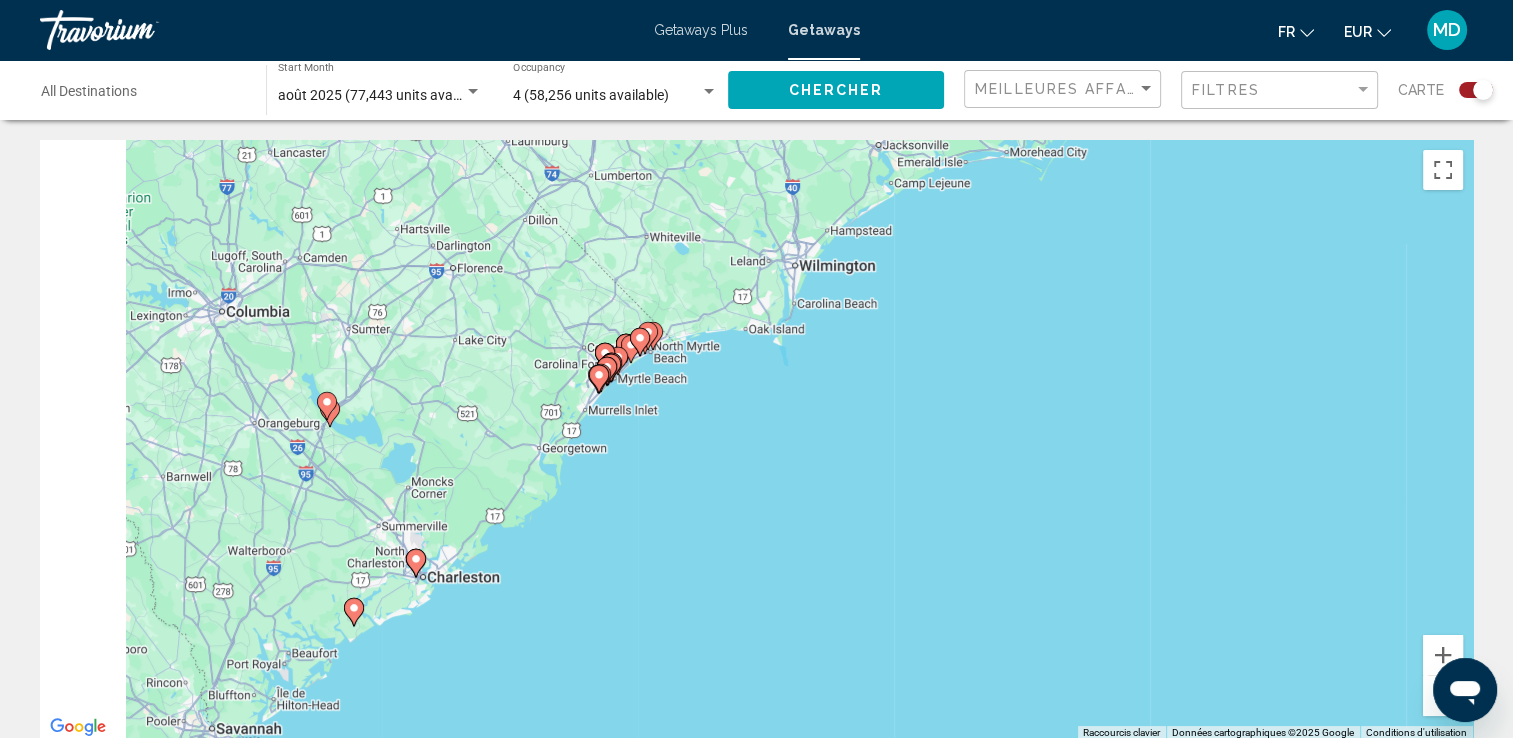 drag, startPoint x: 625, startPoint y: 675, endPoint x: 991, endPoint y: 175, distance: 619.64185 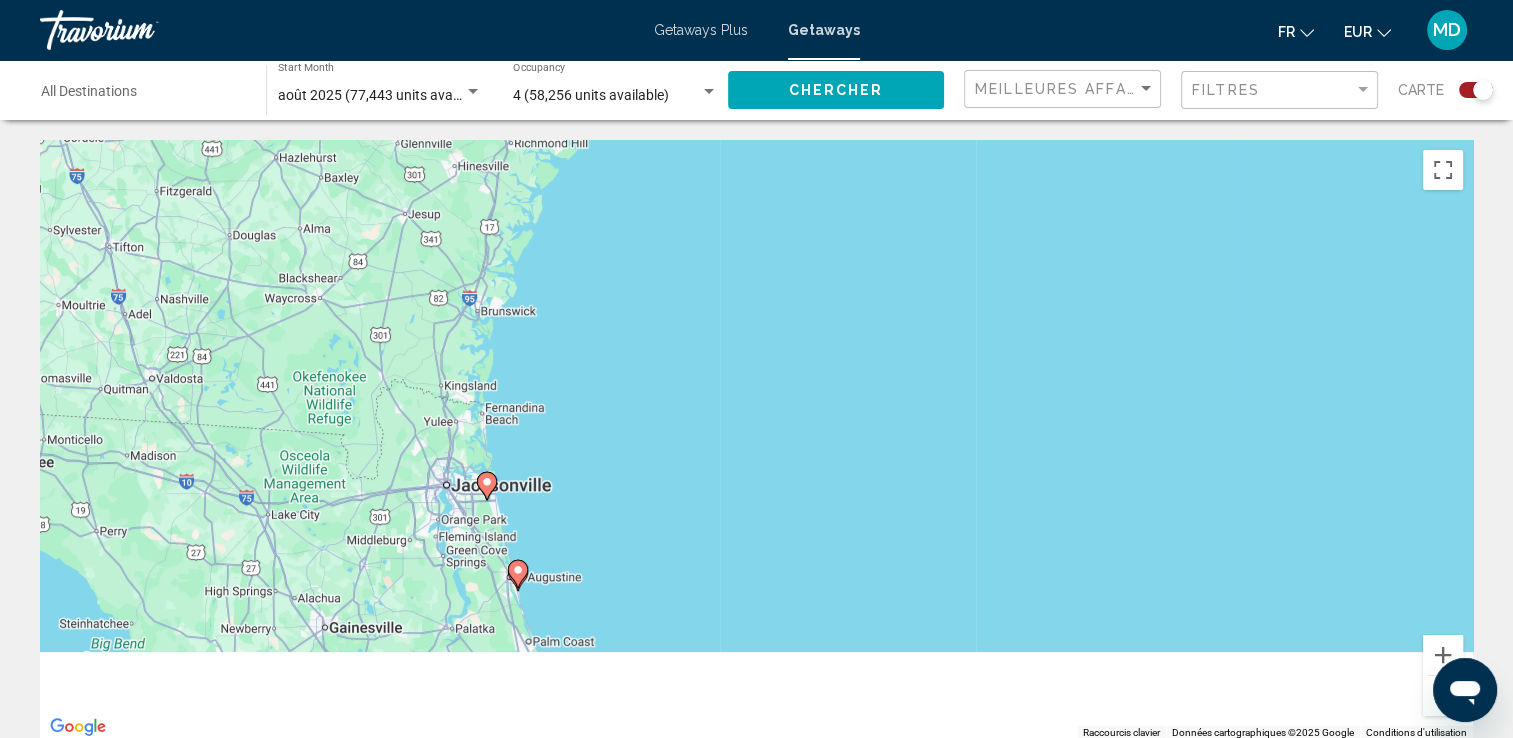drag, startPoint x: 672, startPoint y: 657, endPoint x: 956, endPoint y: 21, distance: 696.52856 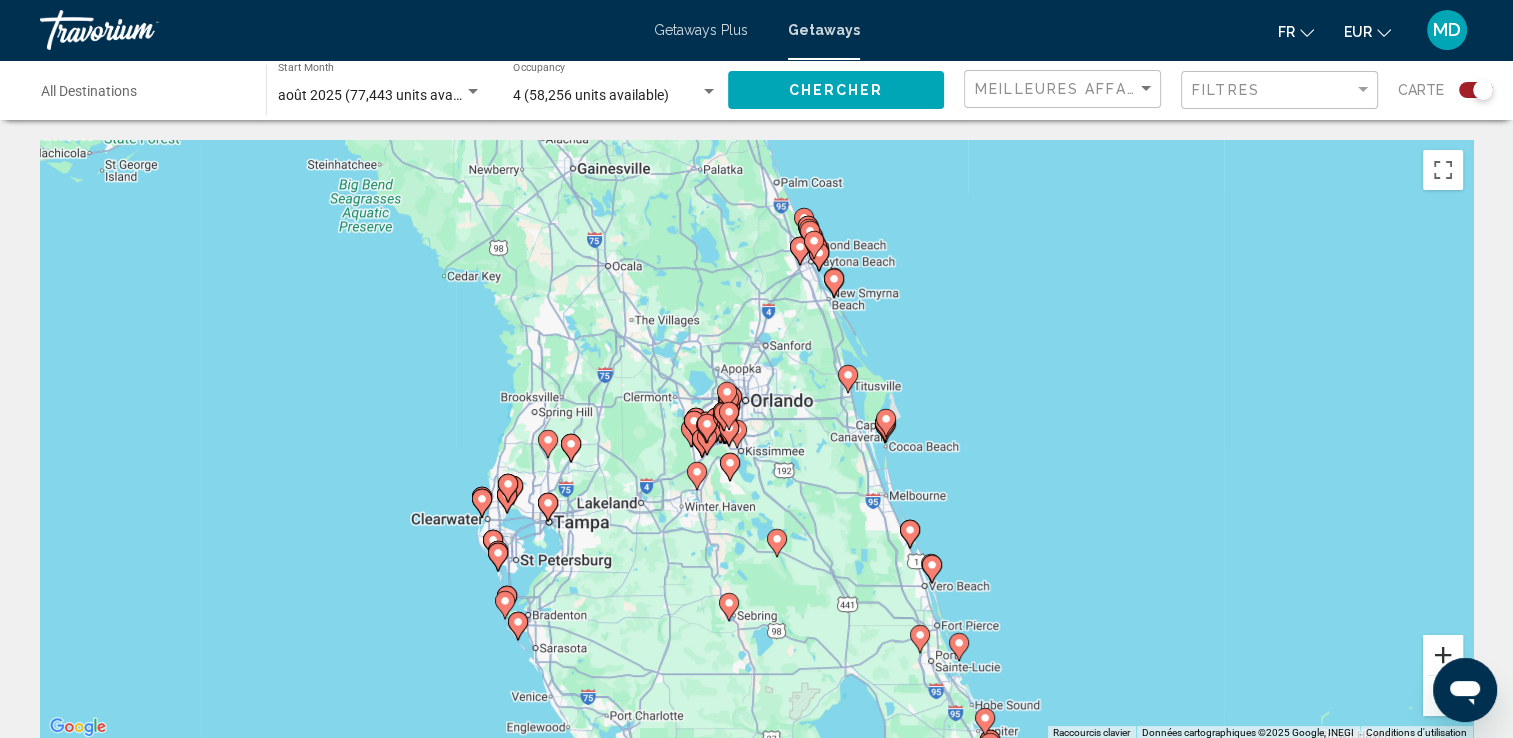 click at bounding box center [1443, 655] 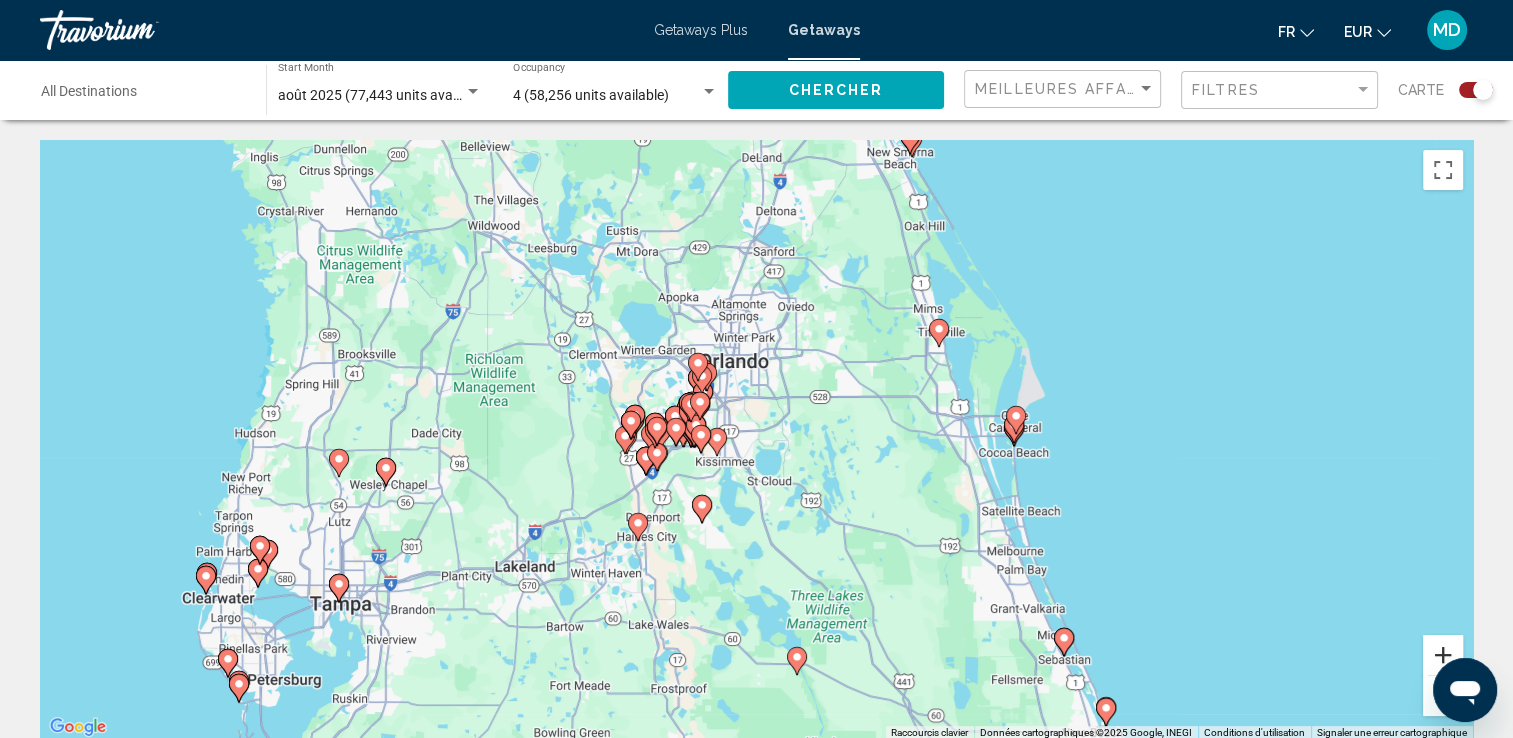 click at bounding box center [1443, 655] 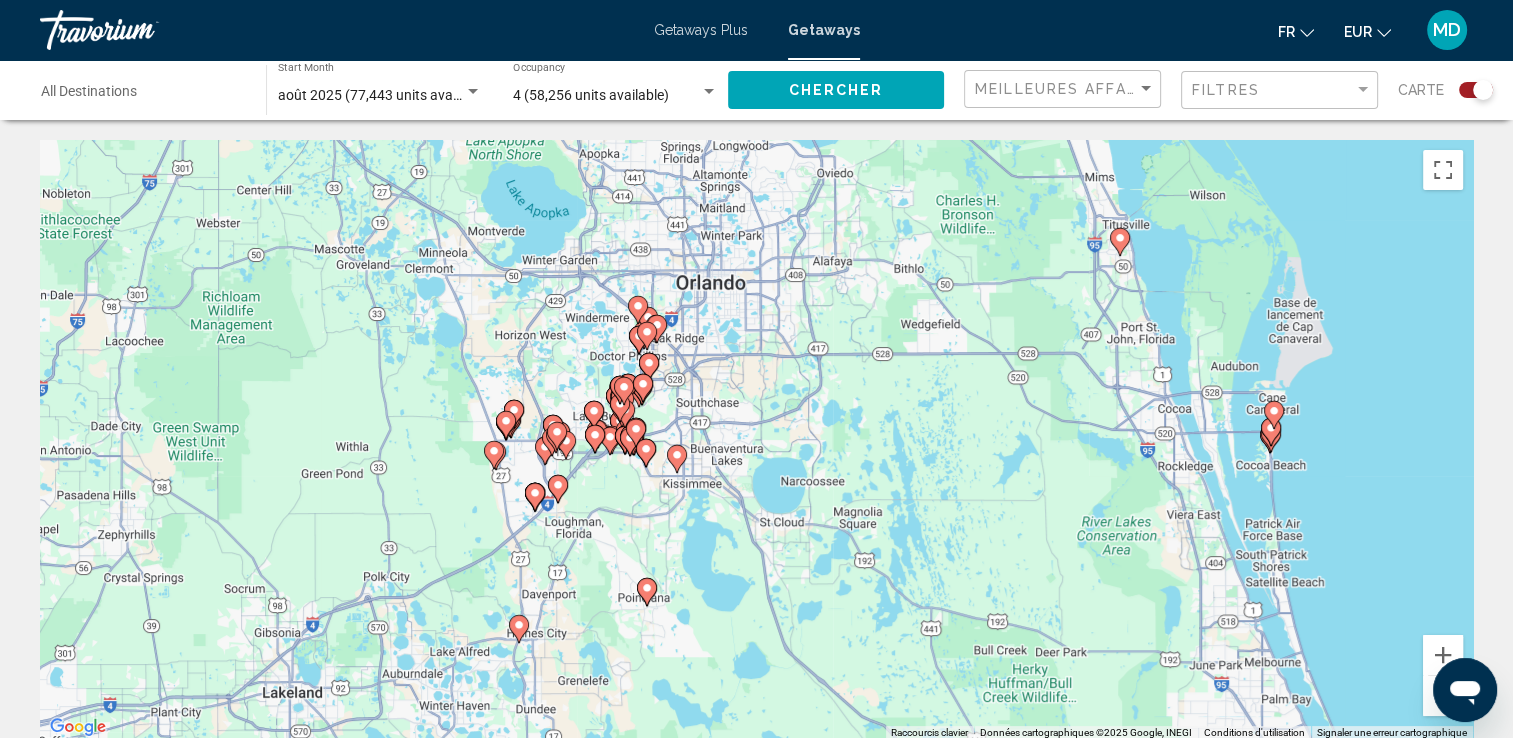 drag, startPoint x: 908, startPoint y: 485, endPoint x: 724, endPoint y: 276, distance: 278.45465 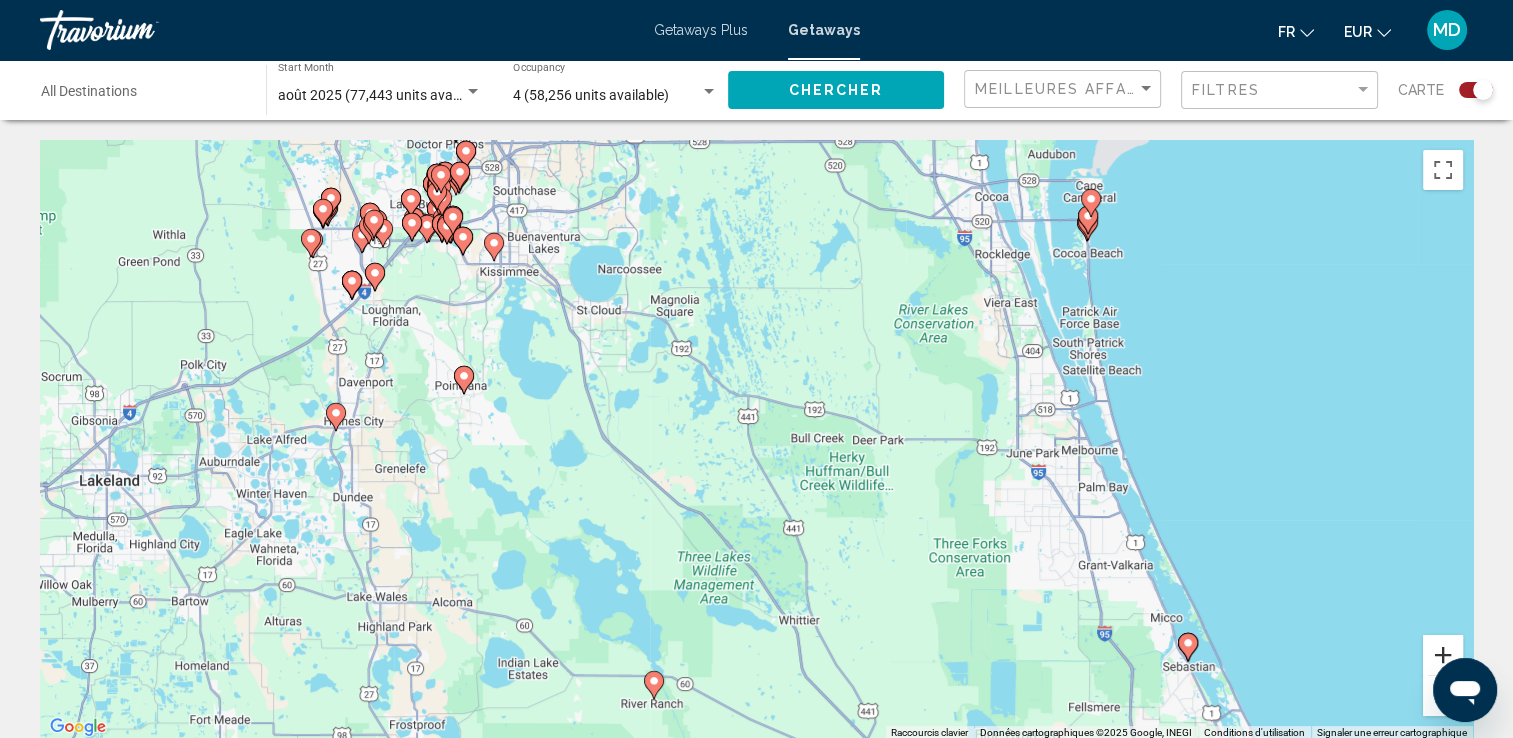 click at bounding box center (1443, 655) 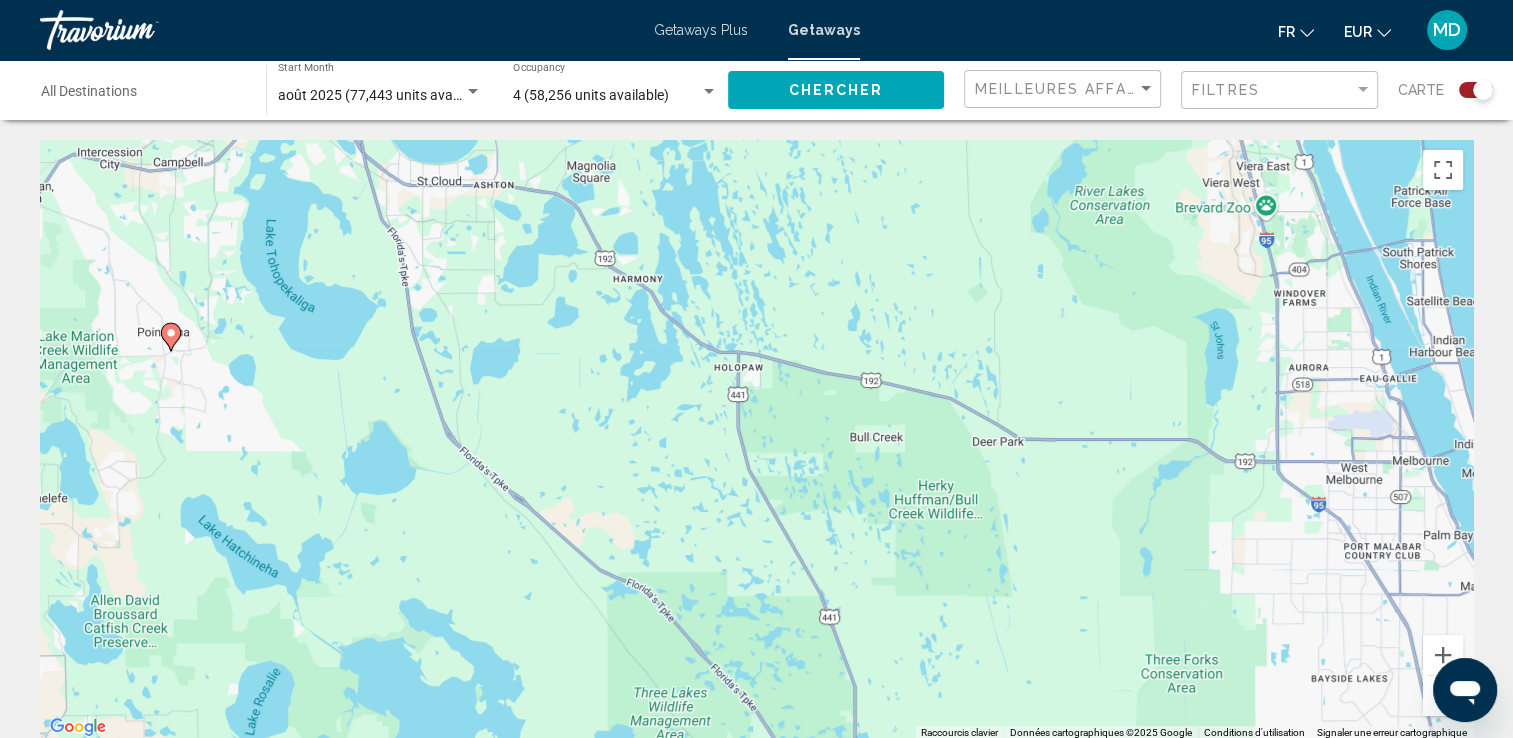 click at bounding box center [1443, 696] 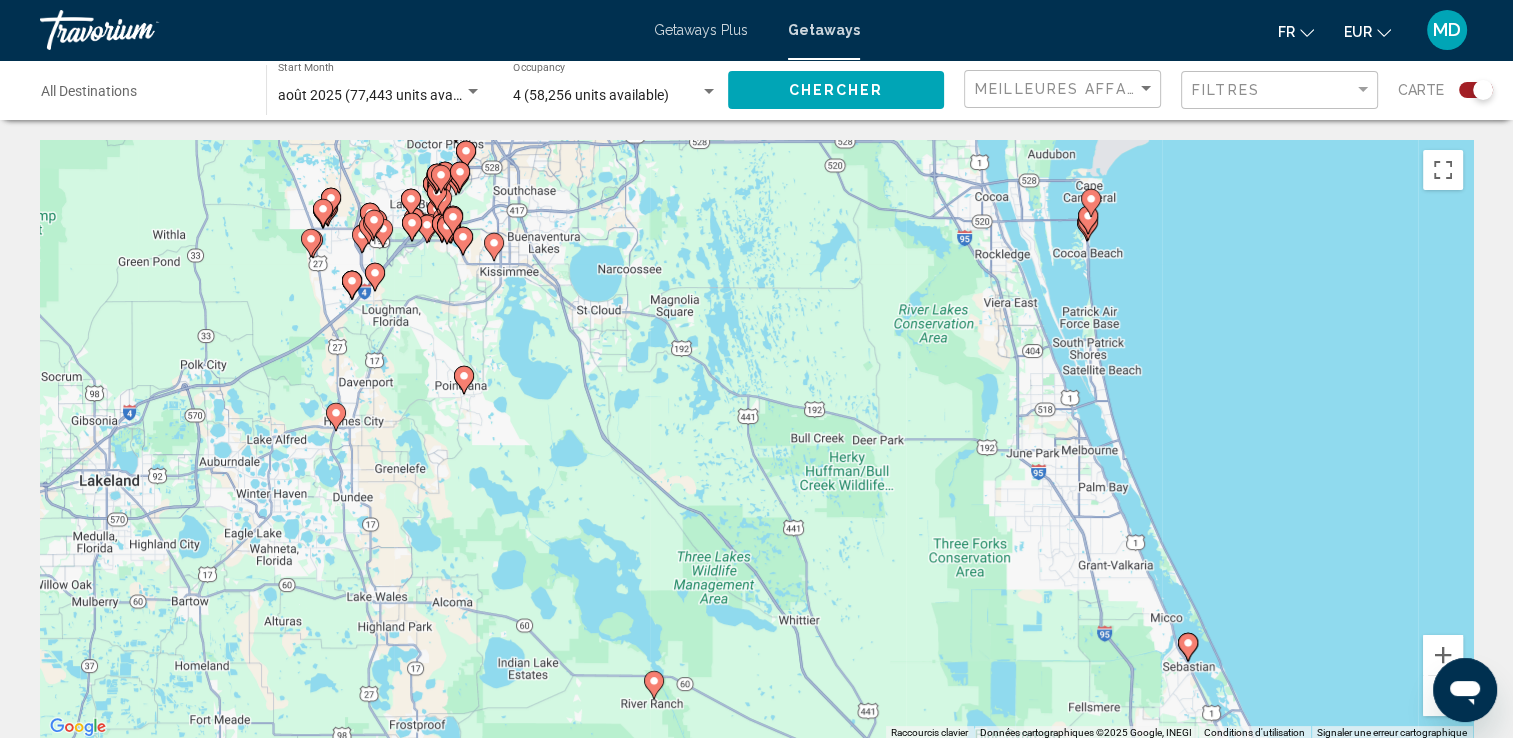 click on "Filtres" 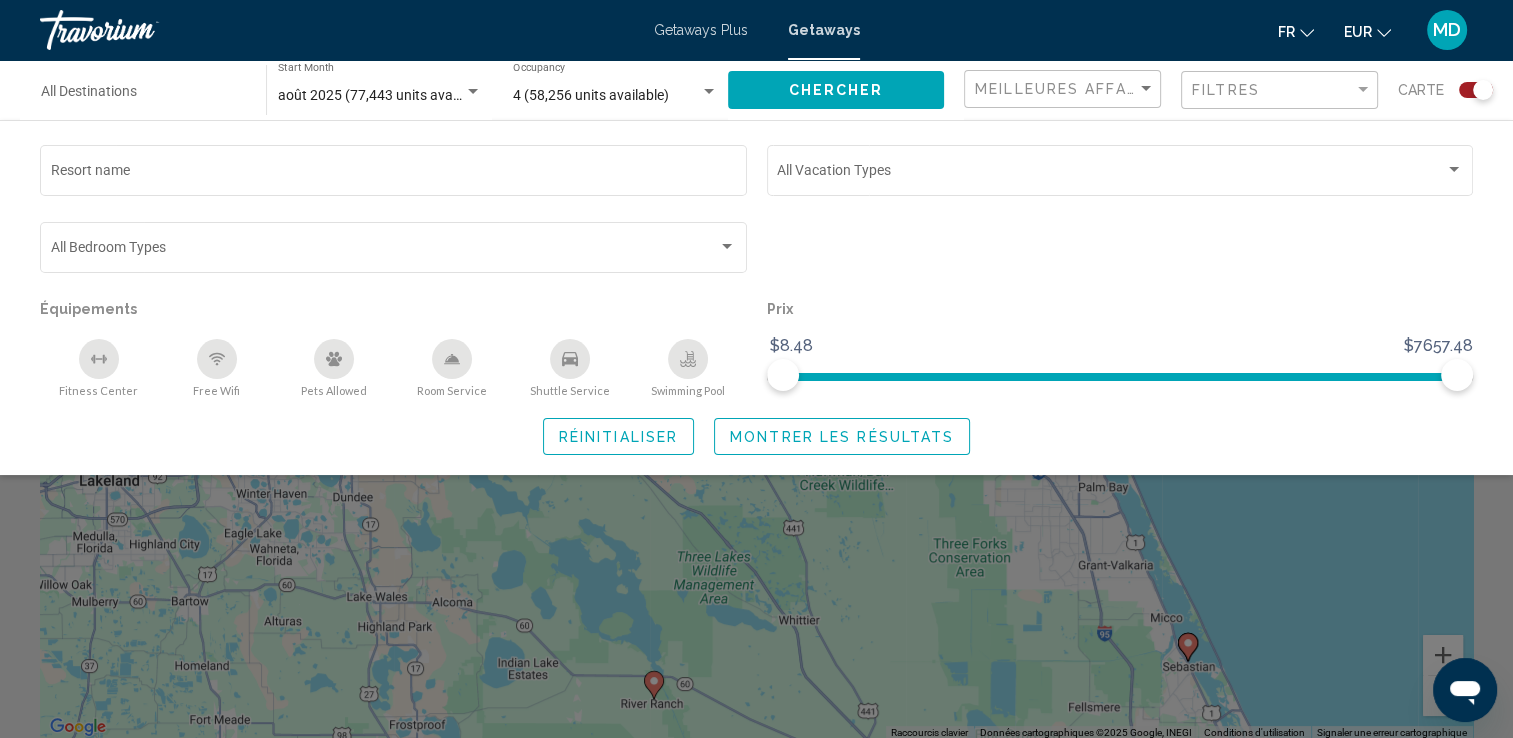 click on "Filtres" 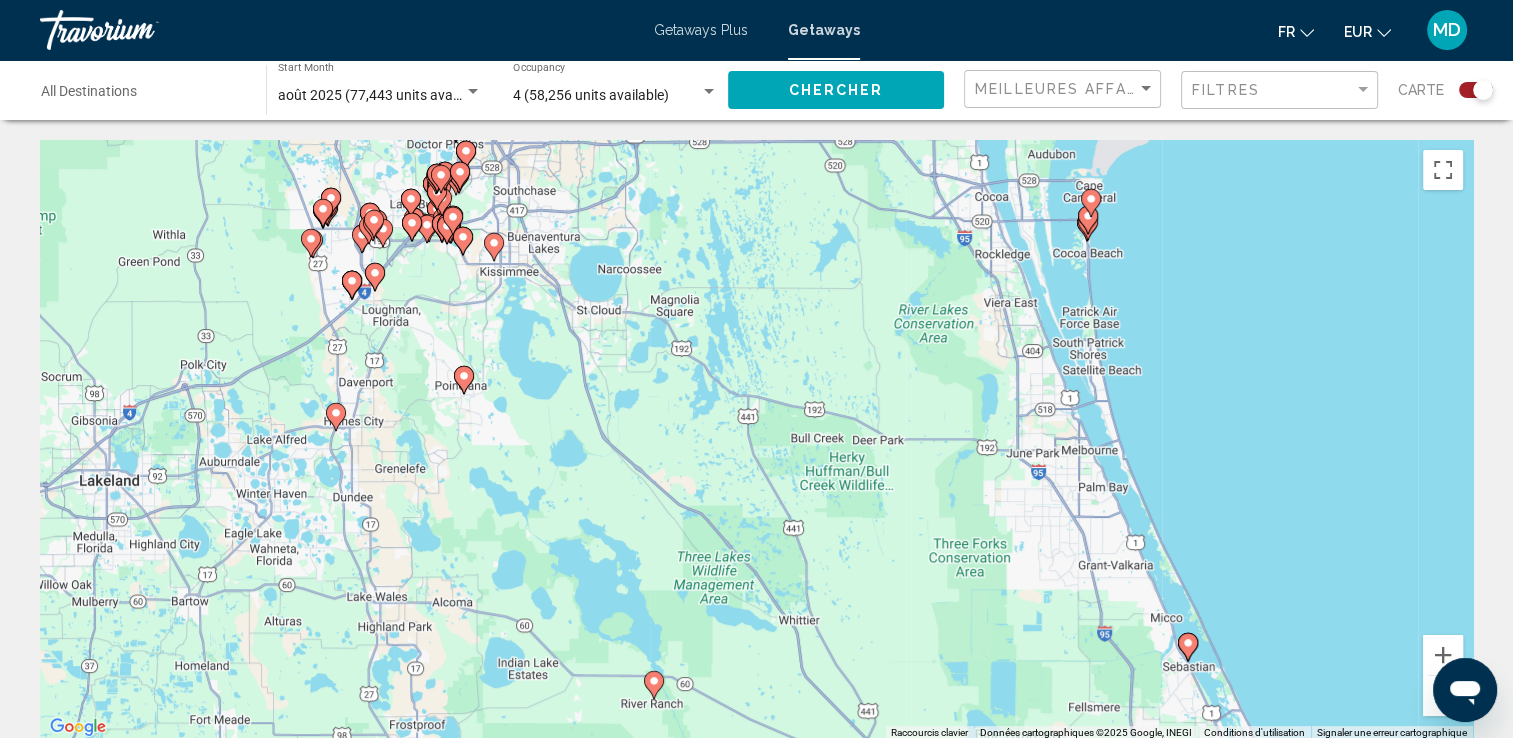 click on "Getaways Plus Getaways fr
English Español Français Italiano Português русский EUR
USD ($) MXN (Mex$) CAD (Can$) GBP (£) EUR (€) AUD (A$) NZD (NZ$) CNY (CN¥) MD Se connecter" at bounding box center (756, 30) 